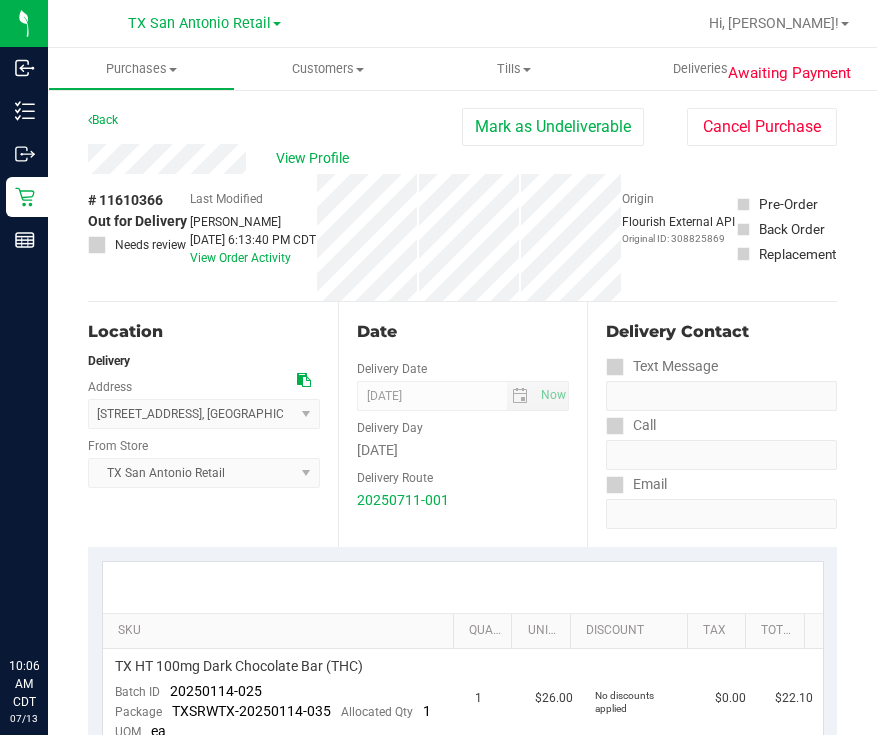 scroll, scrollTop: 0, scrollLeft: 0, axis: both 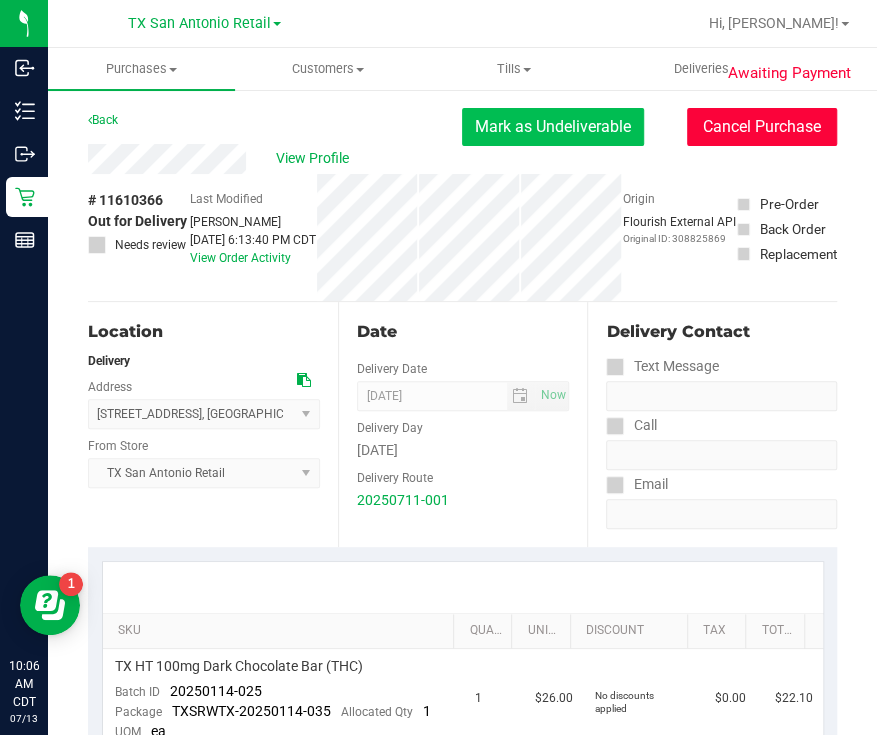 drag, startPoint x: 752, startPoint y: 122, endPoint x: 507, endPoint y: 121, distance: 245.00204 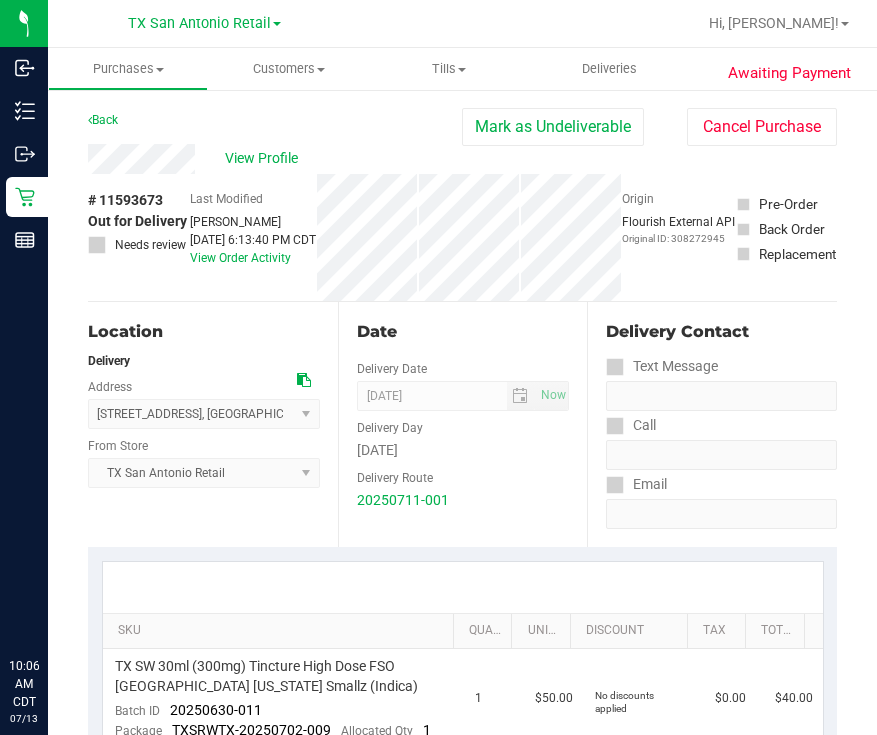 scroll, scrollTop: 0, scrollLeft: 0, axis: both 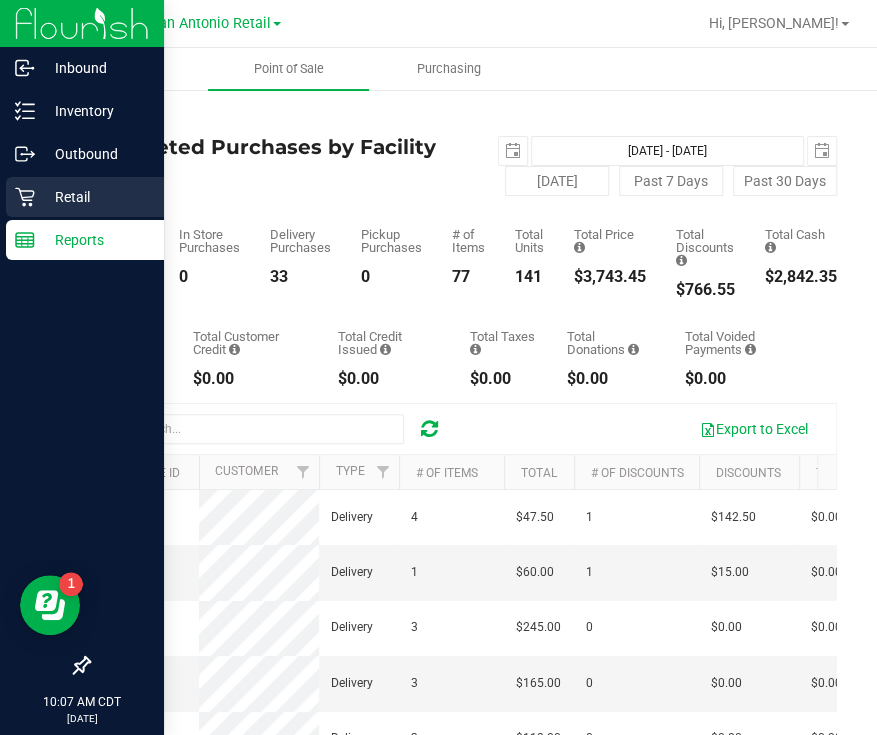 click 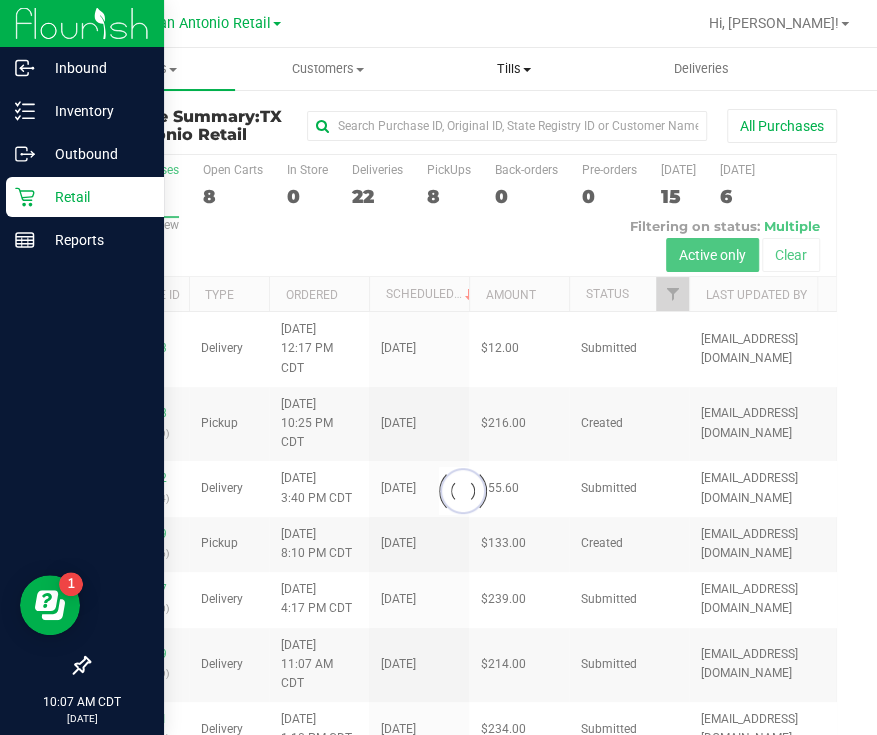 click on "Tills" at bounding box center [514, 69] 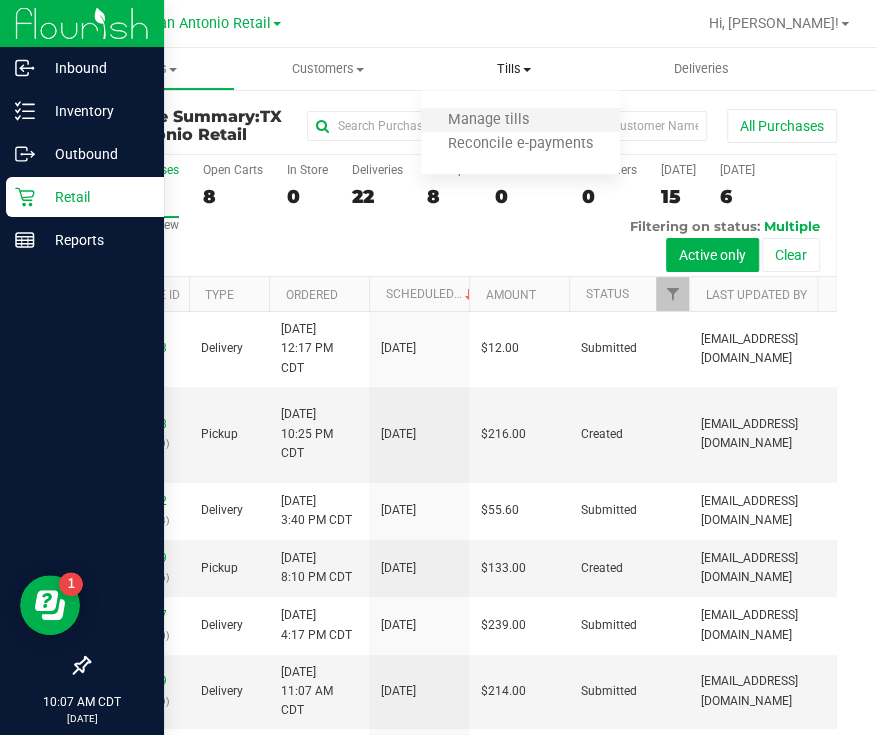 click on "Manage tills" at bounding box center (520, 121) 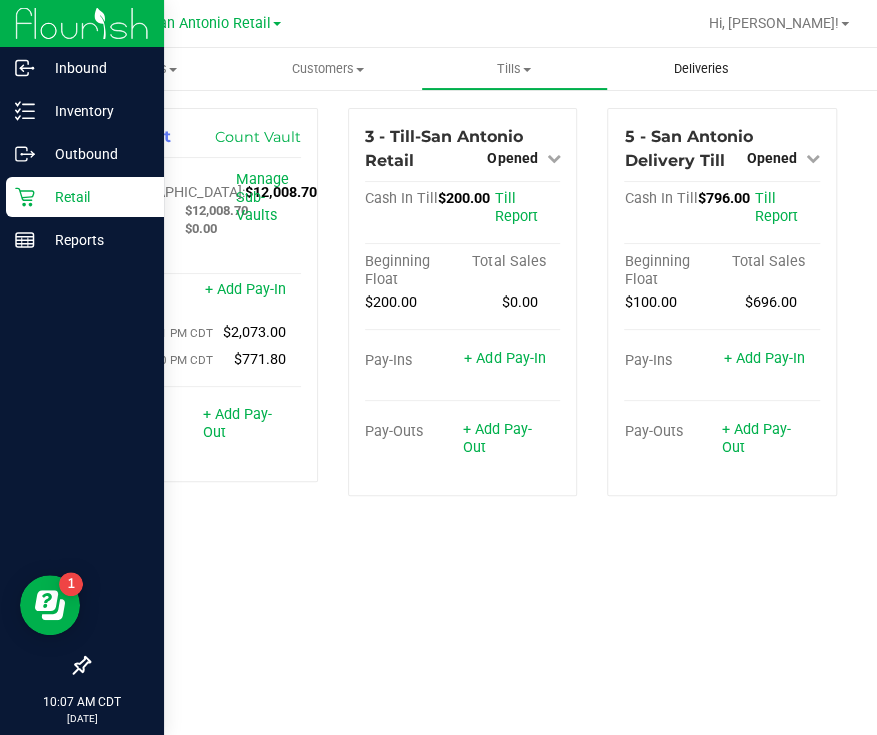 click on "Deliveries" at bounding box center [700, 69] 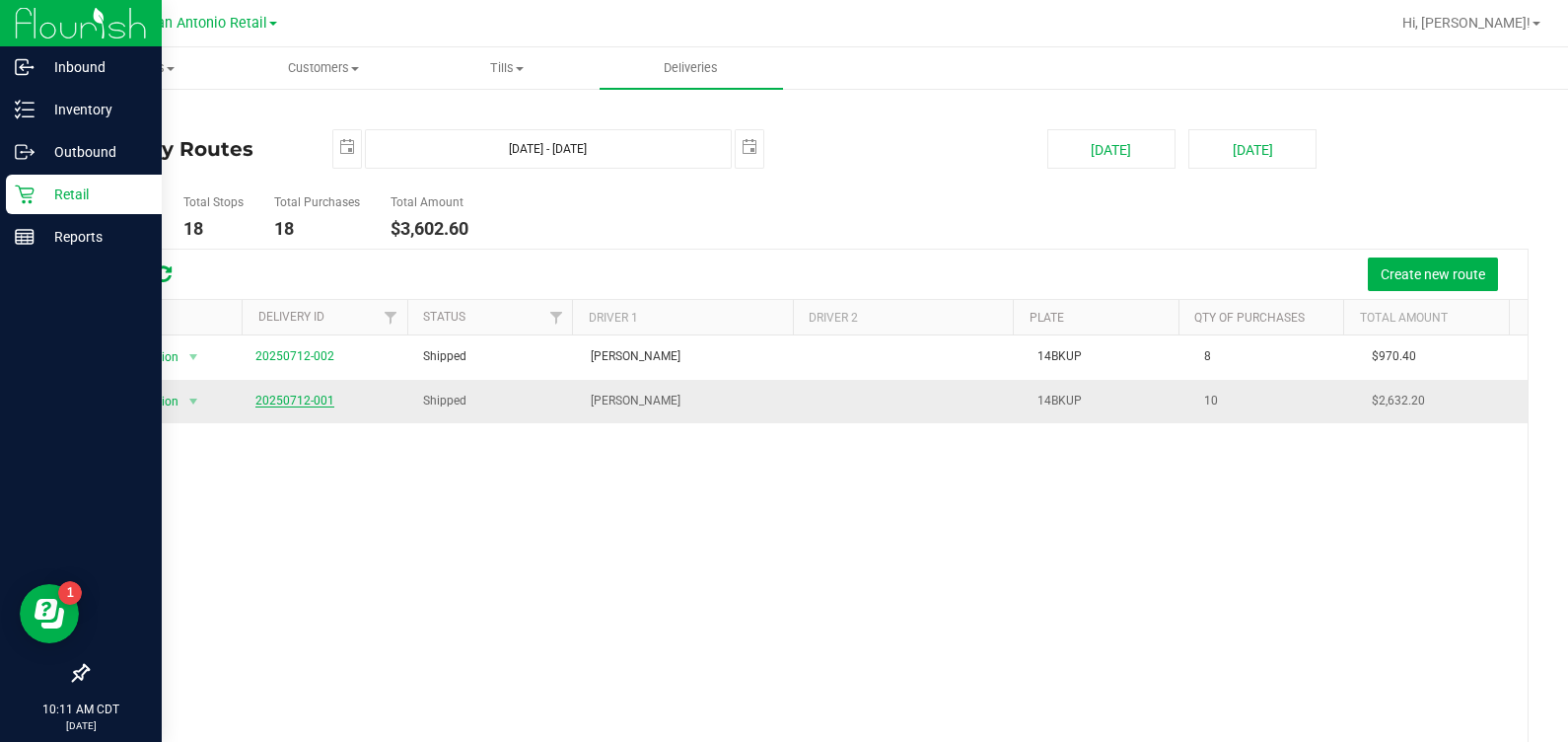 click on "20250712-001" at bounding box center (295, 401) 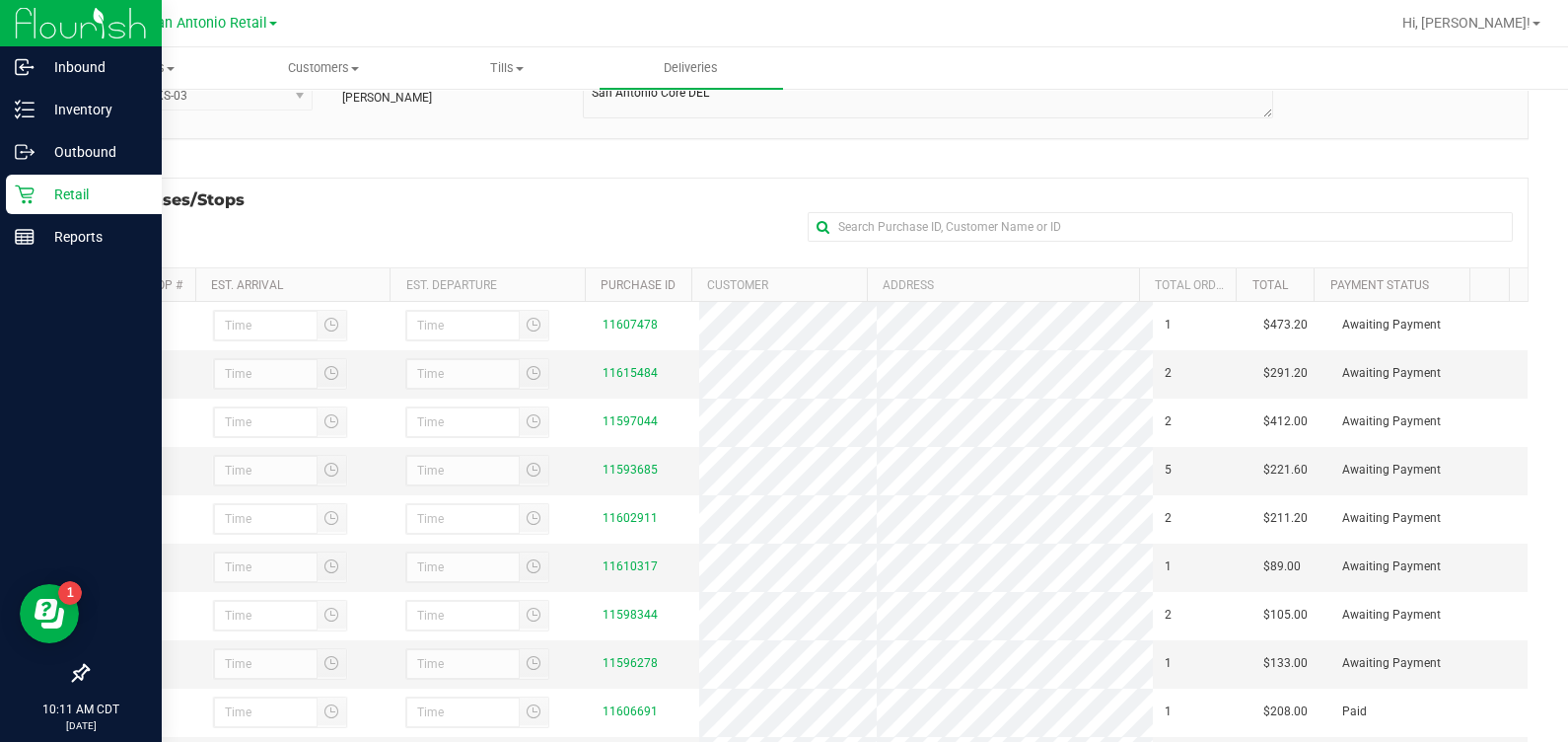 scroll, scrollTop: 246, scrollLeft: 0, axis: vertical 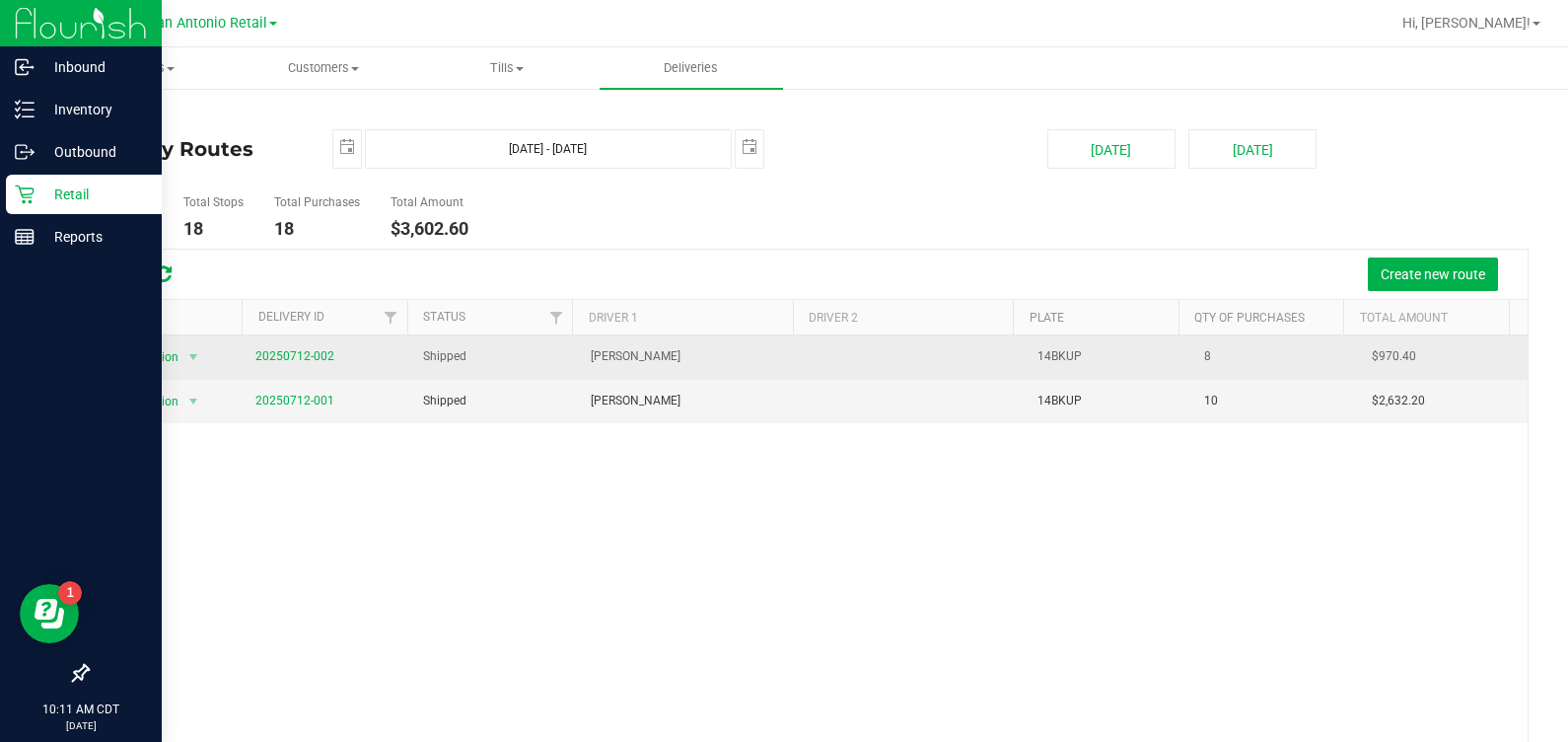 click on "20250712-002" at bounding box center [327, 357] 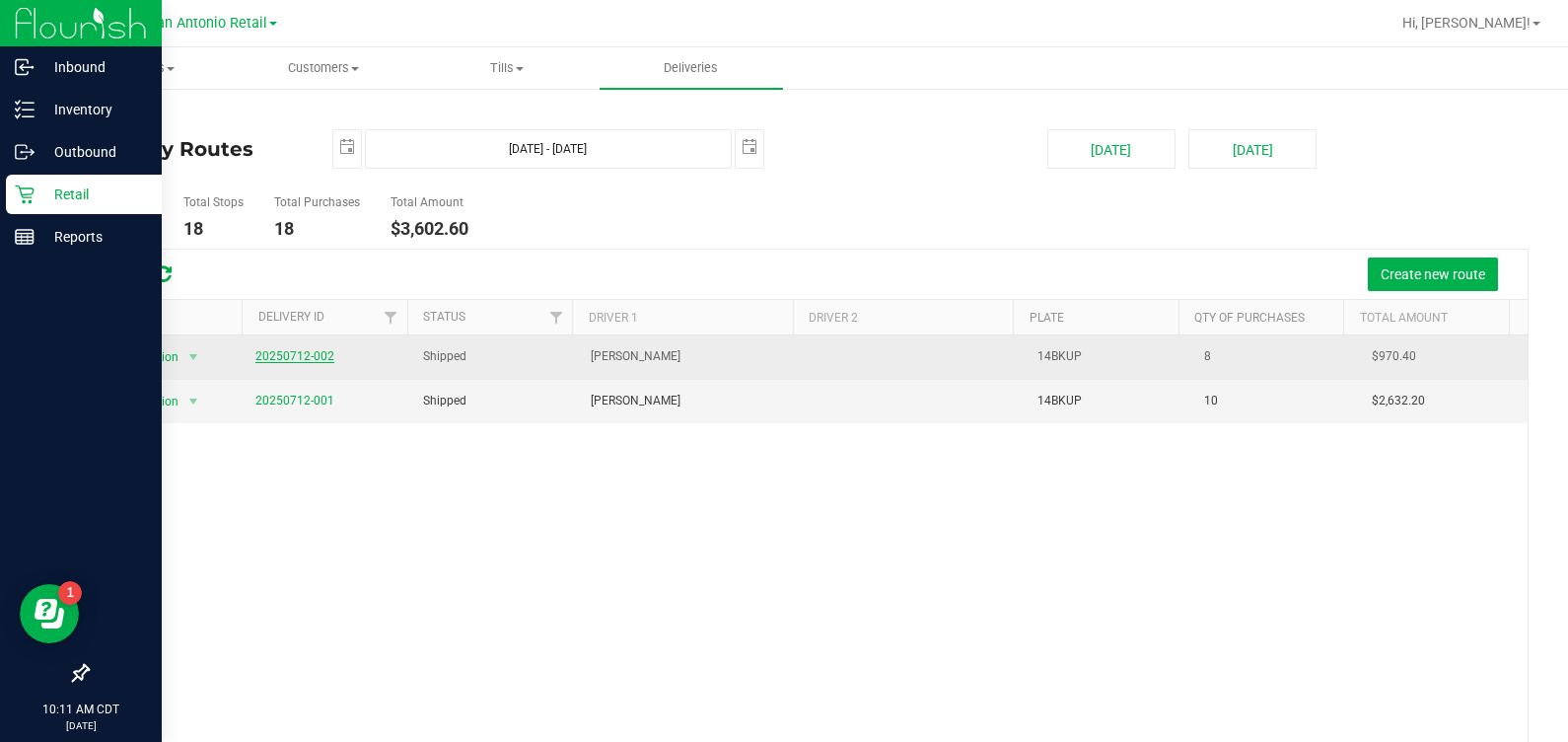 click on "20250712-002" at bounding box center [295, 356] 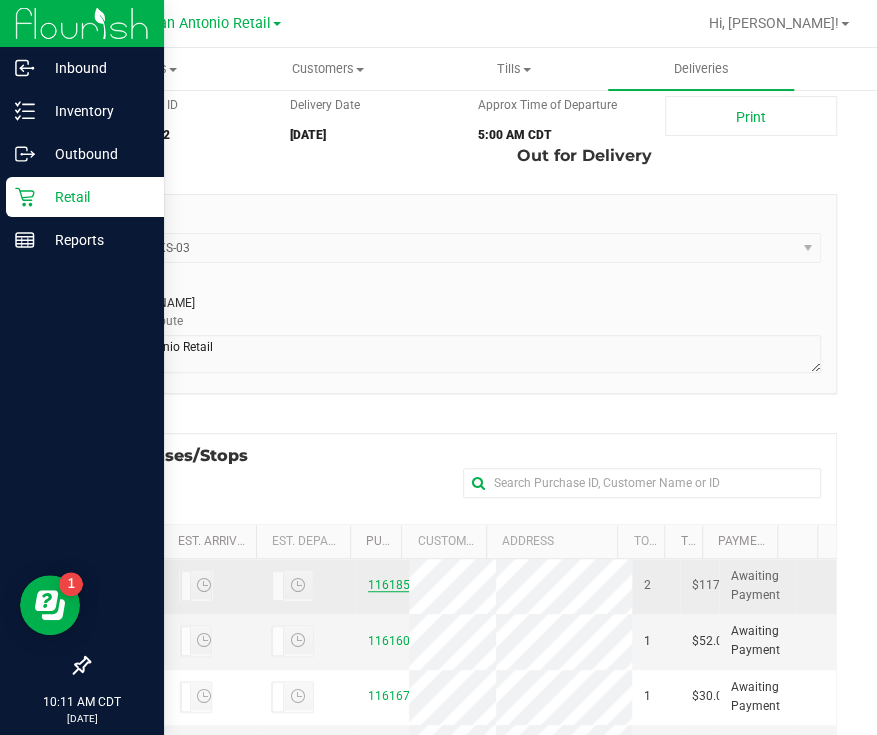 scroll, scrollTop: 124, scrollLeft: 0, axis: vertical 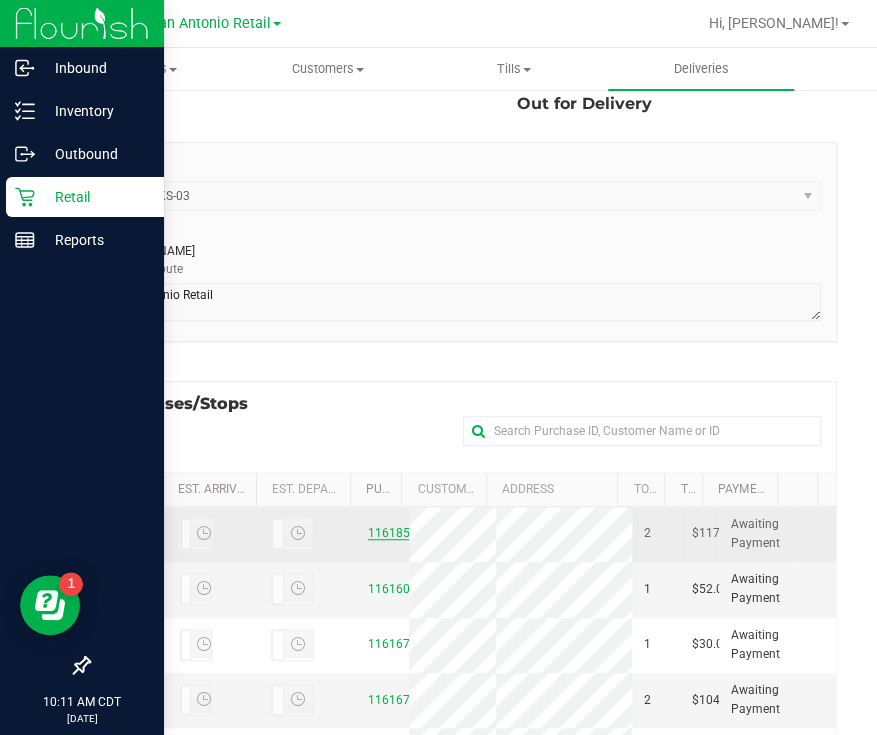 click on "11618508" at bounding box center [396, 533] 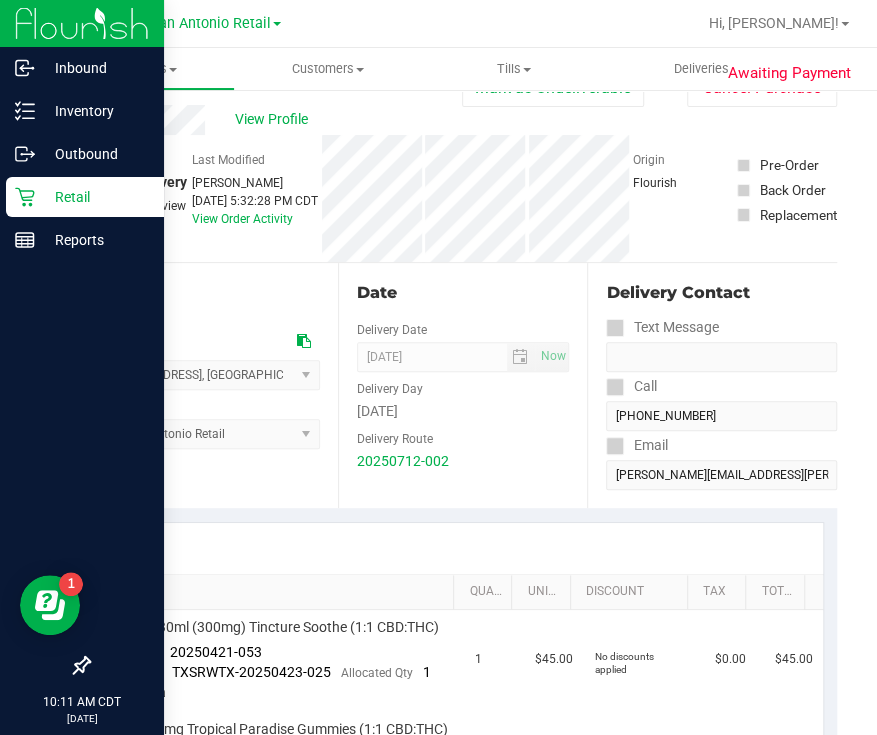scroll, scrollTop: 0, scrollLeft: 0, axis: both 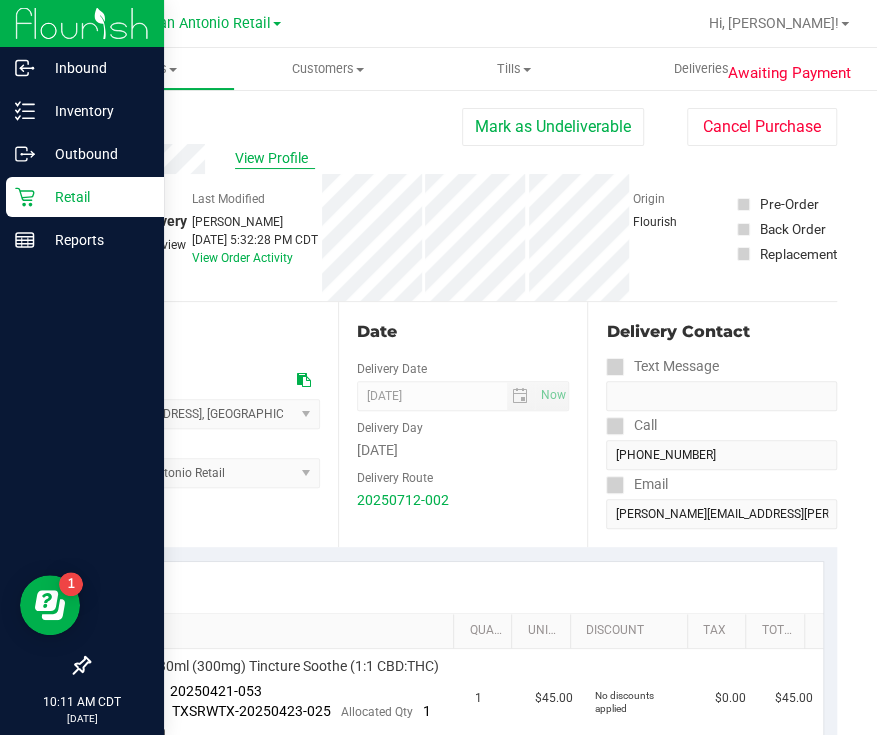 click on "View Profile" at bounding box center [275, 158] 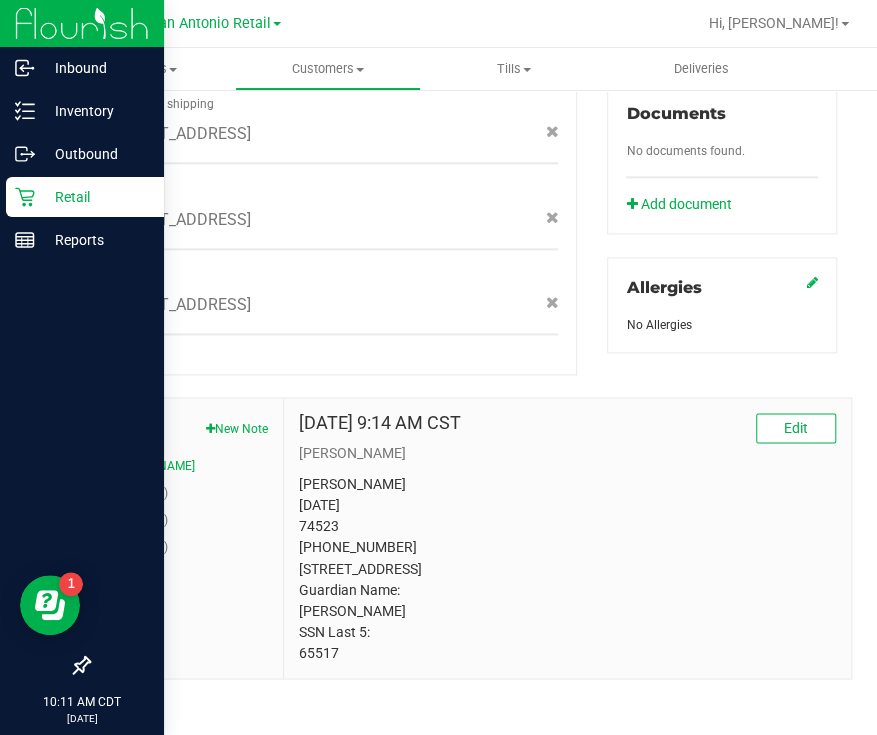 scroll, scrollTop: 825, scrollLeft: 0, axis: vertical 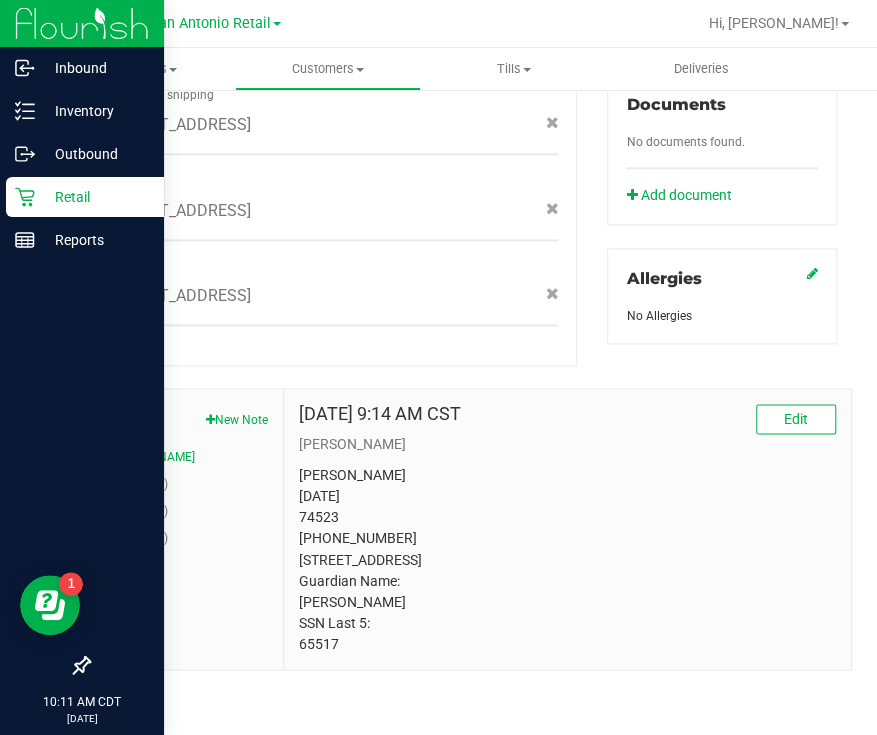 click on "Feb 7, 2023 9:14 AM CST
Edit
CURT
david ross
02/23/1983
74523
(210) 268-9958
2993 County Rd 265
Mico, TX 78056
Guardian Name:
Margaret H Ross
SSN Last 5:
65517" at bounding box center [567, 529] 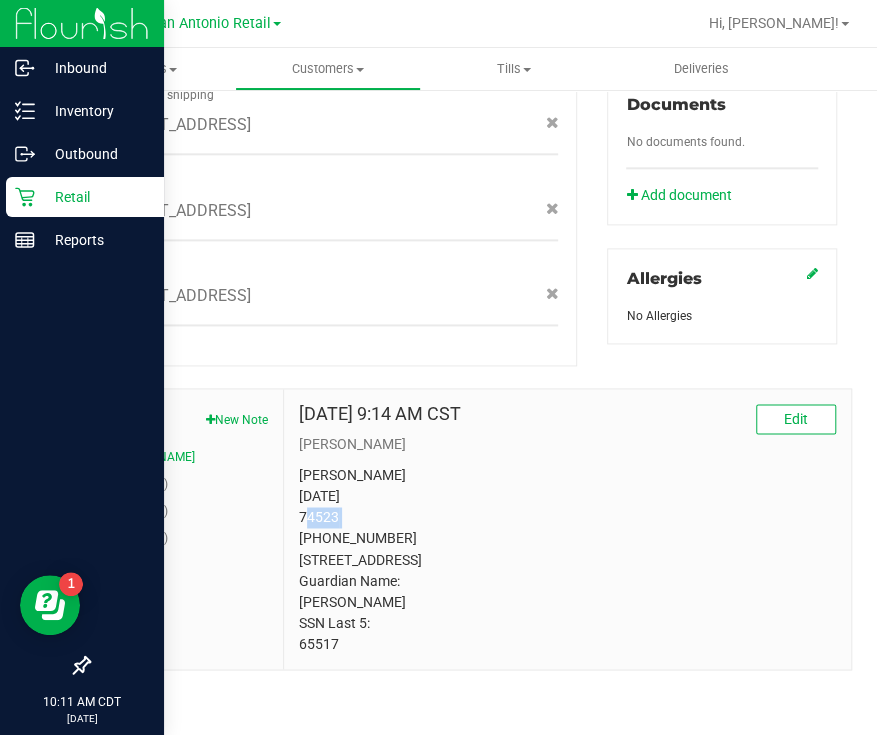 drag, startPoint x: 346, startPoint y: 498, endPoint x: 294, endPoint y: 498, distance: 52 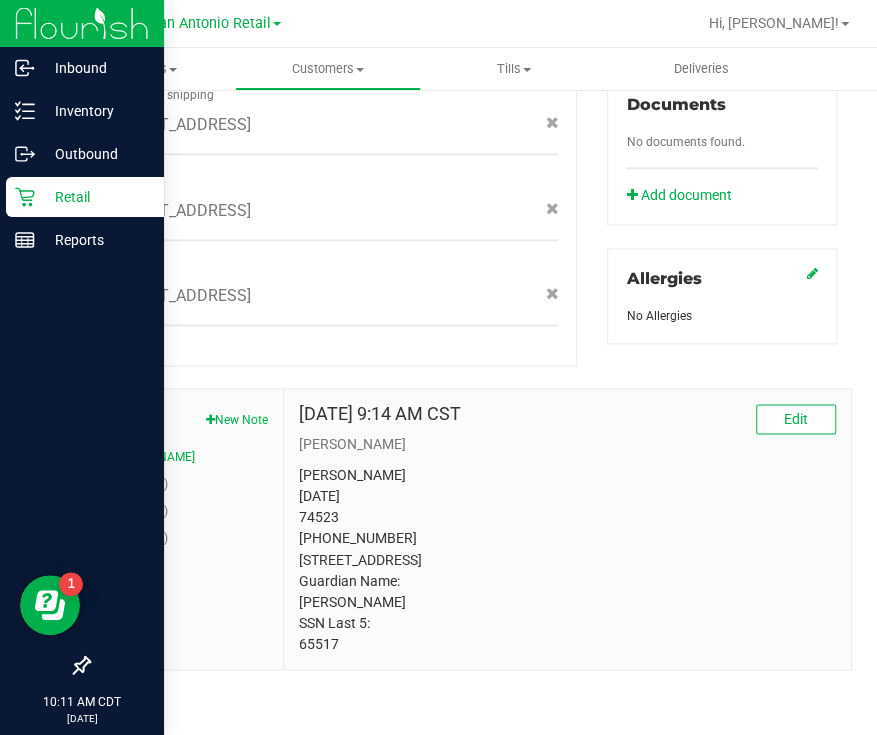 click on "david ross
02/23/1983
74523
(210) 268-9958
2993 County Rd 265
Mico, TX 78056
Guardian Name:
Margaret H Ross
SSN Last 5:
65517" at bounding box center [567, 559] 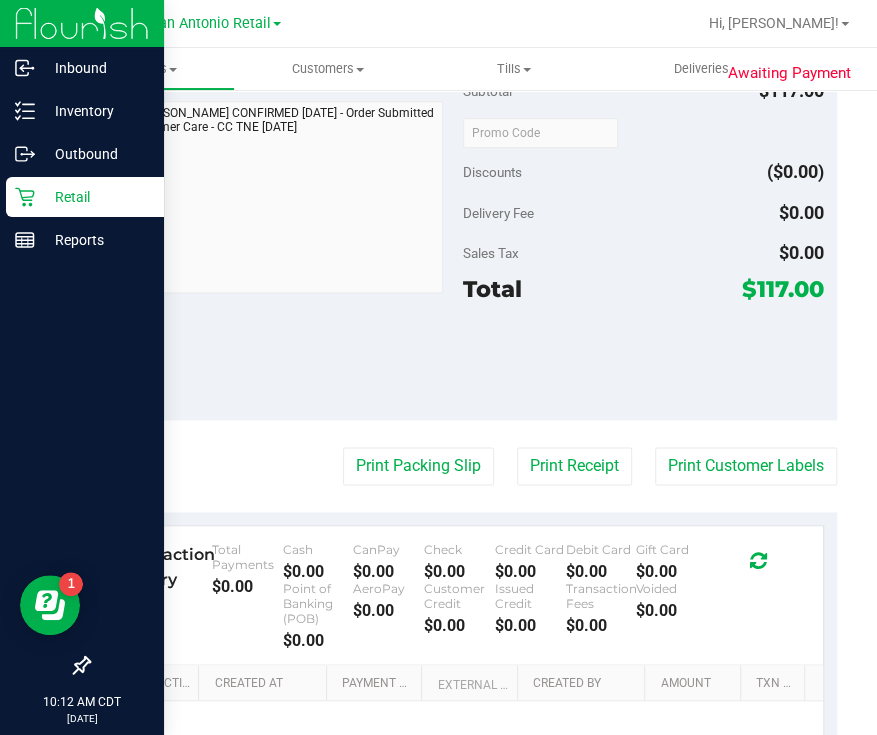 scroll, scrollTop: 450, scrollLeft: 0, axis: vertical 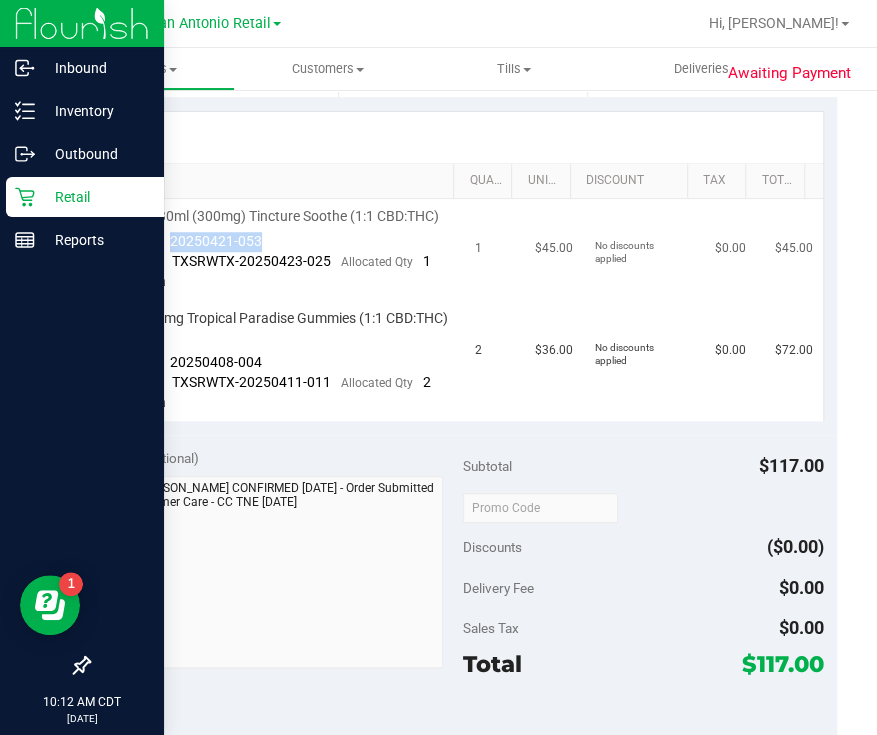 drag, startPoint x: 269, startPoint y: 251, endPoint x: 170, endPoint y: 262, distance: 99.60924 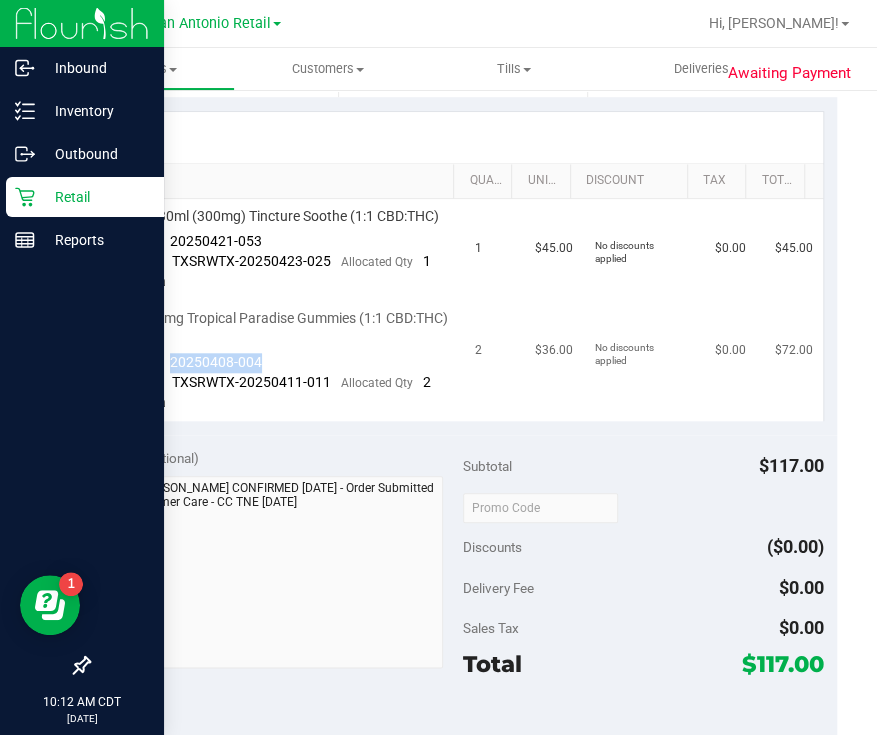 drag, startPoint x: 262, startPoint y: 376, endPoint x: 158, endPoint y: 375, distance: 104.00481 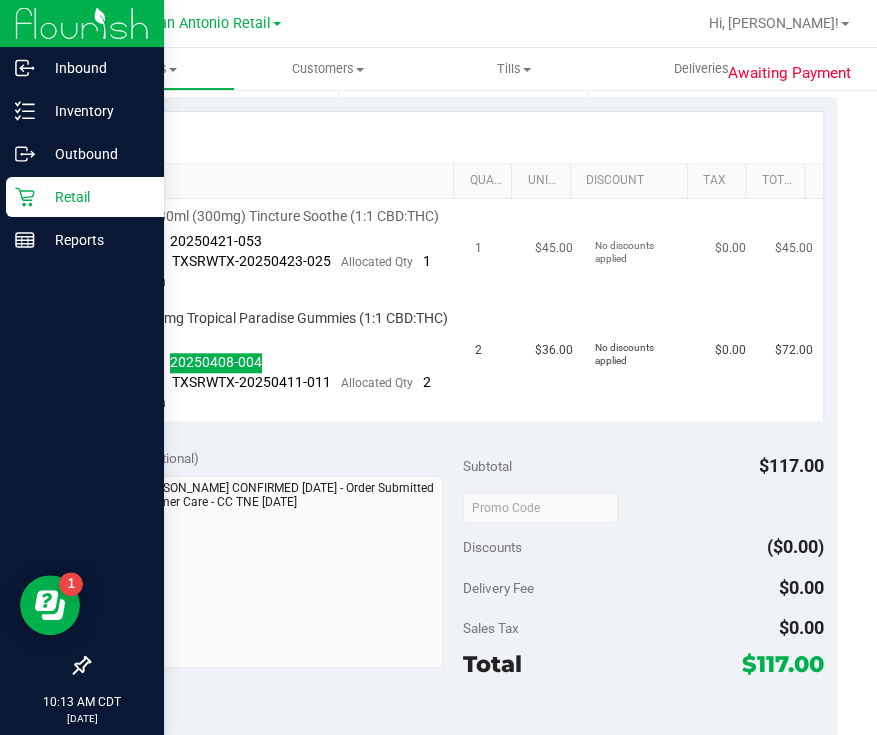 click on "$45.00" at bounding box center [793, 250] 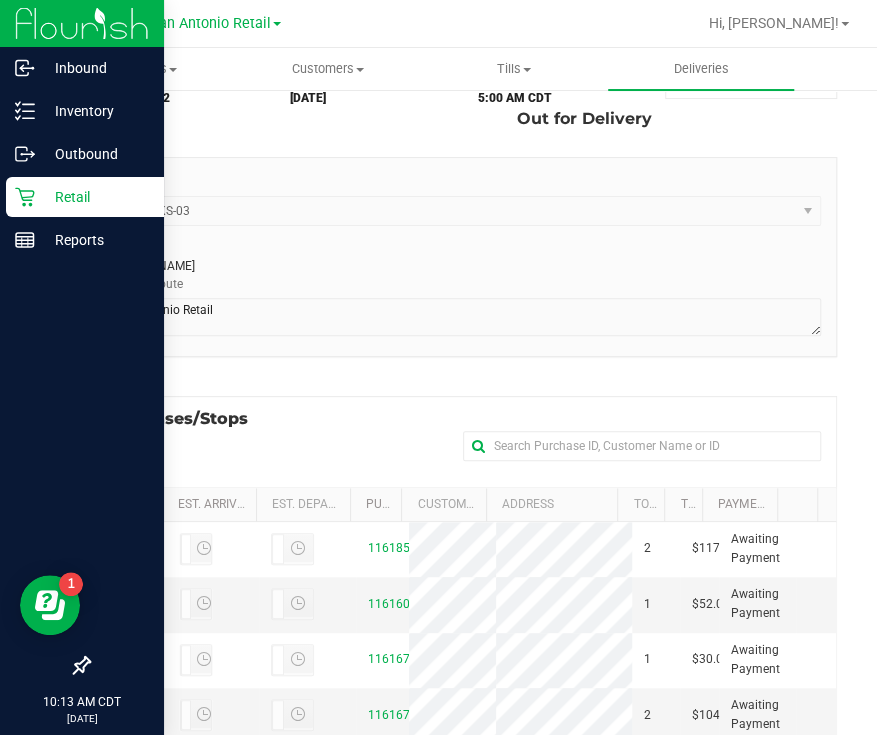 scroll, scrollTop: 375, scrollLeft: 0, axis: vertical 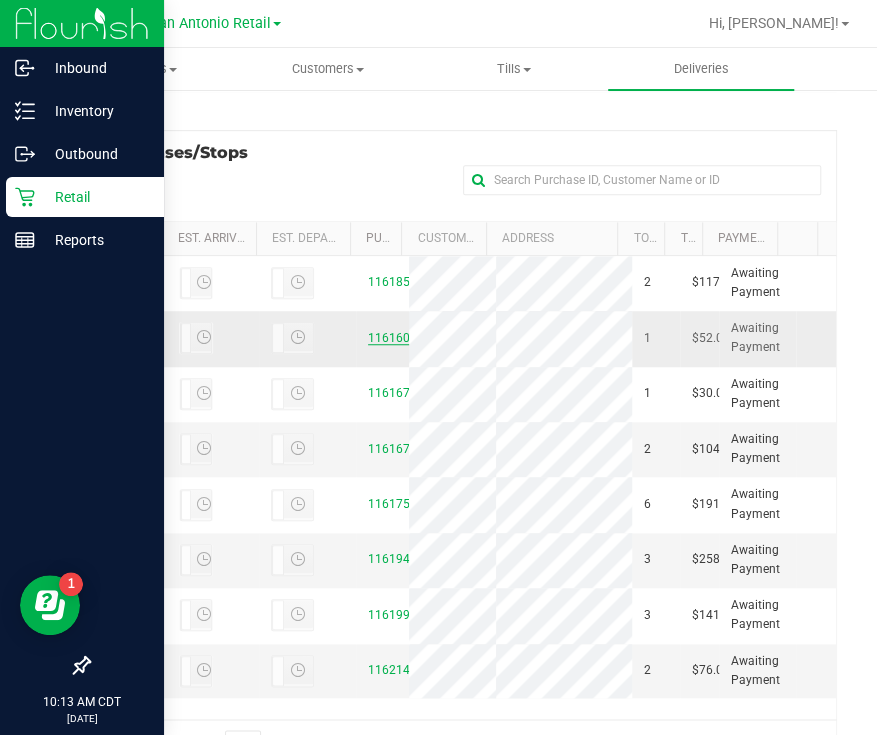 click on "11616055" at bounding box center (396, 338) 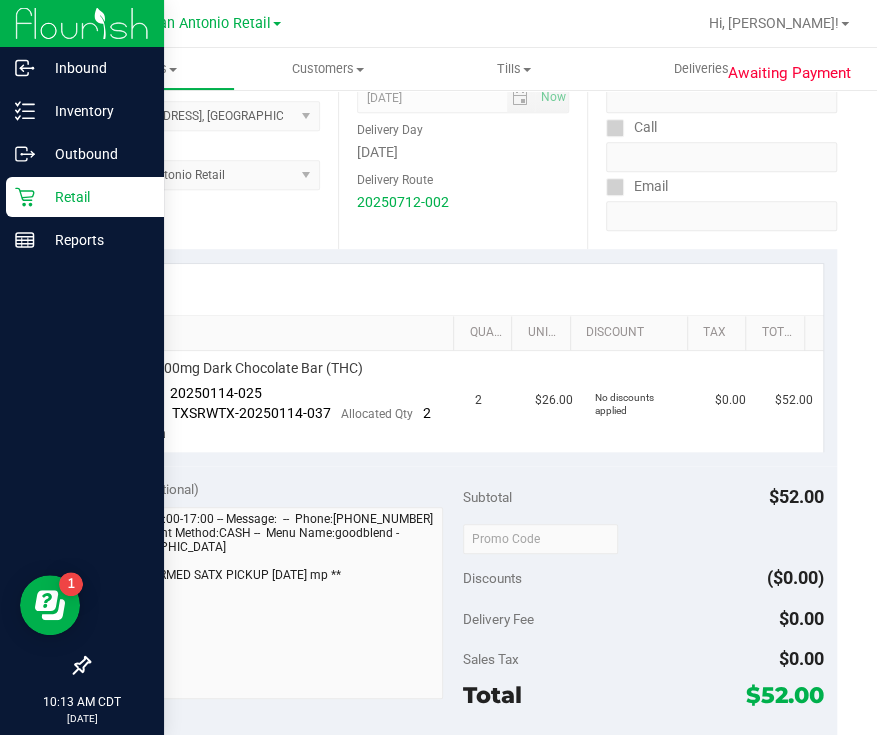 scroll, scrollTop: 499, scrollLeft: 0, axis: vertical 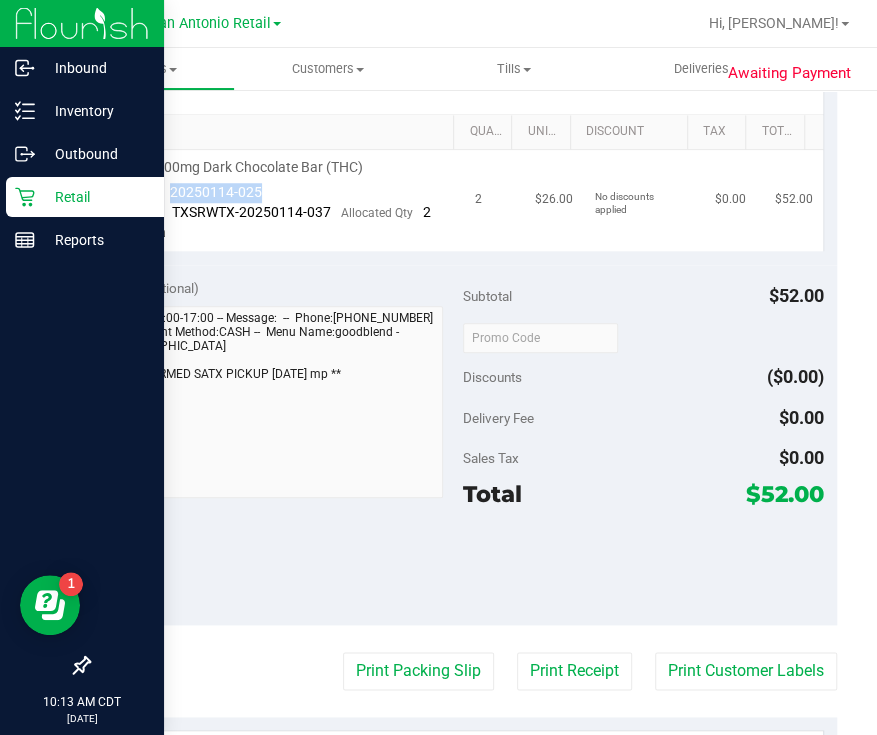 drag, startPoint x: 267, startPoint y: 190, endPoint x: 166, endPoint y: 188, distance: 101.0198 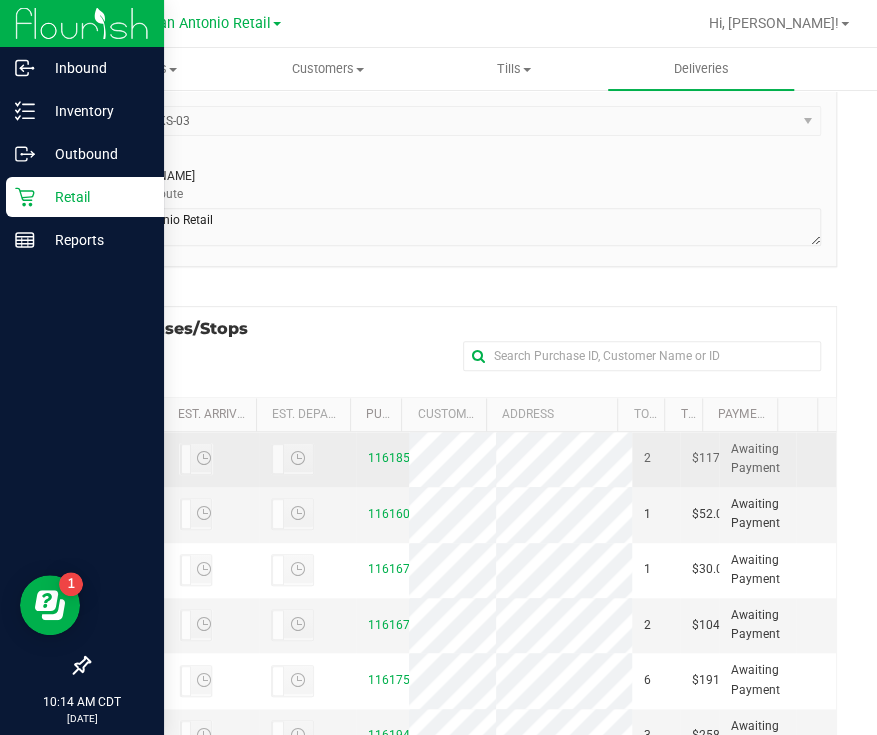 scroll, scrollTop: 375, scrollLeft: 0, axis: vertical 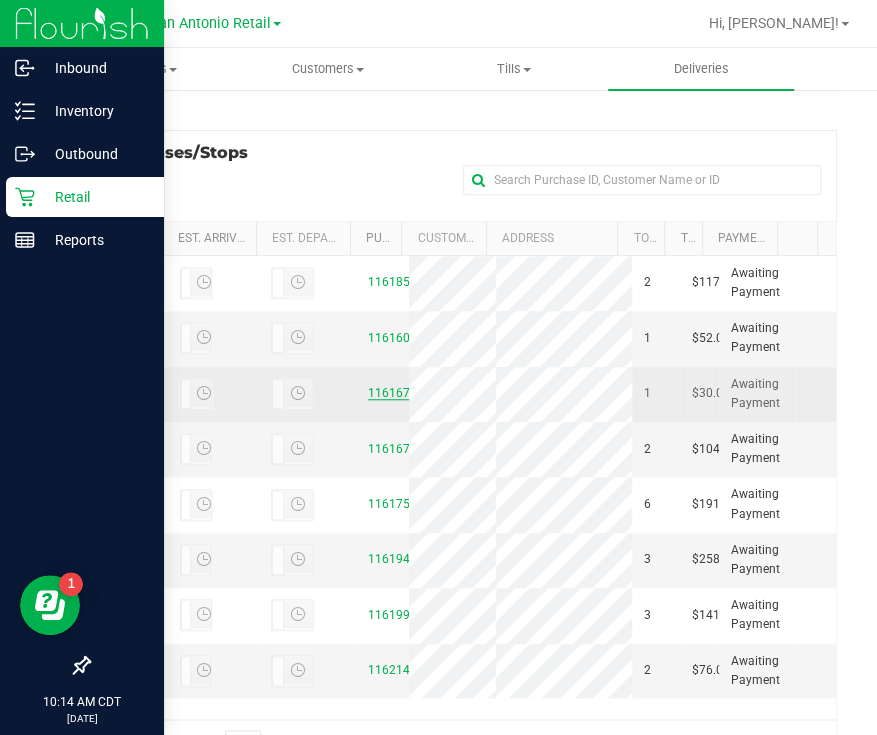 click on "11616735" at bounding box center (396, 393) 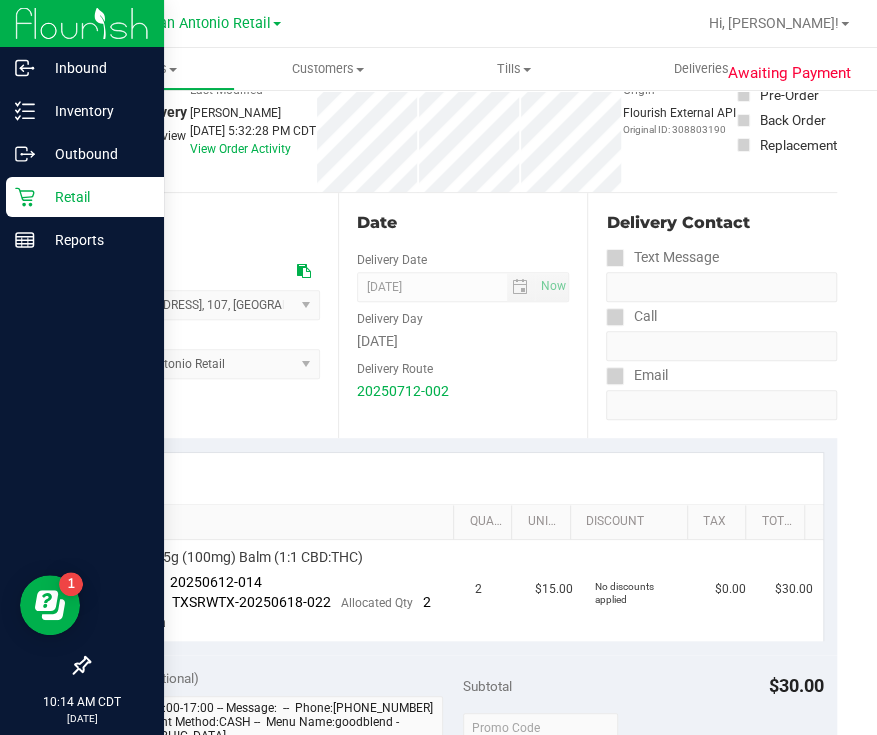 scroll, scrollTop: 249, scrollLeft: 0, axis: vertical 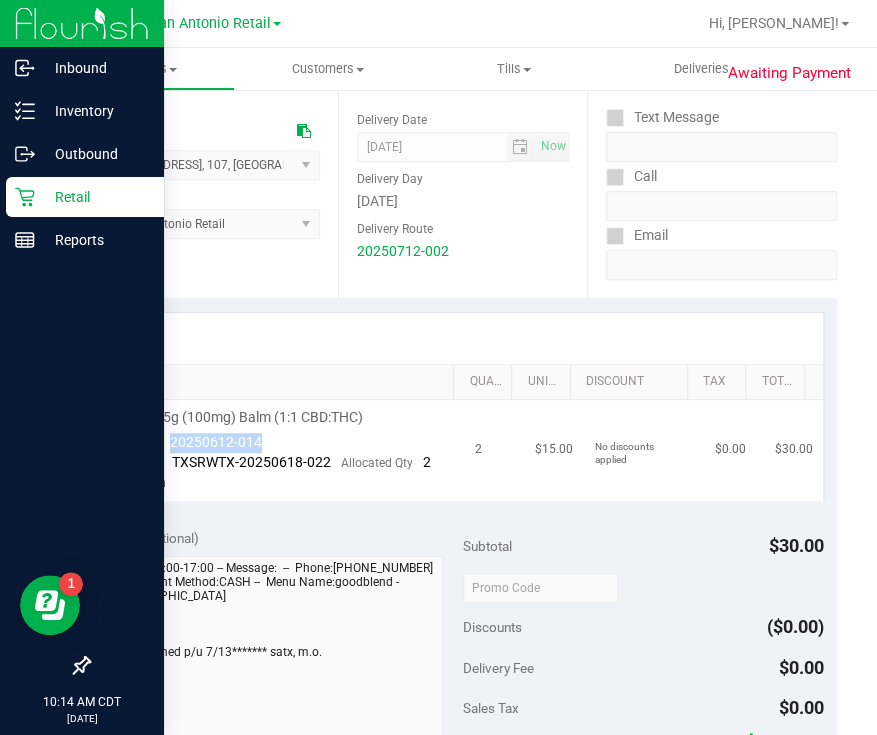 drag, startPoint x: 271, startPoint y: 447, endPoint x: 156, endPoint y: 447, distance: 115 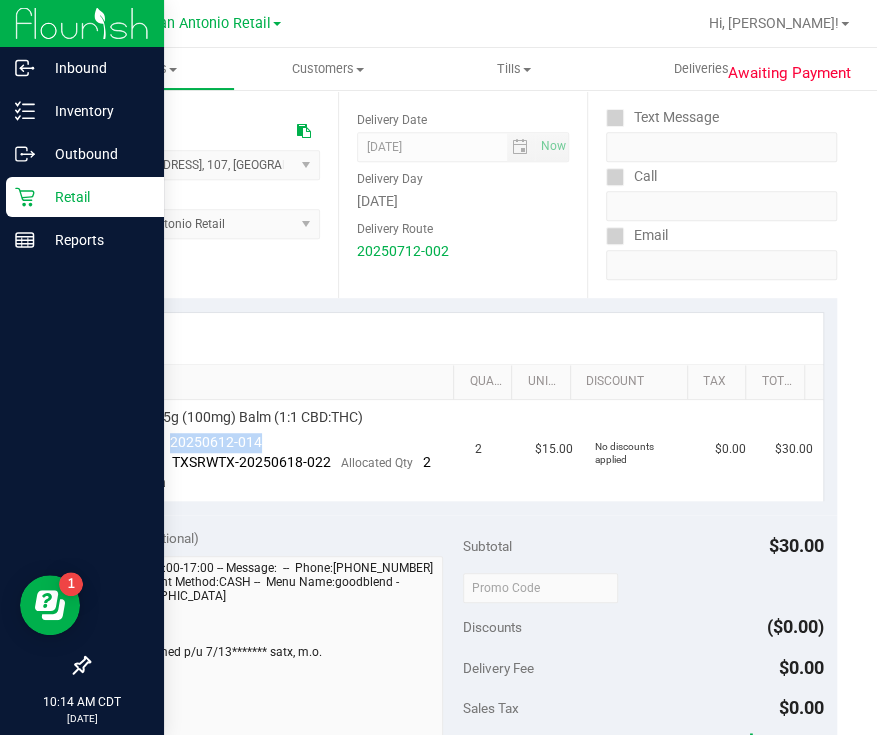 click on "Date
Delivery Date
07/13/2025
Now
07/13/2025 07:00 AM
Now
Delivery Day
Sunday
Delivery Route
20250712-002" at bounding box center [463, 175] 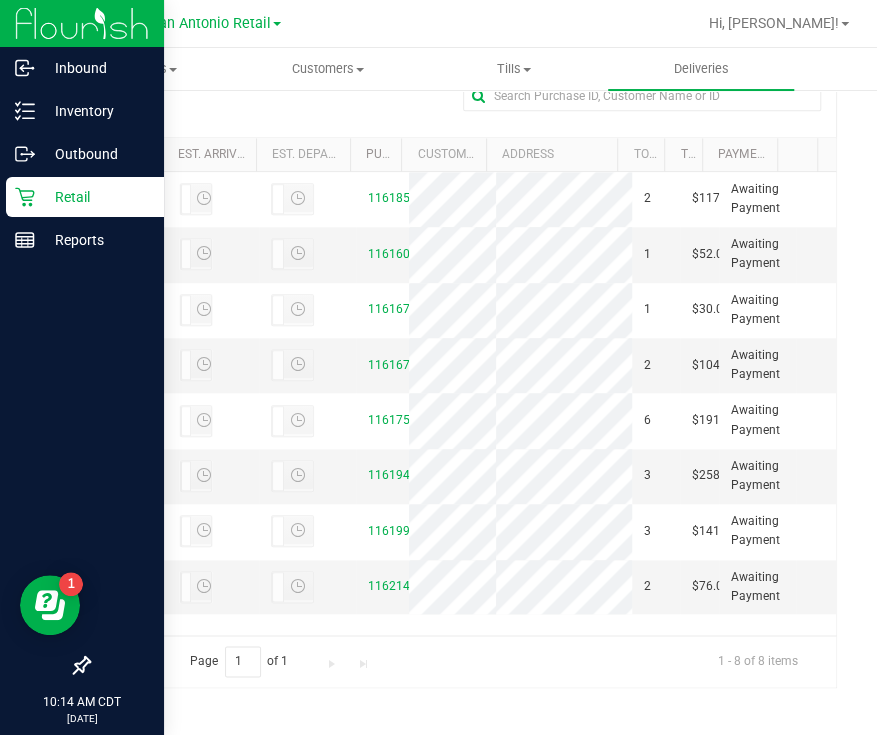 scroll, scrollTop: 466, scrollLeft: 0, axis: vertical 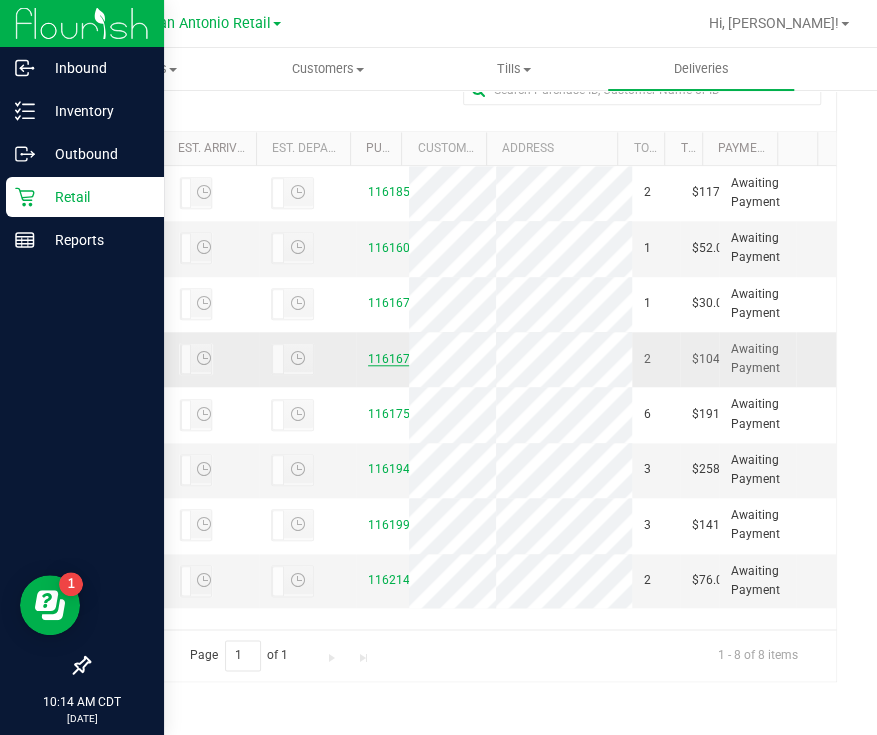 click on "11616792" at bounding box center [396, 359] 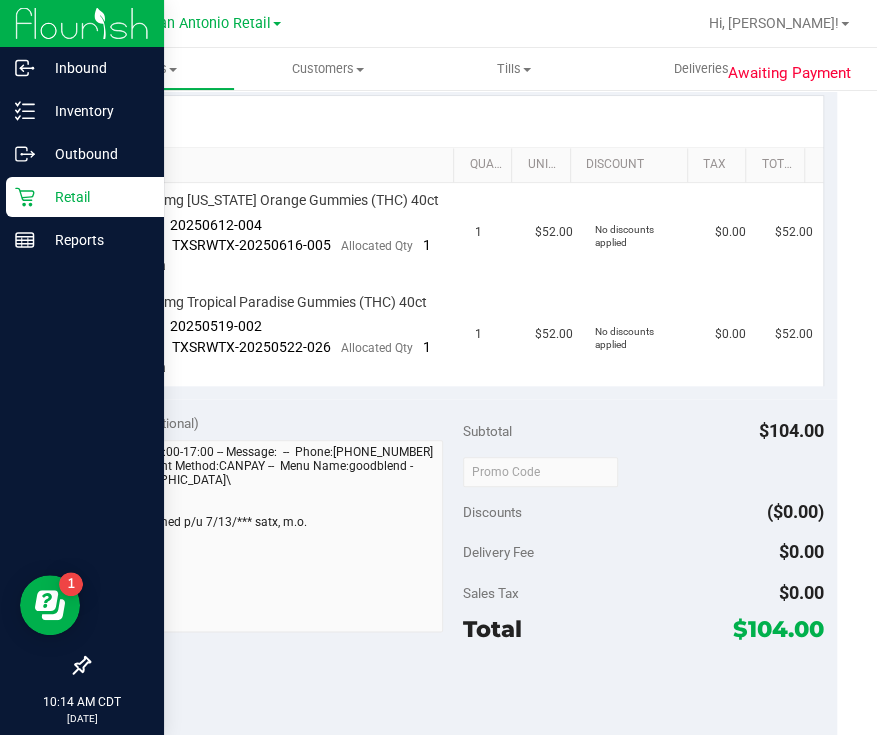 scroll, scrollTop: 0, scrollLeft: 0, axis: both 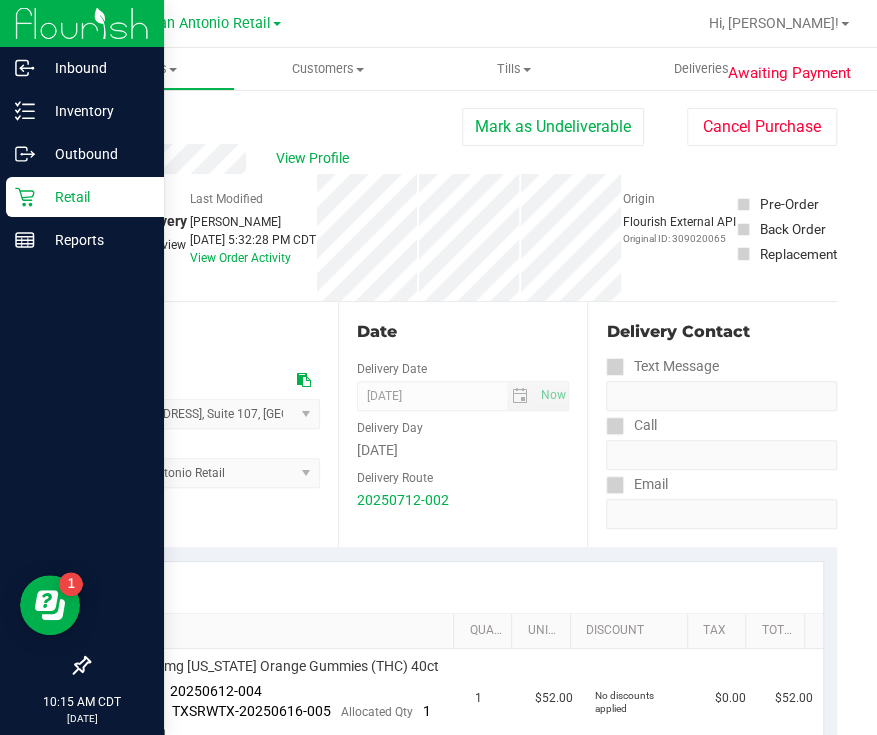click on "# 11616792
Out for Delivery
Needs review
Last Modified
Lindsey Sherman
Jul 12, 2025 5:32:28 PM CDT
View Order Activity
Origin
Flourish External API
Original ID: 309020065
Pre-Order
Back Order" at bounding box center [462, 237] 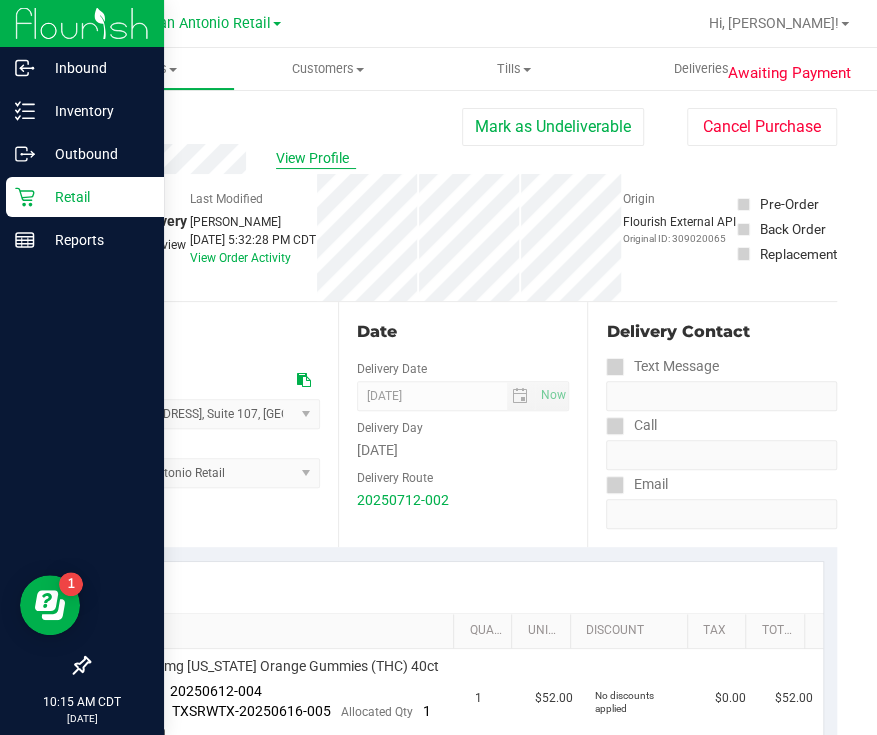 click on "View Profile" at bounding box center [316, 158] 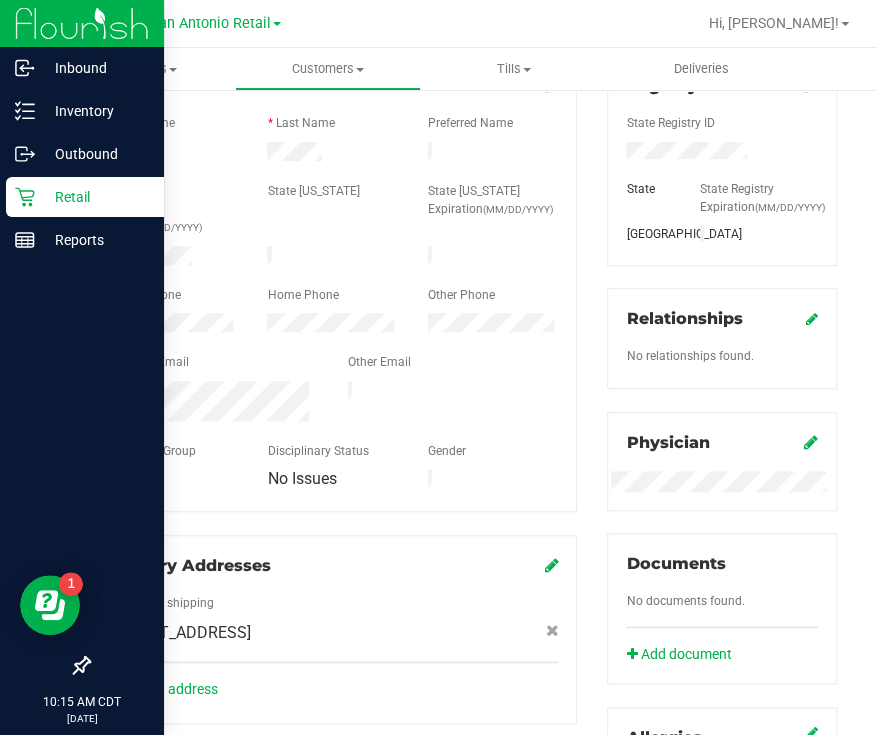 scroll, scrollTop: 798, scrollLeft: 0, axis: vertical 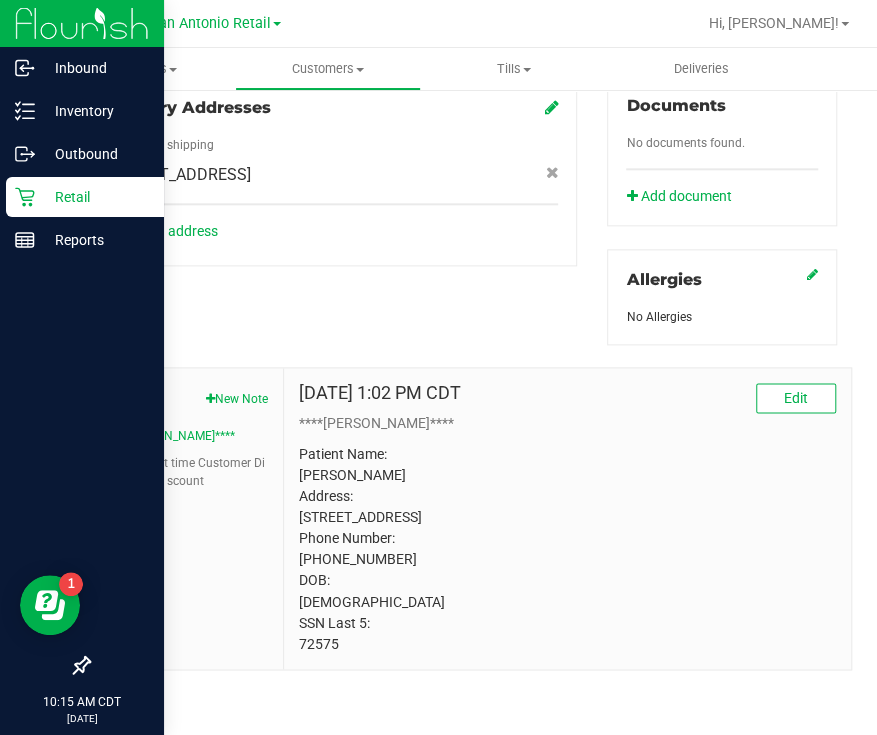 click on "Patient Name:
Megan Metcalf
Address:
20 Inwood Elms
San Antonio, TX, 78248
Phone Number:
(210) 464-7959
DOB:
04/01/1983
SSN Last 5:
72575" at bounding box center (567, 549) 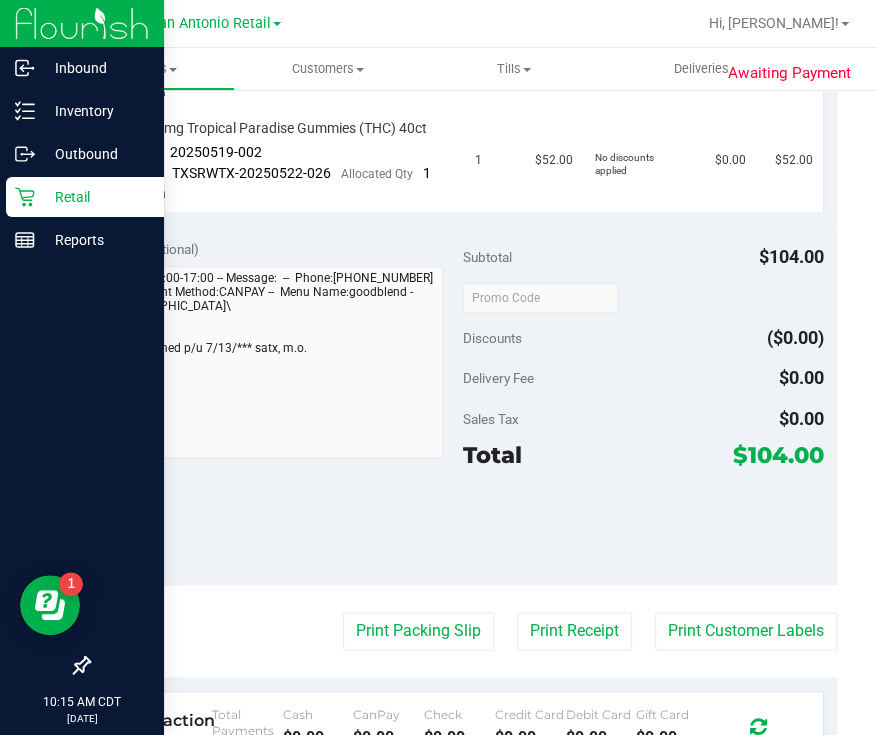 scroll, scrollTop: 423, scrollLeft: 0, axis: vertical 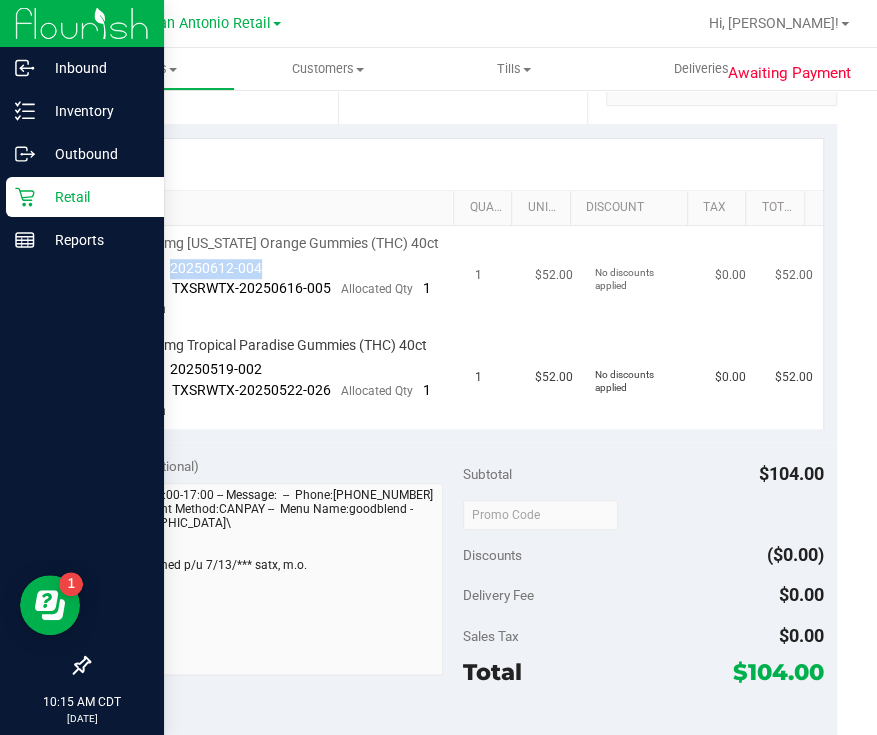 drag, startPoint x: 274, startPoint y: 267, endPoint x: 160, endPoint y: 272, distance: 114.1096 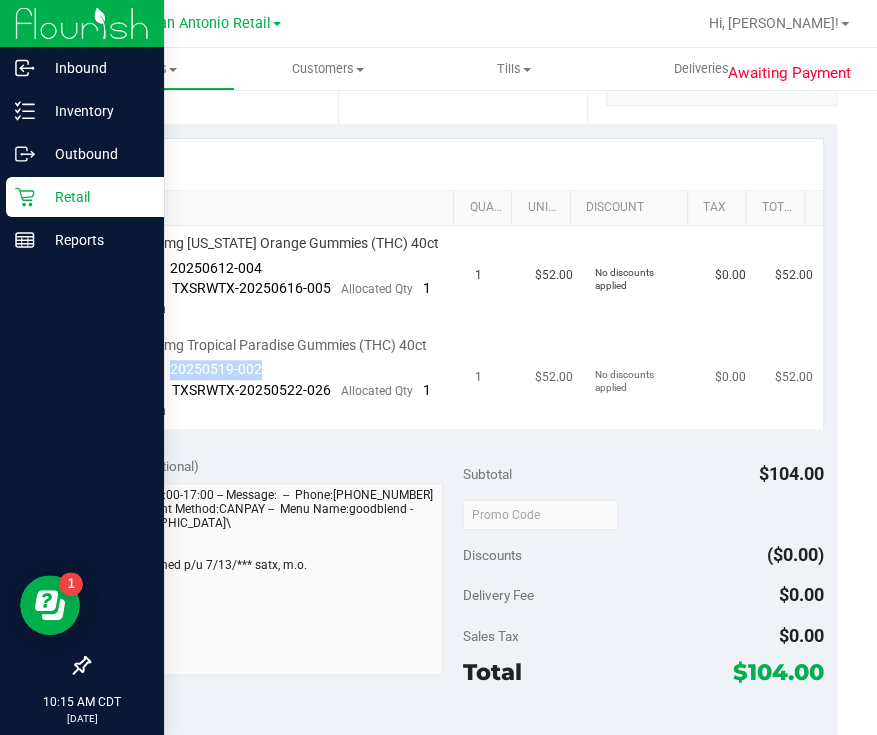 drag, startPoint x: 268, startPoint y: 370, endPoint x: 167, endPoint y: 372, distance: 101.0198 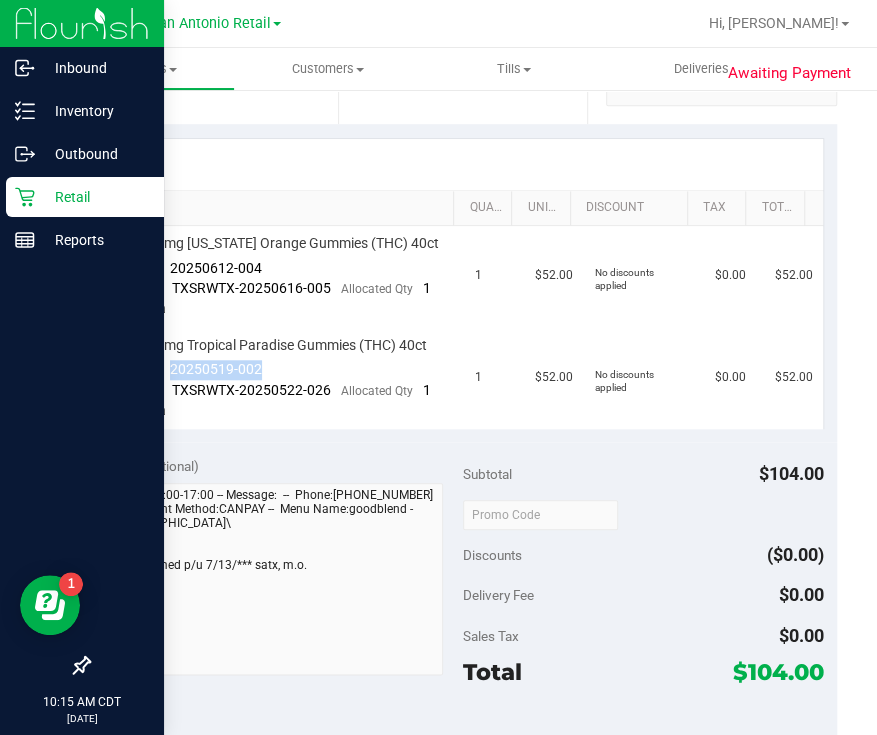 click at bounding box center (463, 164) 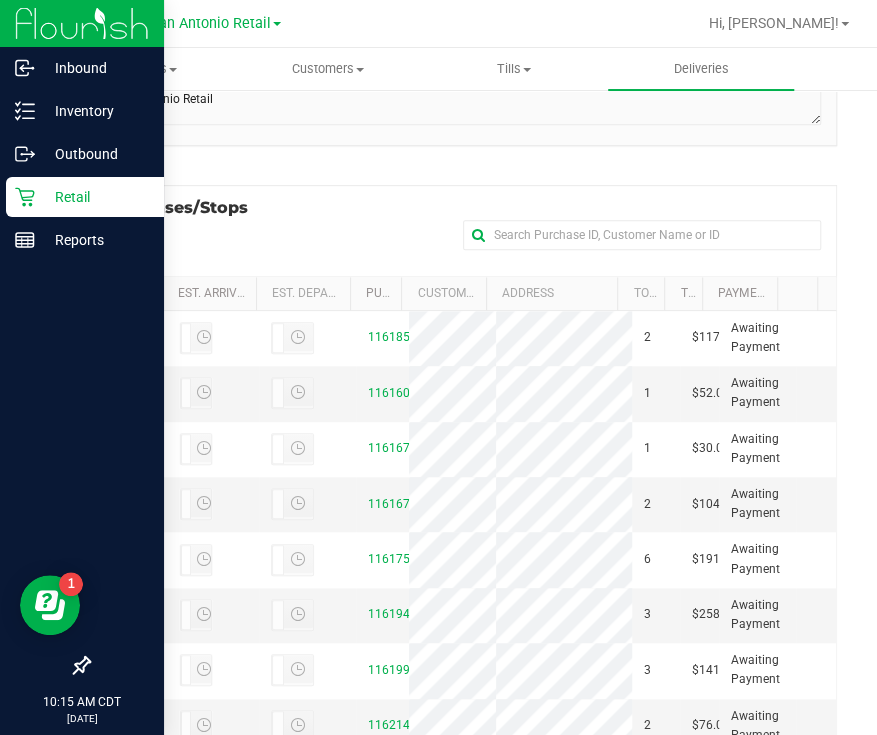 scroll, scrollTop: 466, scrollLeft: 0, axis: vertical 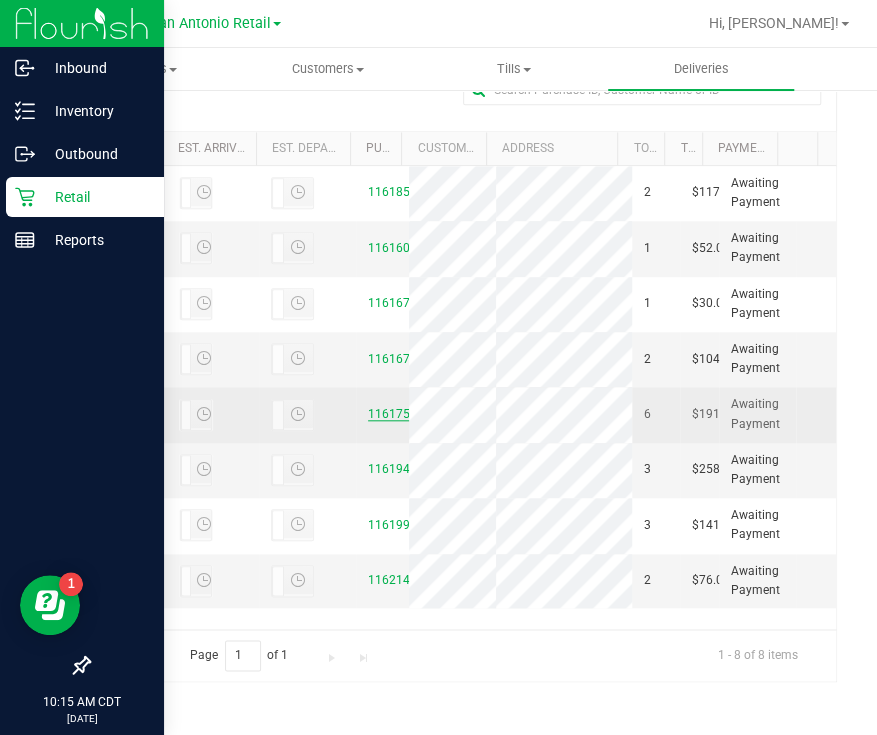 click on "11617548" at bounding box center [396, 414] 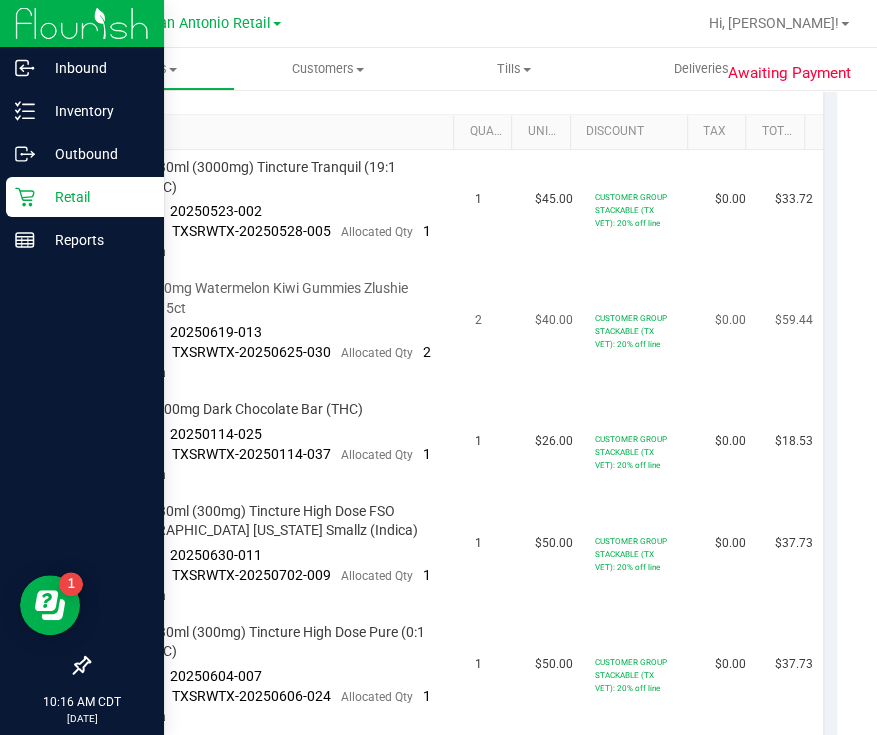 scroll, scrollTop: 499, scrollLeft: 0, axis: vertical 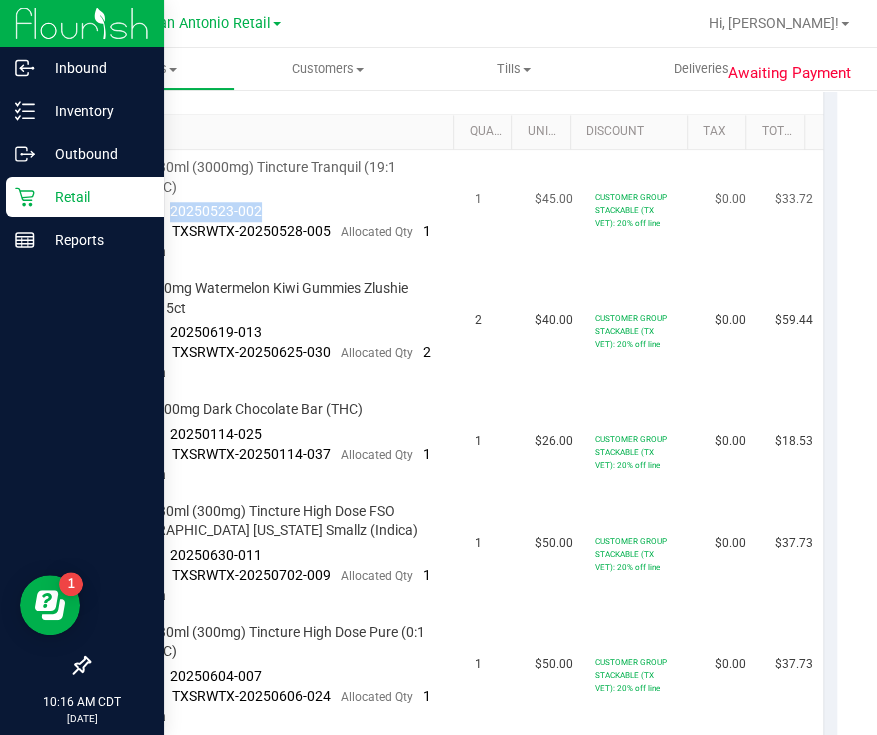 drag, startPoint x: 275, startPoint y: 210, endPoint x: 169, endPoint y: 207, distance: 106.04244 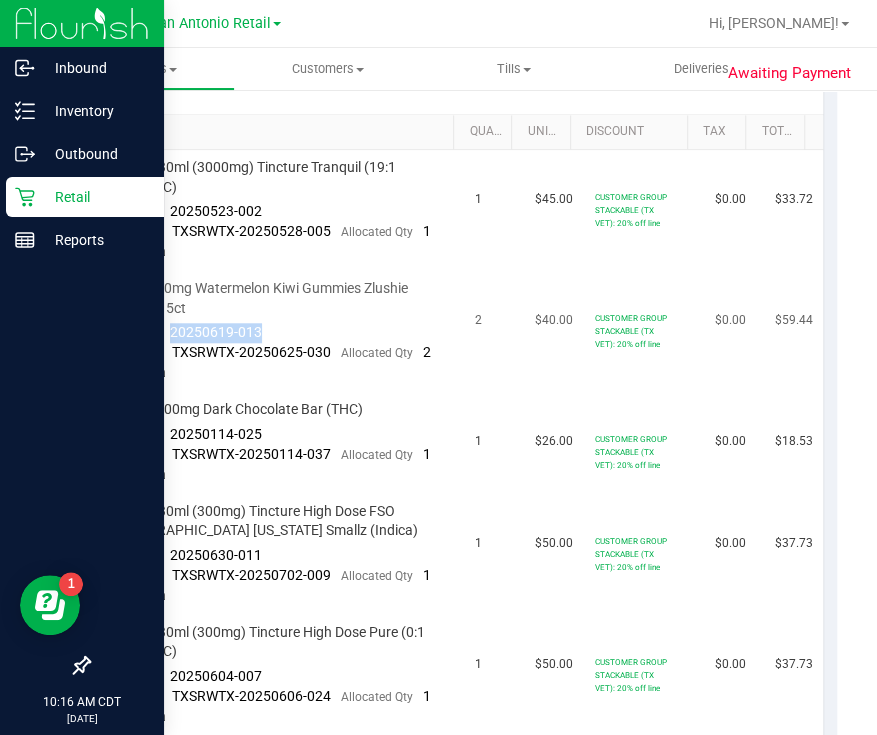 drag, startPoint x: 272, startPoint y: 330, endPoint x: 165, endPoint y: 333, distance: 107.042046 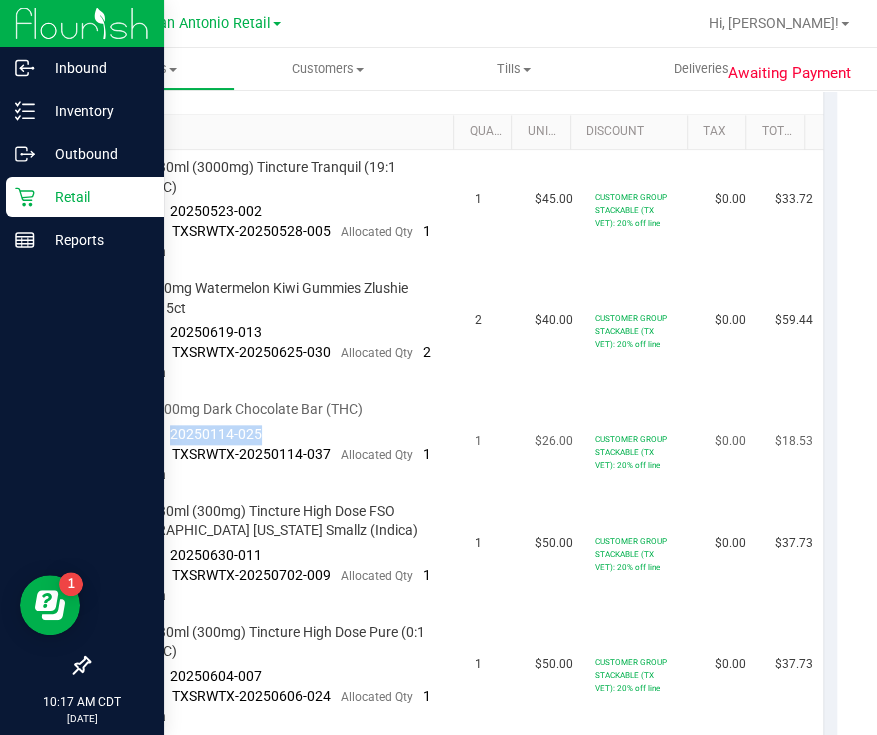 drag, startPoint x: 255, startPoint y: 432, endPoint x: 163, endPoint y: 435, distance: 92.0489 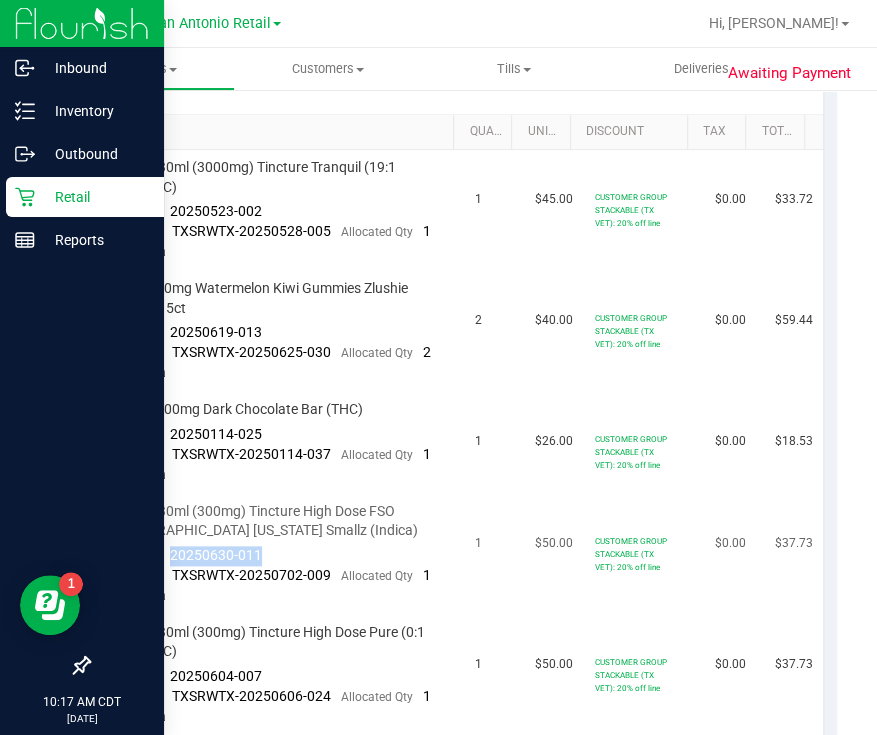 drag, startPoint x: 268, startPoint y: 557, endPoint x: 172, endPoint y: 562, distance: 96.13012 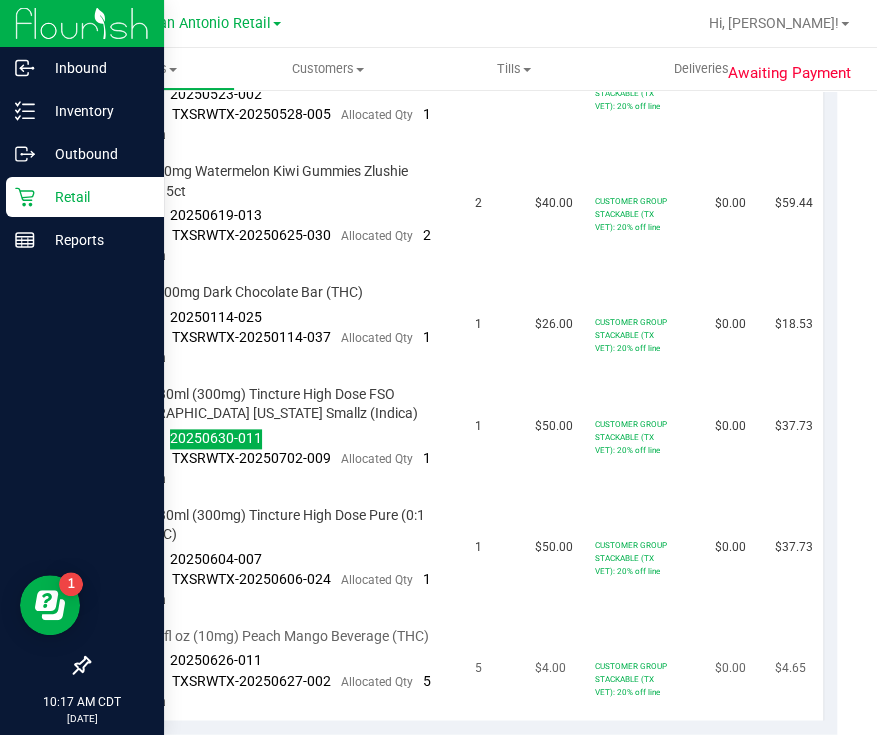 scroll, scrollTop: 750, scrollLeft: 0, axis: vertical 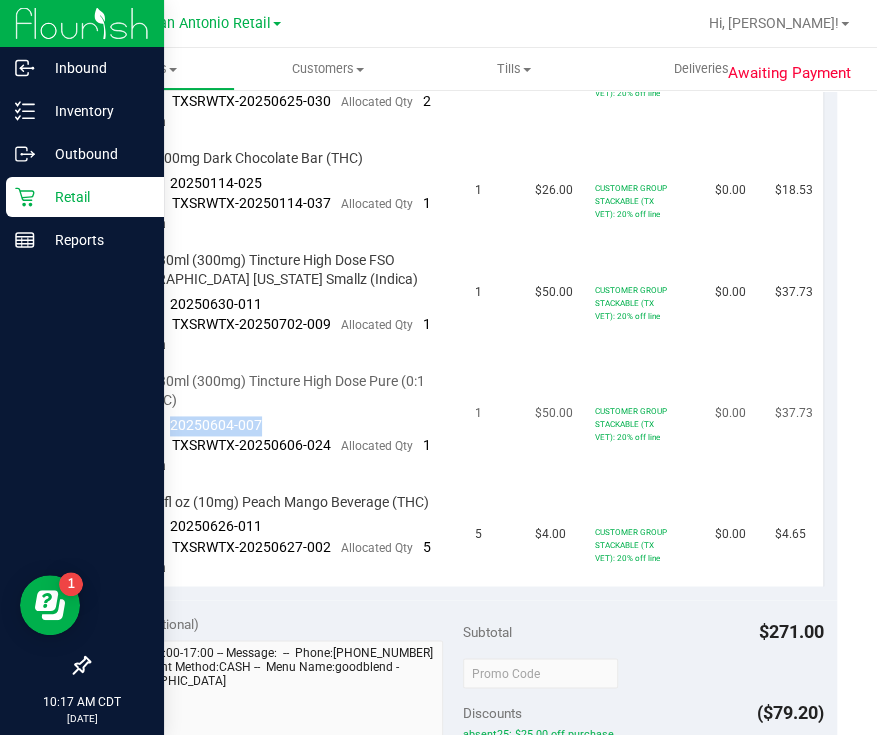 drag, startPoint x: 267, startPoint y: 424, endPoint x: 163, endPoint y: 418, distance: 104.172935 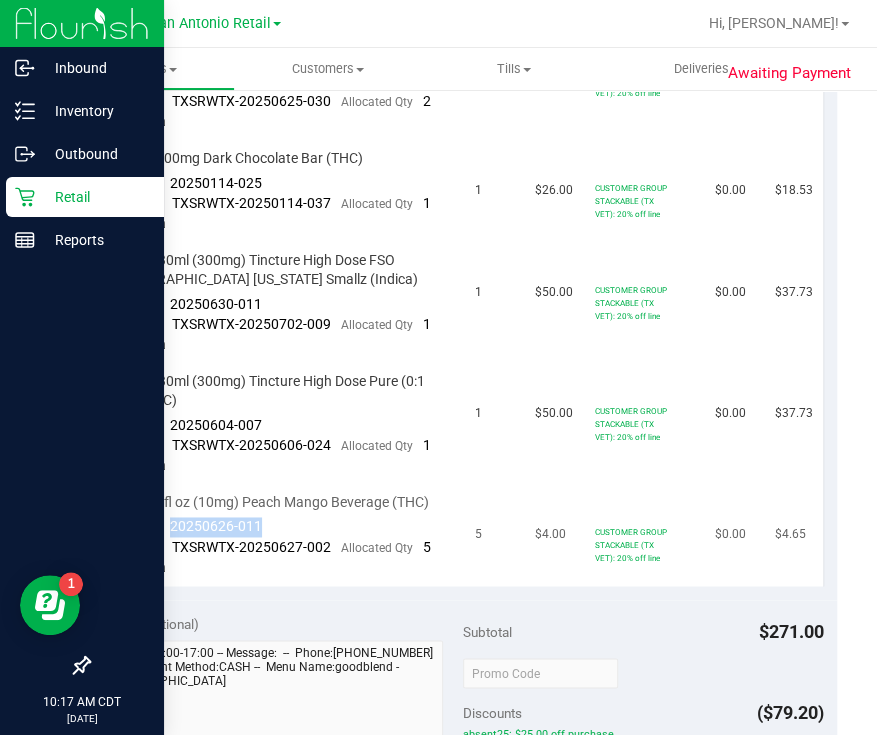 drag, startPoint x: 276, startPoint y: 531, endPoint x: 168, endPoint y: 529, distance: 108.01852 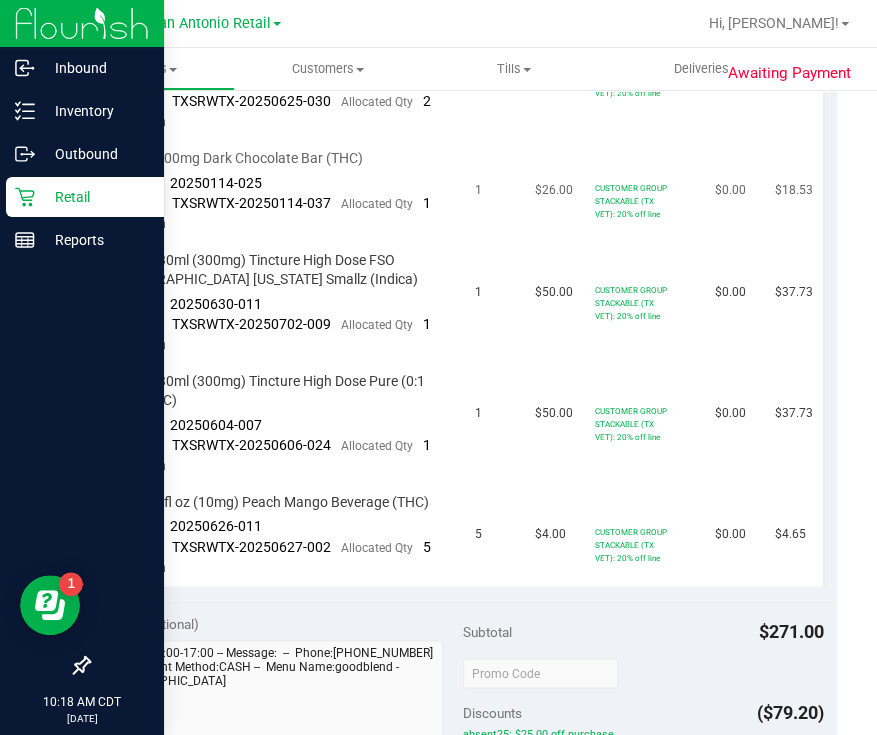 click on "CUSTOMER GROUP STACKABLE (TX VET):
20%
off
line" at bounding box center [643, 192] 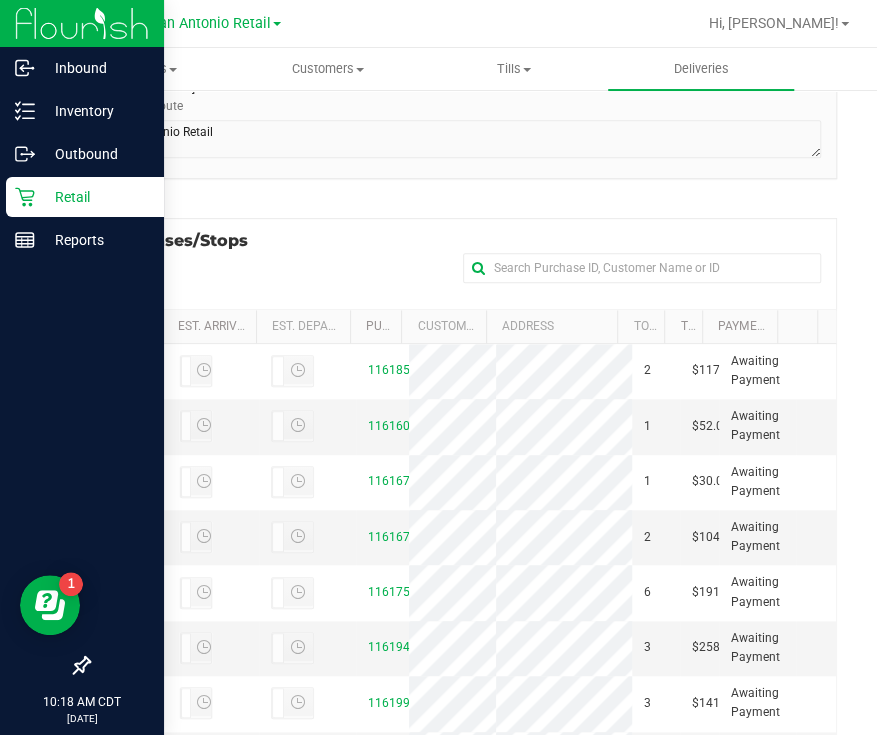 scroll, scrollTop: 375, scrollLeft: 0, axis: vertical 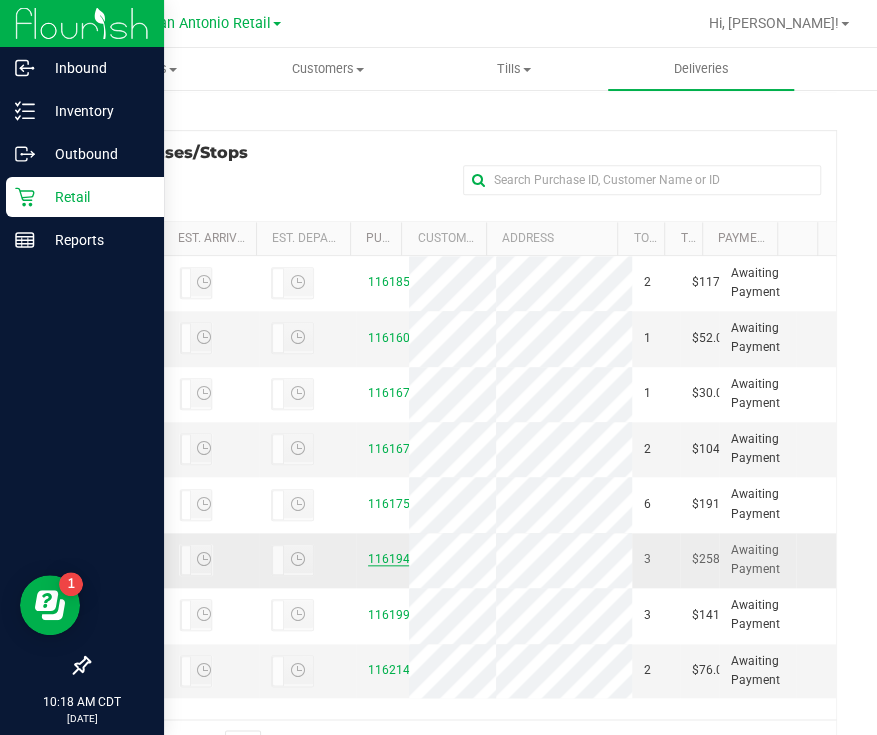 click on "11619449" at bounding box center [396, 559] 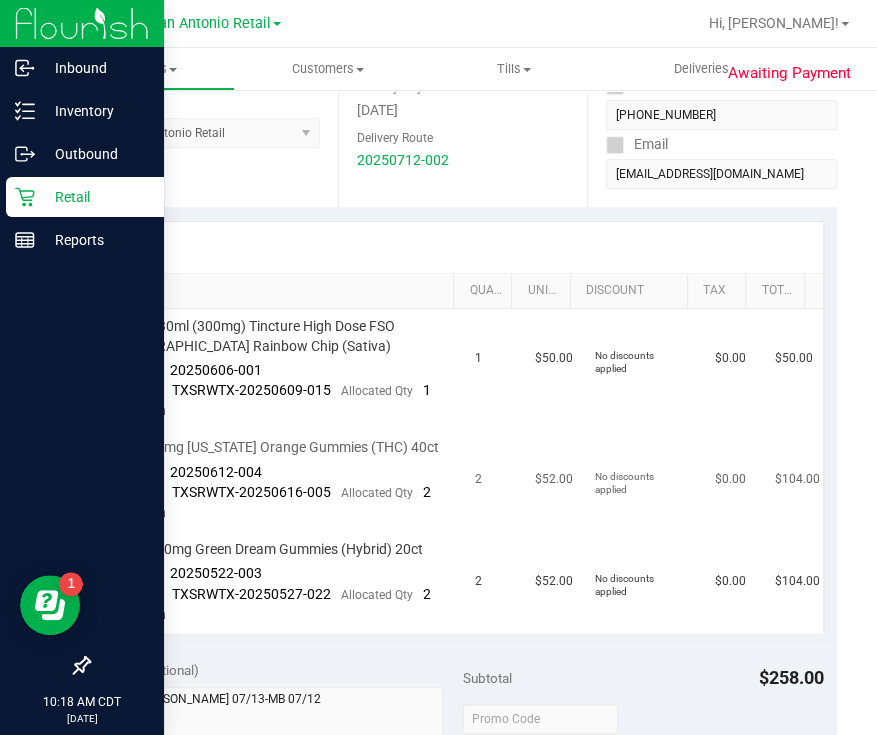 scroll, scrollTop: 375, scrollLeft: 0, axis: vertical 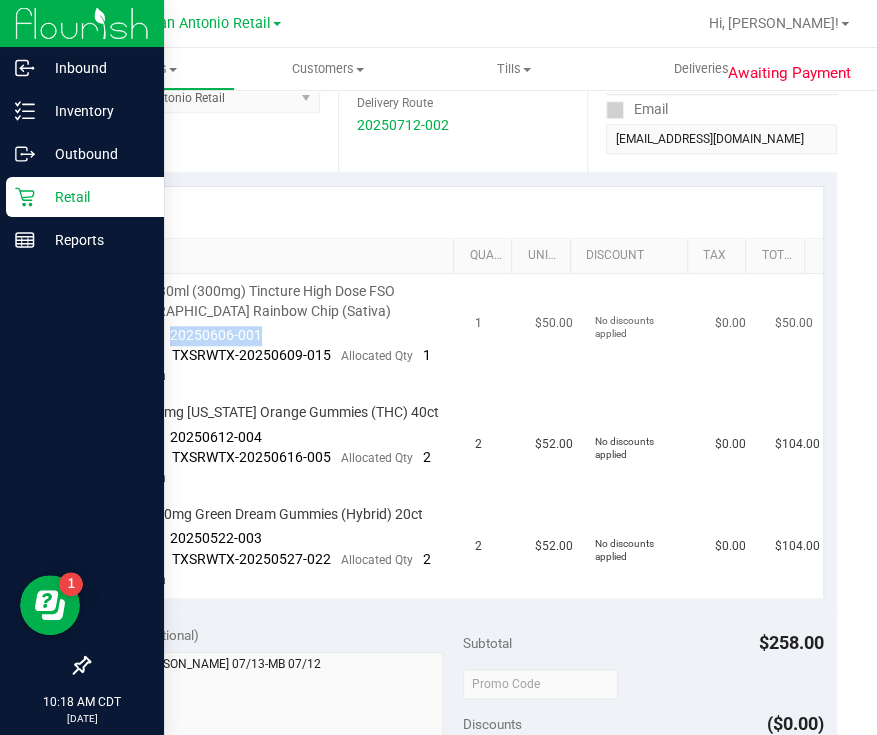 drag, startPoint x: 278, startPoint y: 337, endPoint x: 165, endPoint y: 332, distance: 113.110565 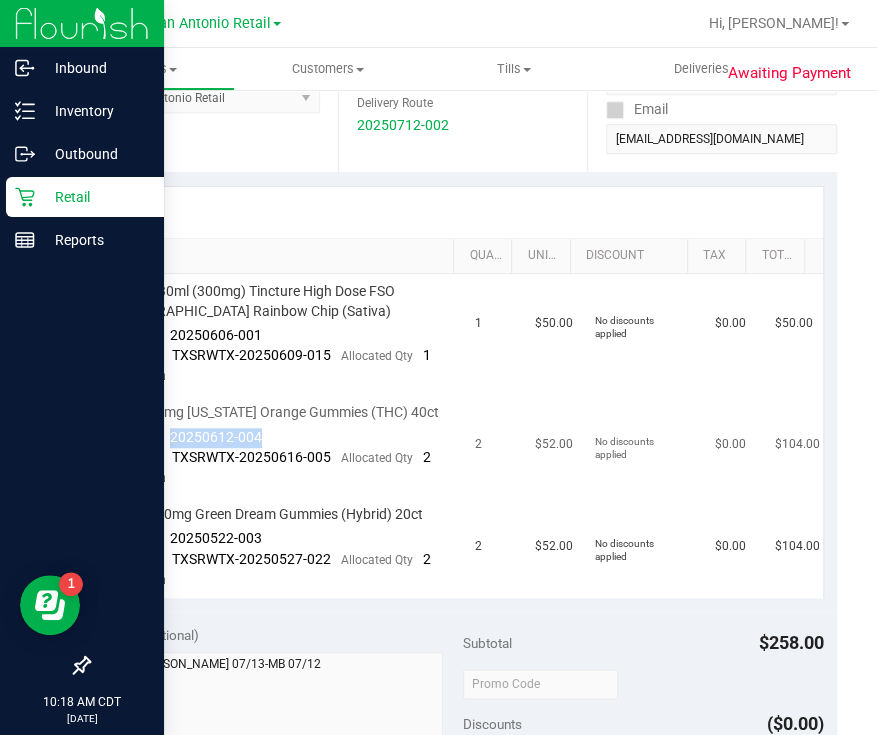 drag, startPoint x: 275, startPoint y: 434, endPoint x: 170, endPoint y: 438, distance: 105.076164 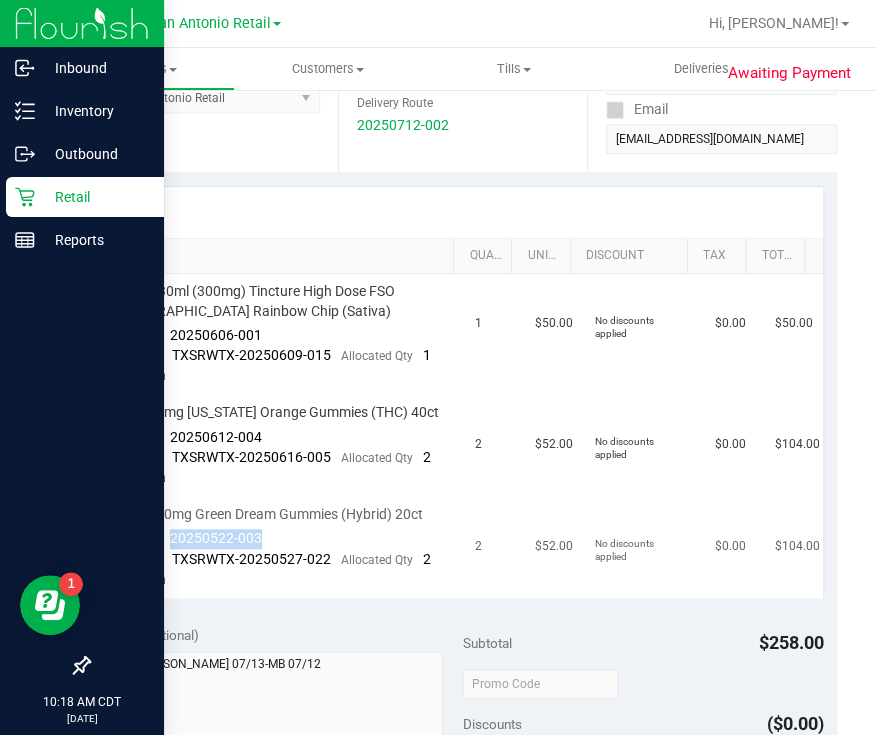drag, startPoint x: 288, startPoint y: 537, endPoint x: 164, endPoint y: 533, distance: 124.0645 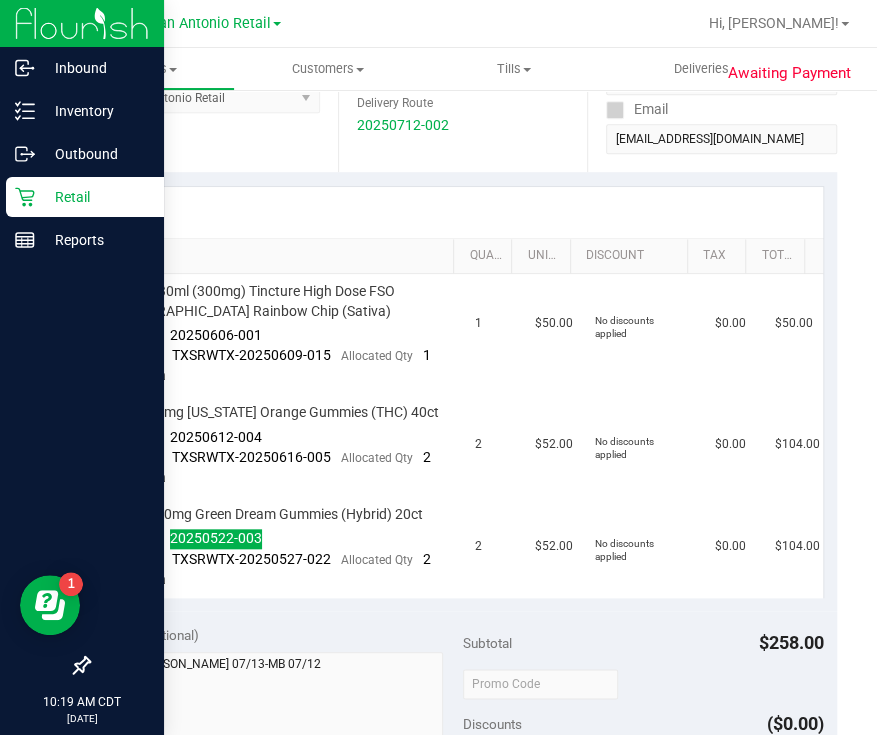 click on "SKU Quantity Unit Price Discount Tax Total
TX SW 30ml (300mg) Tincture High Dose FSO TX Rainbow Chip (Sativa)
Batch ID
20250606-001
Package
TXSRWTX-20250609-015
Allocated Qty
1
UOM
ea
1
$50.00
No discounts applied
$0.00
$50.00
TX HT 5mg Texas Orange Gummies (THC) 40ct
Batch ID
20250612-004" at bounding box center [462, 391] 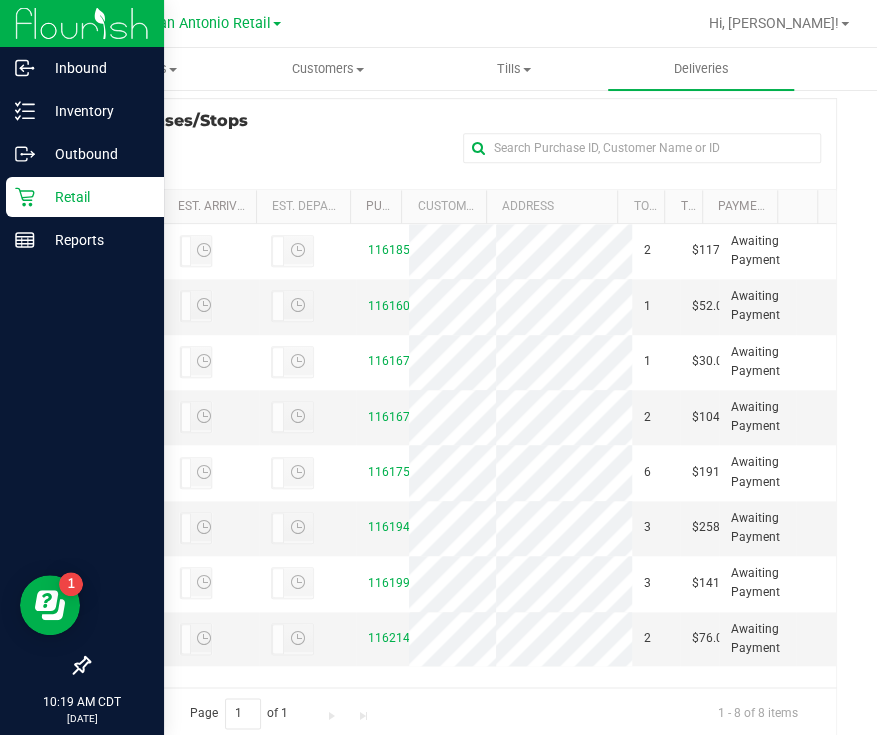 scroll, scrollTop: 466, scrollLeft: 0, axis: vertical 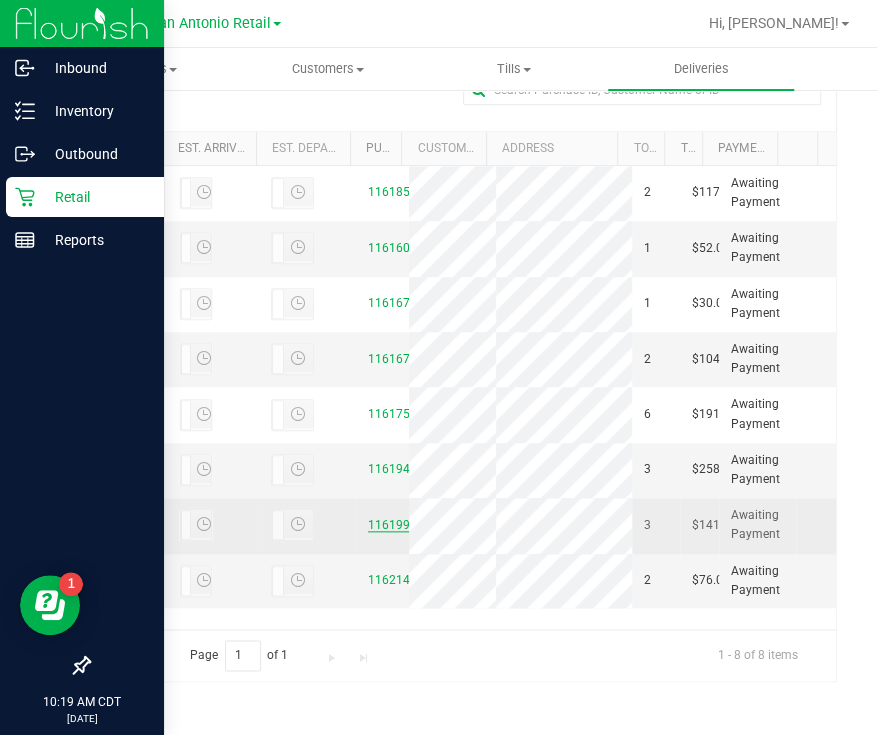 click on "11619995" at bounding box center [396, 525] 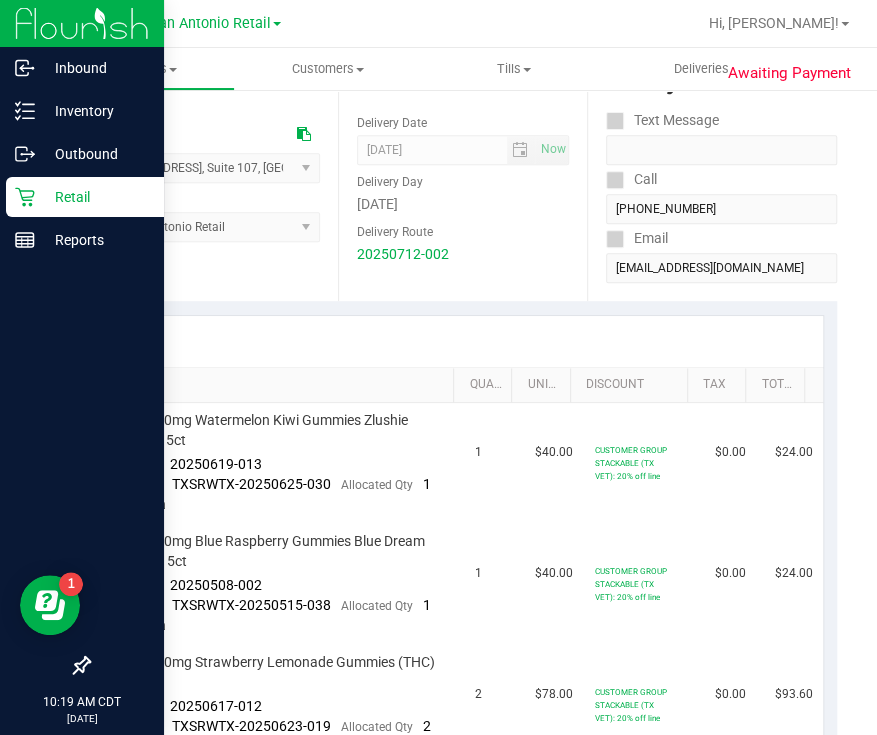 scroll, scrollTop: 375, scrollLeft: 0, axis: vertical 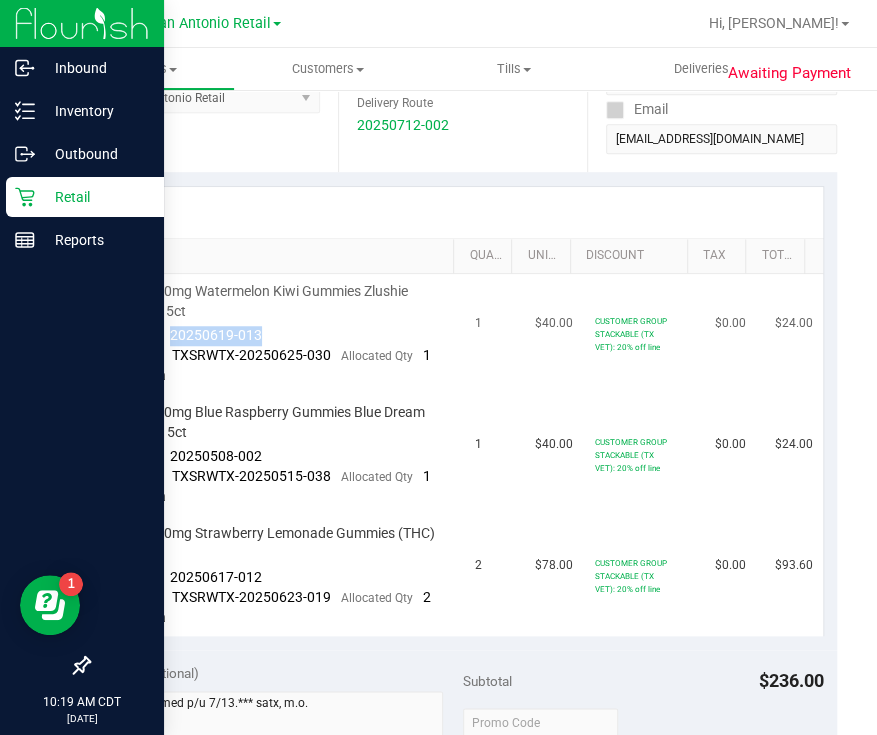 drag, startPoint x: 277, startPoint y: 329, endPoint x: 165, endPoint y: 322, distance: 112.21854 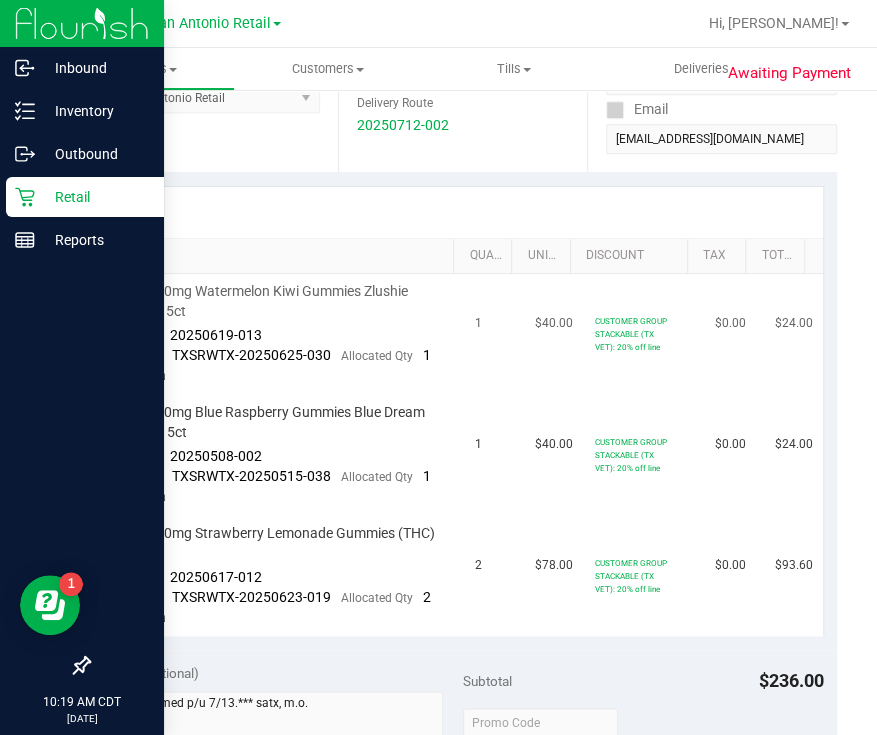 drag, startPoint x: 165, startPoint y: 322, endPoint x: 383, endPoint y: 392, distance: 228.96288 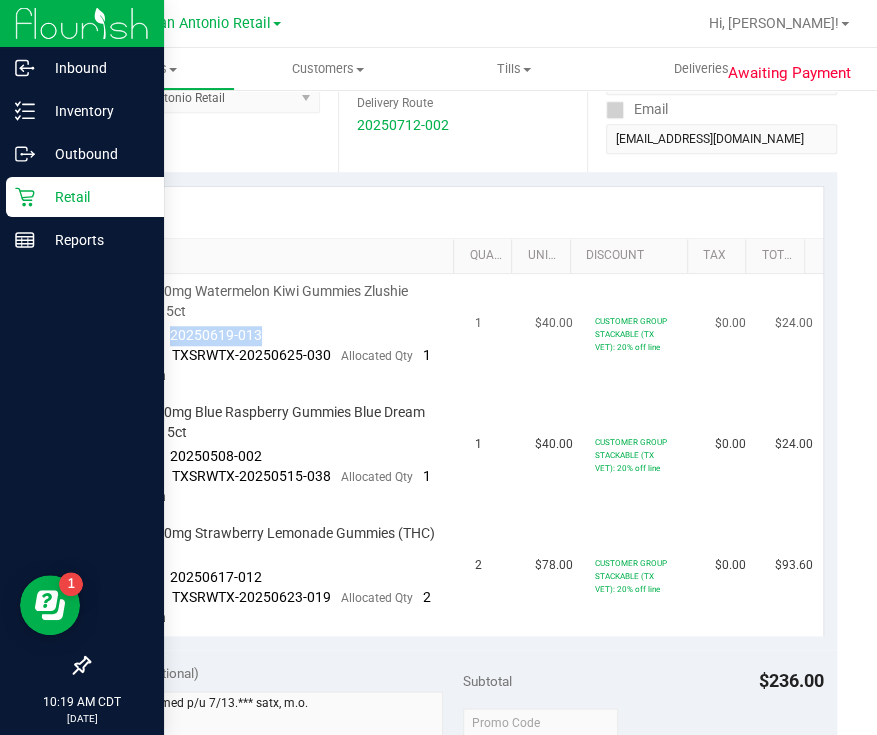 drag, startPoint x: 285, startPoint y: 331, endPoint x: 169, endPoint y: 336, distance: 116.10771 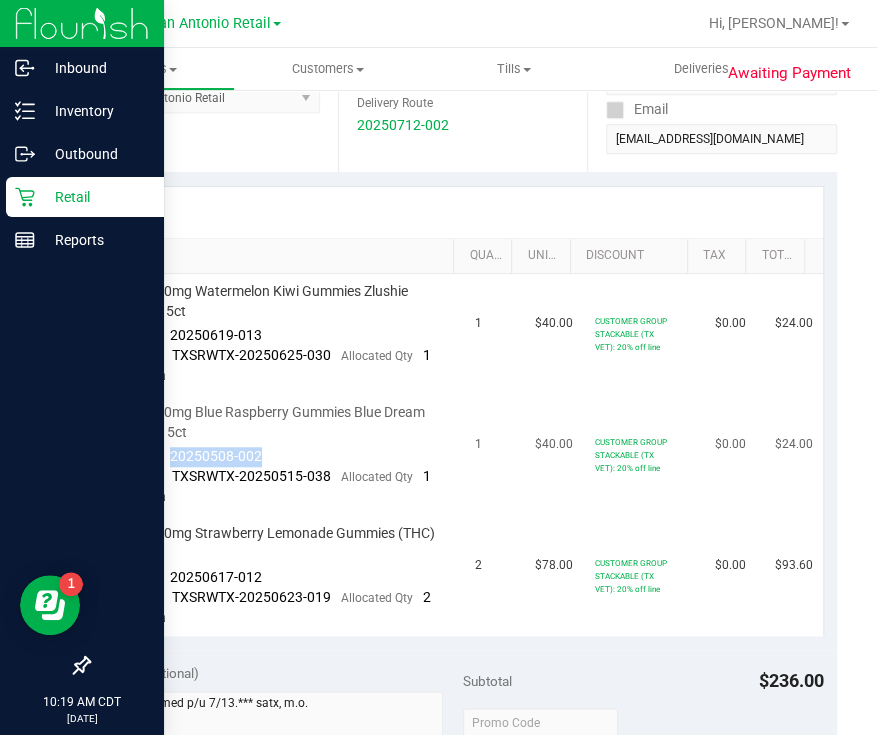 drag, startPoint x: 275, startPoint y: 456, endPoint x: 153, endPoint y: 448, distance: 122.26202 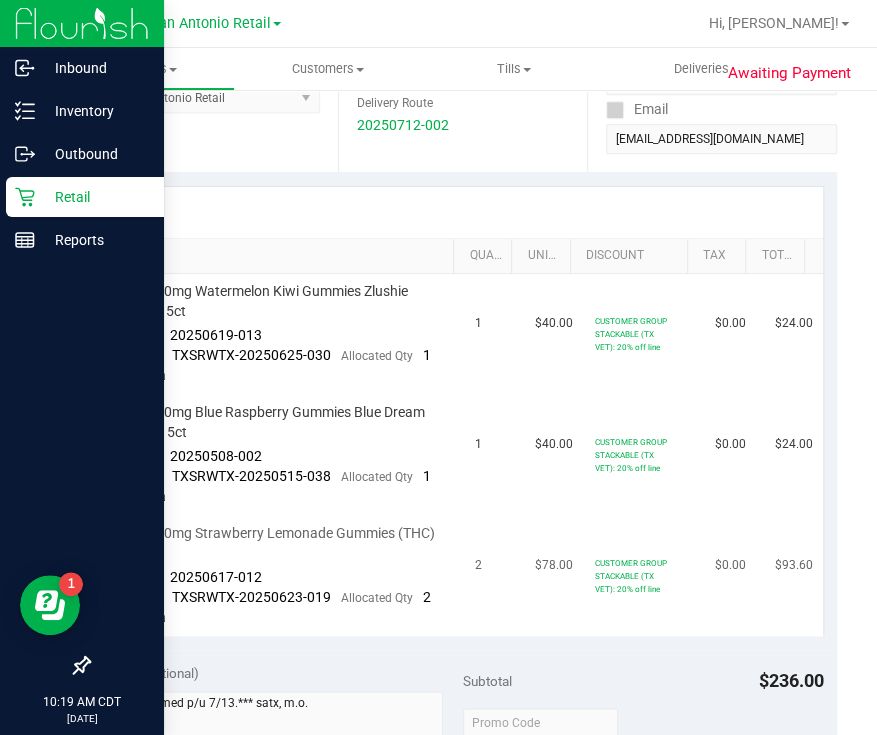 click on "TX HT 20mg Strawberry Lemonade Gummies (THC) 15ct
Batch ID
20250617-012
Package
TXSRWTX-20250623-019
Allocated Qty
2
UOM
ea" at bounding box center [283, 576] 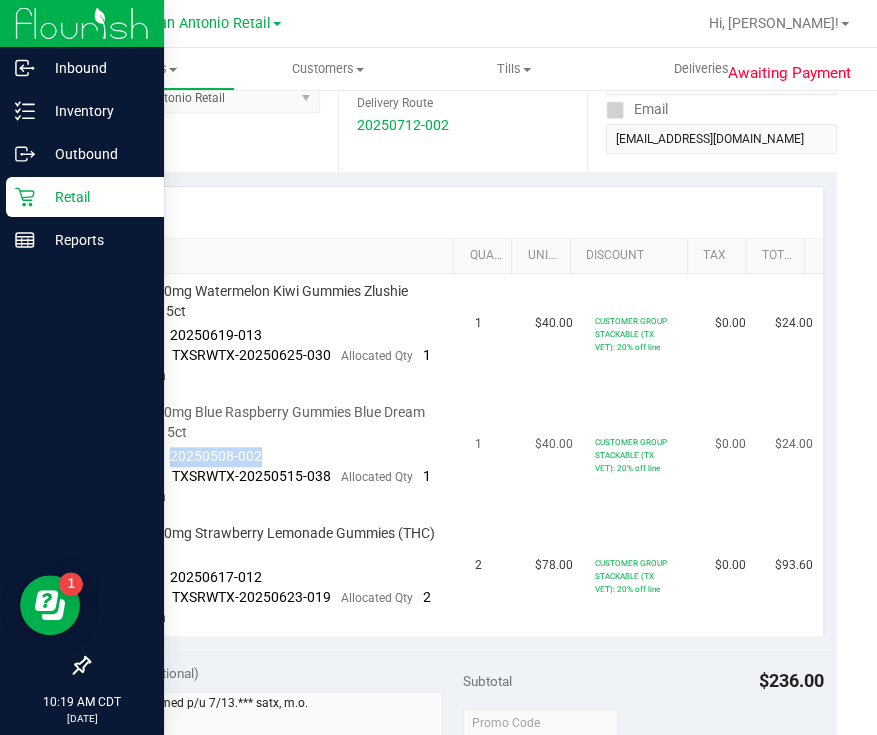 drag, startPoint x: 272, startPoint y: 457, endPoint x: 166, endPoint y: 453, distance: 106.07545 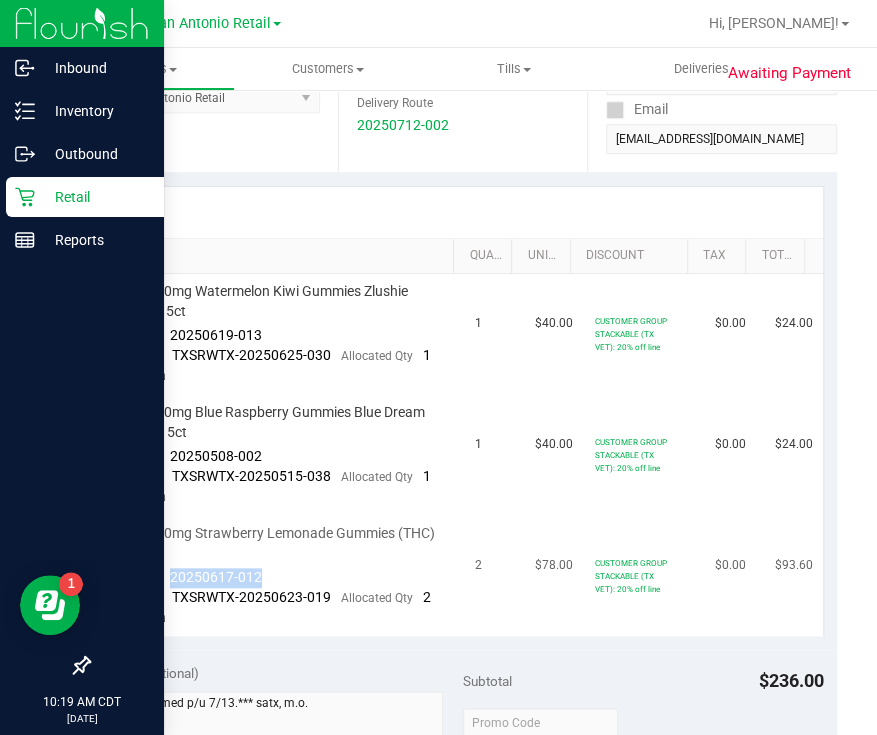 drag, startPoint x: 278, startPoint y: 575, endPoint x: 164, endPoint y: 576, distance: 114.00439 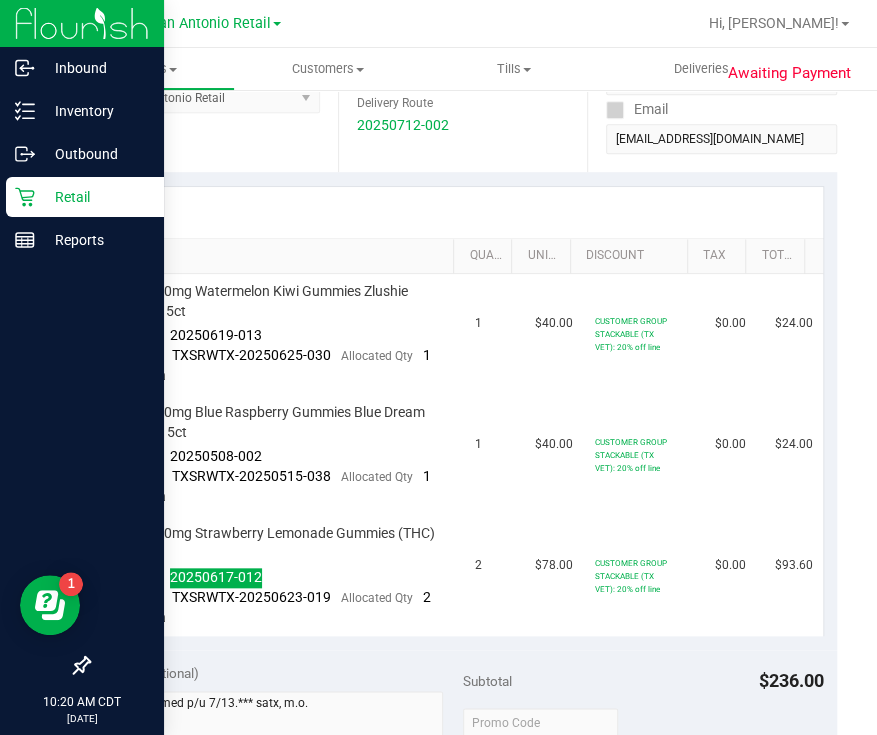 click at bounding box center [463, 212] 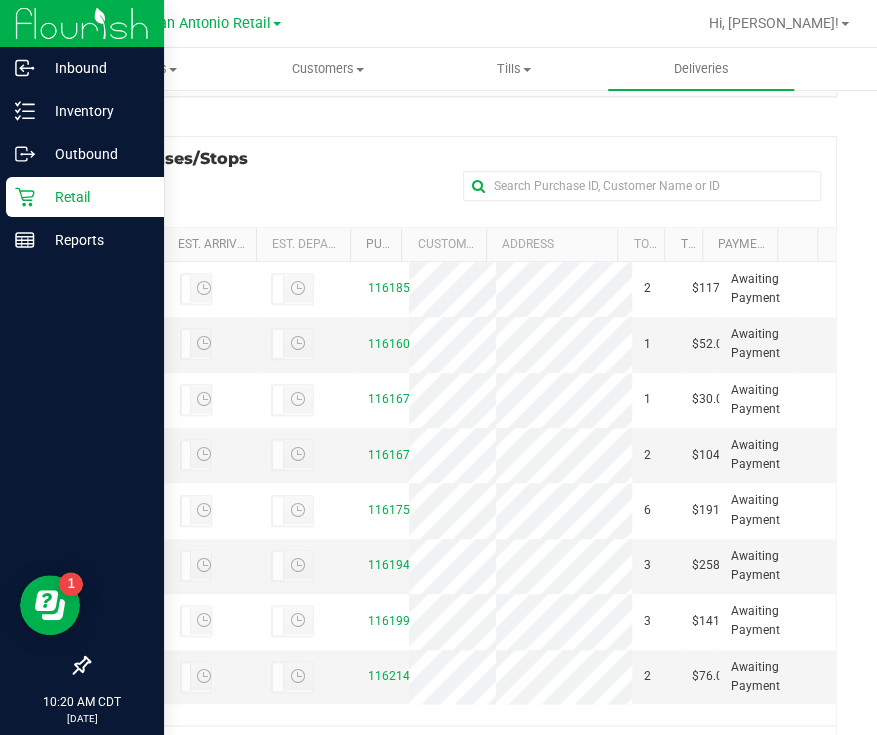 scroll, scrollTop: 466, scrollLeft: 0, axis: vertical 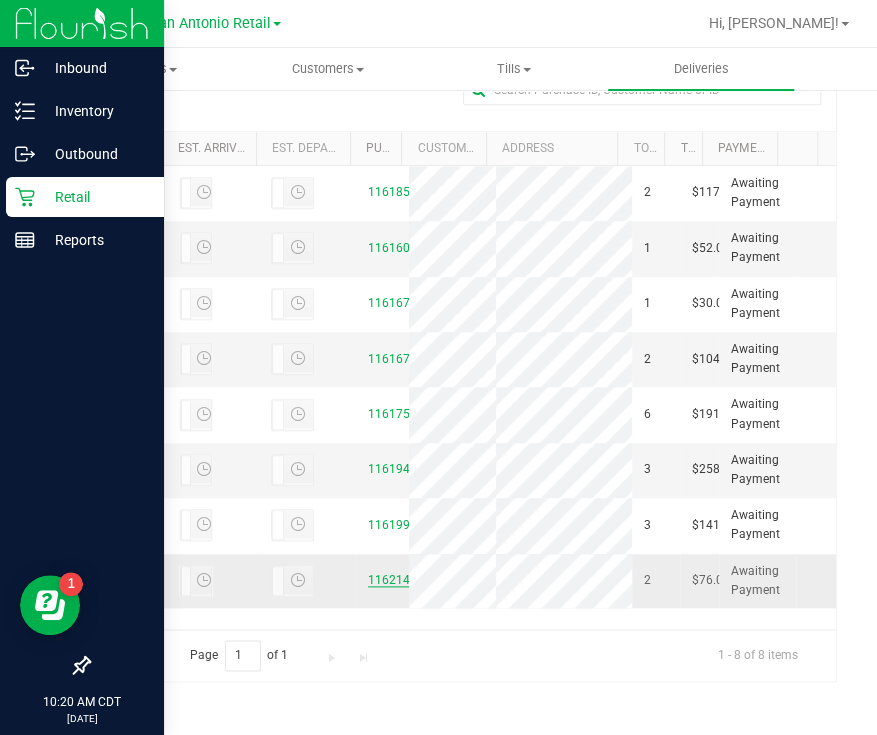 click on "11621416" at bounding box center (396, 580) 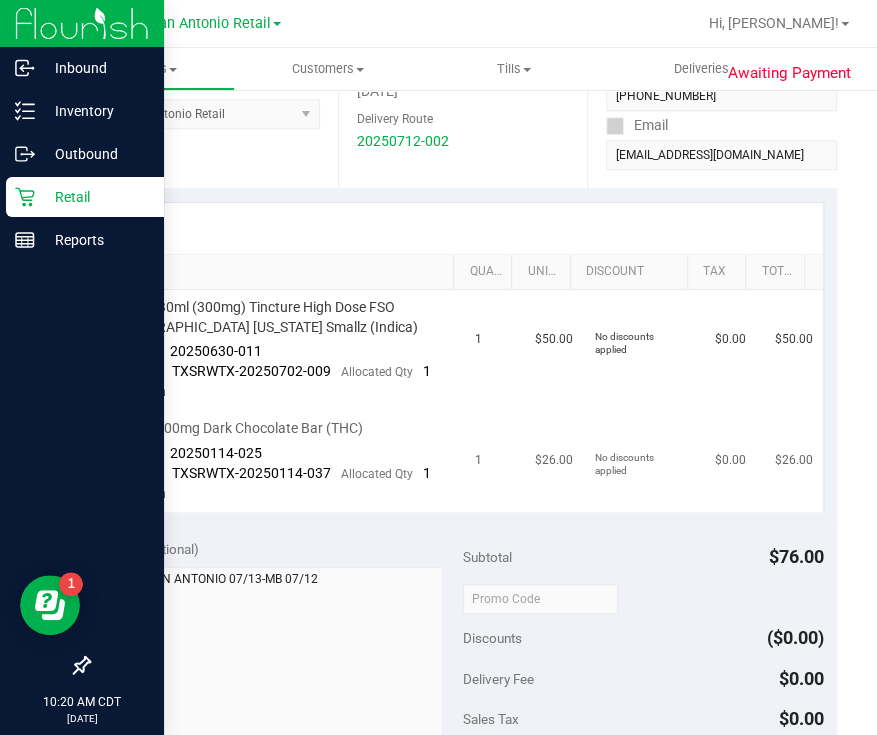 scroll, scrollTop: 375, scrollLeft: 0, axis: vertical 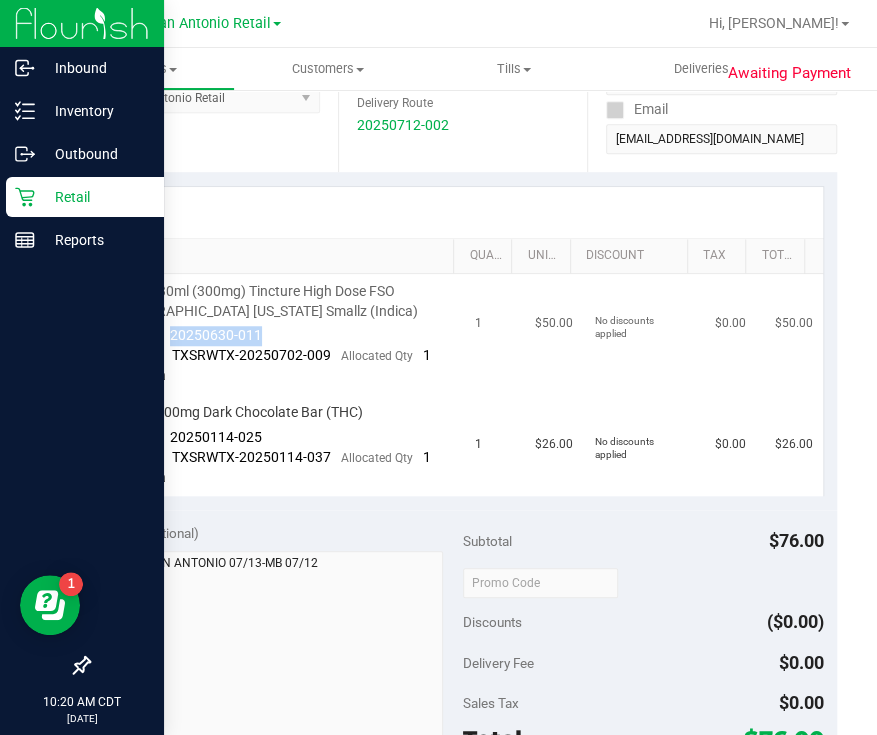 drag, startPoint x: 289, startPoint y: 329, endPoint x: 158, endPoint y: 342, distance: 131.64346 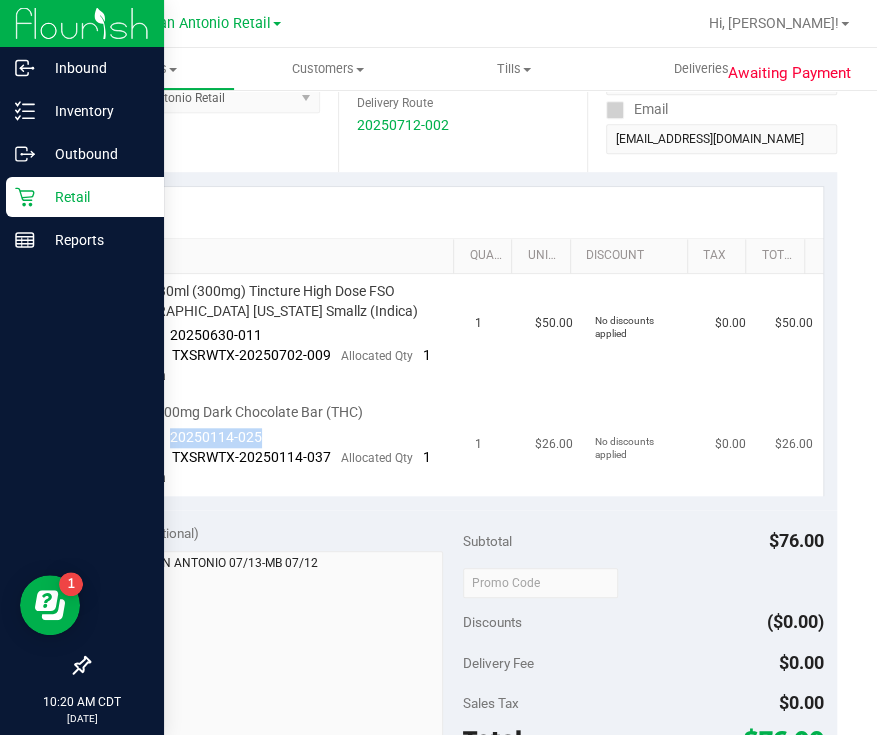 drag, startPoint x: 269, startPoint y: 430, endPoint x: 170, endPoint y: 437, distance: 99.24717 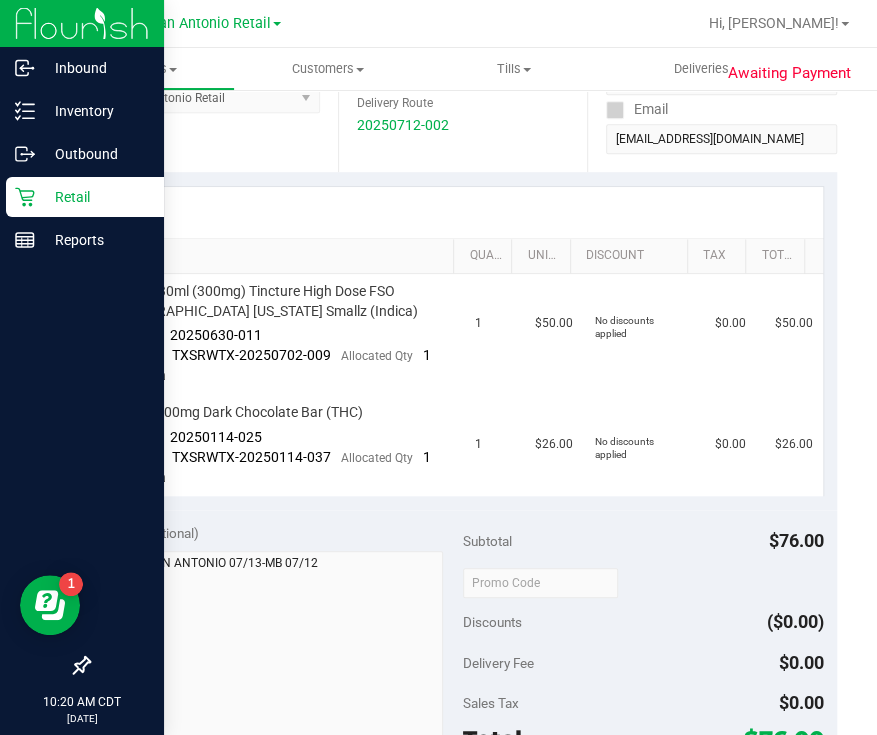 click on "SKU Quantity Unit Price Discount Tax Total
TX SW 30ml (300mg) Tincture High Dose FSO TX Georgia Smallz (Indica)
Batch ID
20250630-011
Package
TXSRWTX-20250702-009
Allocated Qty
1
UOM
ea
1
$50.00
No discounts applied
$0.00
$50.00
TX HT 100mg Dark Chocolate Bar (THC)
Batch ID
20250114-025
Package 1 UOM ea" at bounding box center (463, 341) 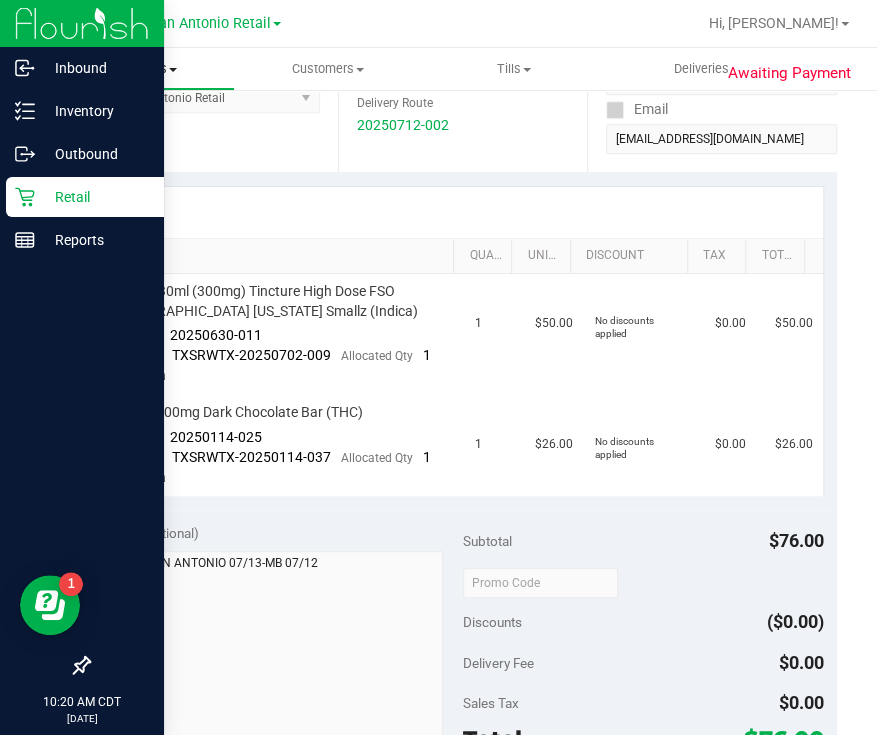 click on "Purchases" at bounding box center [141, 69] 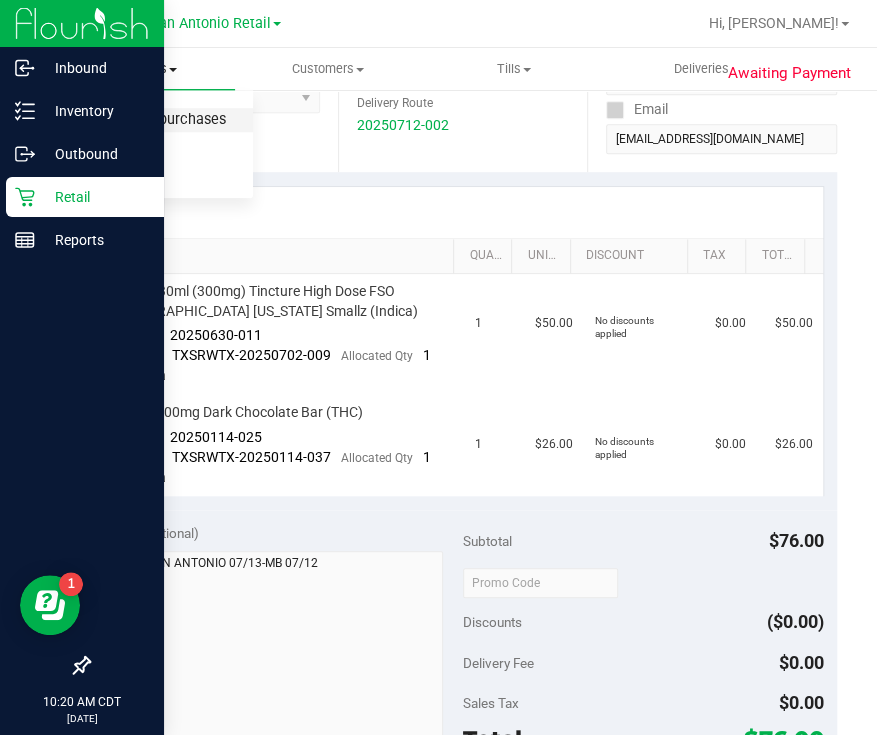 click on "Summary of purchases" at bounding box center (150, 120) 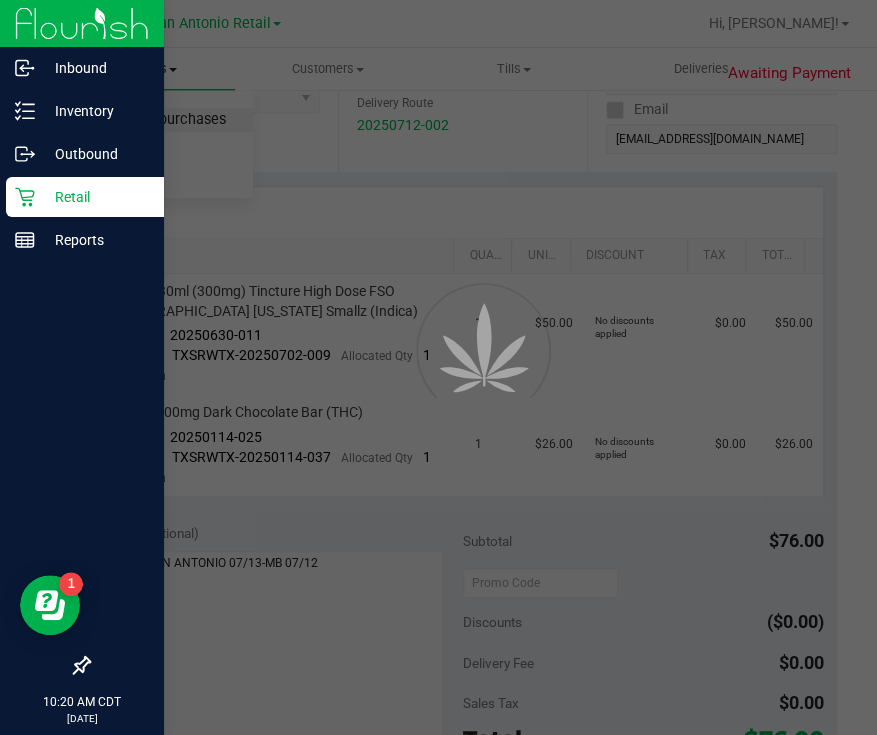 scroll, scrollTop: 0, scrollLeft: 0, axis: both 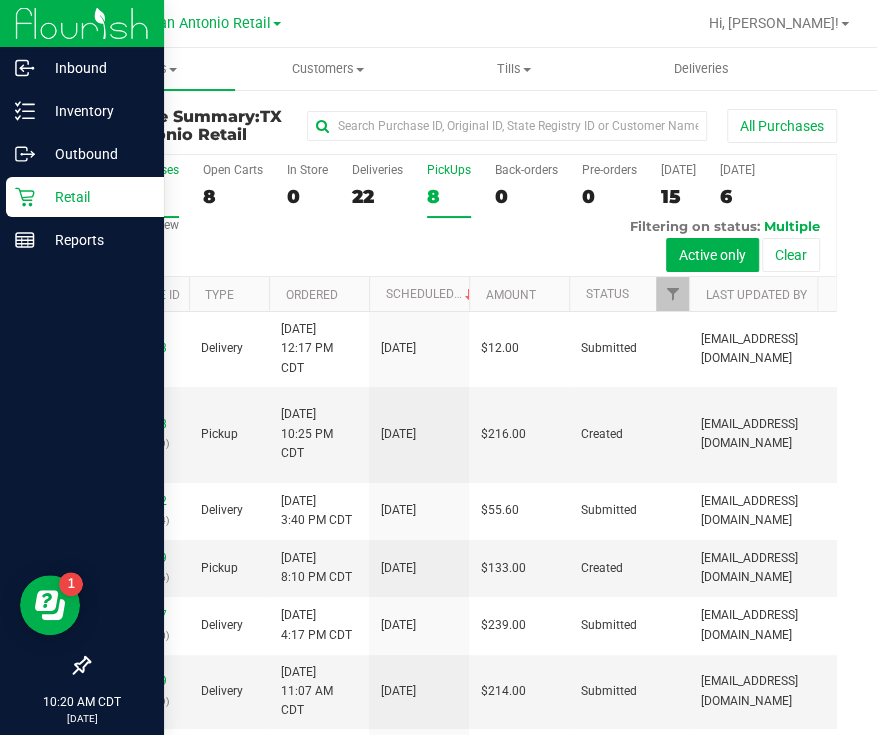 click on "8" at bounding box center [449, 196] 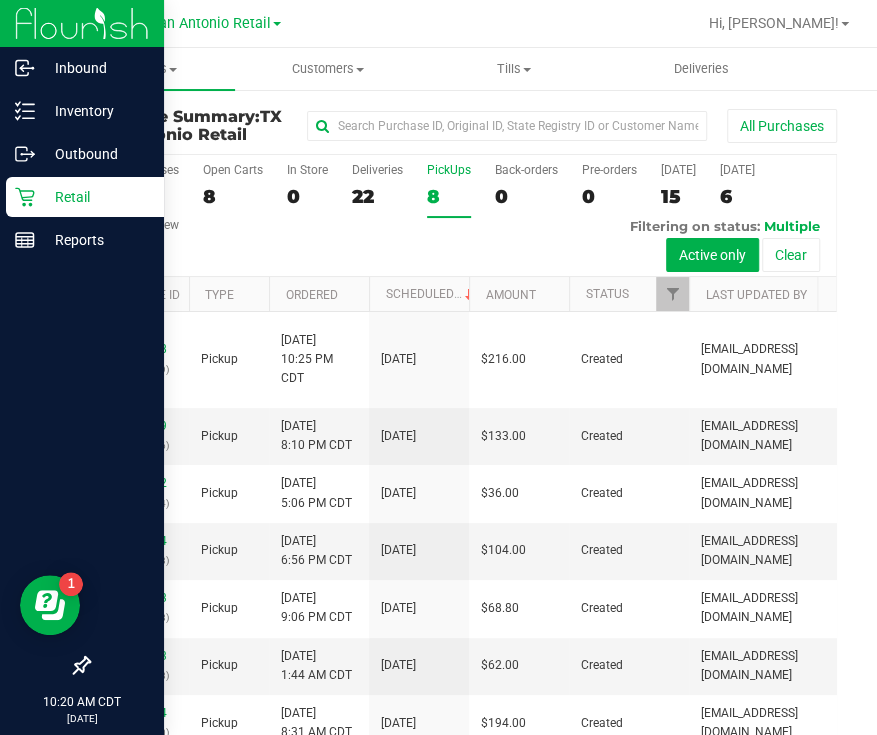 scroll, scrollTop: 113, scrollLeft: 0, axis: vertical 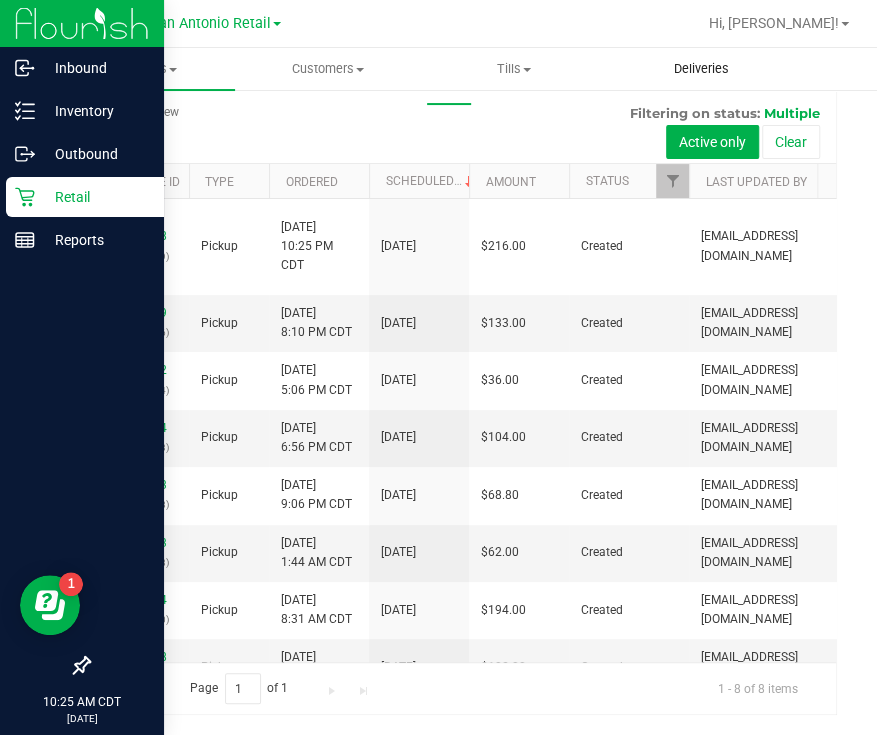 click on "Deliveries" at bounding box center [700, 69] 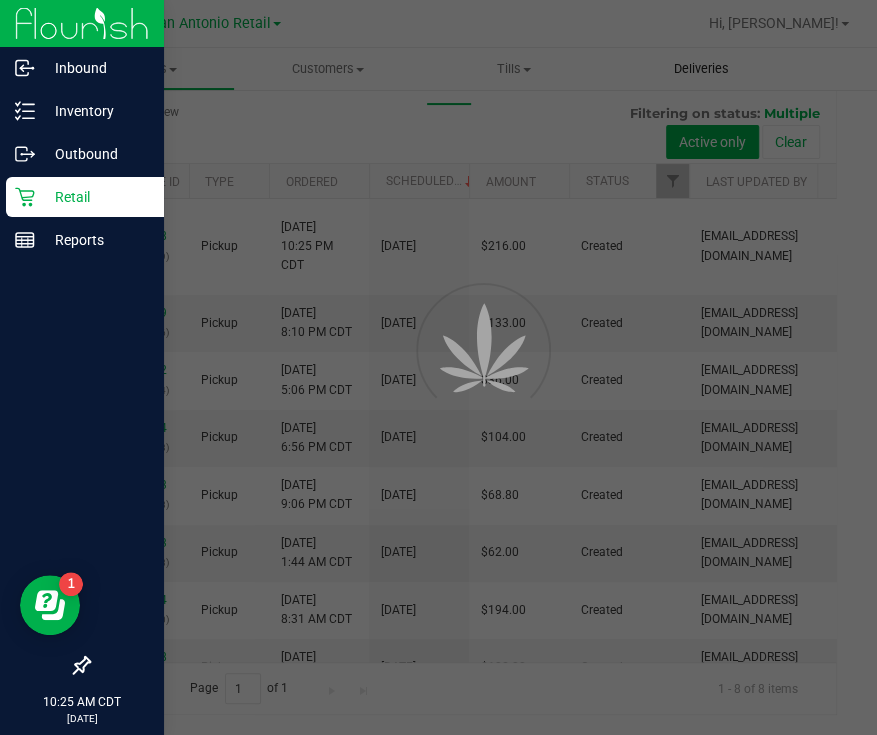 scroll, scrollTop: 0, scrollLeft: 0, axis: both 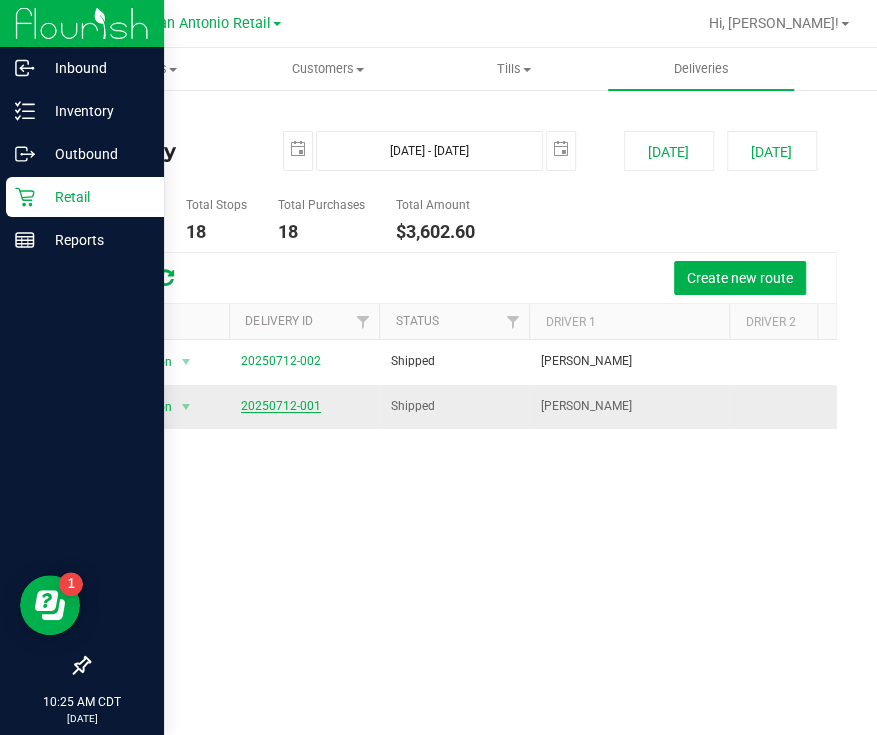 click on "20250712-001" at bounding box center [281, 406] 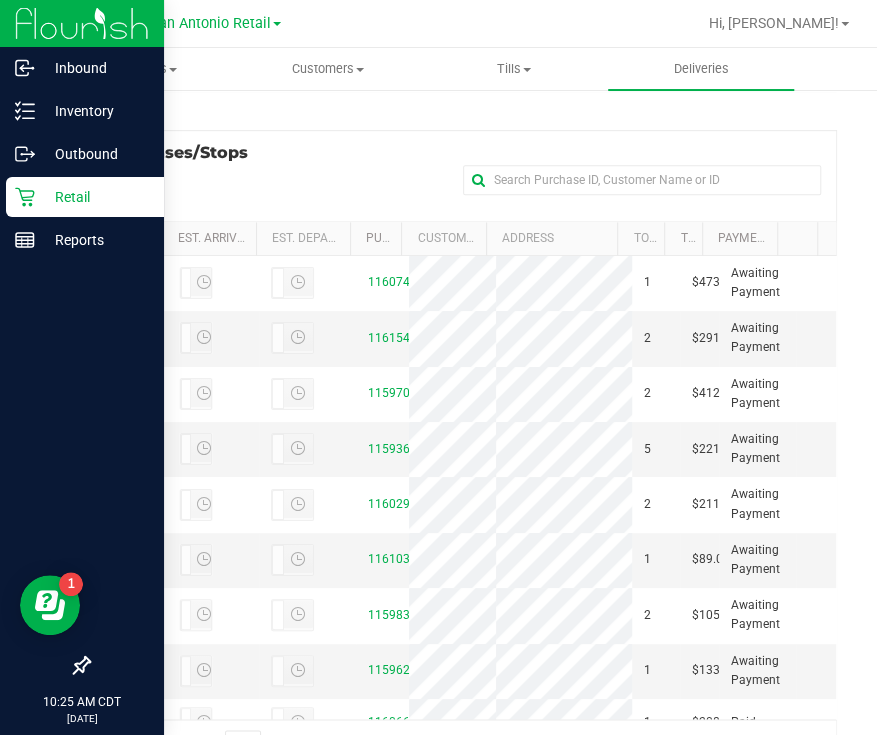 scroll, scrollTop: 466, scrollLeft: 0, axis: vertical 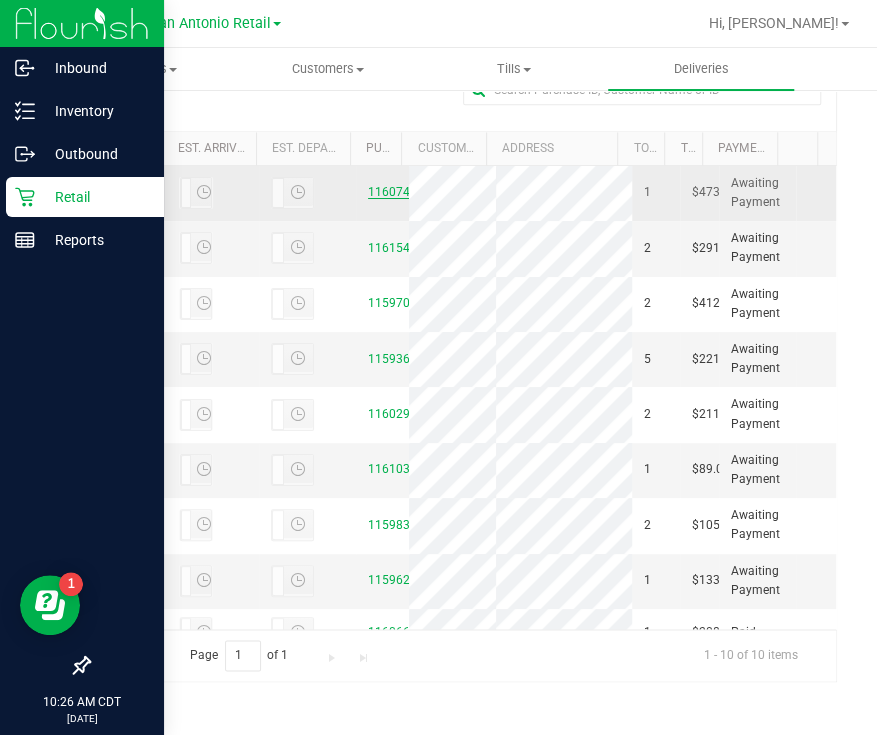 click on "11607478" at bounding box center (396, 192) 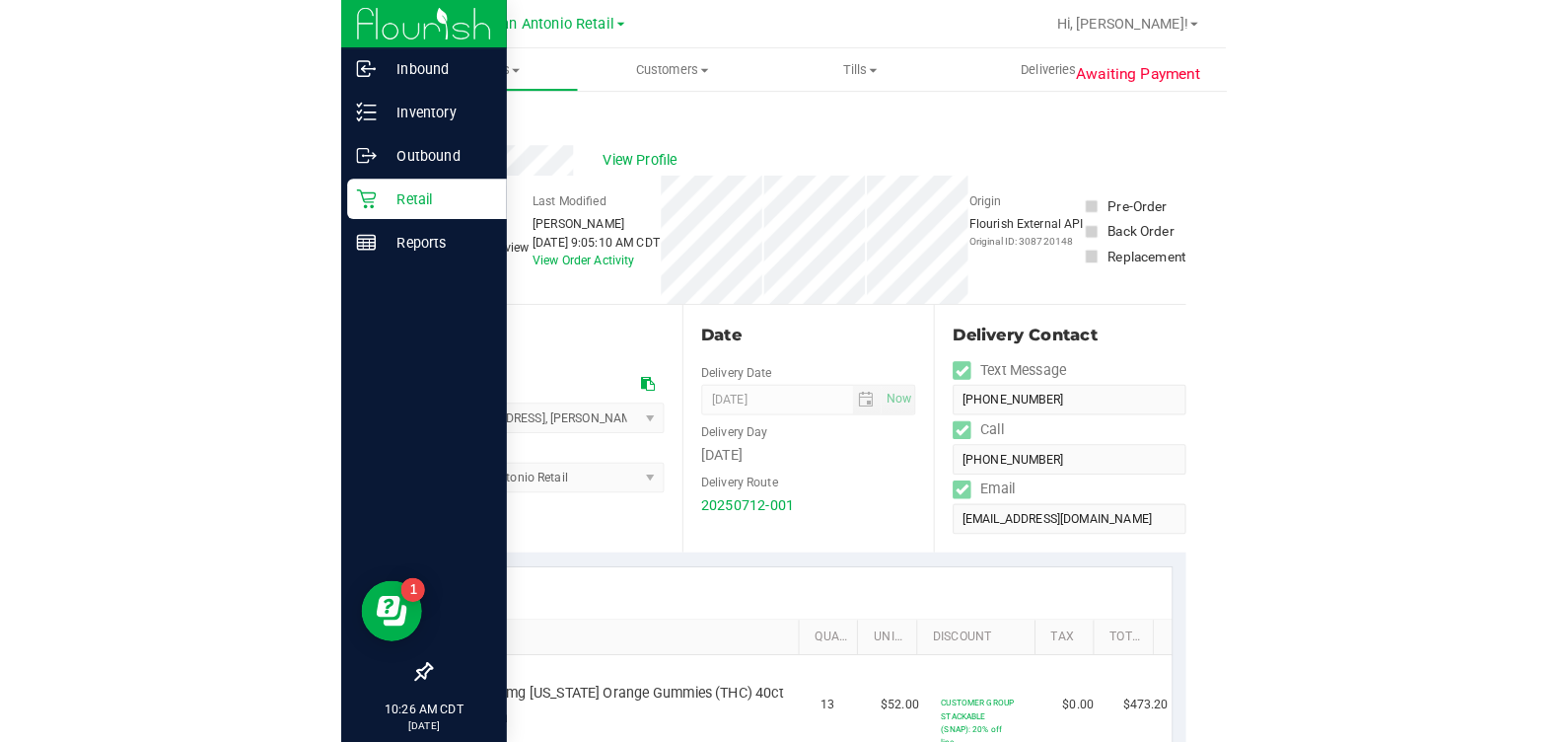 scroll, scrollTop: 0, scrollLeft: 0, axis: both 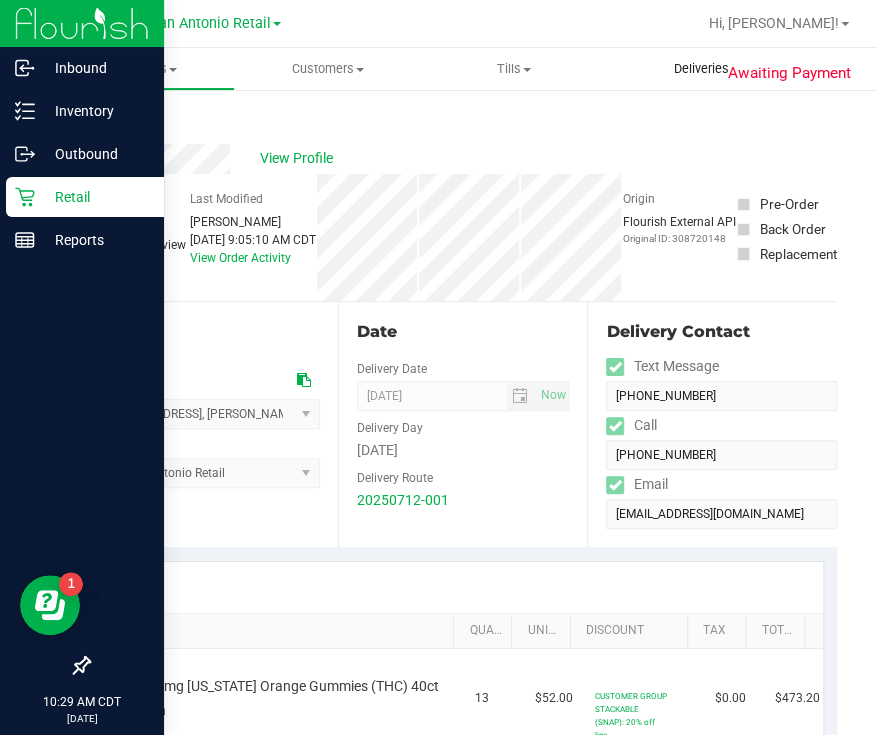 click on "Deliveries" at bounding box center (700, 69) 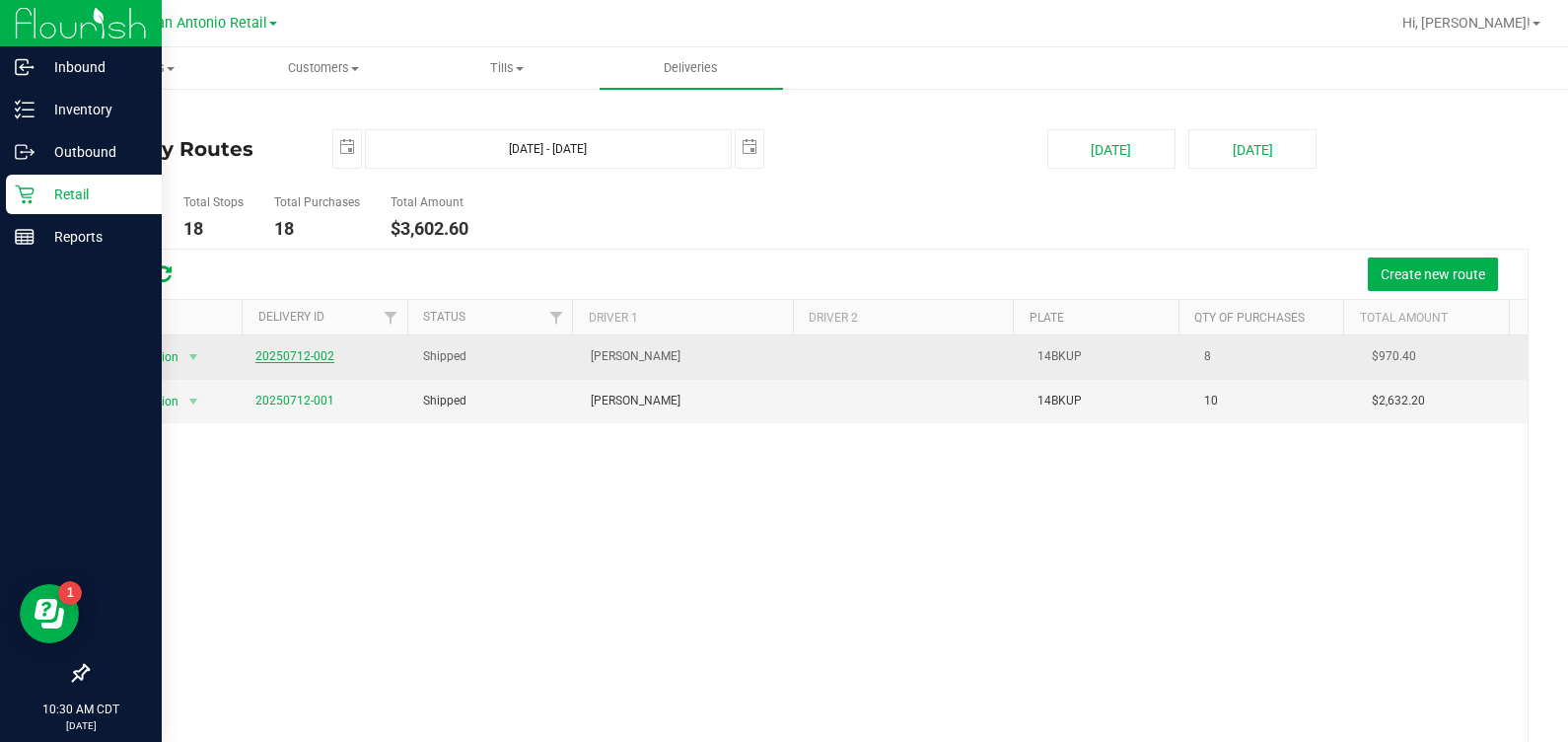 click on "20250712-002" at bounding box center (295, 356) 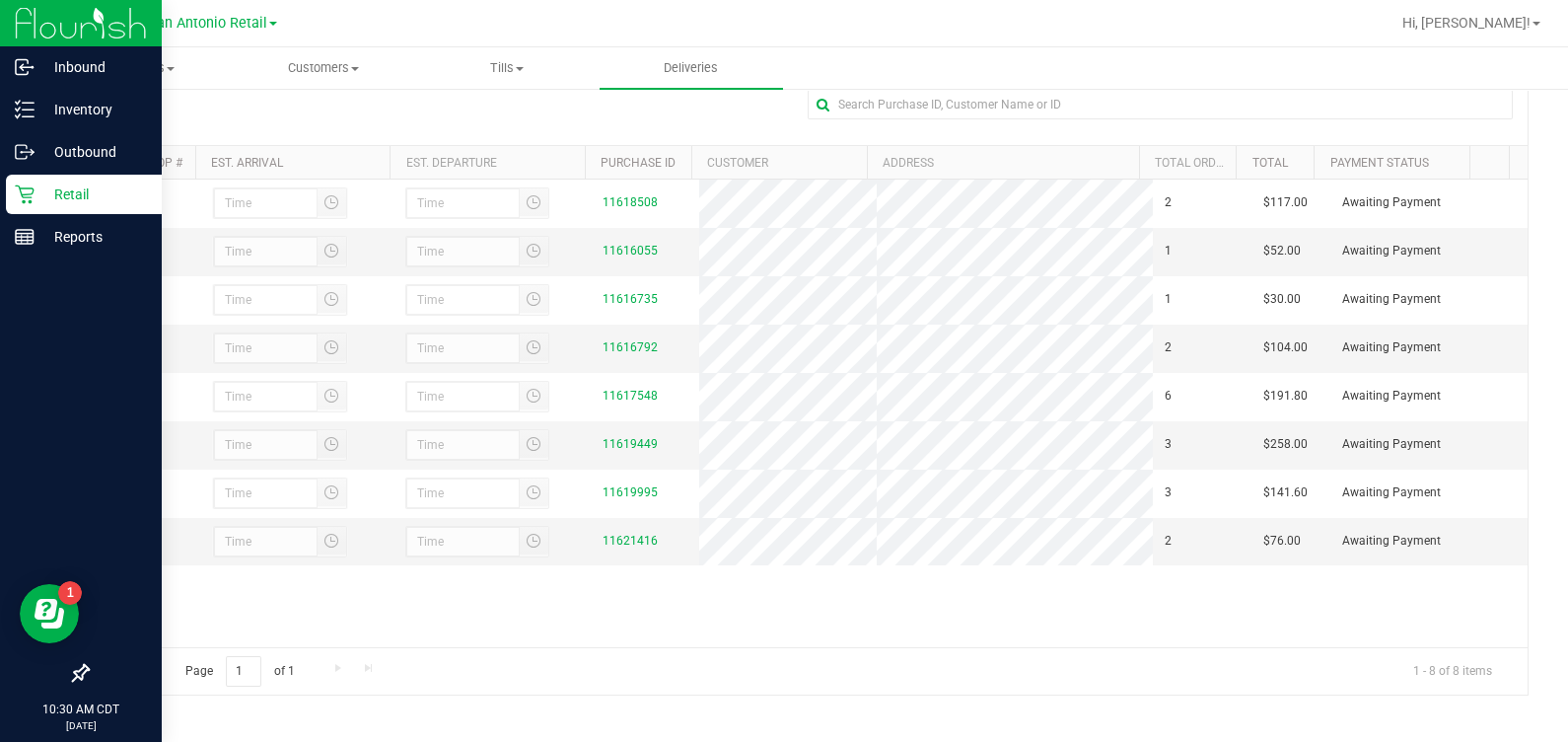 scroll, scrollTop: 326, scrollLeft: 0, axis: vertical 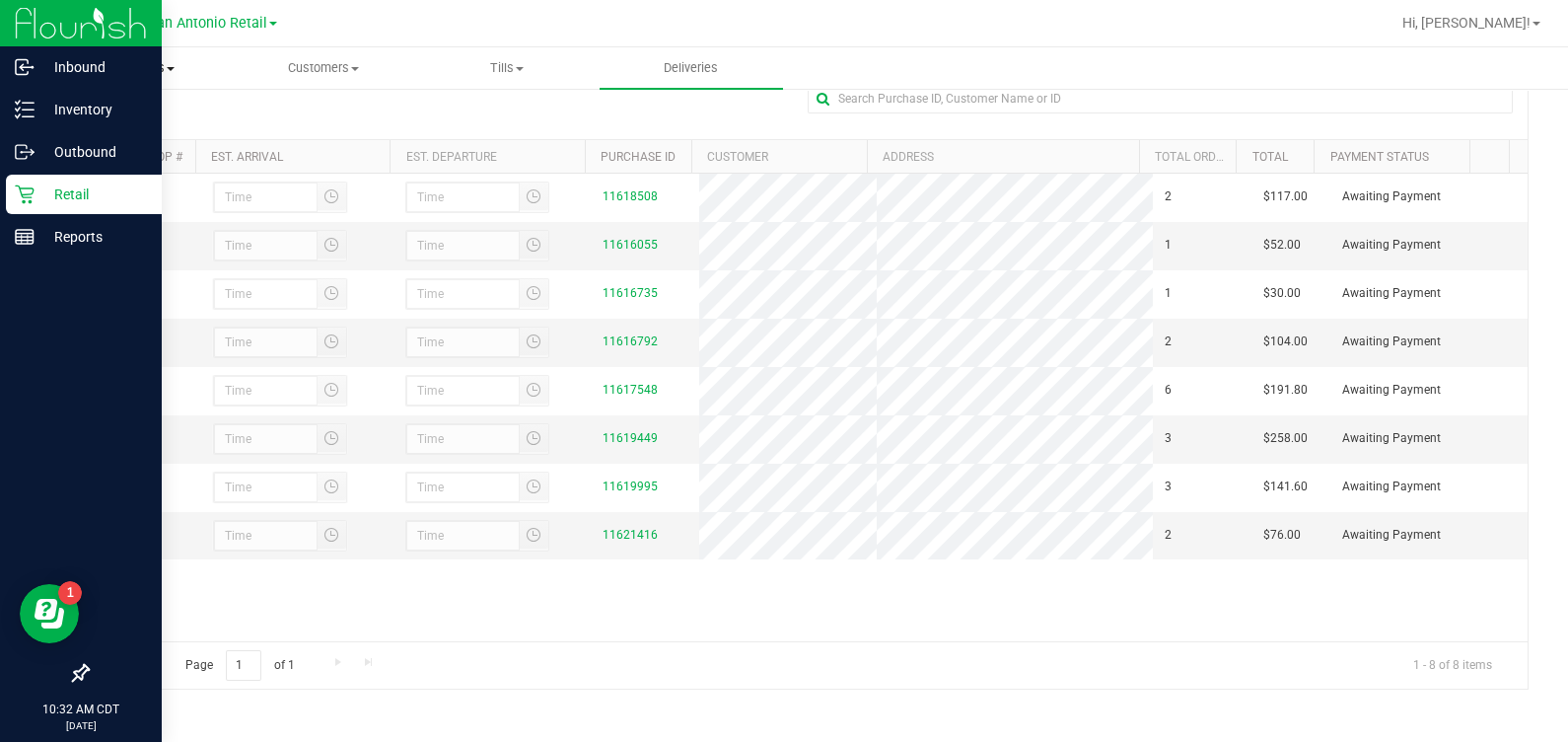 click on "Purchases
Summary of purchases
Fulfillment
All purchases" at bounding box center [139, 68] 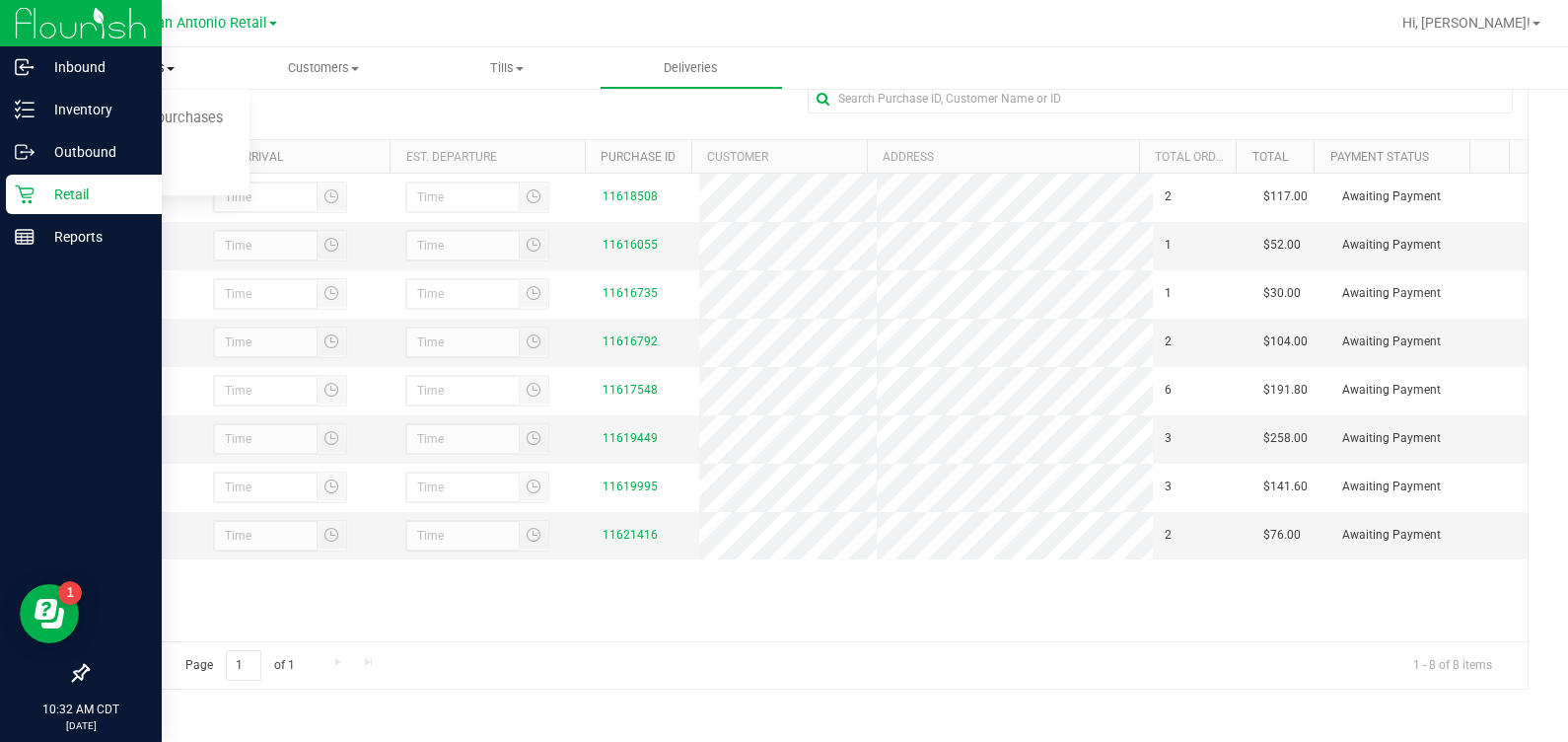 click on "Summary of purchases
Fulfillment
All purchases" at bounding box center (148, 143) 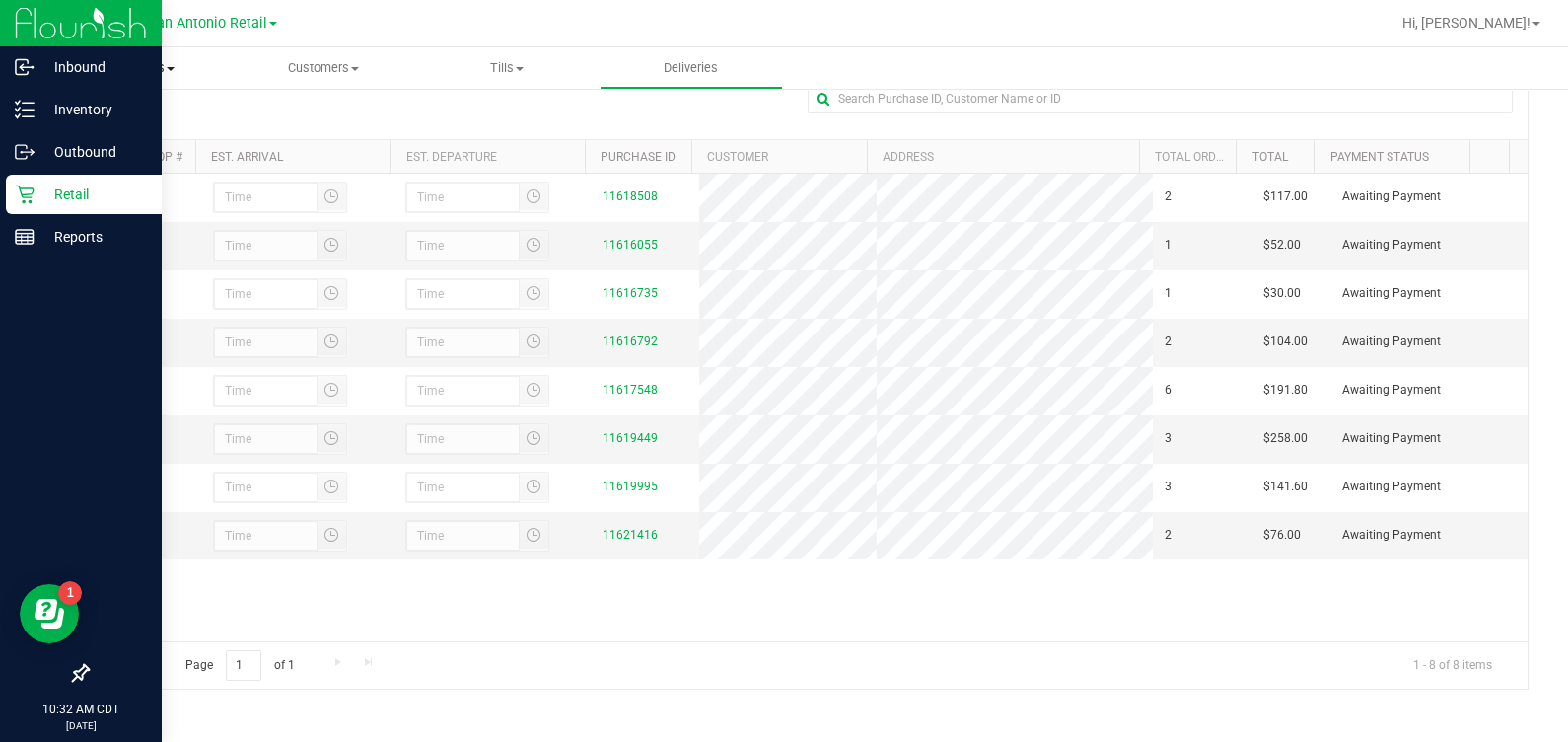 click on "Purchases
Summary of purchases
Fulfillment
All purchases" at bounding box center [139, 68] 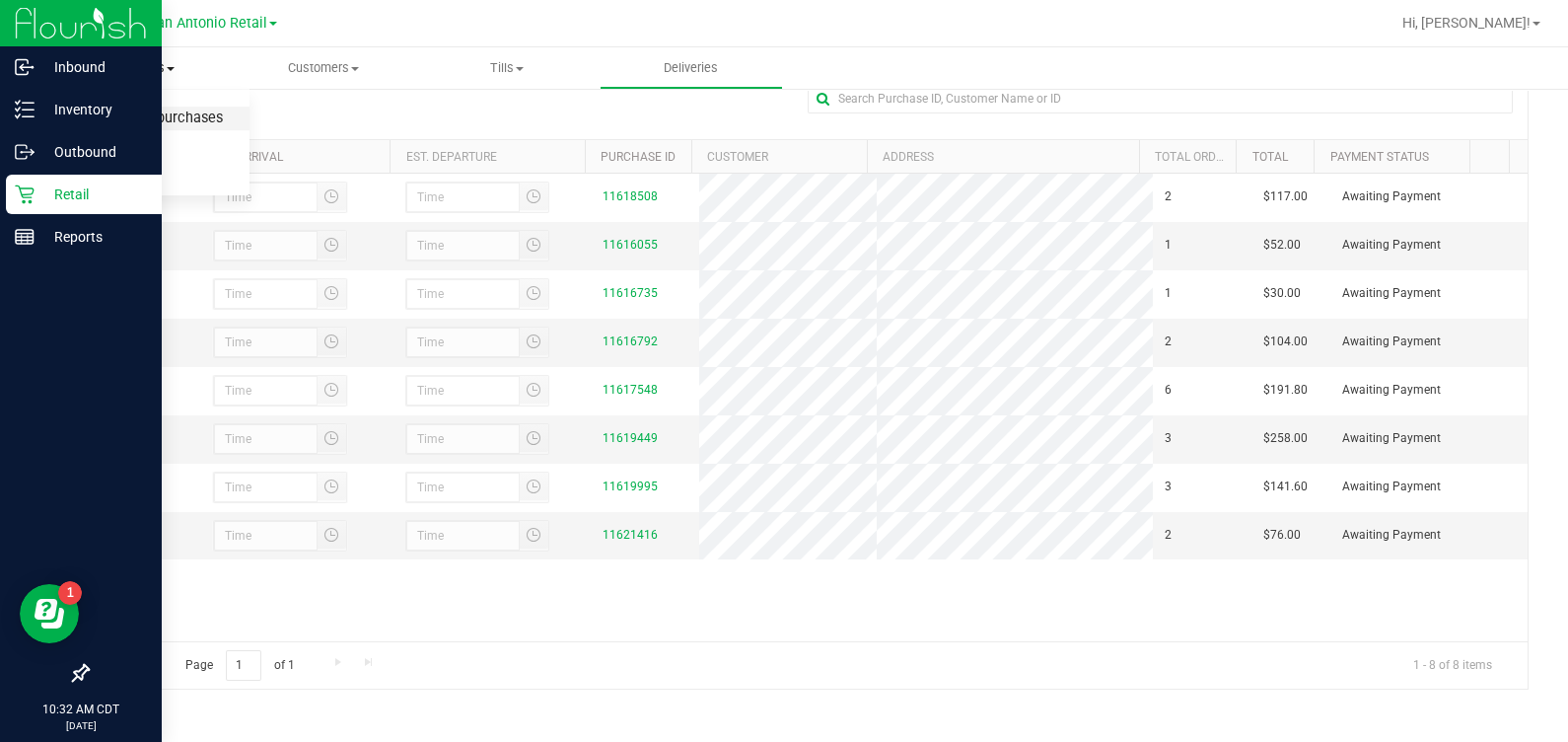 click on "Summary of purchases" at bounding box center [148, 118] 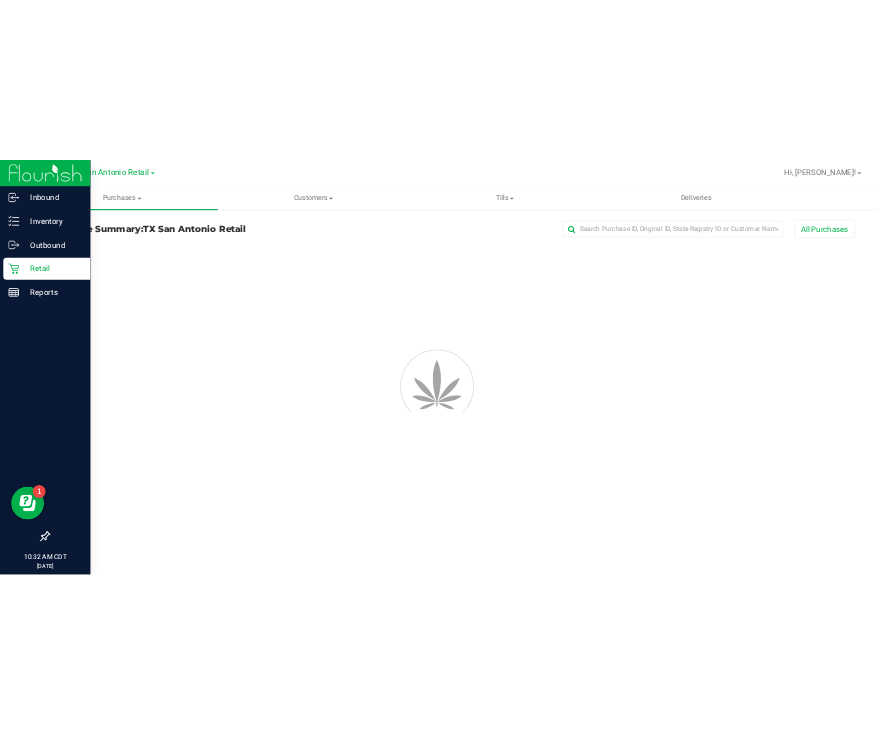 scroll, scrollTop: 0, scrollLeft: 0, axis: both 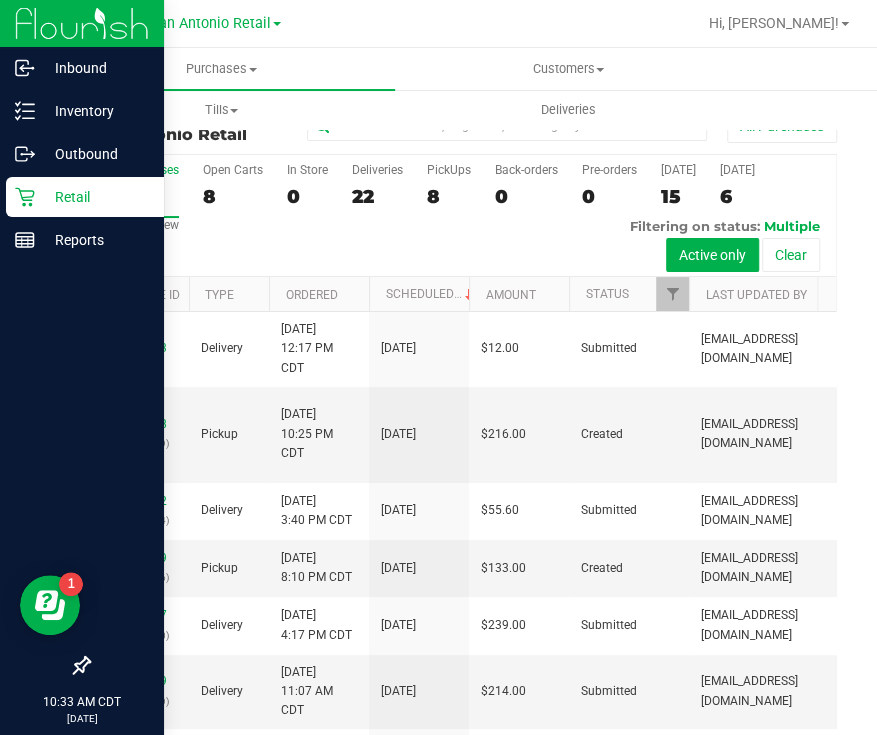 click on "All Purchases
30
Open Carts
8
In Store
0
Deliveries
22
PickUps
8
Back-orders
0
Pre-orders
0
Today
15
Tomorrow
6" at bounding box center (462, 216) 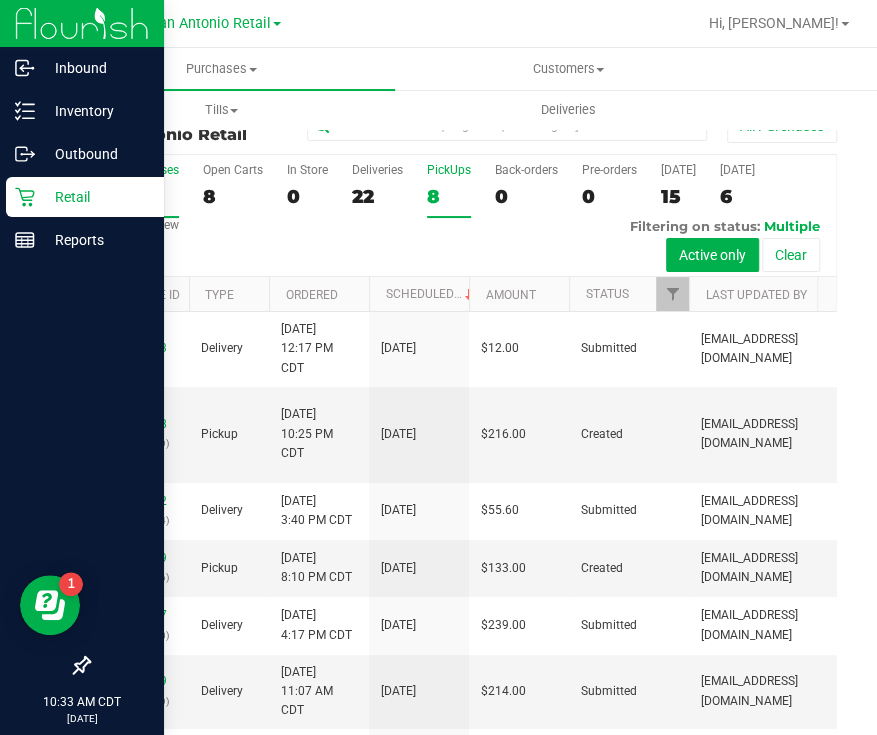 click on "8" at bounding box center (449, 196) 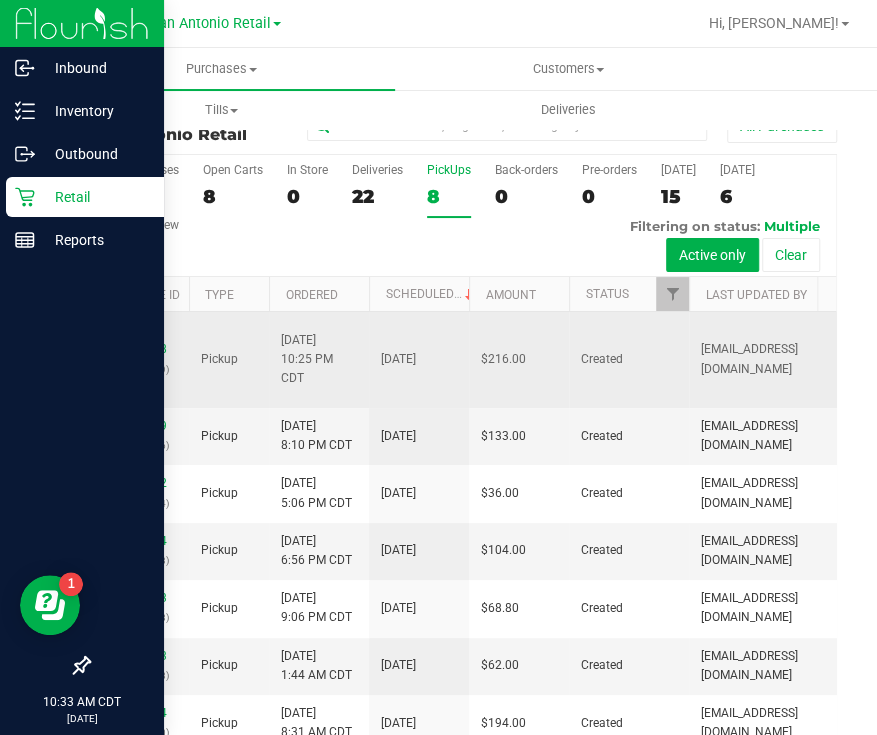 scroll, scrollTop: 113, scrollLeft: 0, axis: vertical 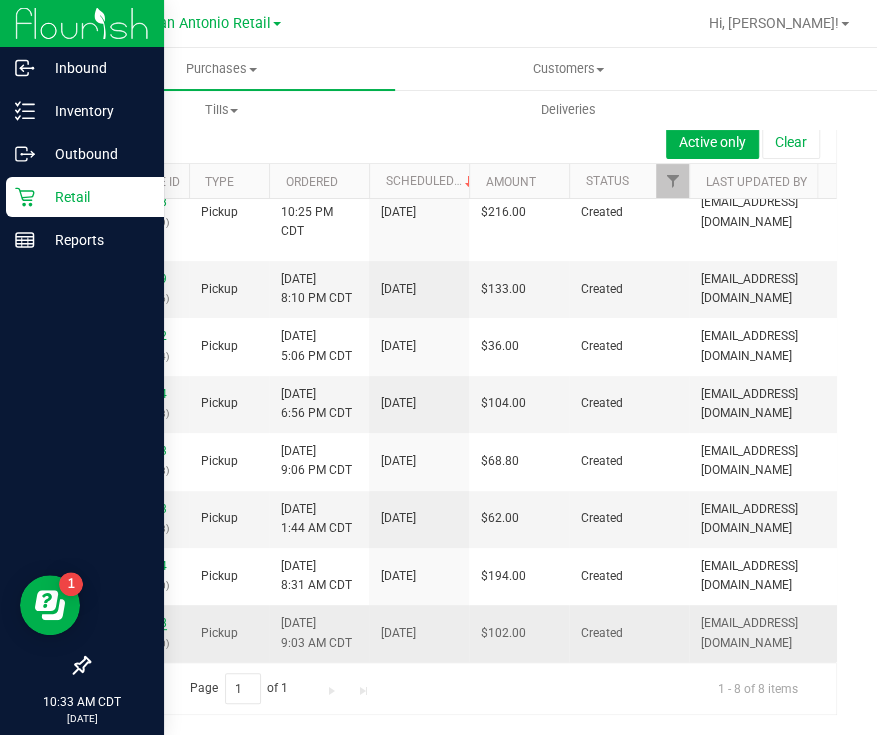 click on "11622948" at bounding box center (139, 623) 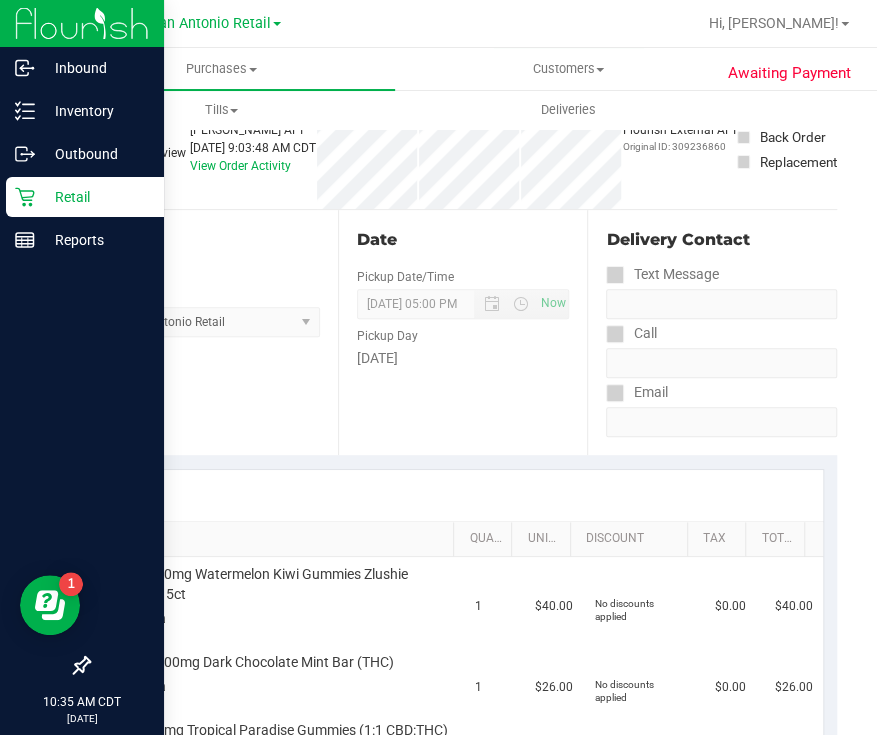 scroll, scrollTop: 0, scrollLeft: 0, axis: both 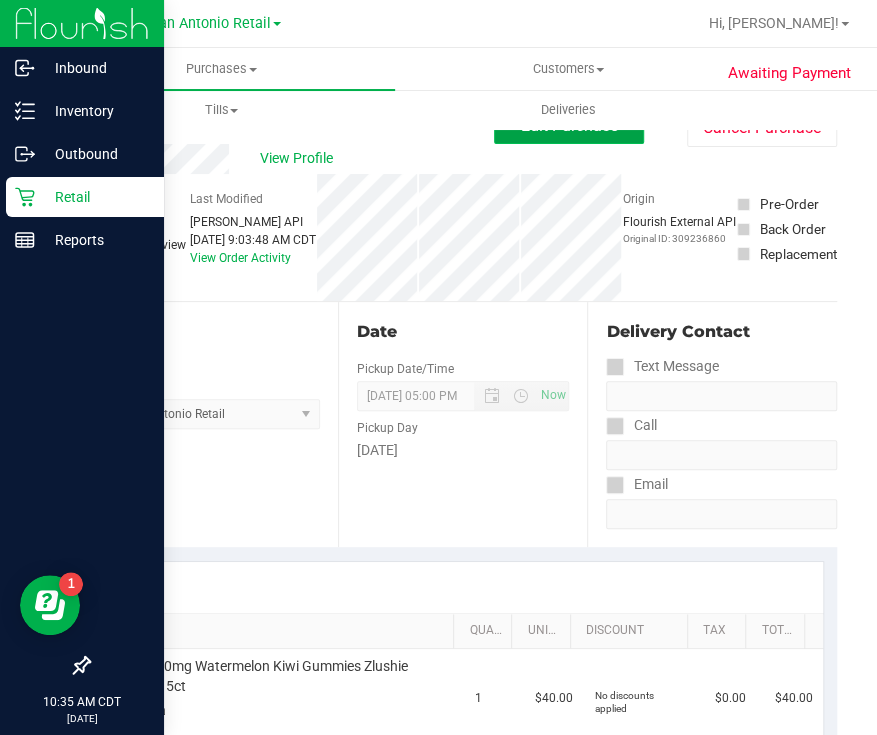 click on "Edit Purchase" at bounding box center (569, 126) 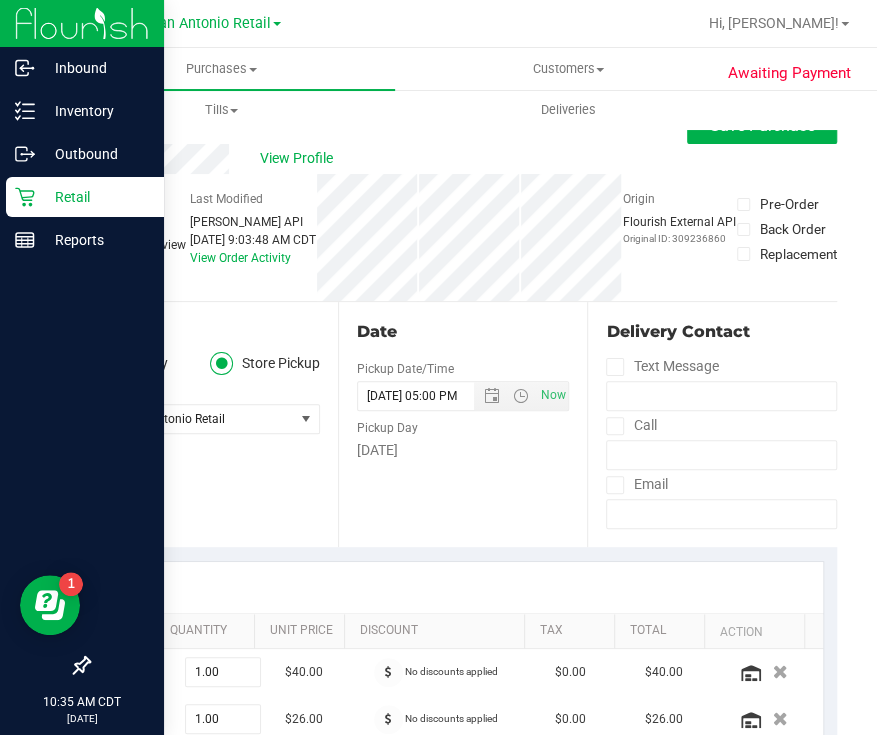 click on "Delivery" at bounding box center (128, 363) 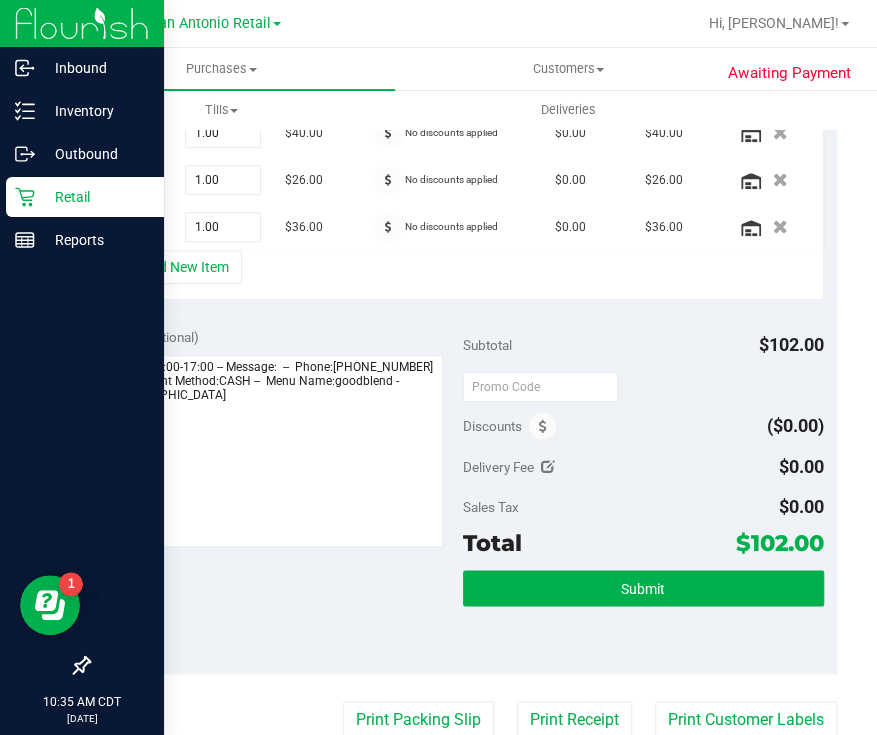 scroll, scrollTop: 625, scrollLeft: 0, axis: vertical 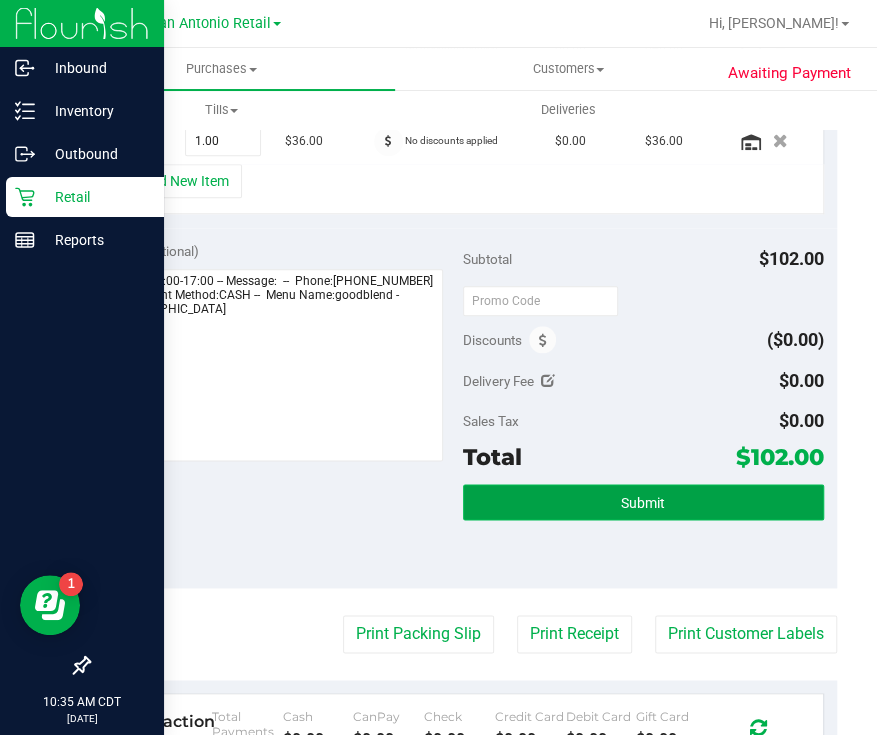 click on "Submit" at bounding box center (643, 502) 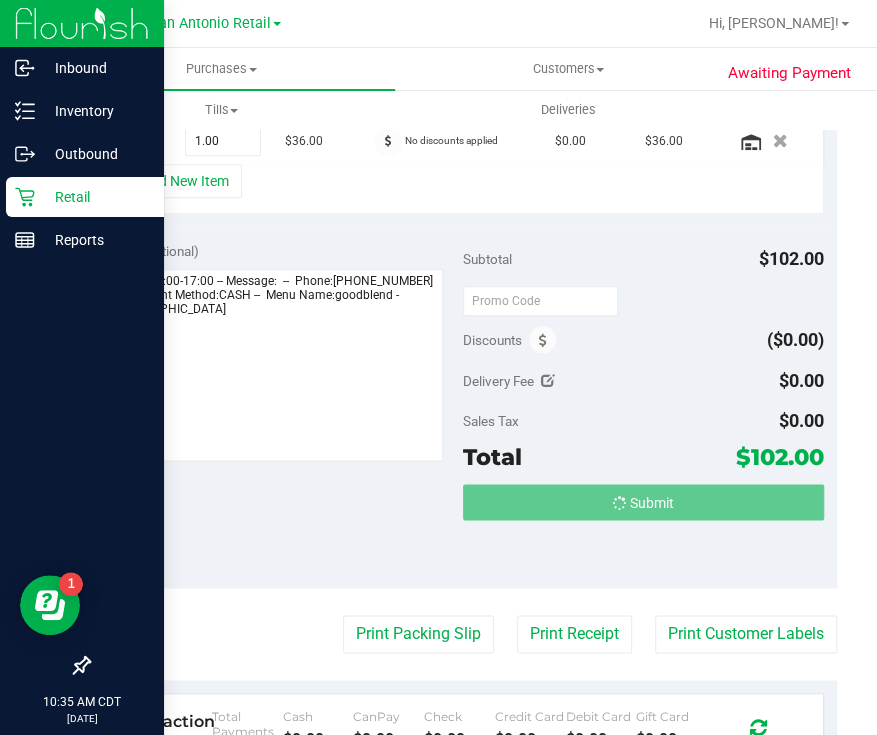 scroll, scrollTop: 593, scrollLeft: 0, axis: vertical 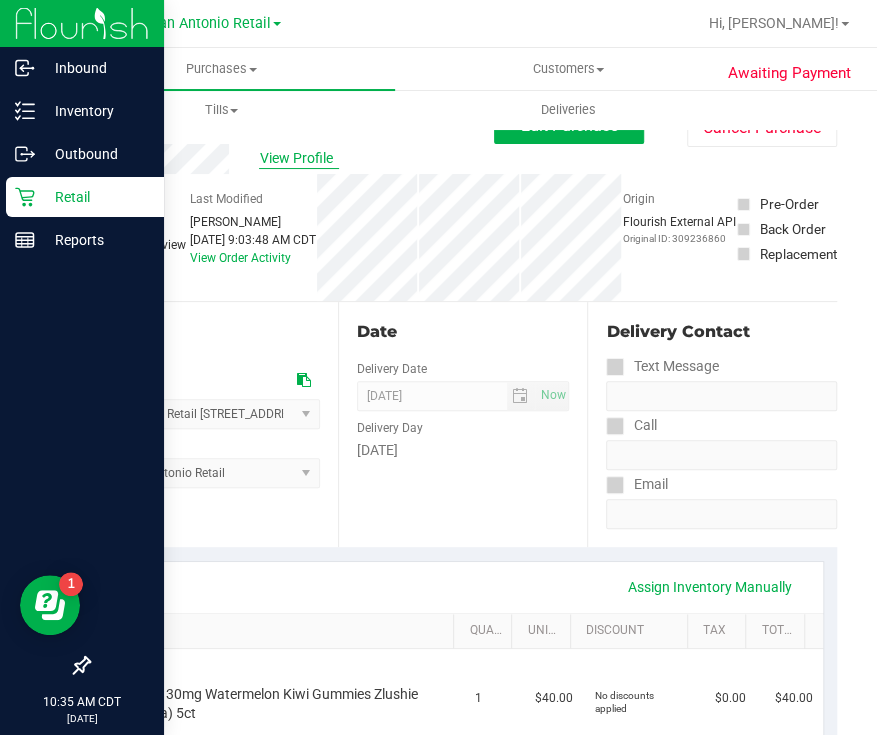 click on "View Profile" at bounding box center (299, 158) 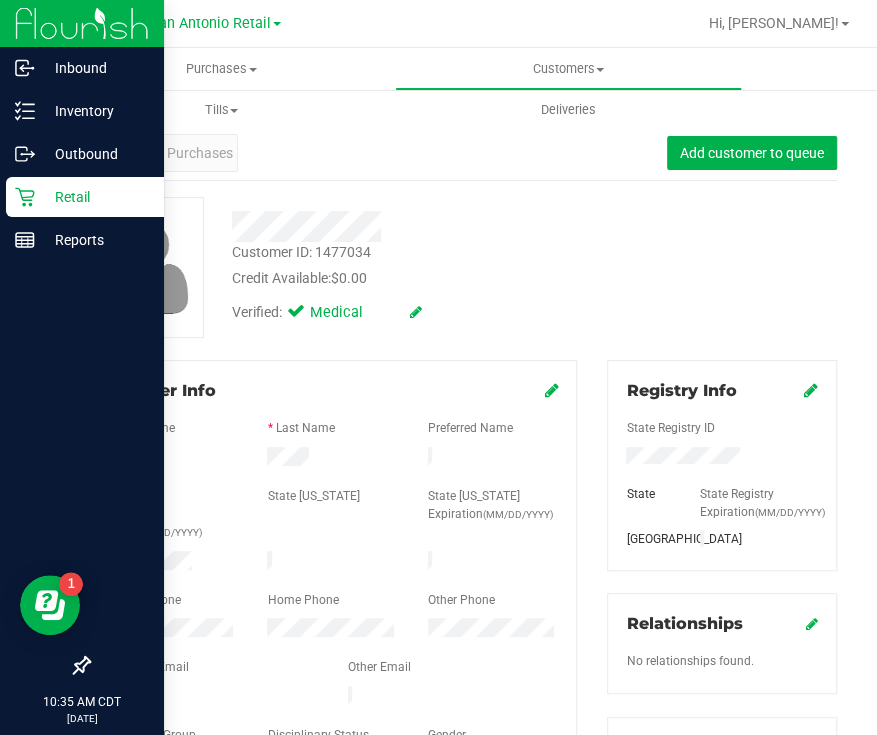 click on "Profile
Purchases
Add customer to queue" at bounding box center [462, 153] 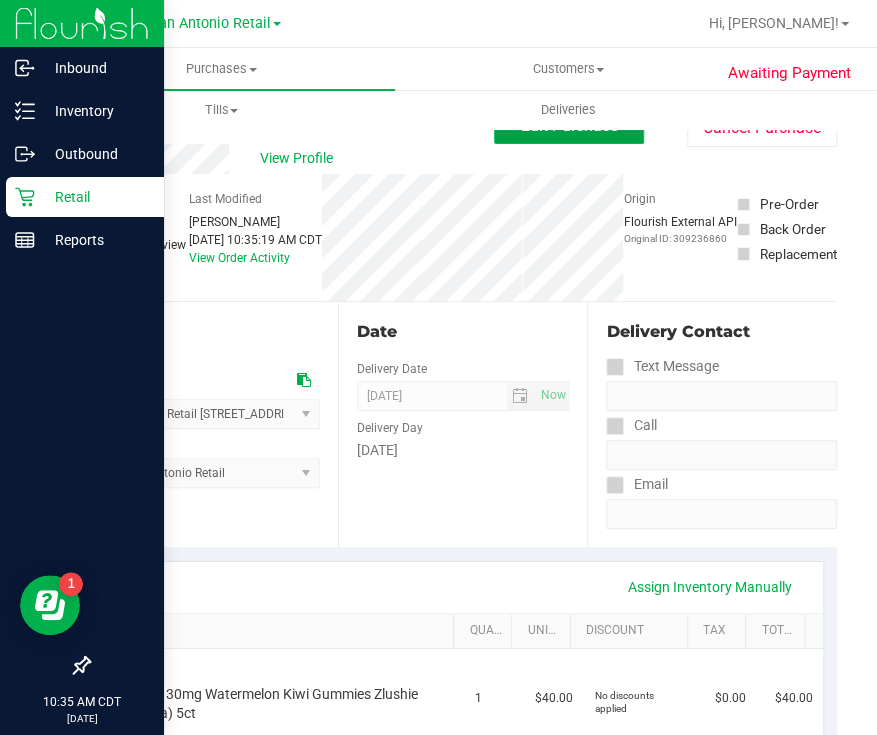 click on "Edit Purchase" at bounding box center (569, 126) 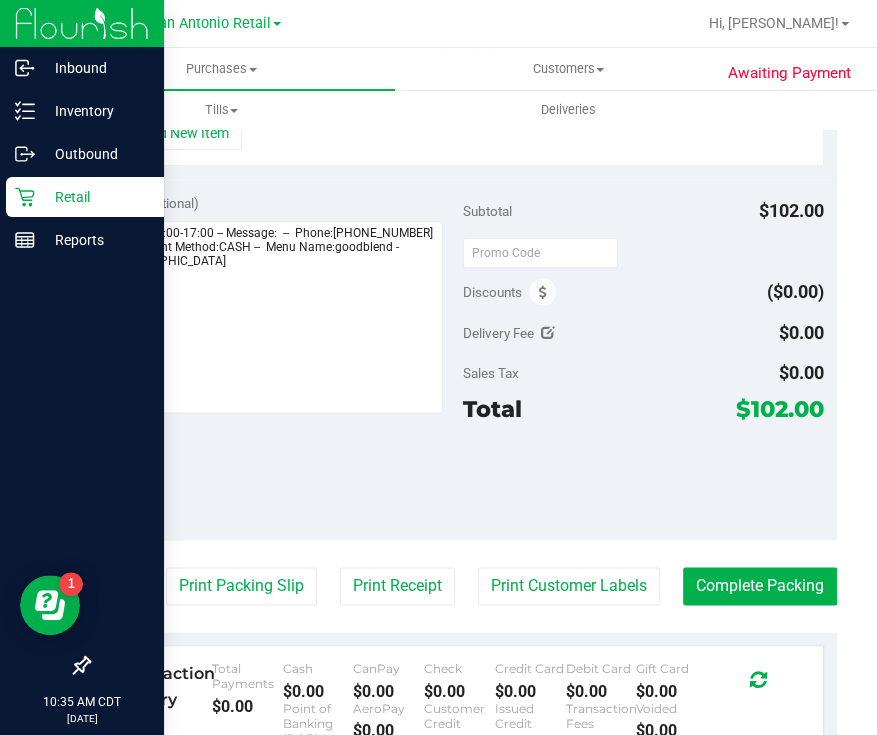 scroll, scrollTop: 499, scrollLeft: 0, axis: vertical 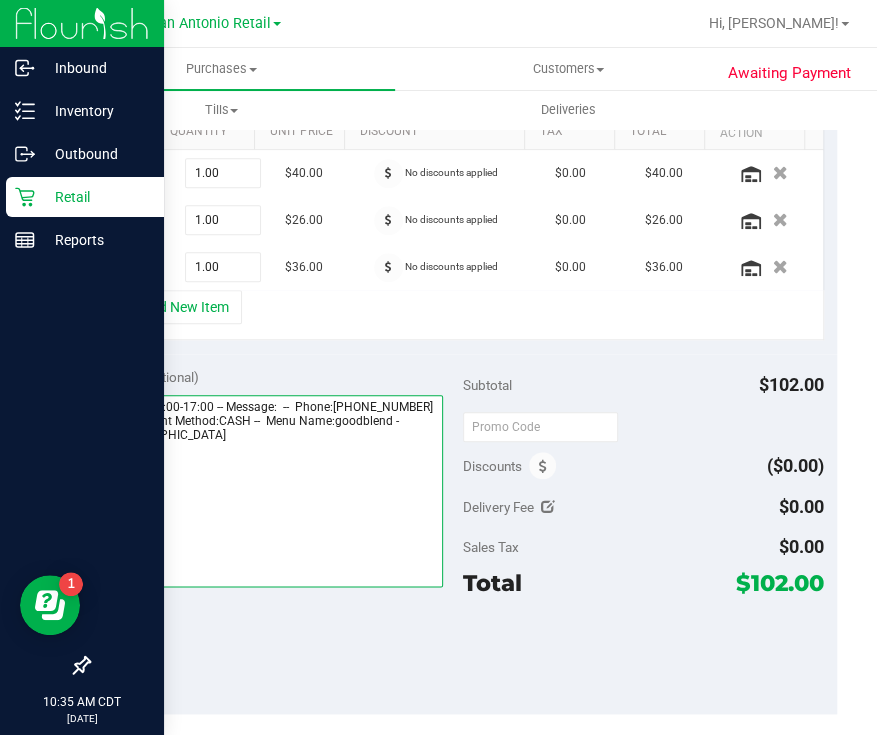click at bounding box center (272, 491) 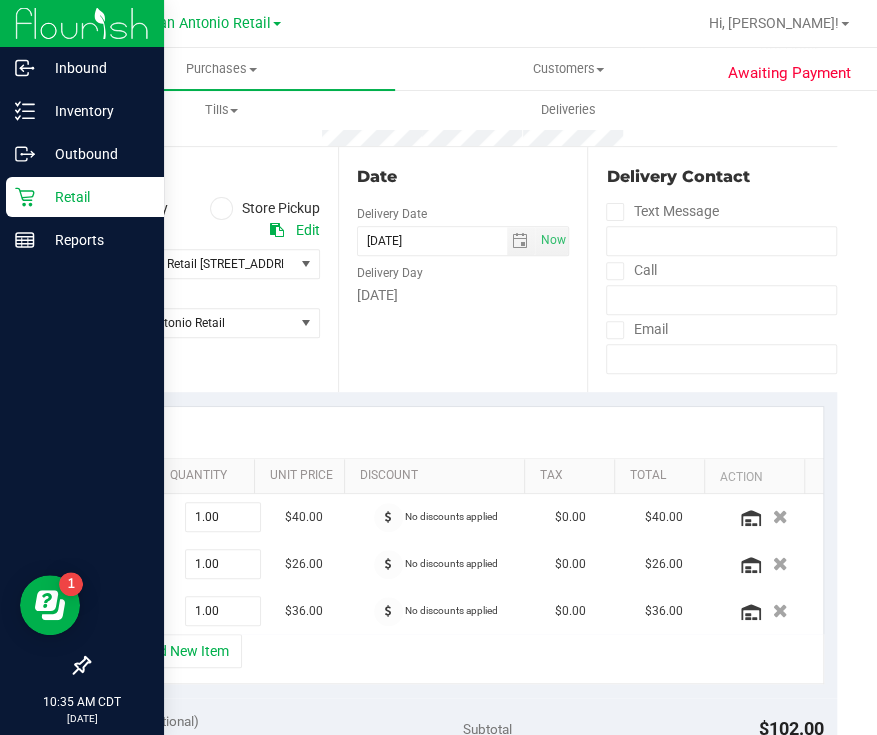 scroll, scrollTop: 0, scrollLeft: 0, axis: both 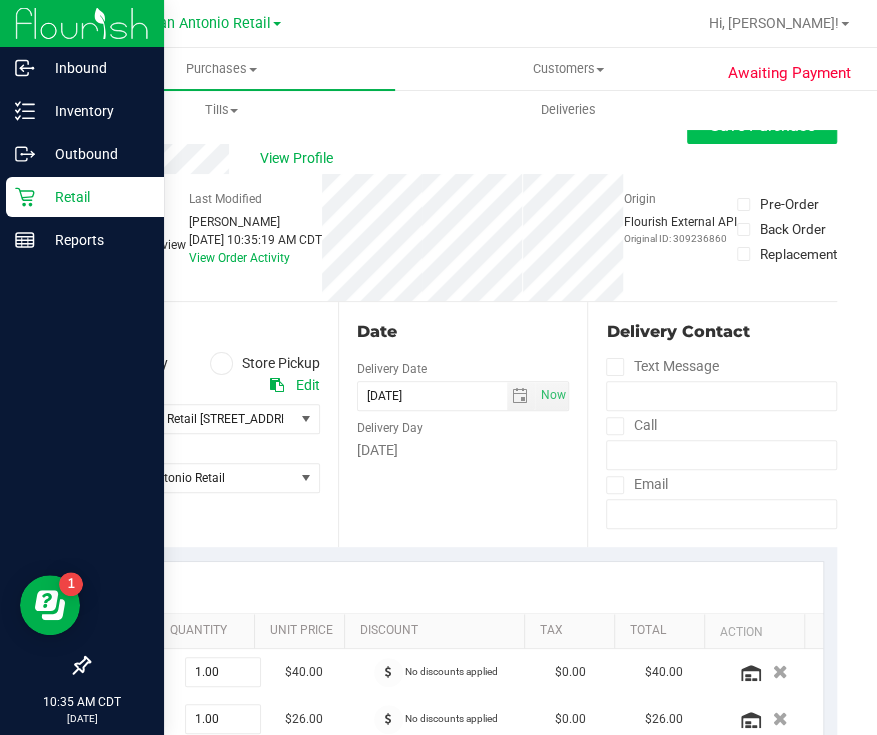 type on "Monday 07/14/2025 09:00-17:00 -- Message:  --  Phone:2103804047 --  Payment Method:CASH --  Menu Name:goodblend - San Antonio
satx pu 7/14 rg" 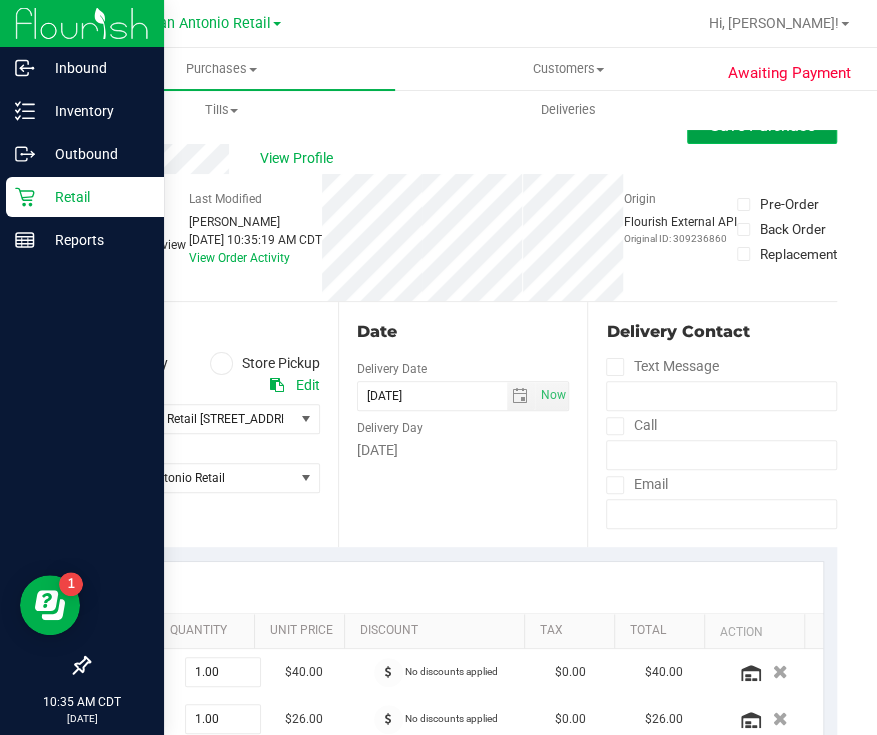 click on "Save Purchase" at bounding box center [762, 126] 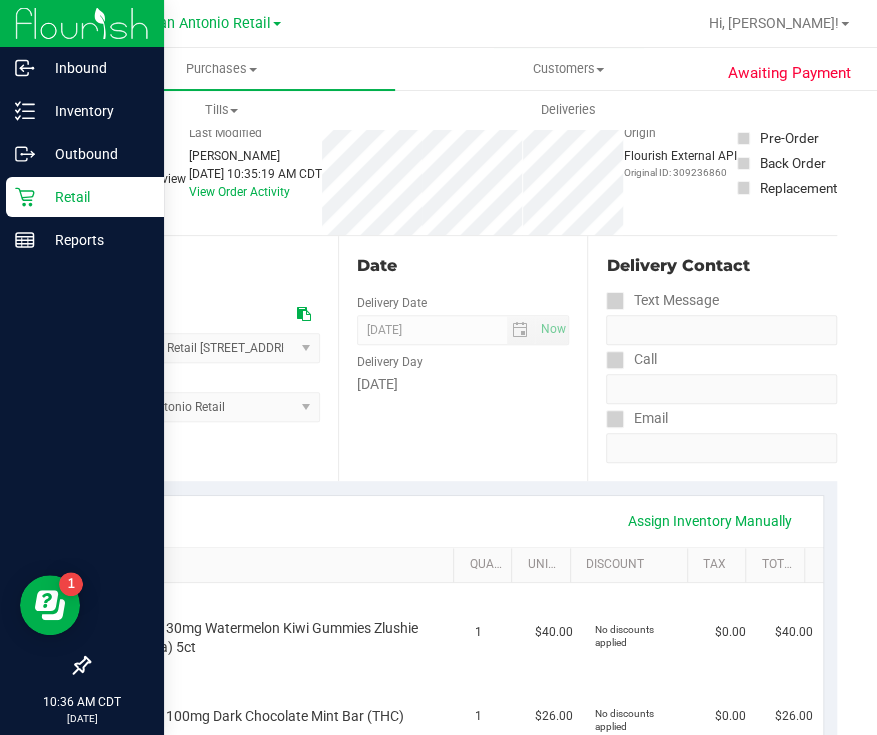scroll, scrollTop: 0, scrollLeft: 0, axis: both 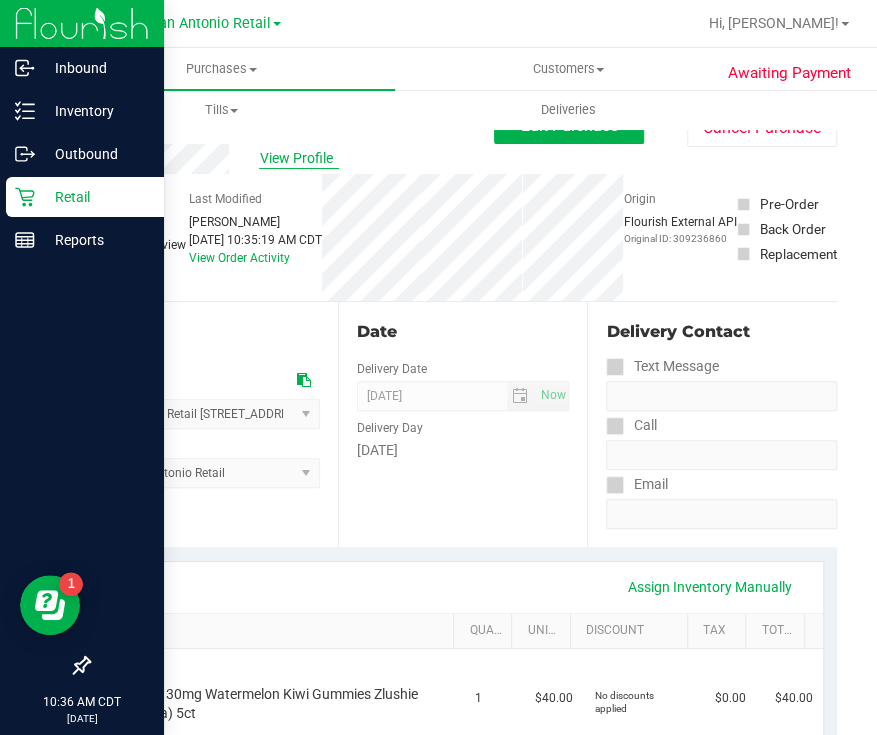 click on "View Profile" at bounding box center (299, 158) 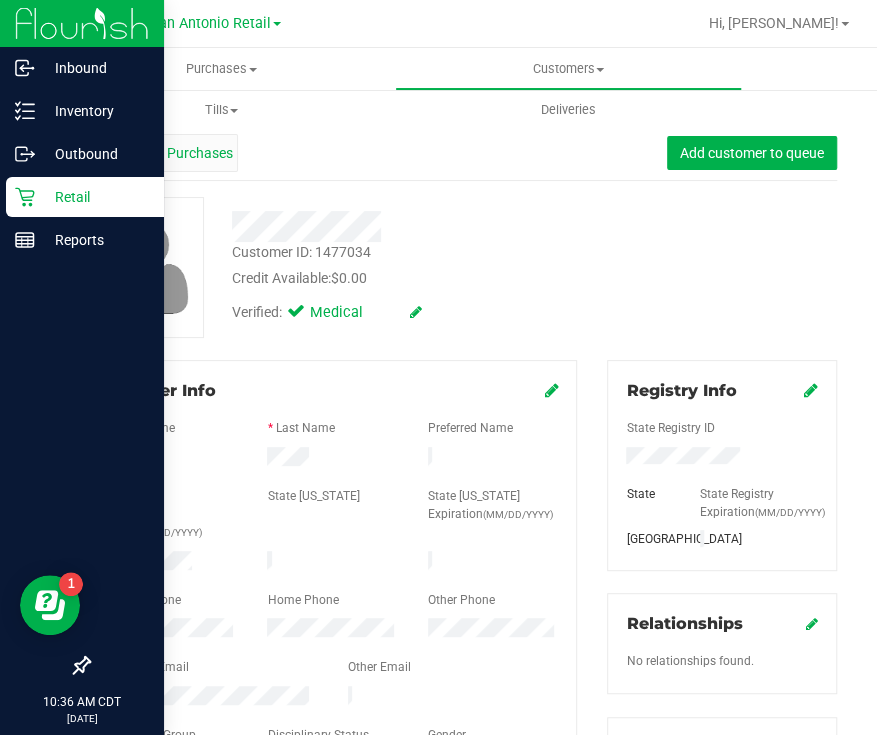 click on "Purchases" at bounding box center [200, 153] 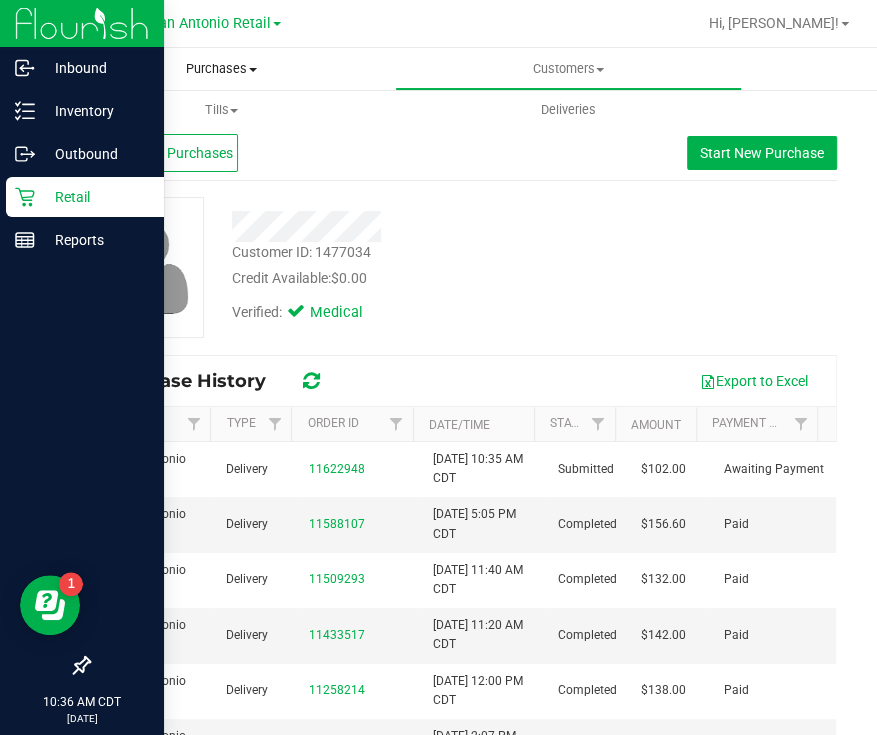 drag, startPoint x: 207, startPoint y: 69, endPoint x: 214, endPoint y: 92, distance: 24.04163 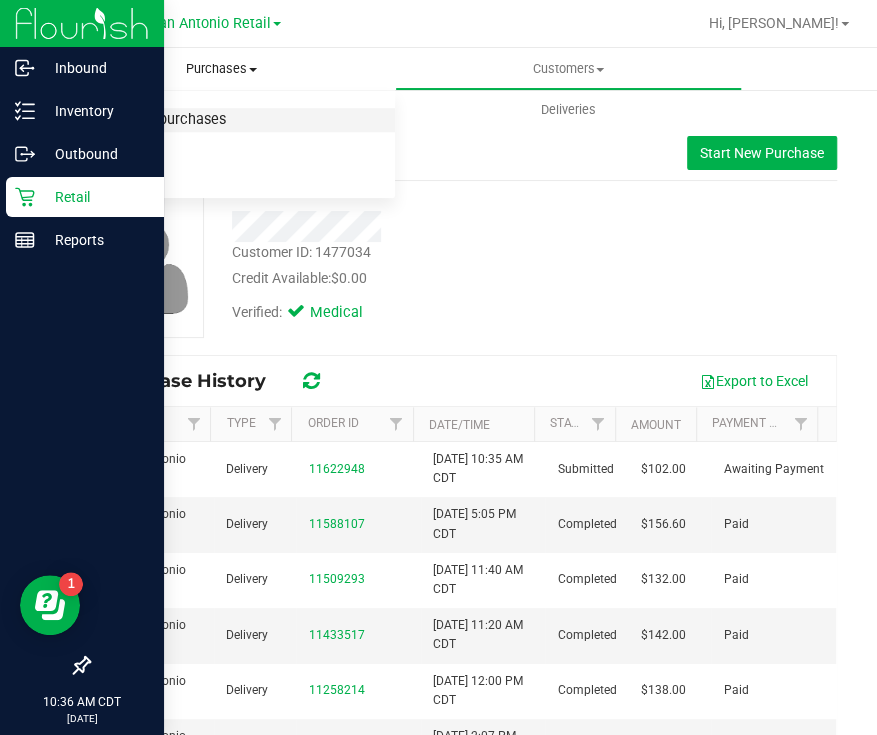click on "Summary of purchases" at bounding box center (150, 120) 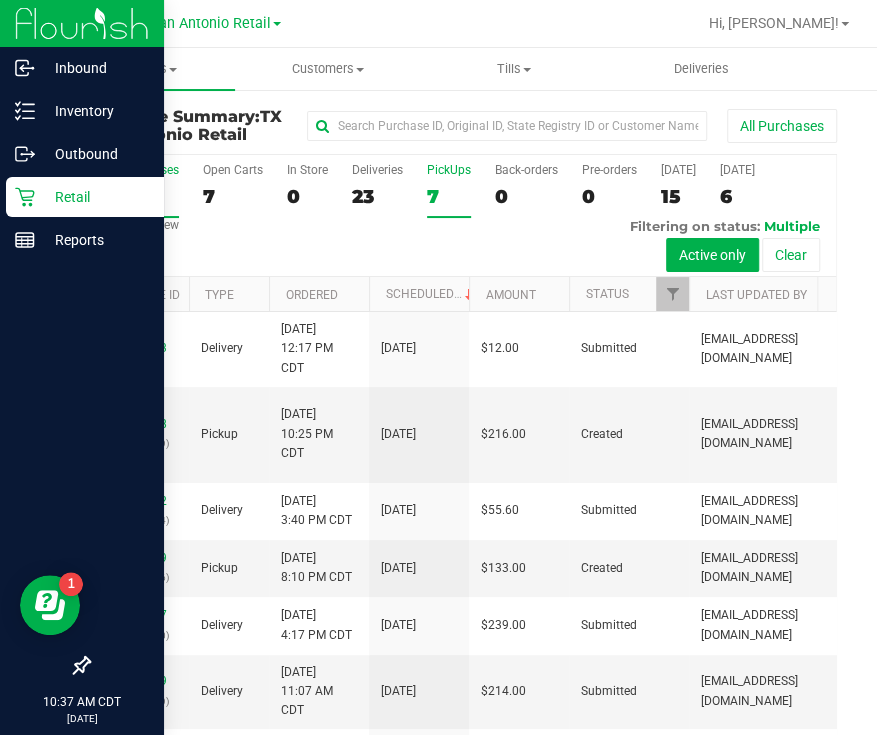 click on "PickUps" at bounding box center [449, 170] 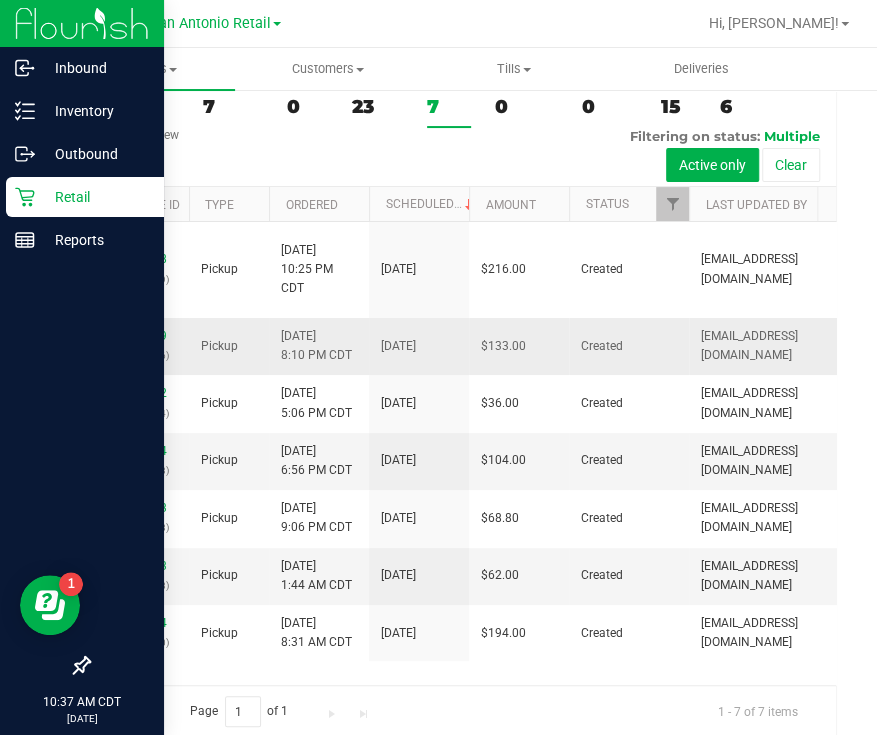 scroll, scrollTop: 113, scrollLeft: 0, axis: vertical 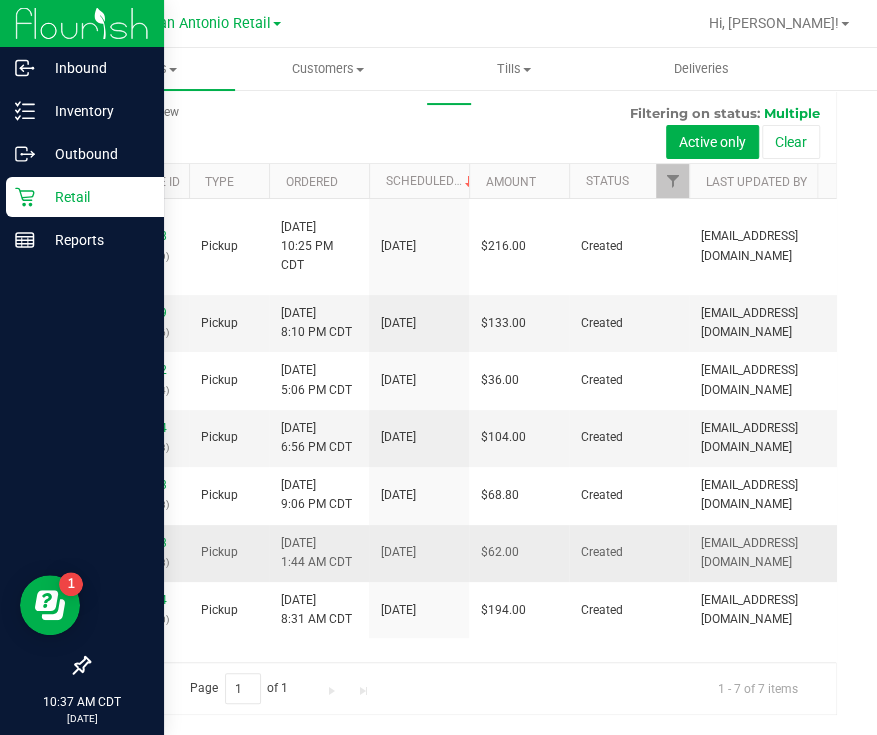 click on "11622613
(309220758)" at bounding box center [139, 553] 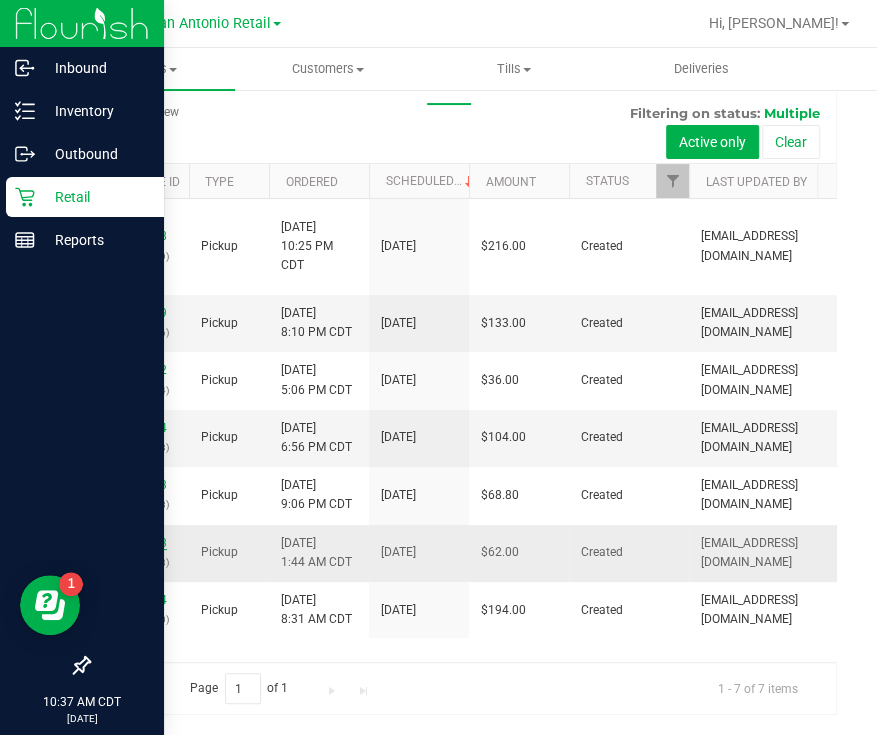click on "11622613" at bounding box center (139, 543) 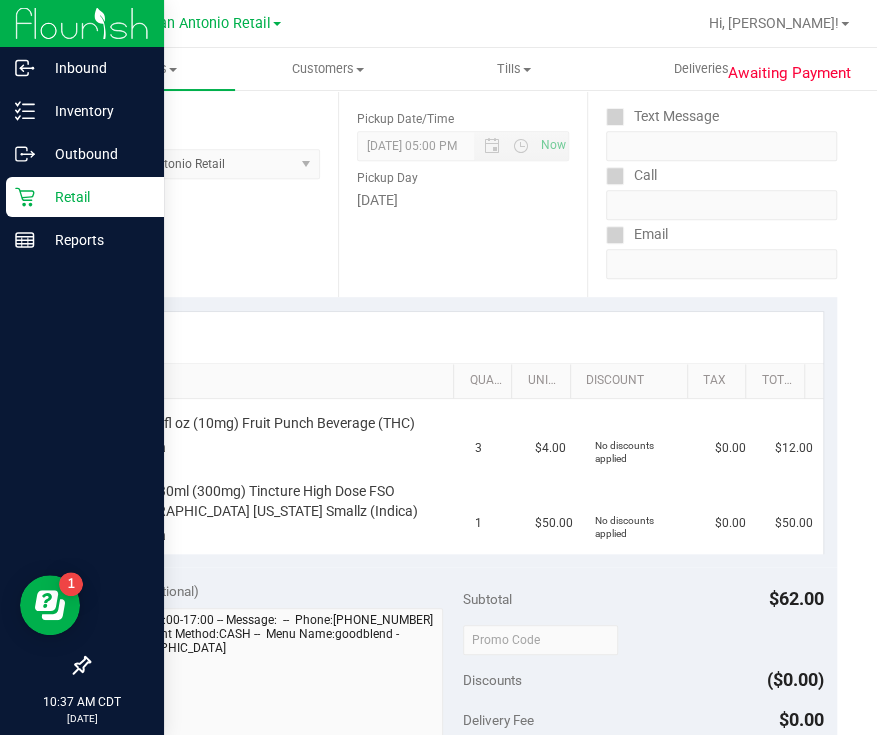 scroll, scrollTop: 0, scrollLeft: 0, axis: both 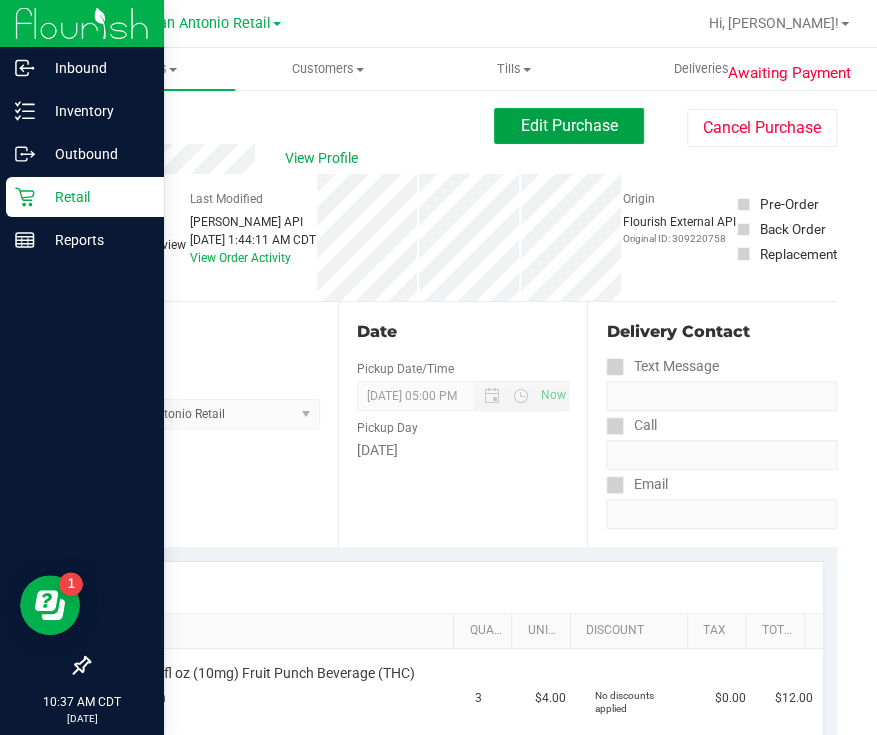 drag, startPoint x: 554, startPoint y: 133, endPoint x: 554, endPoint y: 152, distance: 19 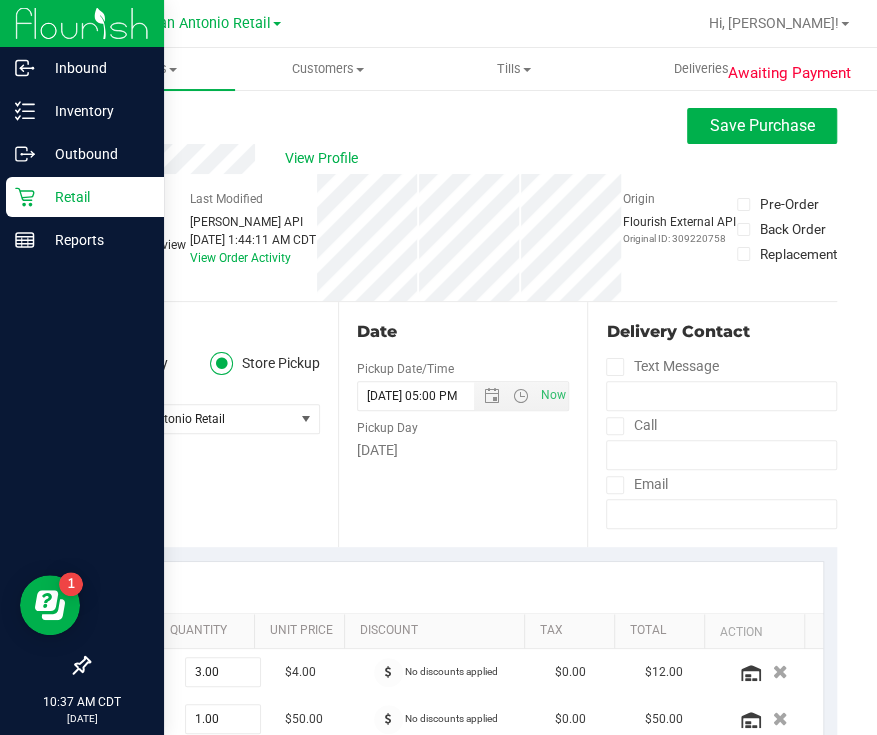 drag, startPoint x: 136, startPoint y: 367, endPoint x: 154, endPoint y: 350, distance: 24.758837 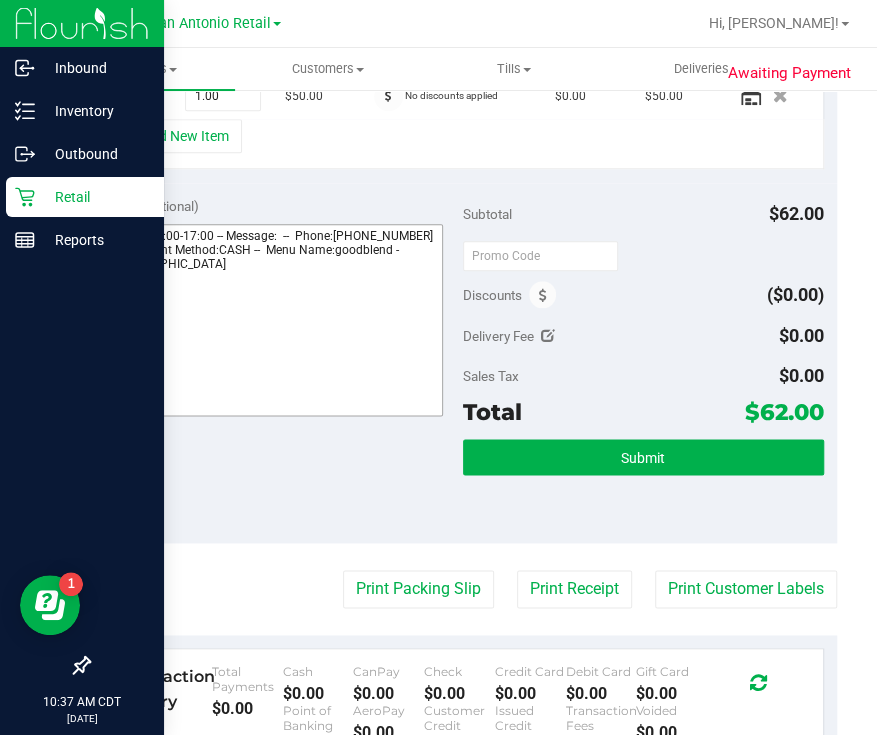 scroll, scrollTop: 625, scrollLeft: 0, axis: vertical 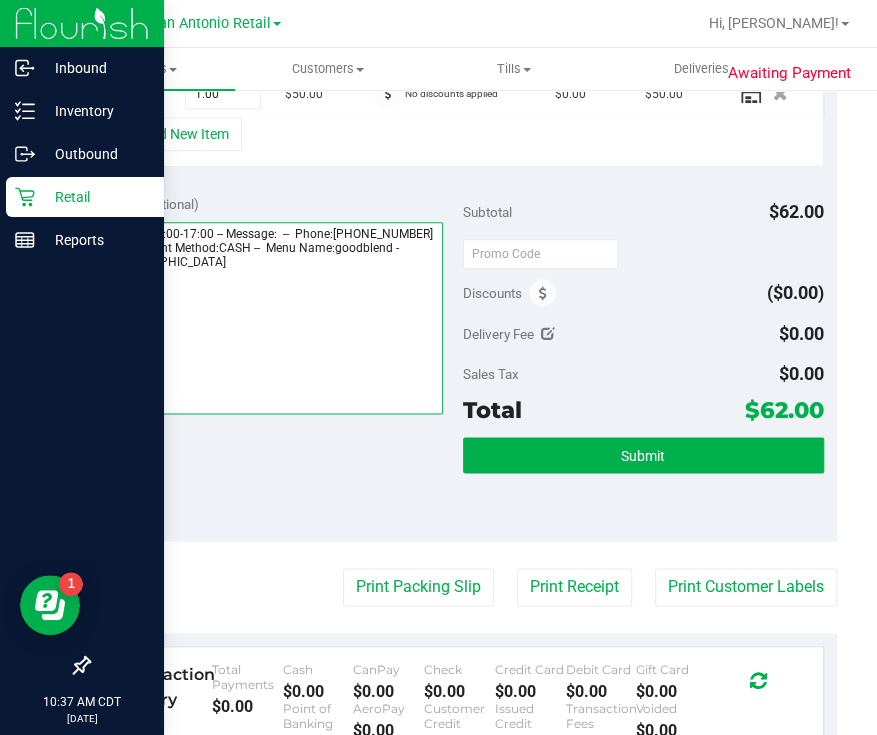 click at bounding box center (272, 318) 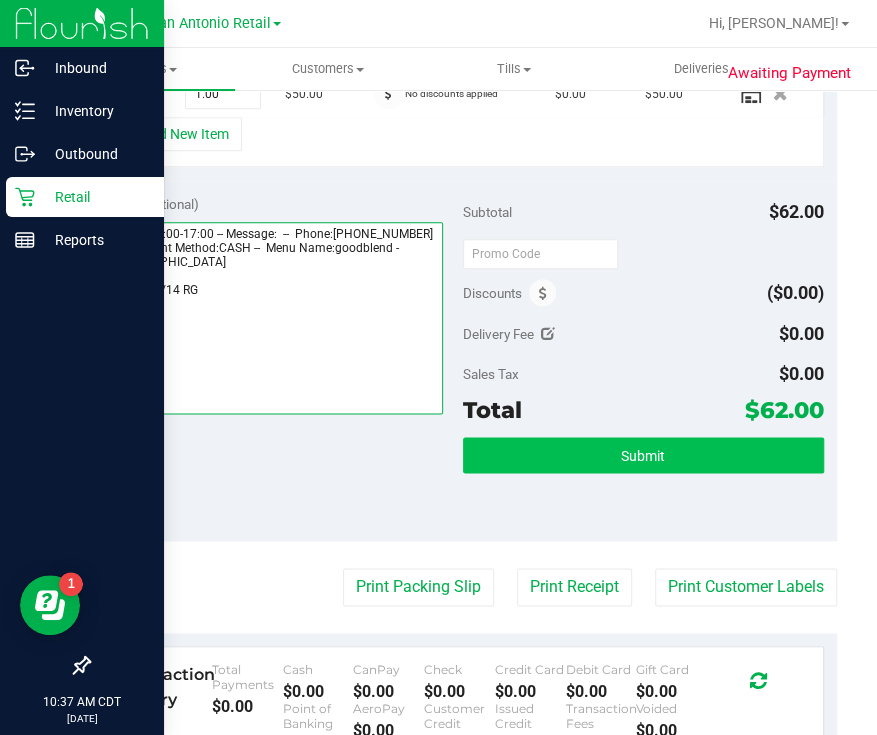 type on "Monday 07/14/2025 09:00-17:00 -- Message:  --  Phone:8303359041 --  Payment Method:CASH --  Menu Name:goodblend - San Antonio
satx pu 7/14 RG" 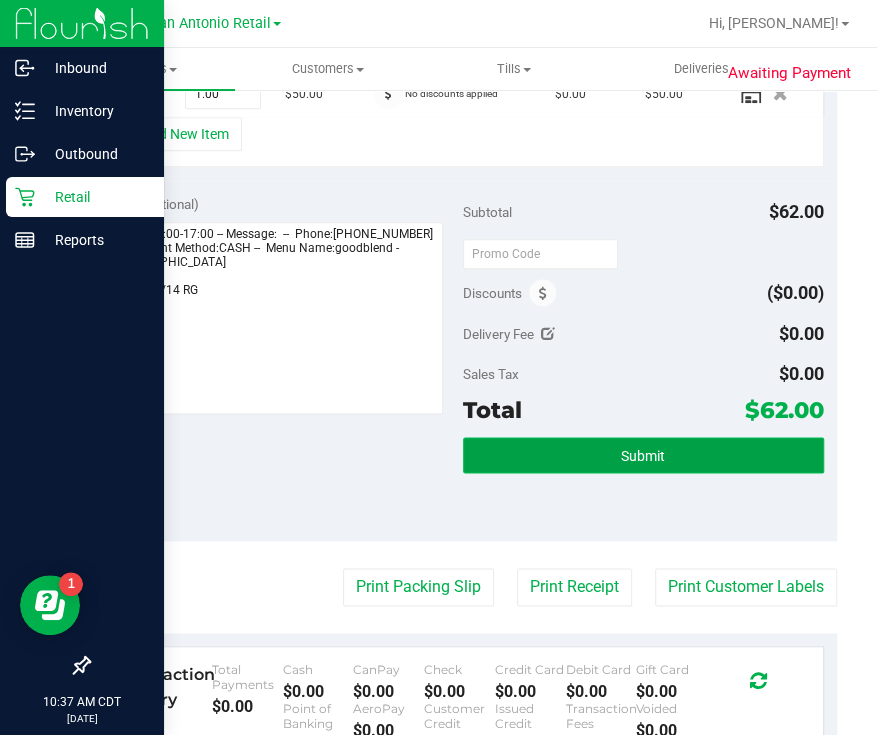 click on "Submit" at bounding box center [643, 455] 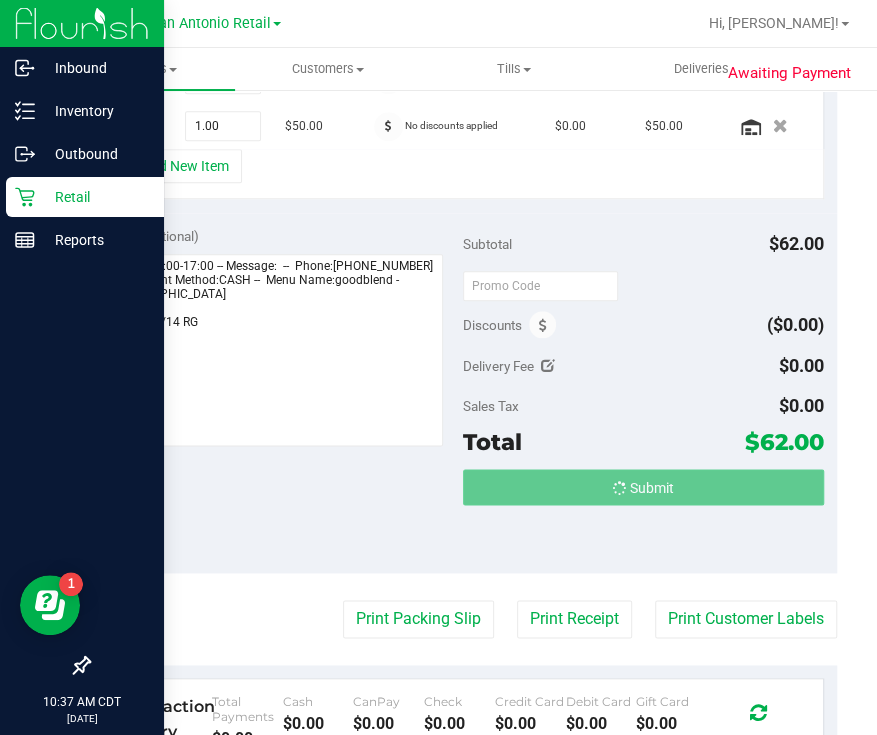 scroll, scrollTop: 0, scrollLeft: 0, axis: both 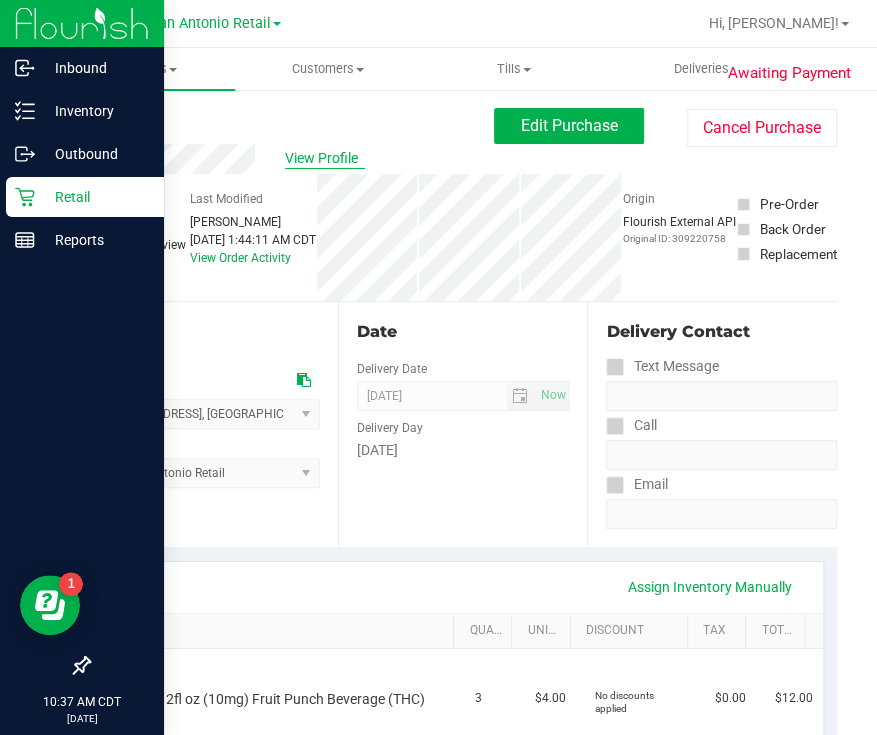 click on "View Profile" at bounding box center [325, 158] 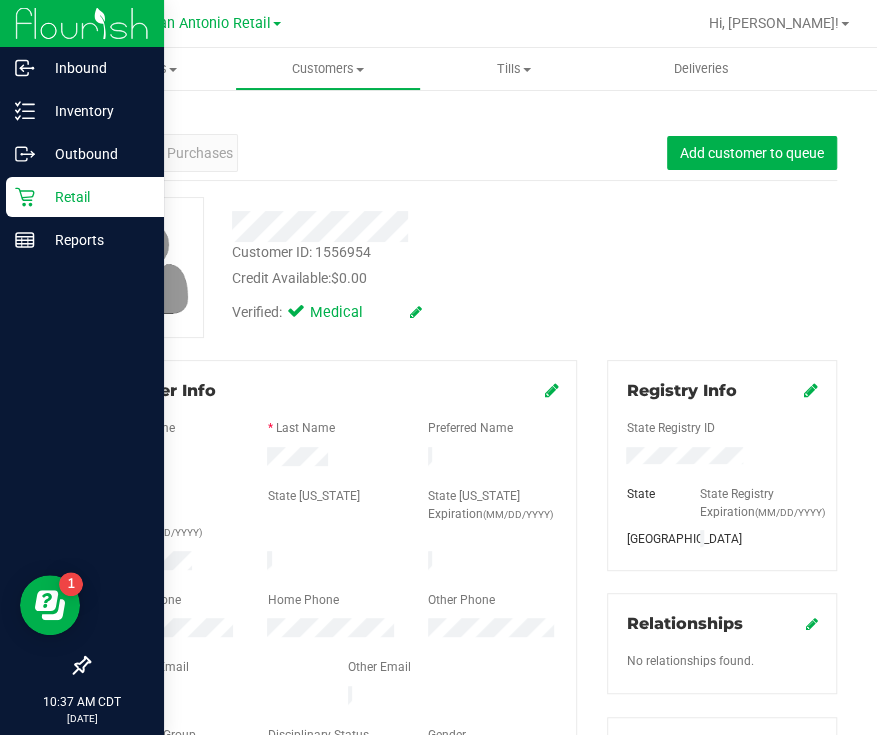 click at bounding box center [332, 683] 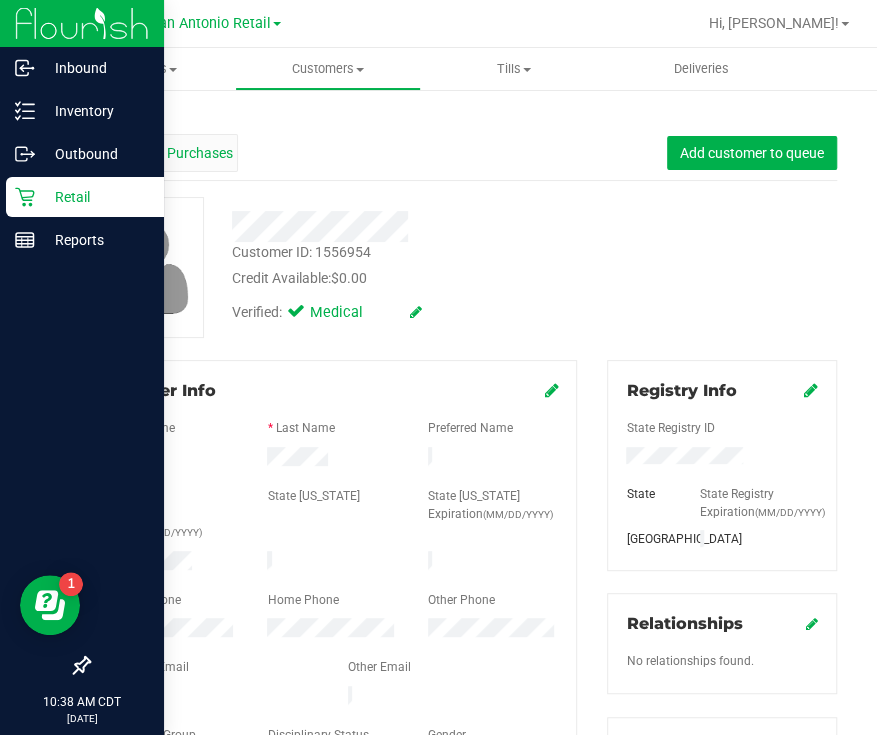 click on "Purchases" at bounding box center (200, 153) 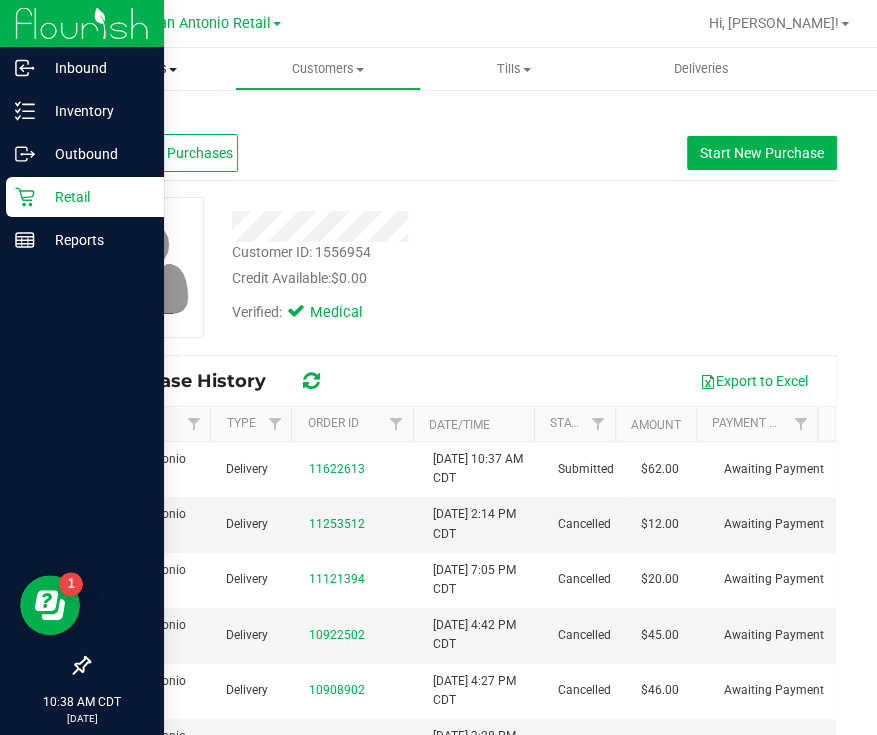 click on "Purchases" at bounding box center (141, 69) 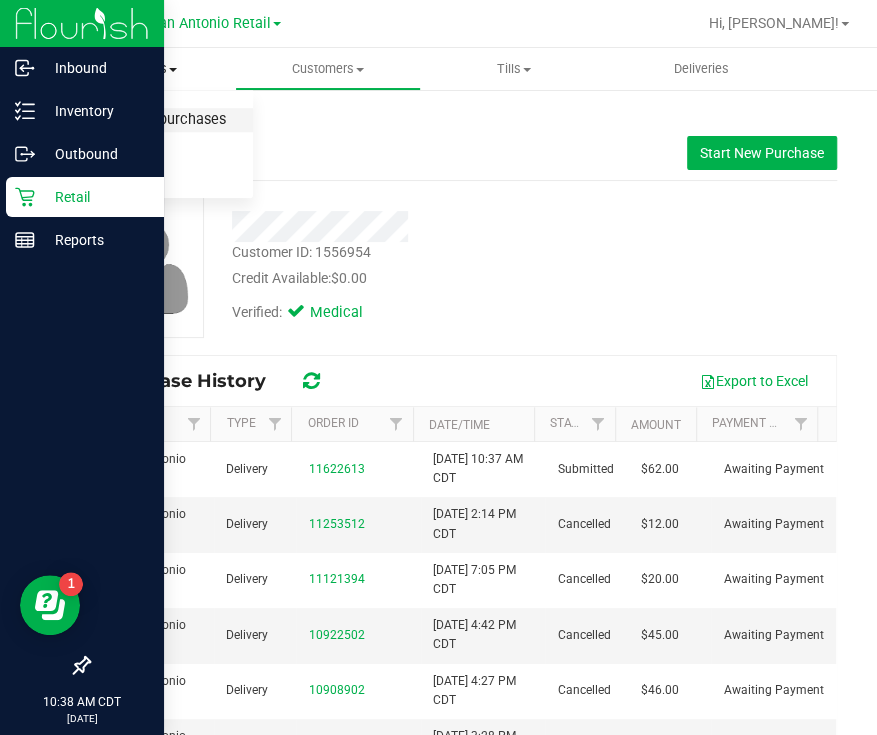 click on "Summary of purchases" at bounding box center [150, 120] 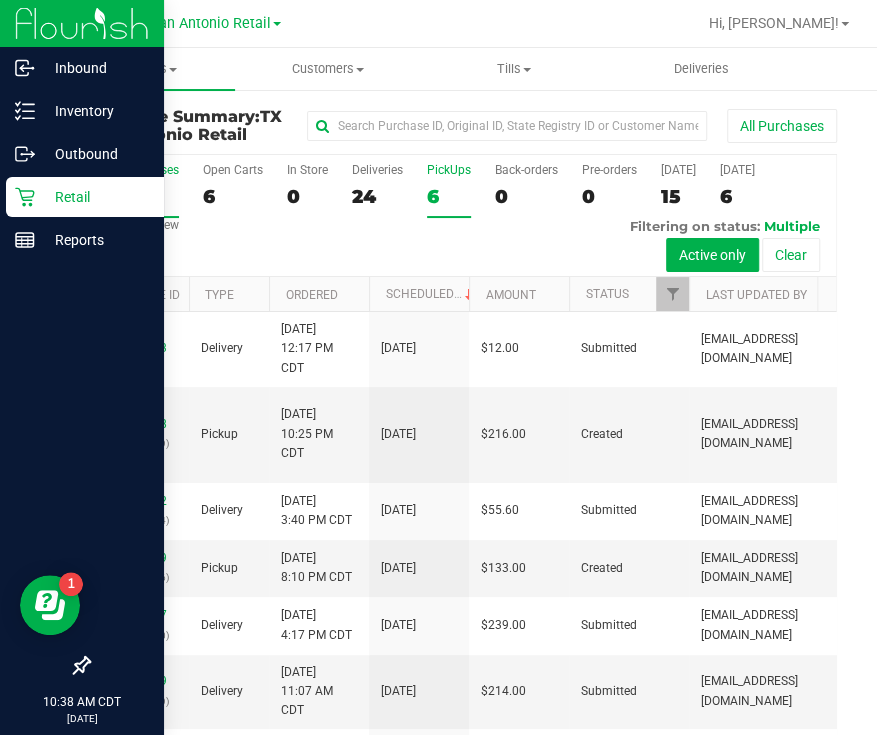 click on "6" at bounding box center (449, 196) 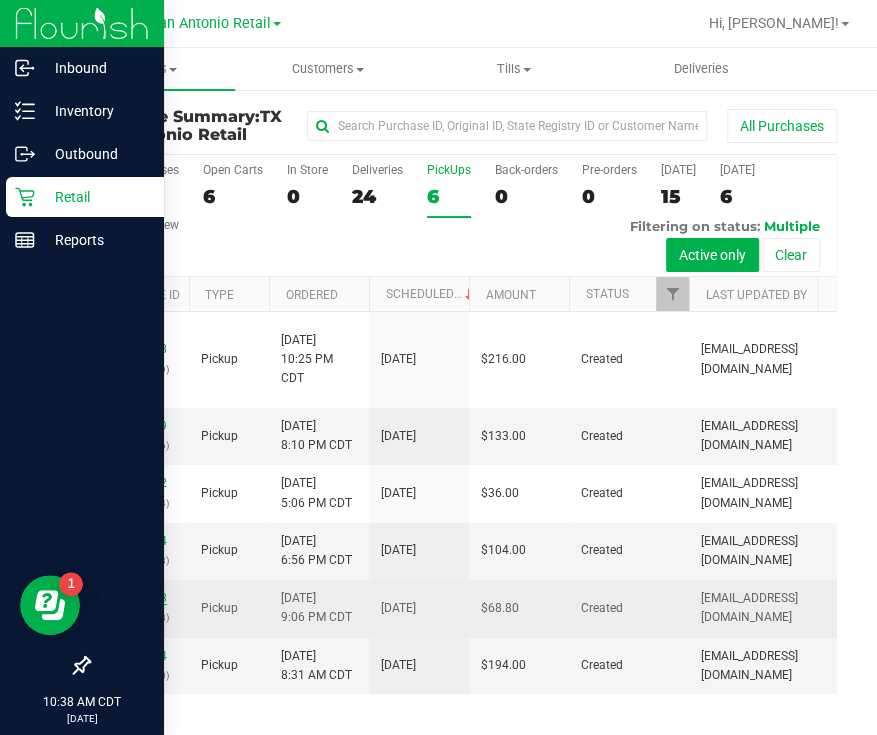 click on "11622553" at bounding box center [139, 598] 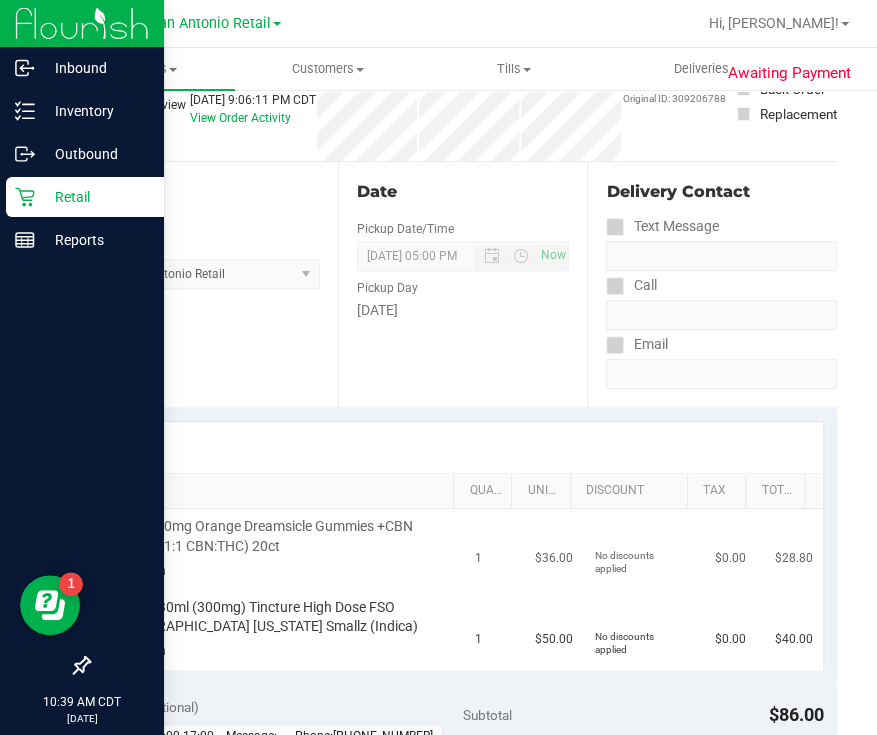 scroll, scrollTop: 0, scrollLeft: 0, axis: both 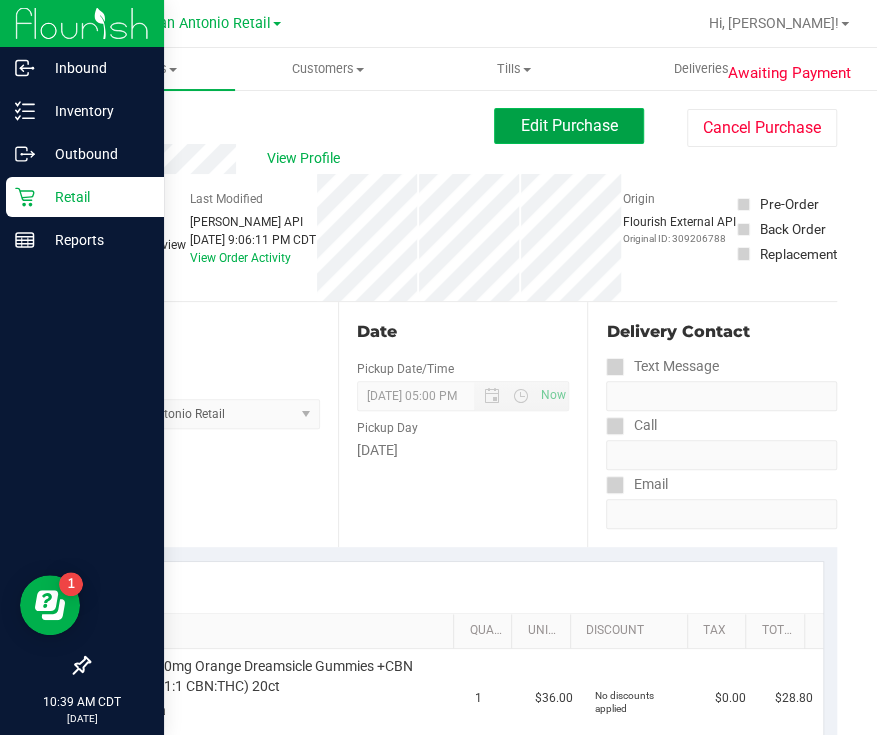 click on "Edit Purchase" at bounding box center [569, 125] 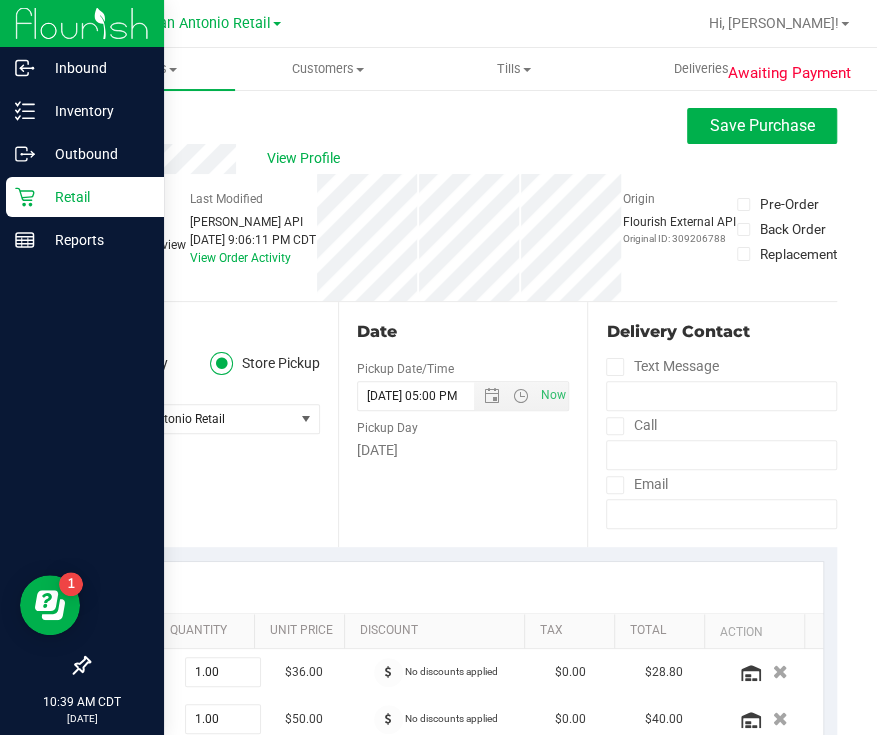 drag, startPoint x: 133, startPoint y: 353, endPoint x: 153, endPoint y: 345, distance: 21.540659 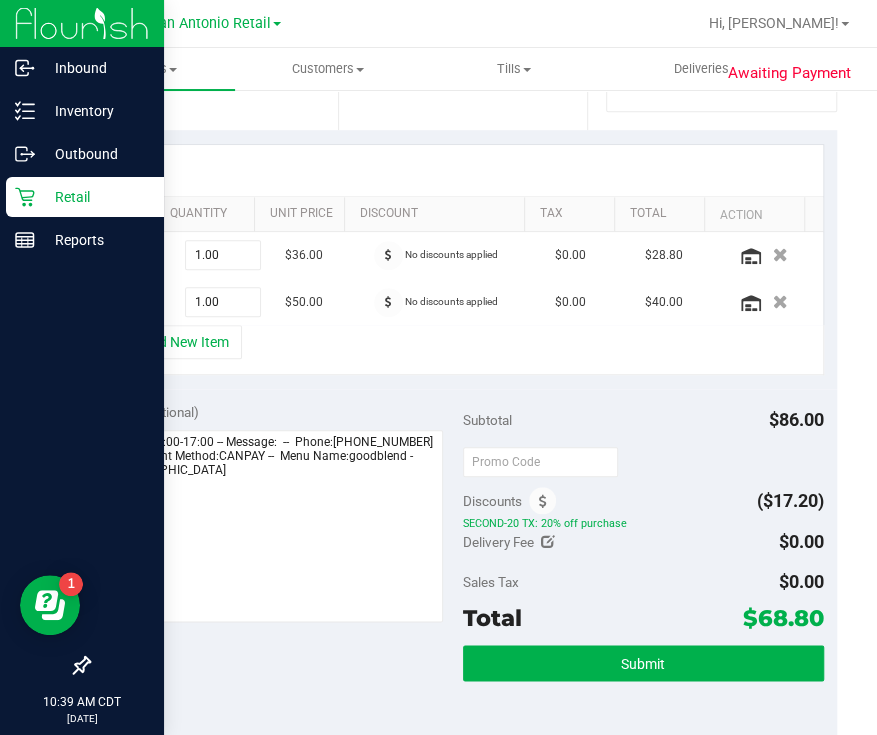 scroll, scrollTop: 499, scrollLeft: 0, axis: vertical 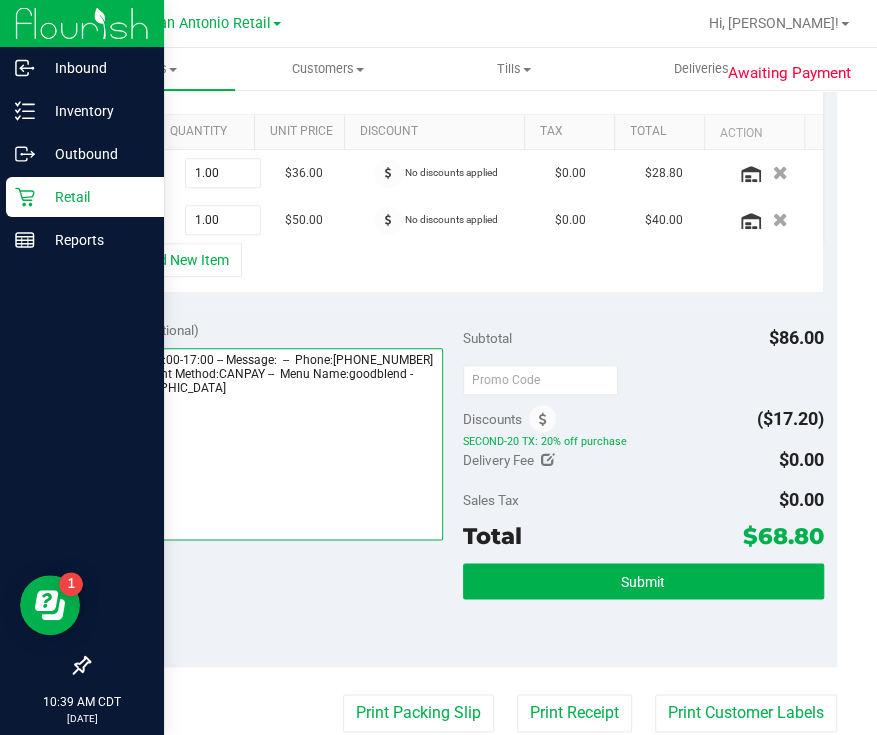 click at bounding box center [272, 444] 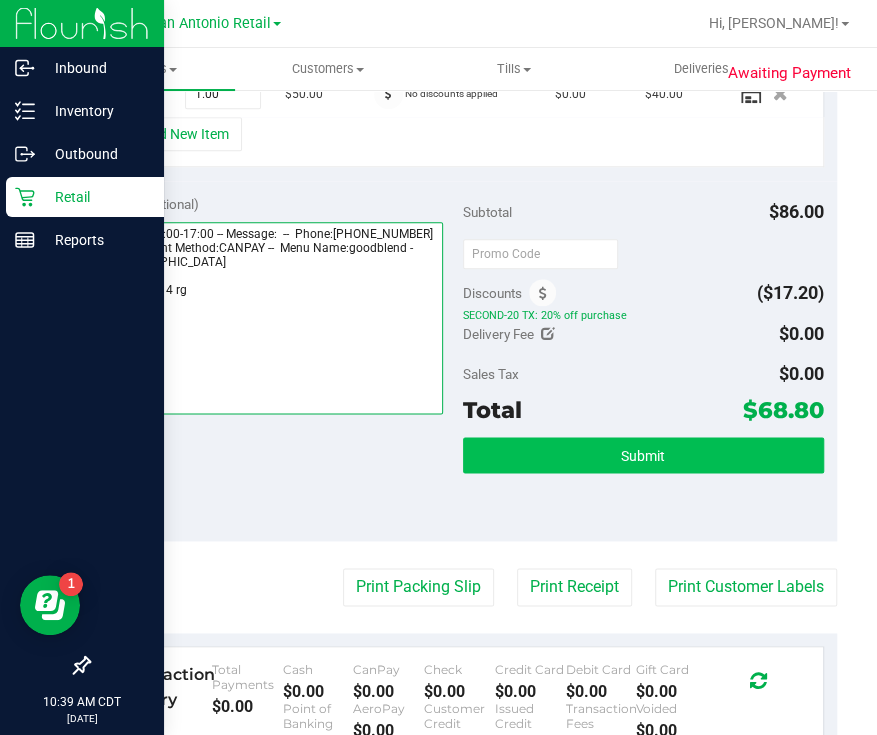 type on "Monday 07/14/2025 09:00-17:00 -- Message:  --  Phone:9728966059 --  Payment Method:CANPAY --  Menu Name:goodblend - San Antonio
stx pu 7/14 rg" 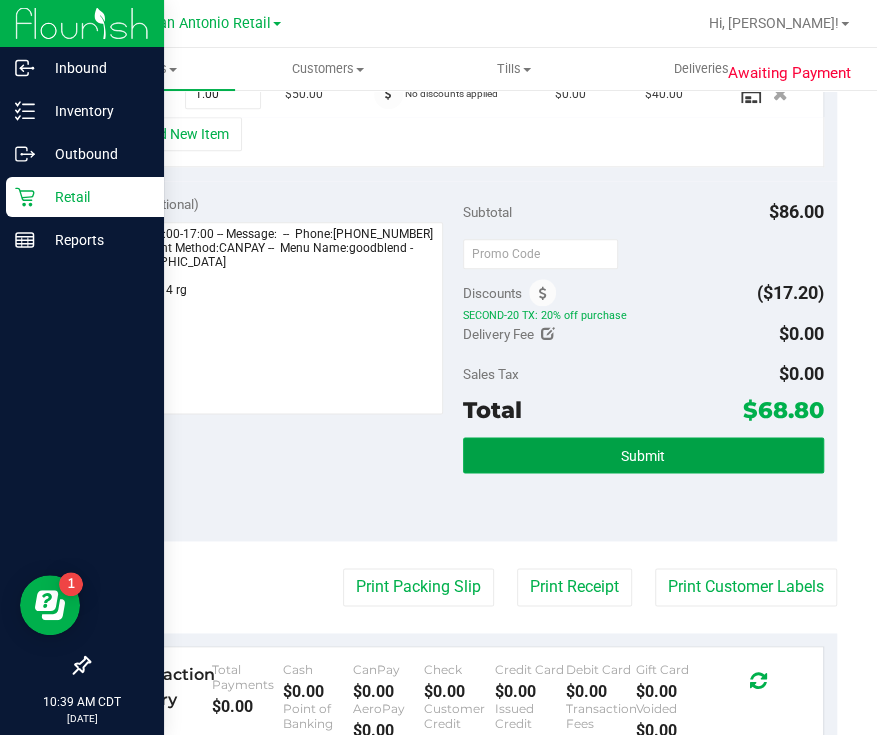 click on "Submit" at bounding box center [643, 455] 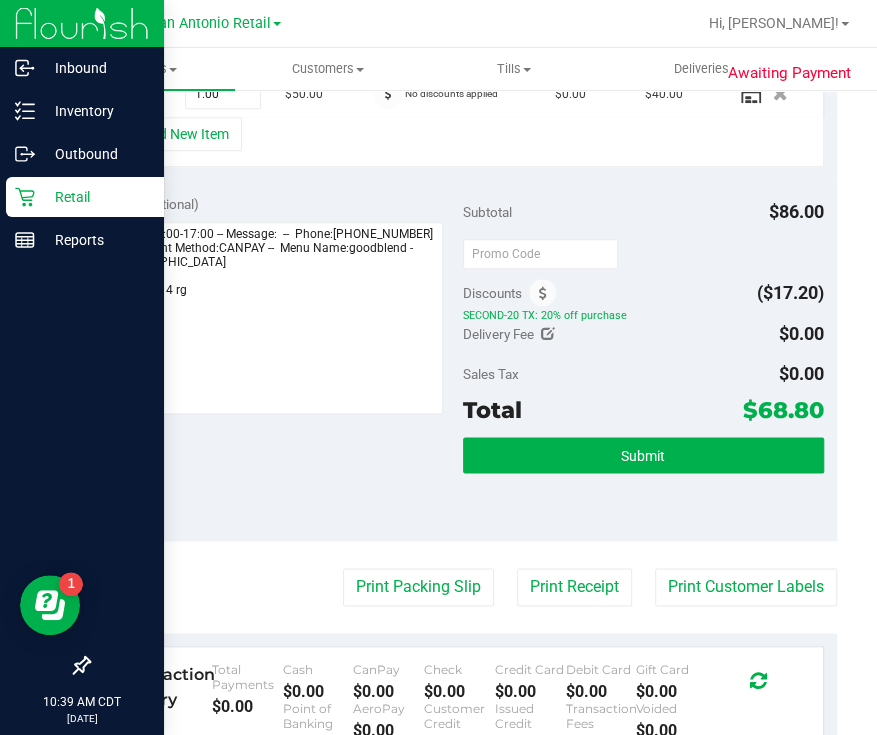scroll, scrollTop: 593, scrollLeft: 0, axis: vertical 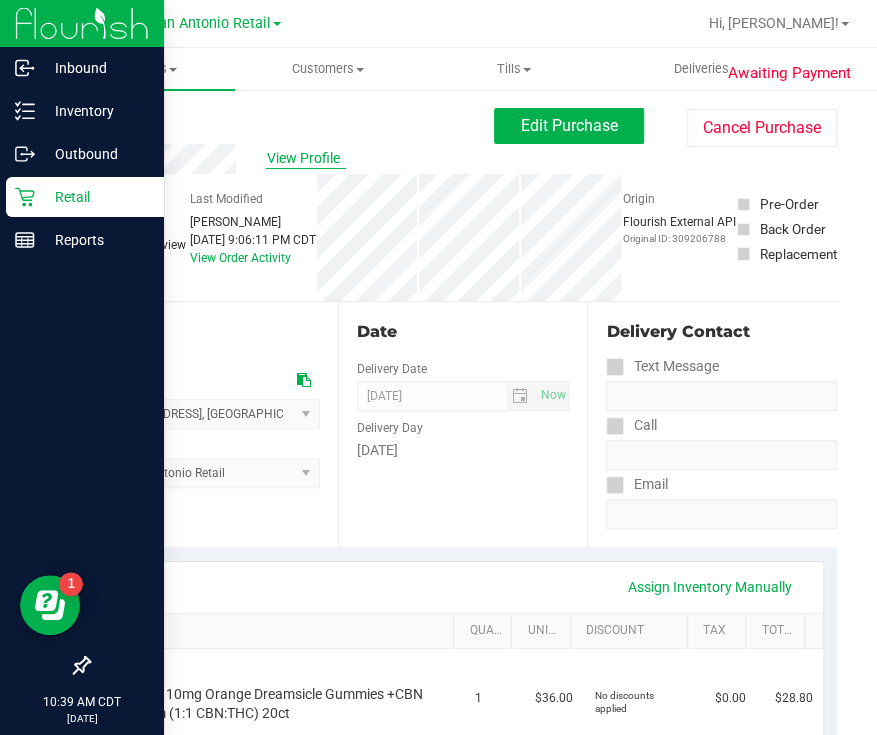 click on "View Profile" at bounding box center [306, 158] 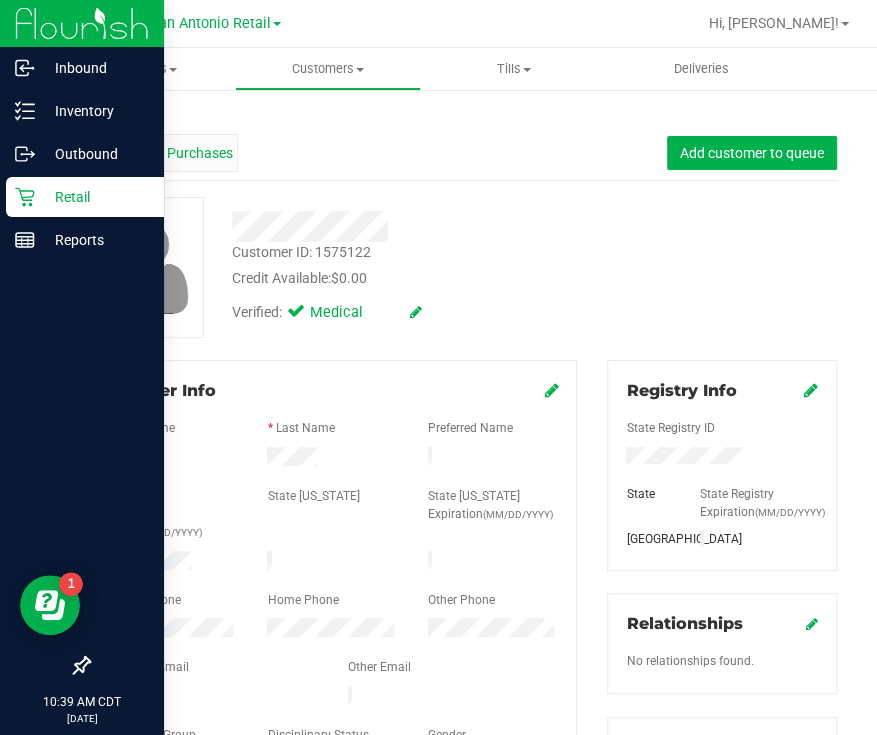 click on "Purchases" at bounding box center [200, 153] 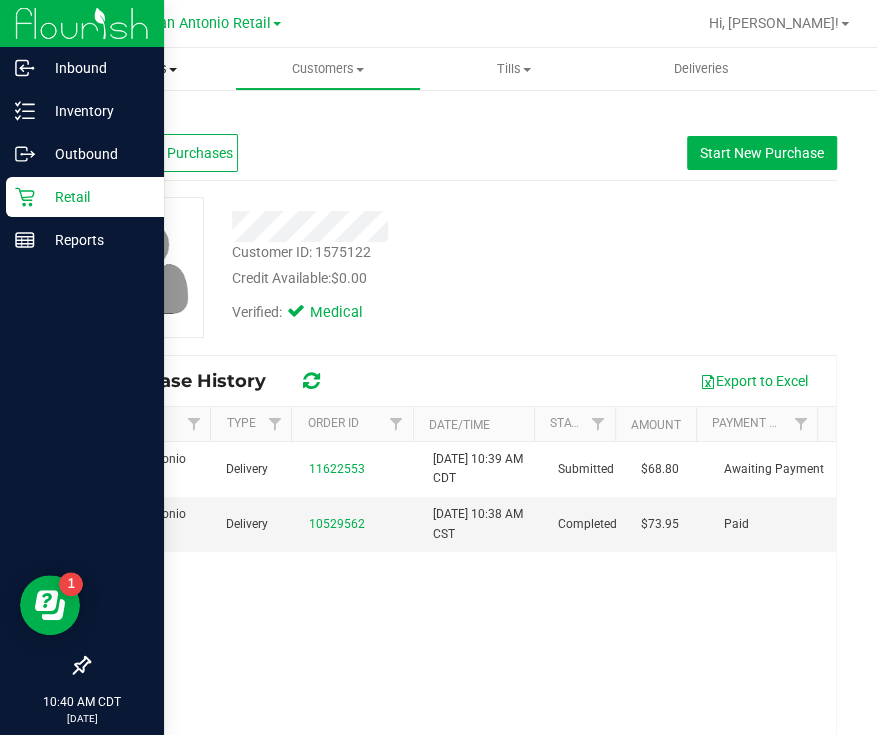 click on "Purchases" at bounding box center [141, 69] 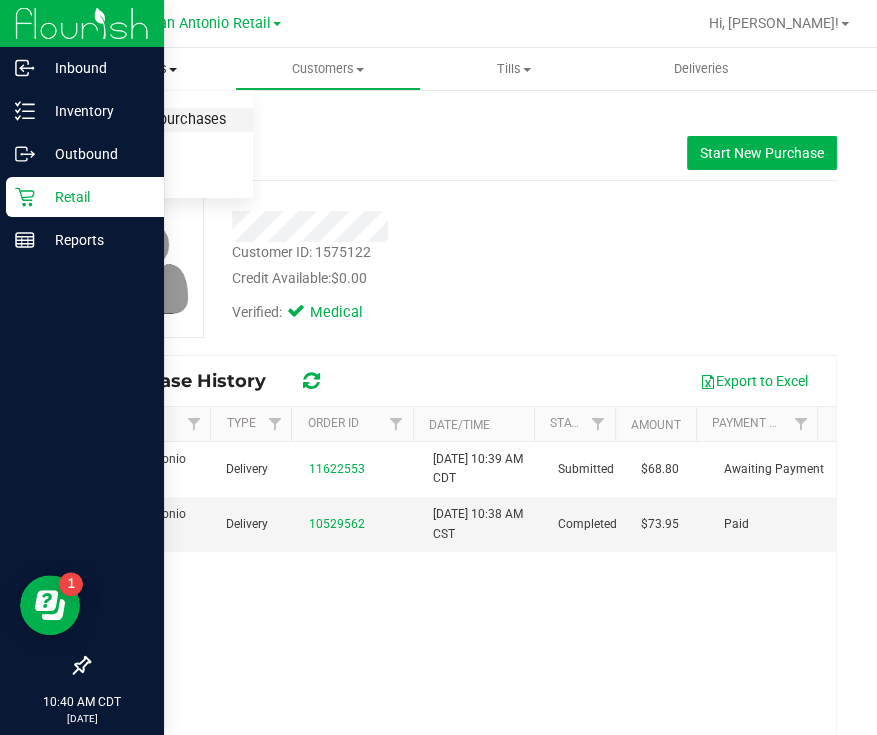 click on "Summary of purchases" at bounding box center (150, 120) 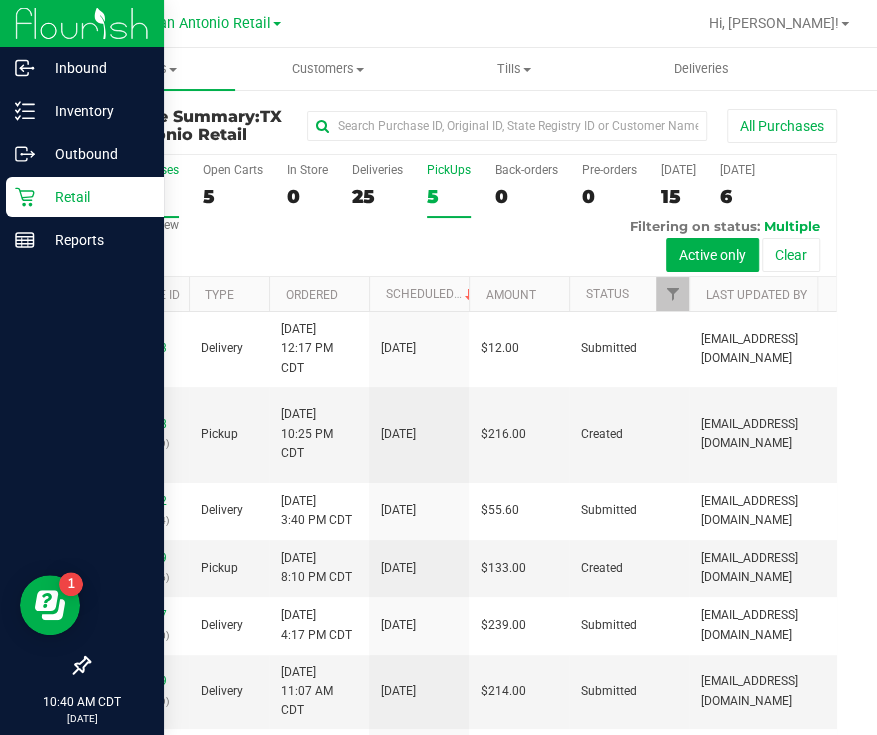 click on "5" at bounding box center (449, 196) 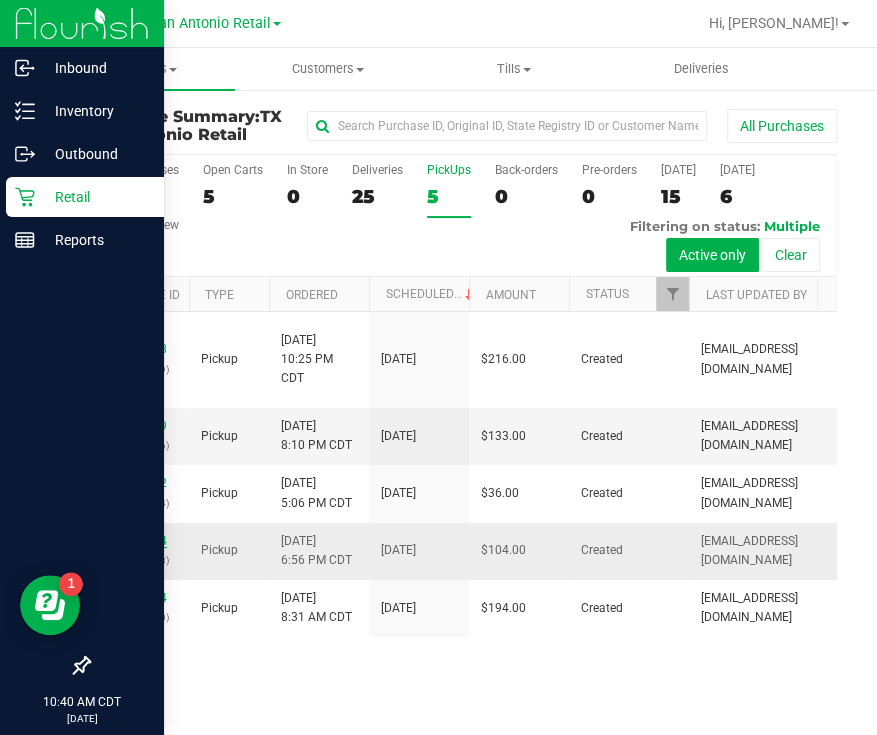 click on "11622334" at bounding box center (139, 541) 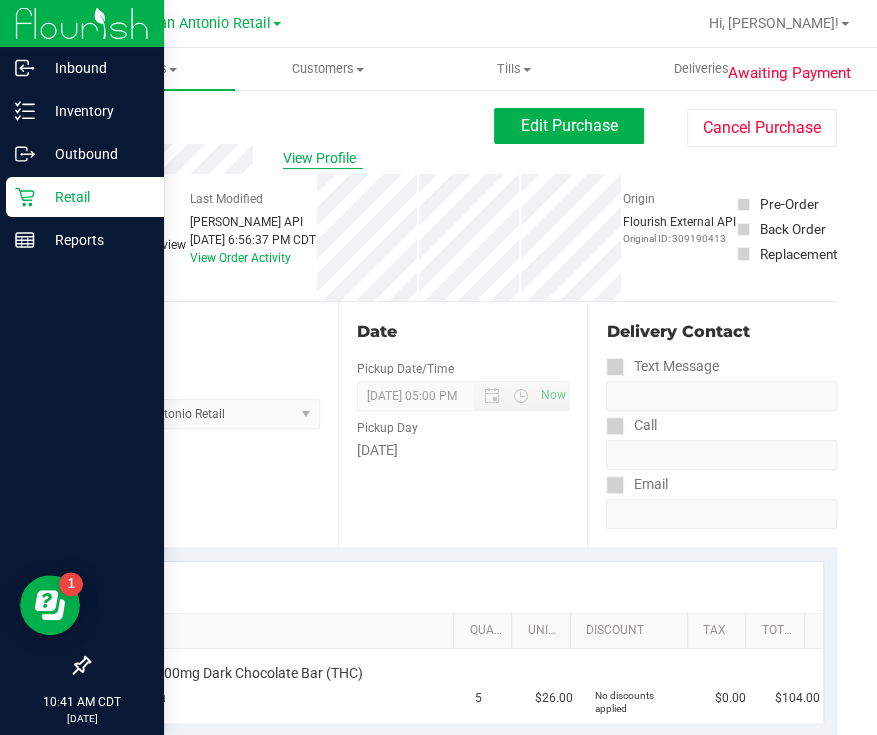 click on "View Profile" at bounding box center (323, 158) 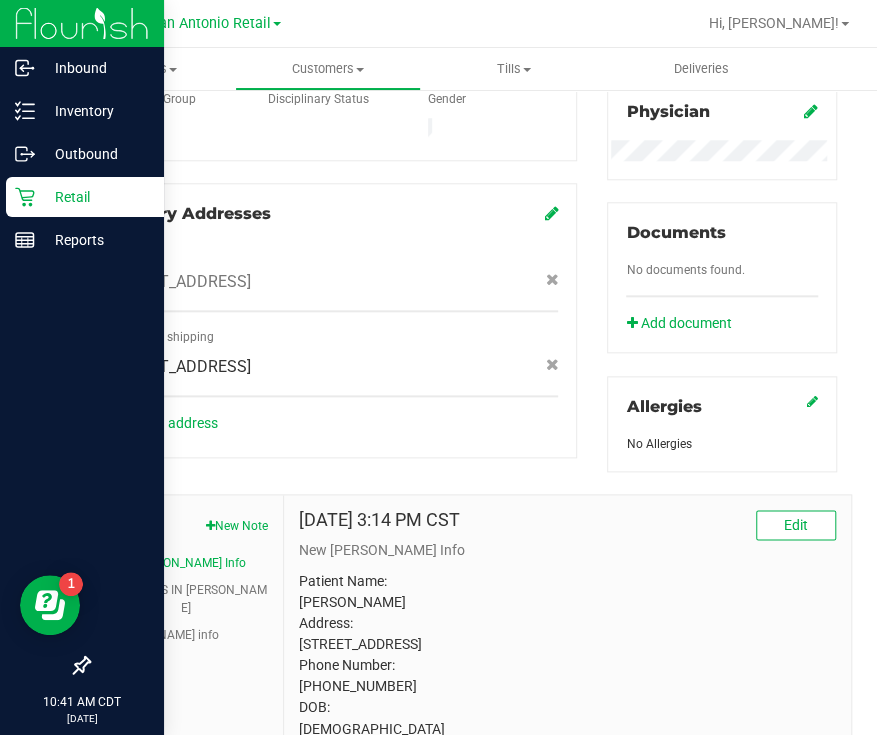 scroll, scrollTop: 798, scrollLeft: 0, axis: vertical 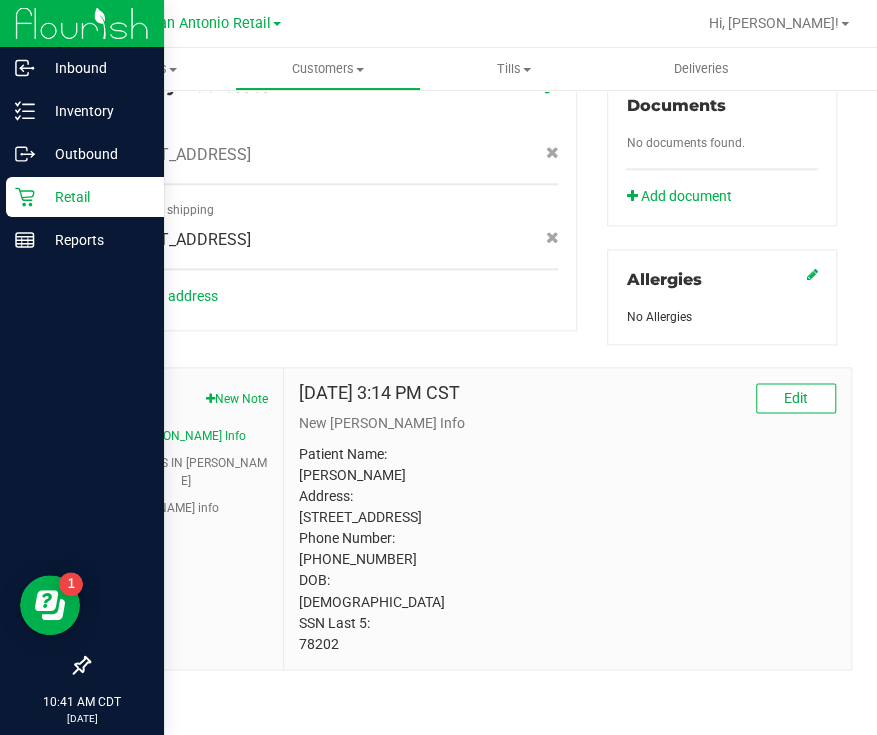 click on "Patient Name:
Kristopher Rich
Address:
426 Belmont
San Antonio, TX, 78202
Phone Number:
(210) 748-6717
DOB:
01/09/1991
SSN Last 5:
78202" at bounding box center [567, 549] 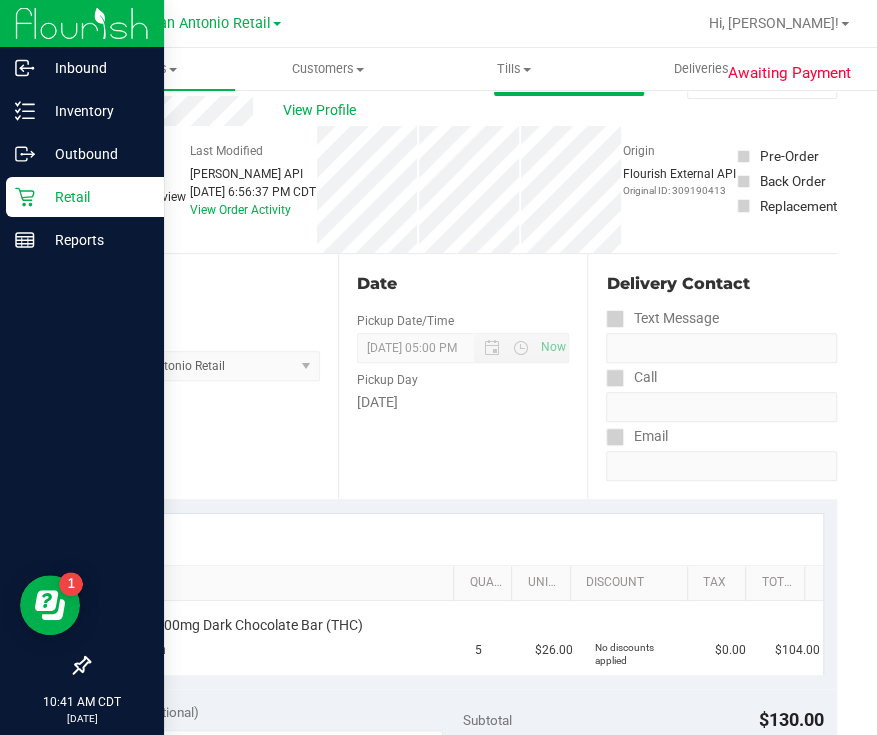 scroll, scrollTop: 0, scrollLeft: 0, axis: both 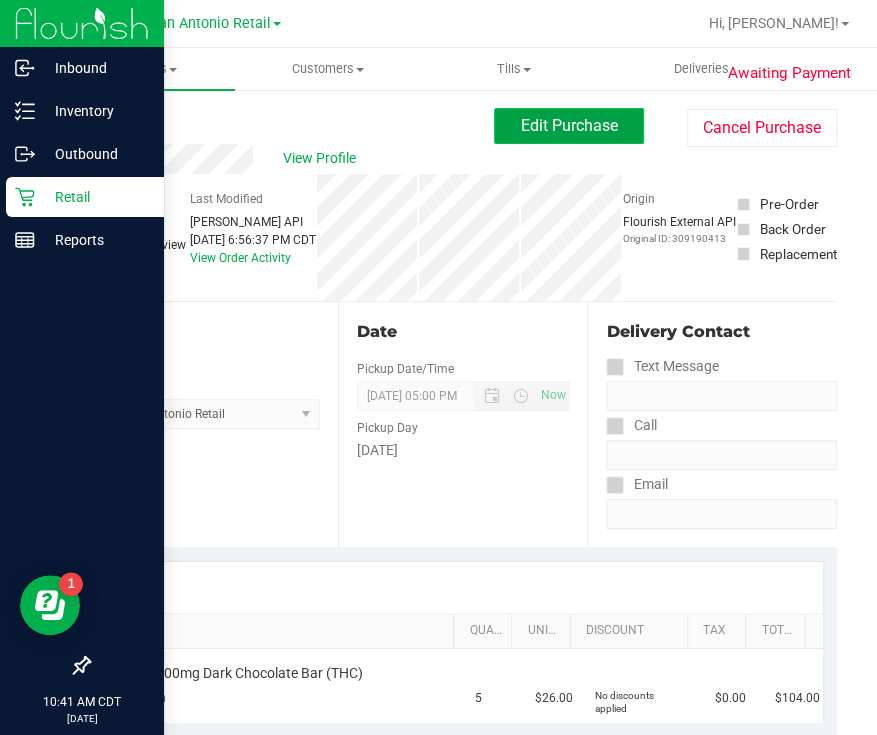 click on "Edit Purchase" at bounding box center (569, 125) 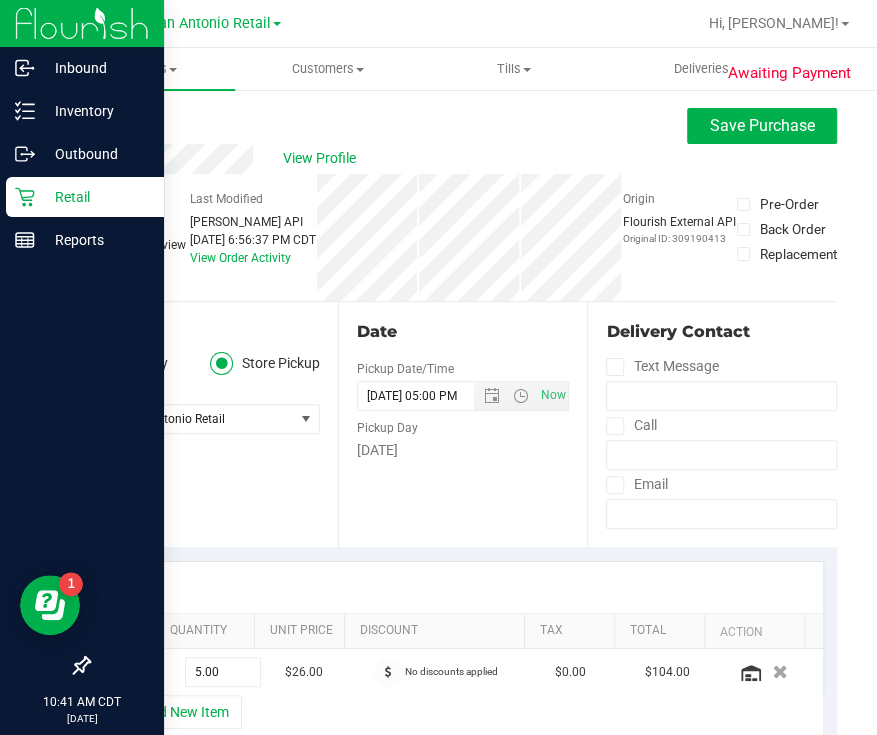click on "Delivery" at bounding box center [128, 363] 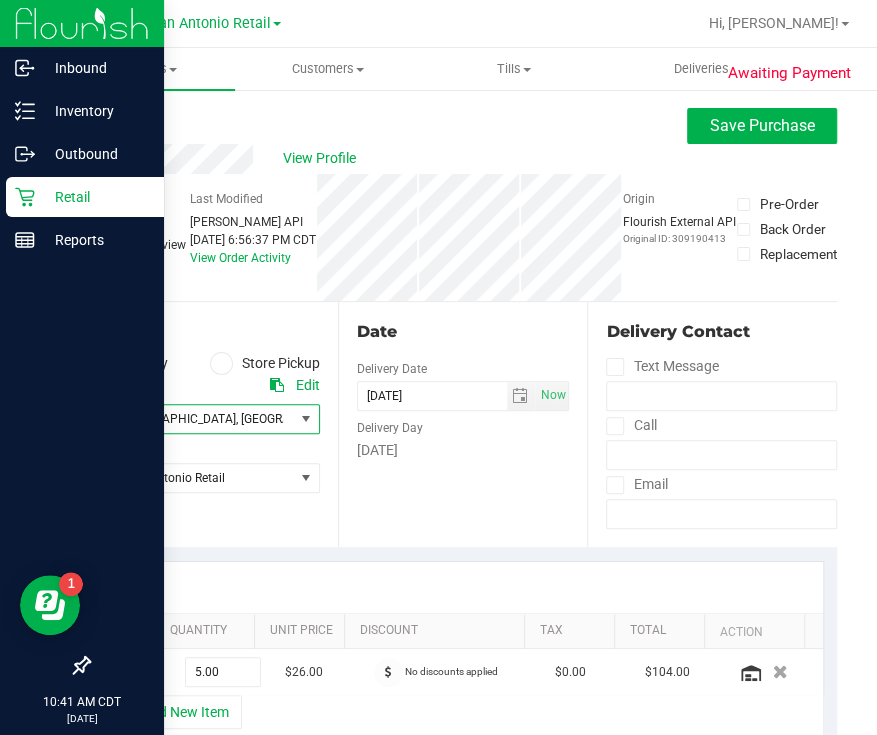 click on ", San Antonio" at bounding box center (296, 419) 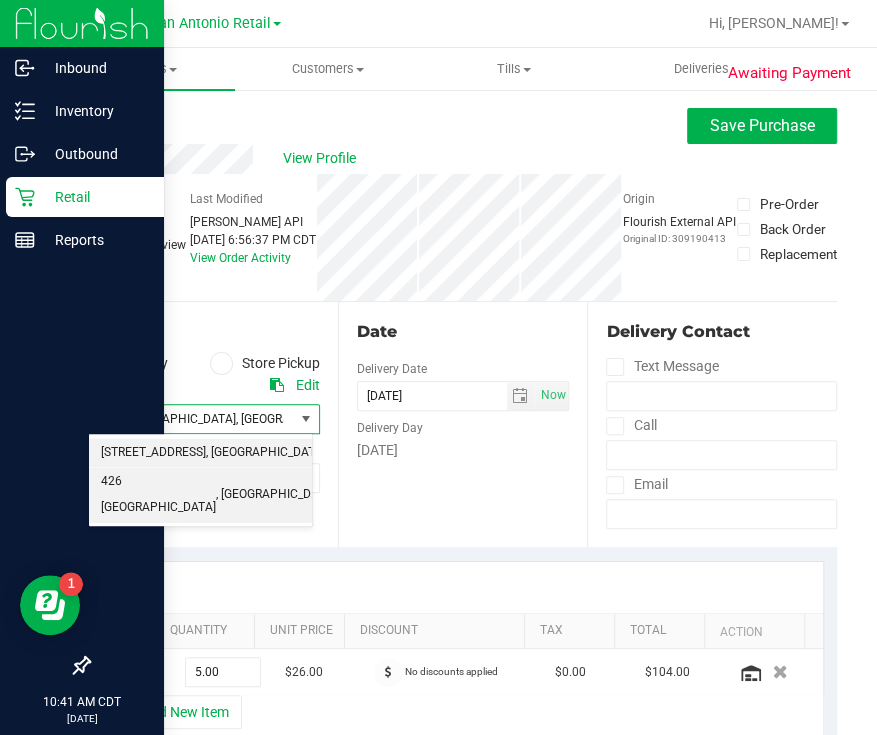 click on "18720 Stone Oak PKWY" at bounding box center [153, 453] 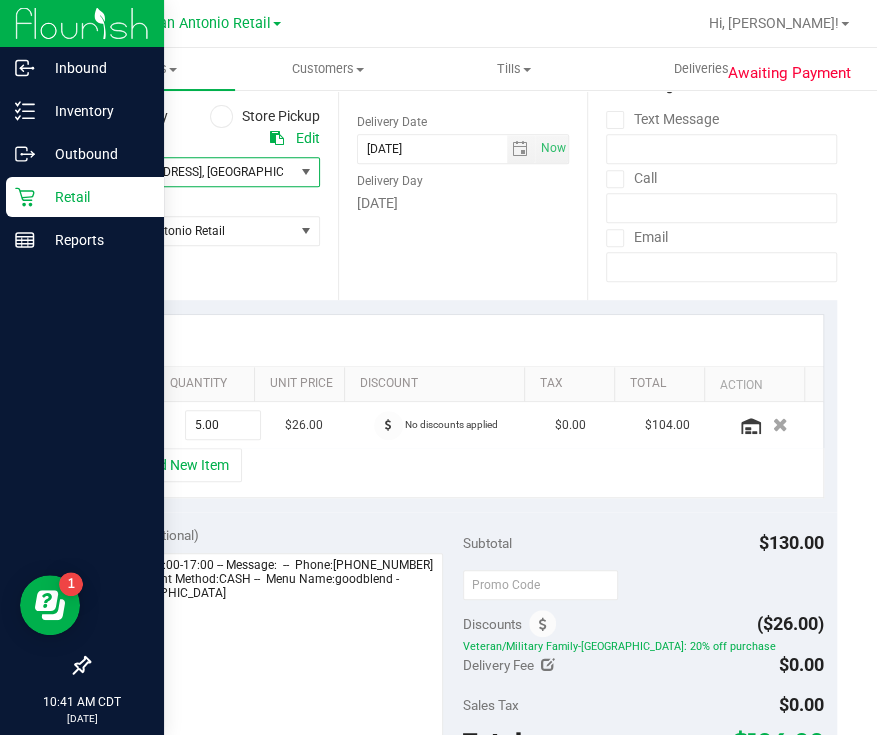 scroll, scrollTop: 249, scrollLeft: 0, axis: vertical 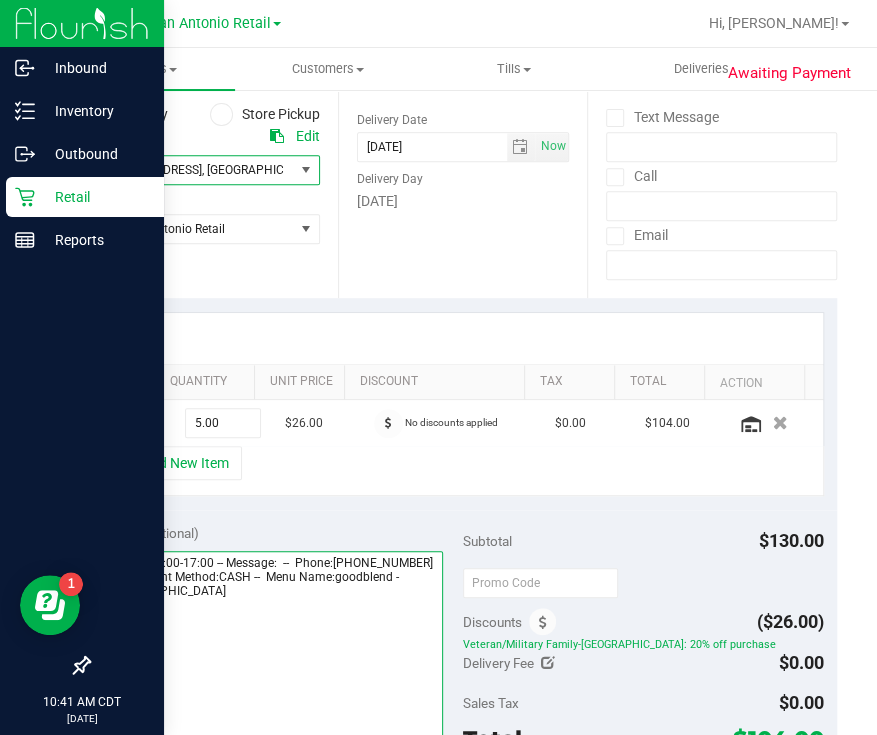 click at bounding box center (272, 647) 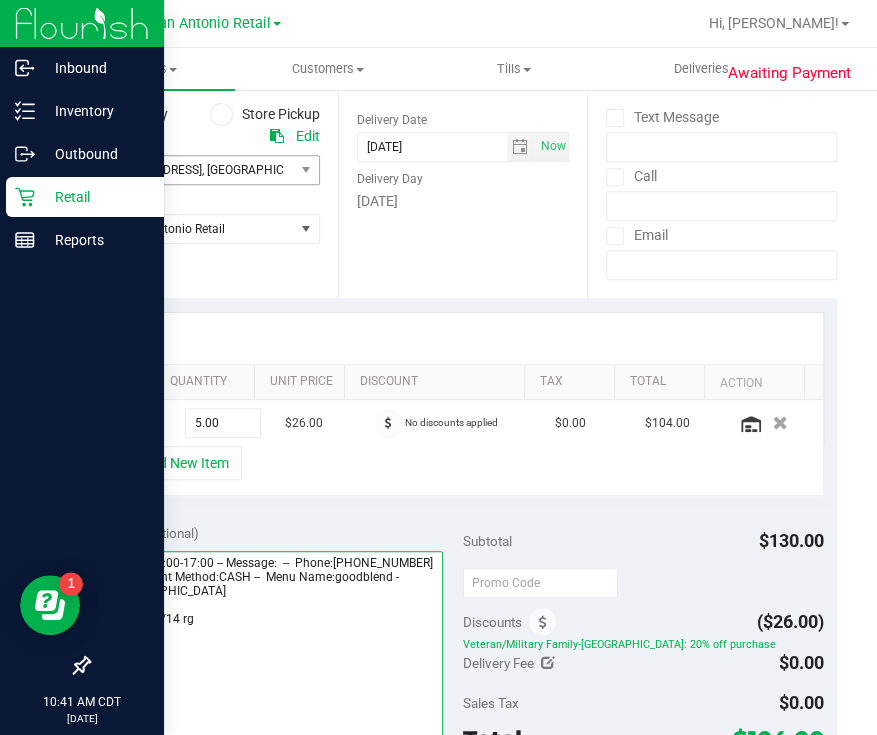 scroll, scrollTop: 625, scrollLeft: 0, axis: vertical 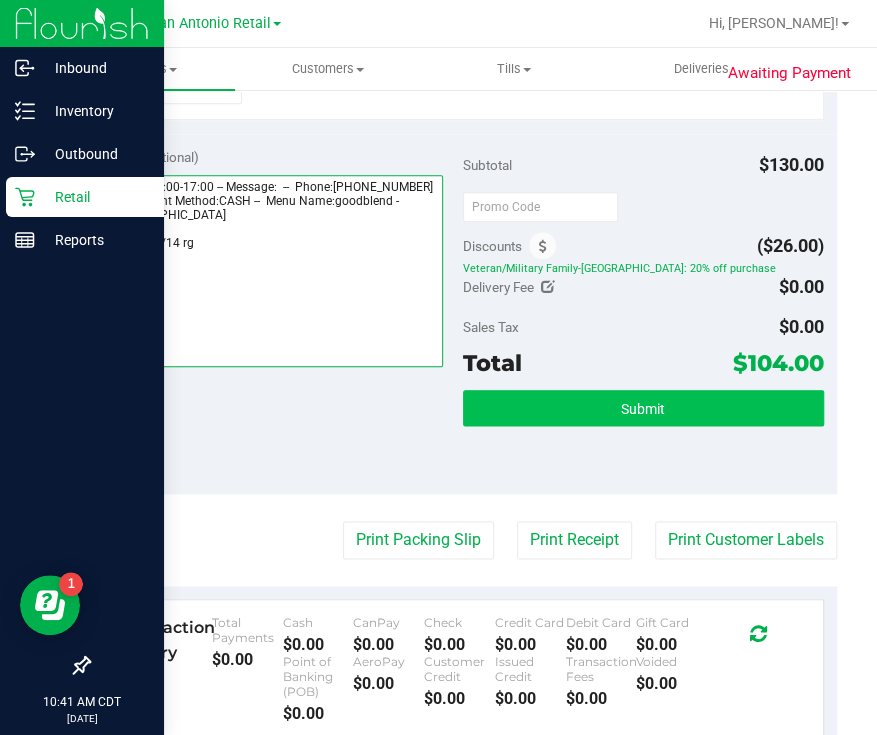 type on "Monday 07/14/2025 09:00-17:00 -- Message:  --  Phone:2107486717 --  Payment Method:CASH --  Menu Name:goodblend - San Antonio
satx pu 7/14 rg" 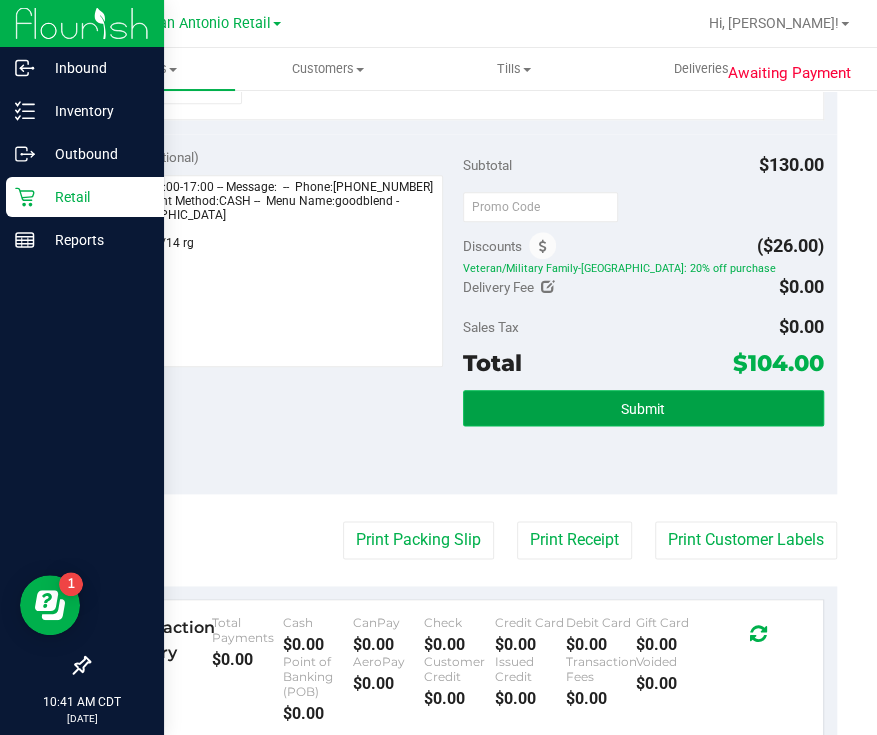 click on "Submit" at bounding box center [643, 408] 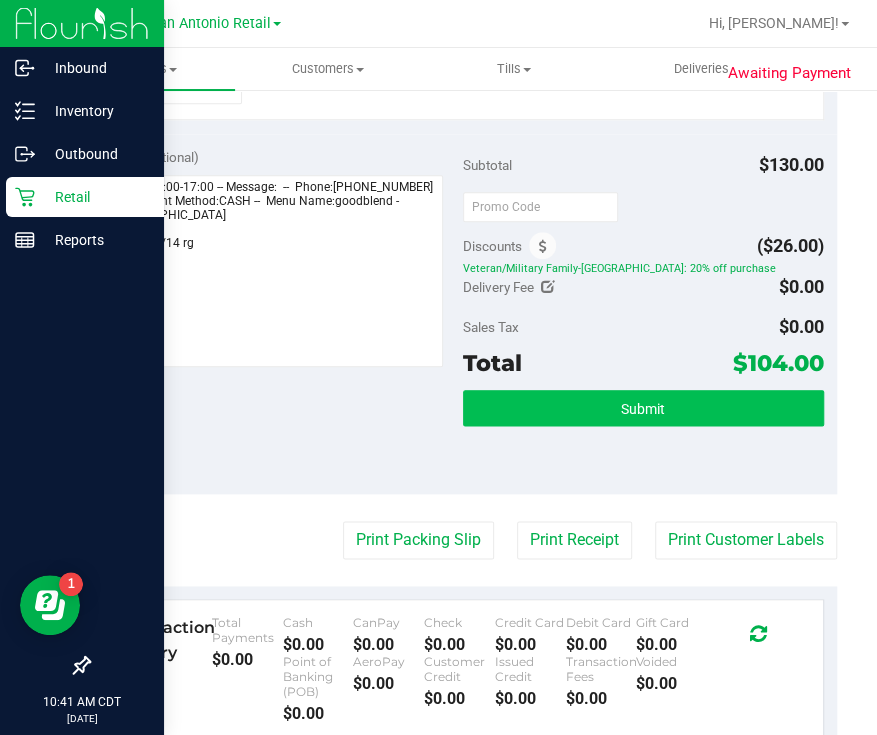 scroll, scrollTop: 593, scrollLeft: 0, axis: vertical 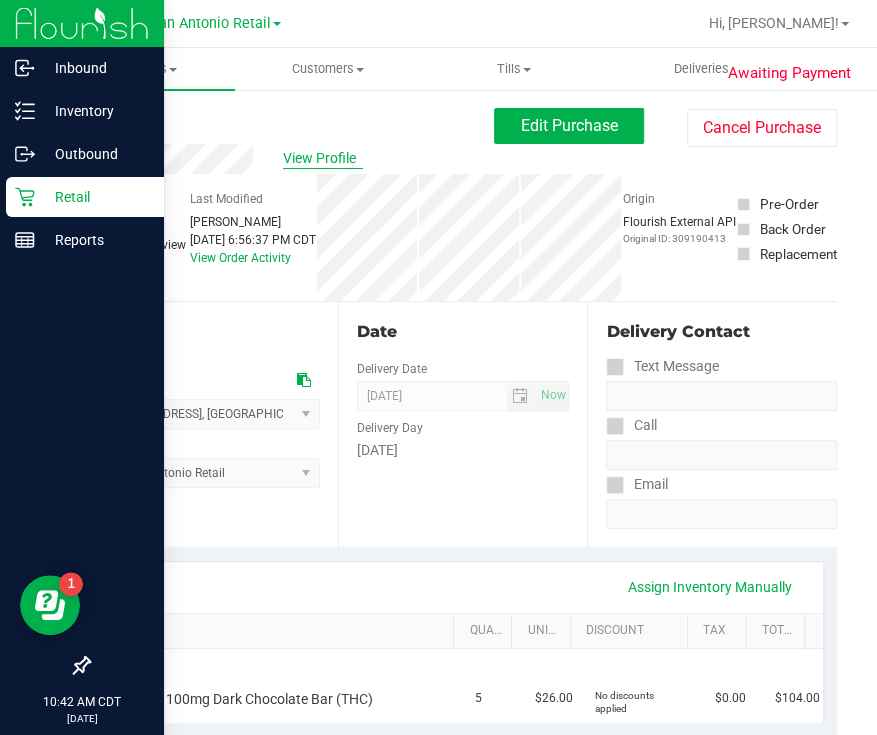 click on "View Profile" at bounding box center [323, 158] 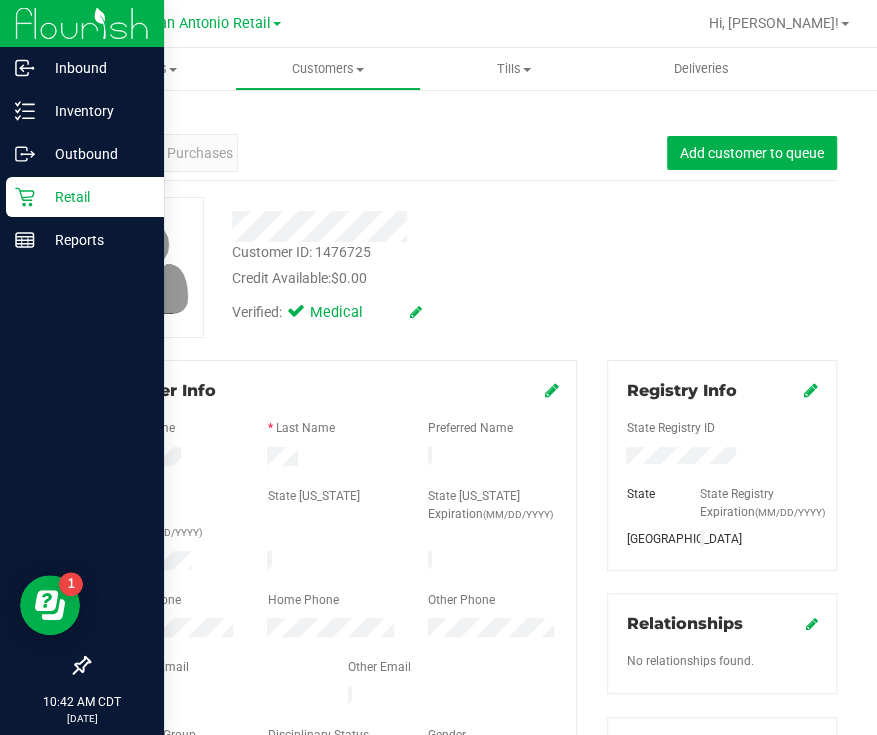 click on "Profile
Purchases
Add customer to queue" at bounding box center [462, 153] 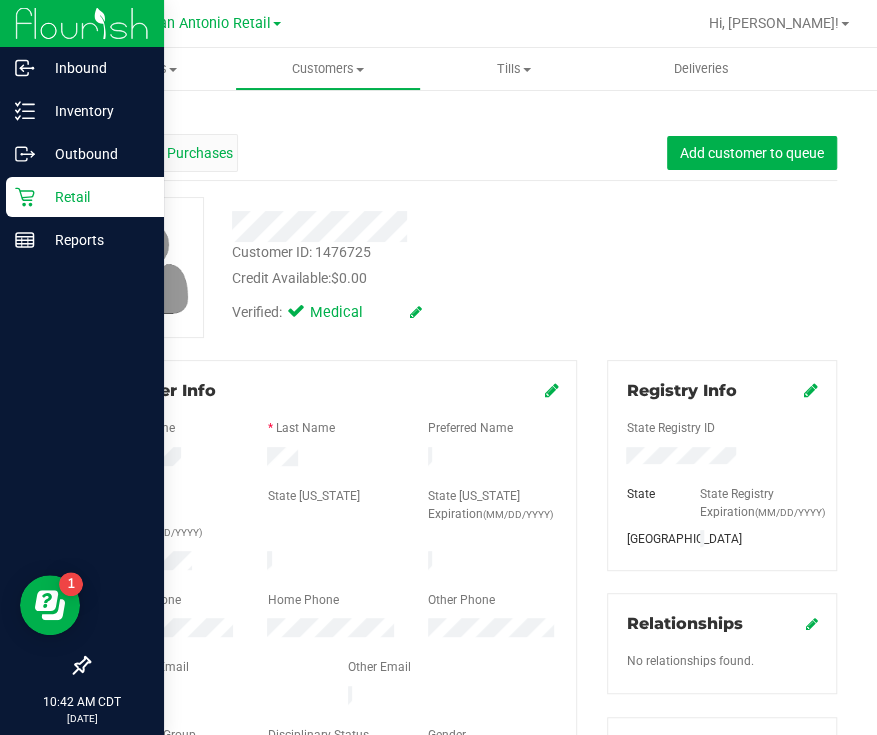 click on "Purchases" at bounding box center [200, 153] 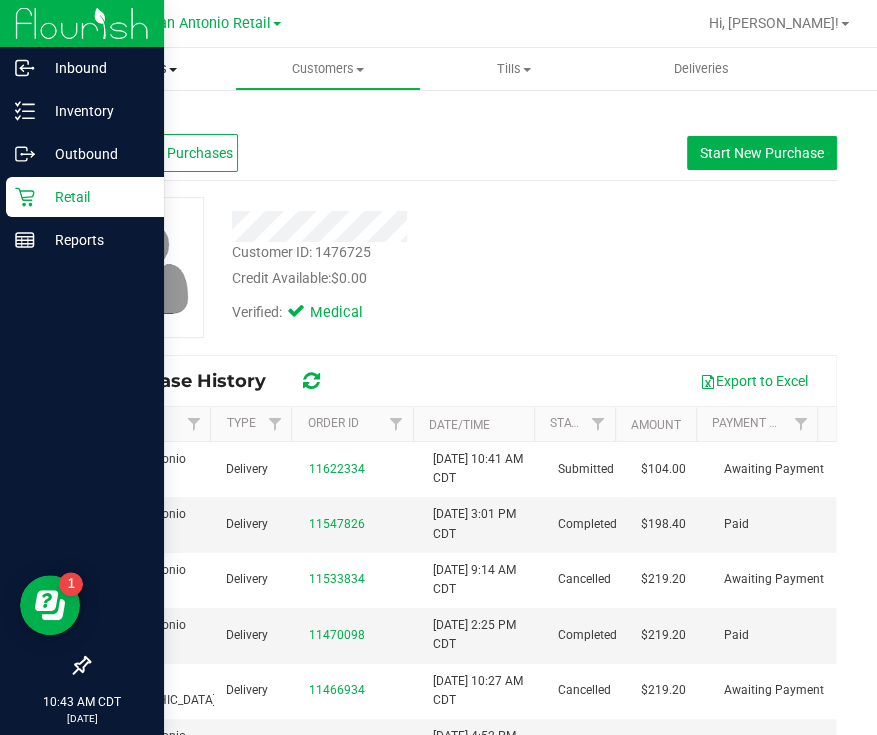 click on "Purchases" at bounding box center [141, 69] 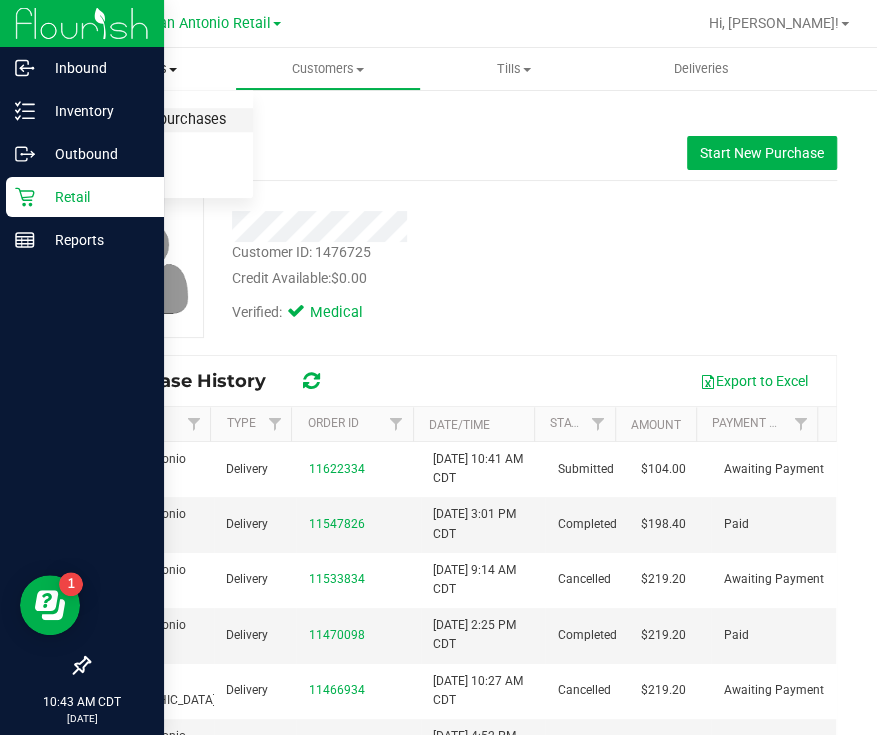 click on "Summary of purchases" at bounding box center (150, 120) 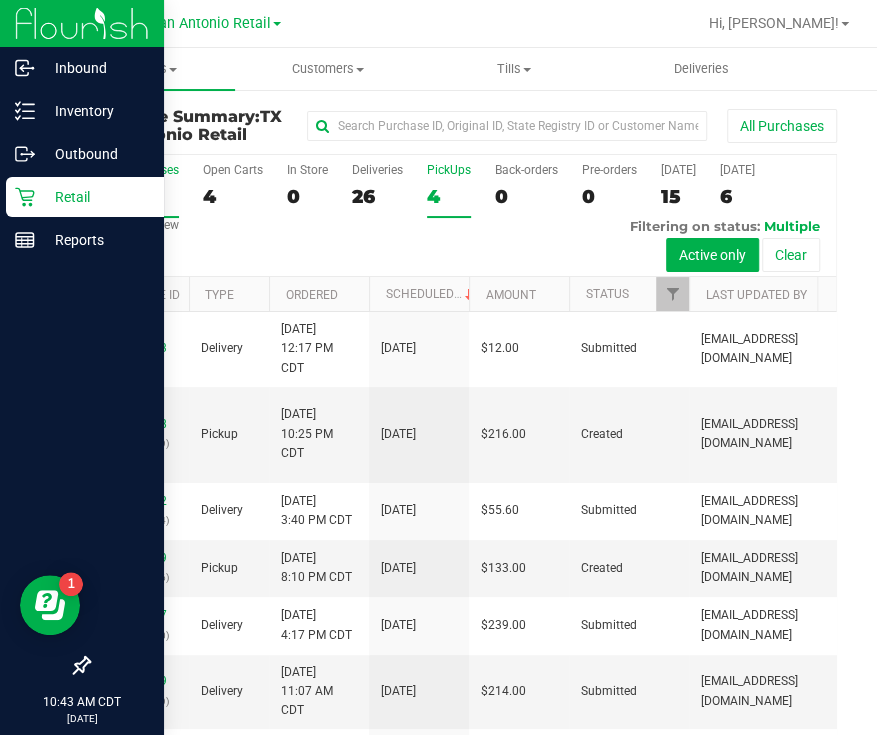 click on "PickUps
4" at bounding box center (449, 190) 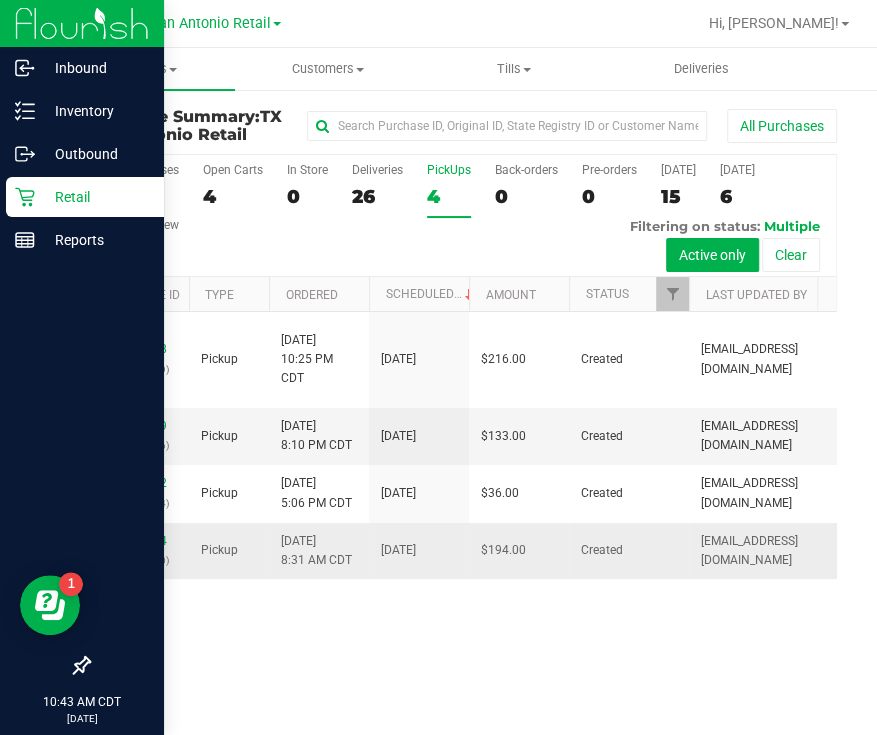 click on "11622864
(309233020)" at bounding box center (139, 551) 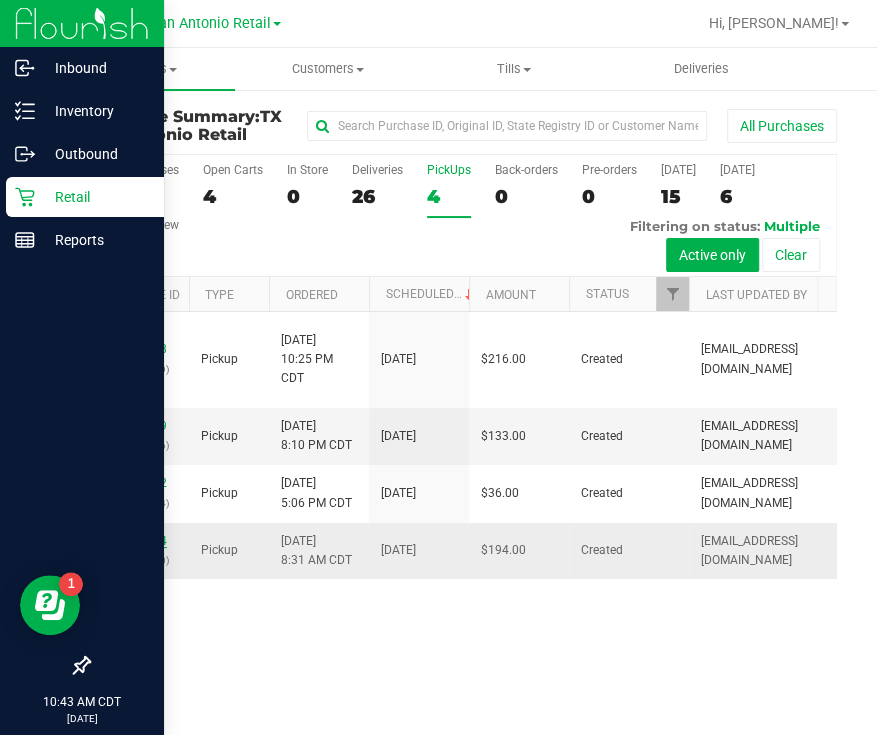 click on "11622864" at bounding box center [139, 541] 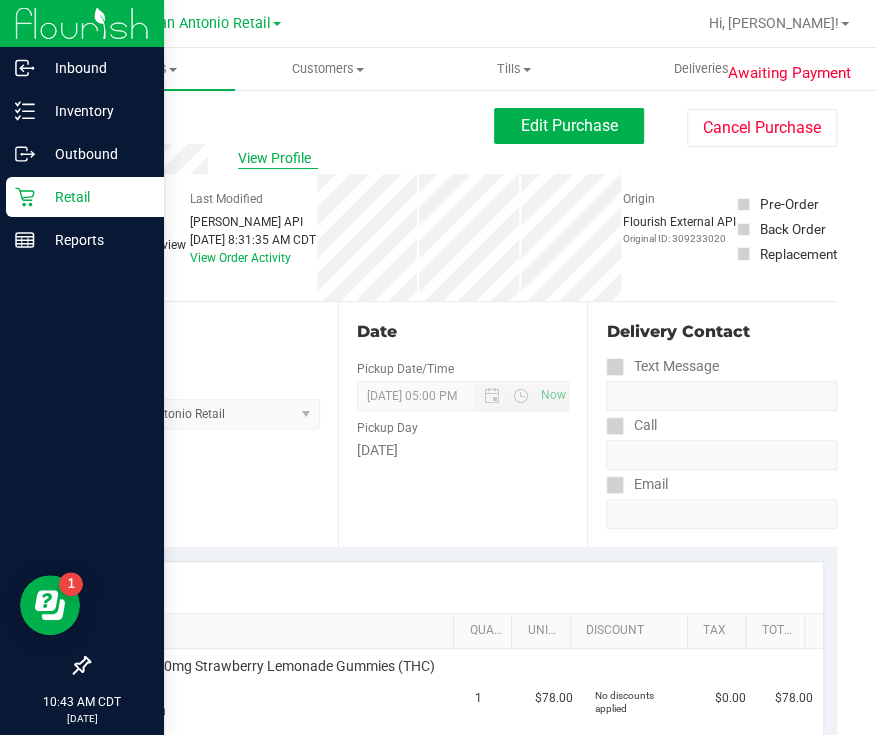 click on "View Profile" at bounding box center [278, 158] 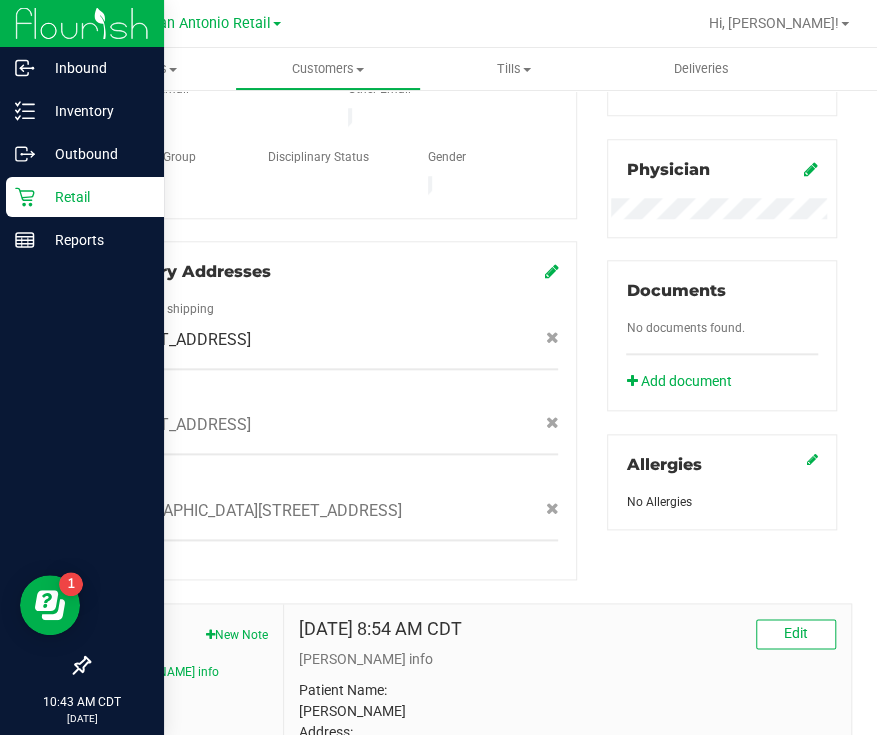 scroll, scrollTop: 814, scrollLeft: 0, axis: vertical 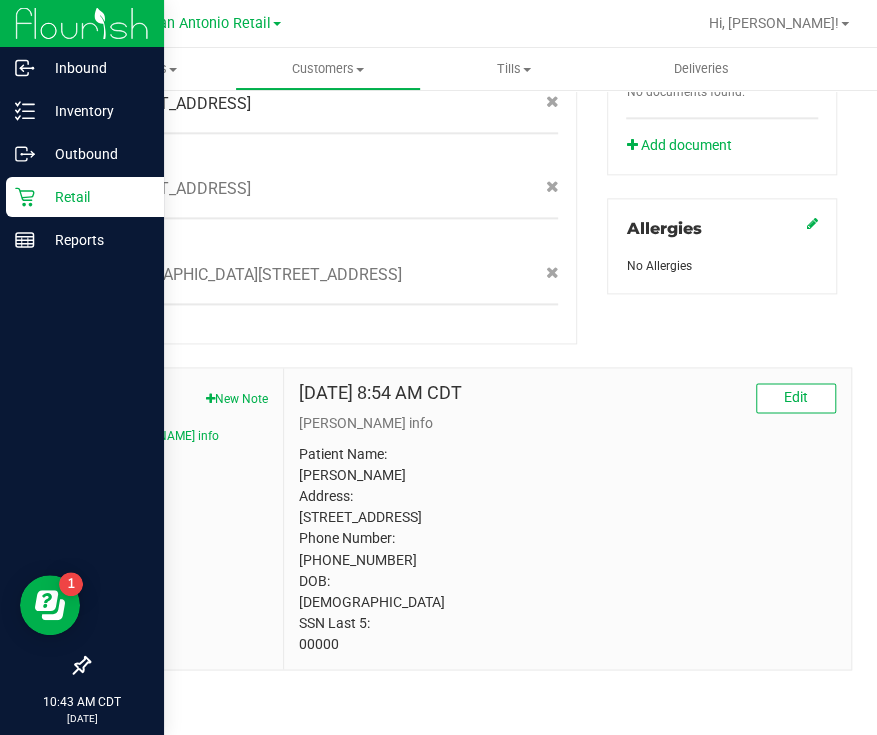 click on "Patient Name:
Emily Ehler
Address:
100 LANTANA CRST
SPRING BRANCH, TX, 78070
Phone Number:
(210) 725-3662
DOB:
08/02/1976
SSN Last 5:
00000" at bounding box center (567, 549) 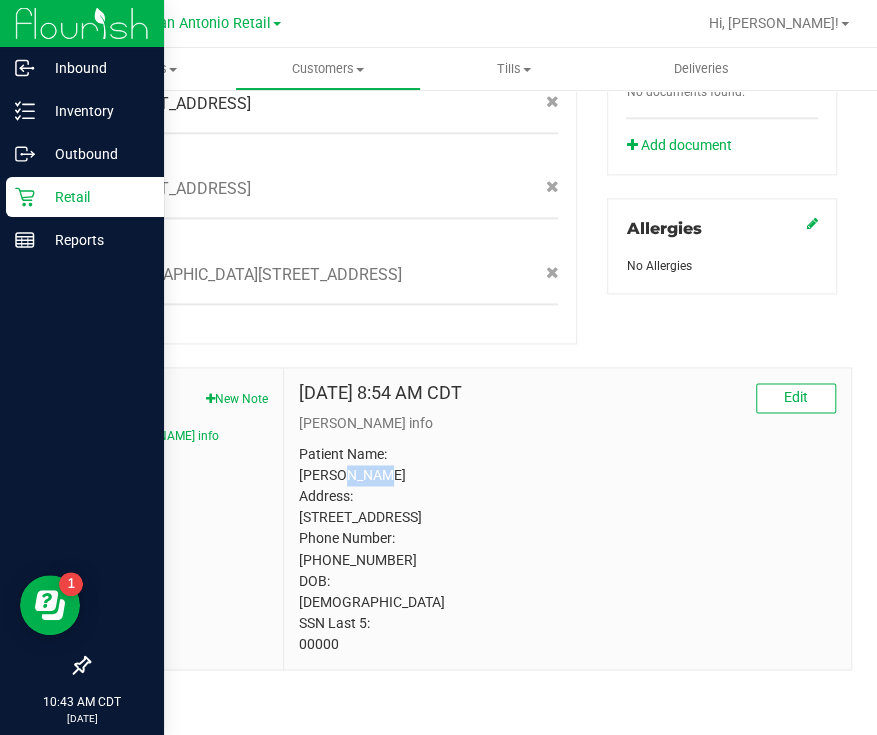click on "Patient Name:
Emily Ehler
Address:
100 LANTANA CRST
SPRING BRANCH, TX, 78070
Phone Number:
(210) 725-3662
DOB:
08/02/1976
SSN Last 5:
00000" at bounding box center (567, 549) 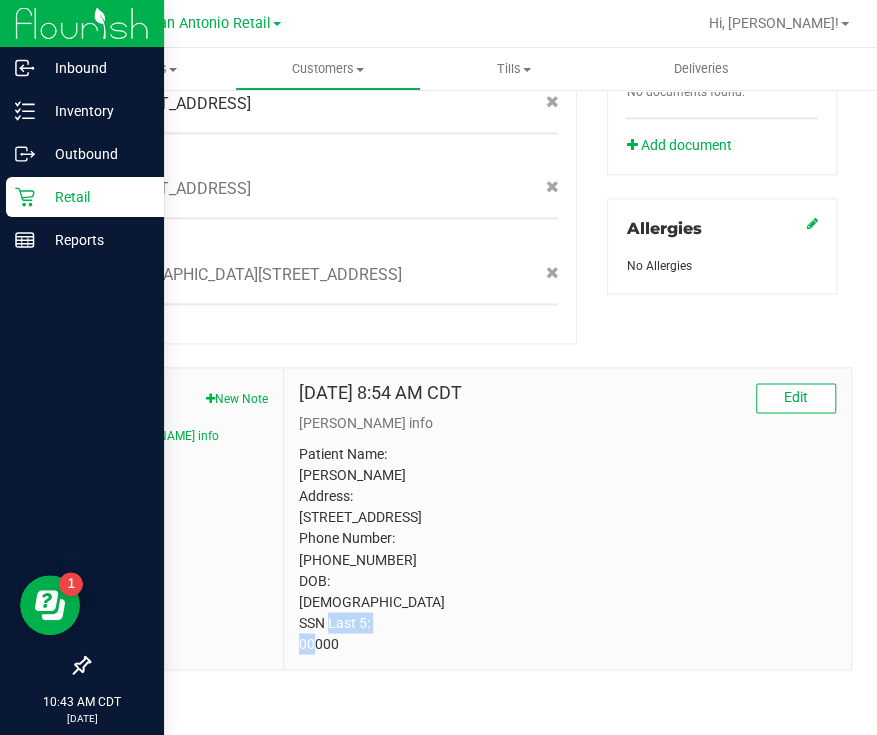 drag, startPoint x: 376, startPoint y: 600, endPoint x: 282, endPoint y: 609, distance: 94.42987 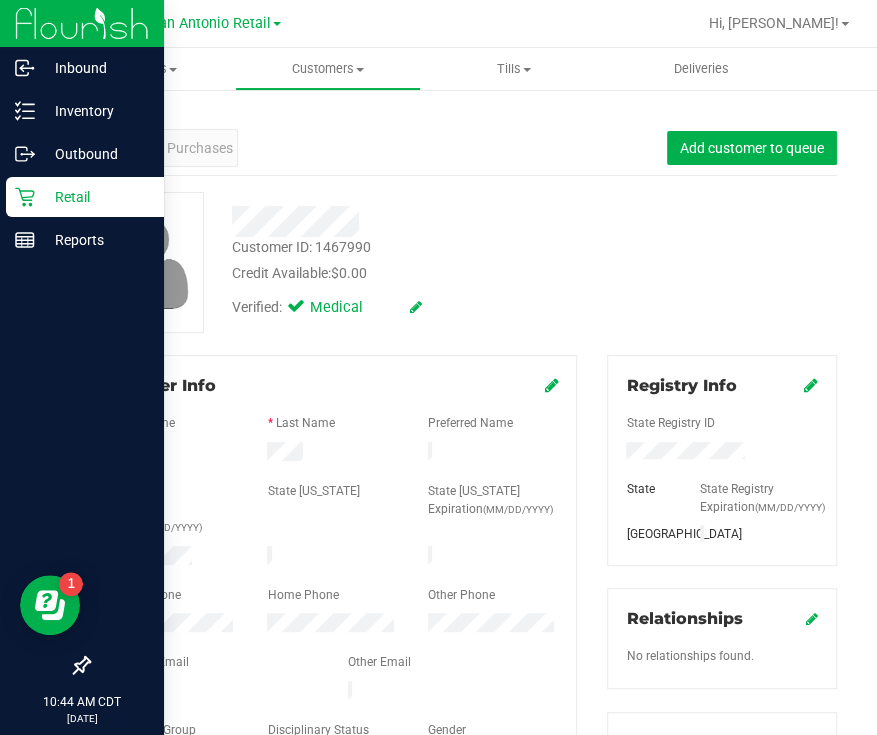 scroll, scrollTop: 0, scrollLeft: 0, axis: both 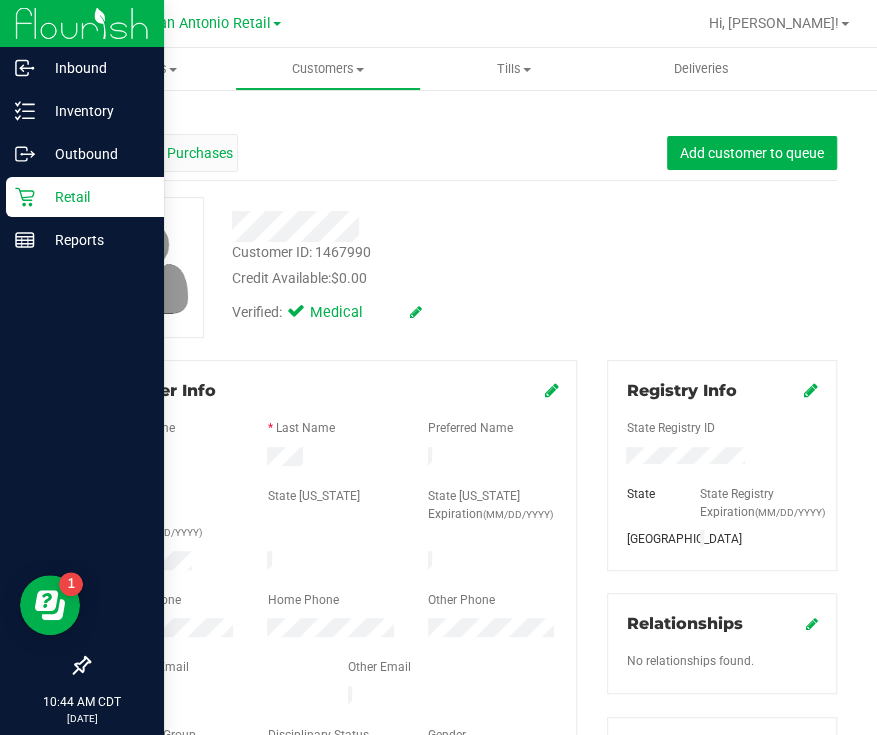 click on "Purchases" at bounding box center [200, 153] 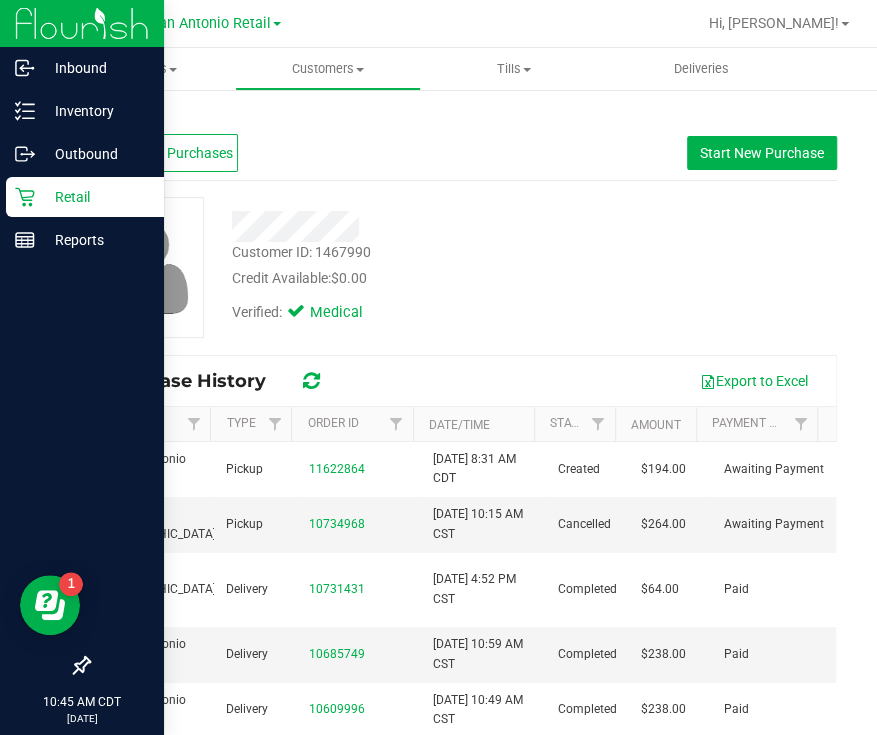 click on "Profile" at bounding box center [125, 153] 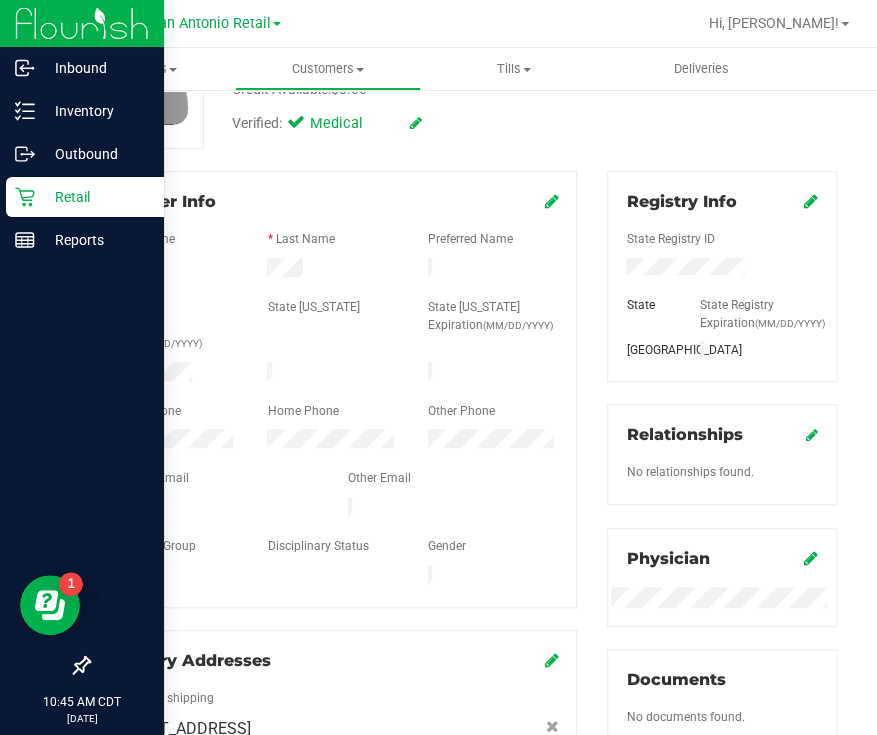 scroll, scrollTop: 0, scrollLeft: 0, axis: both 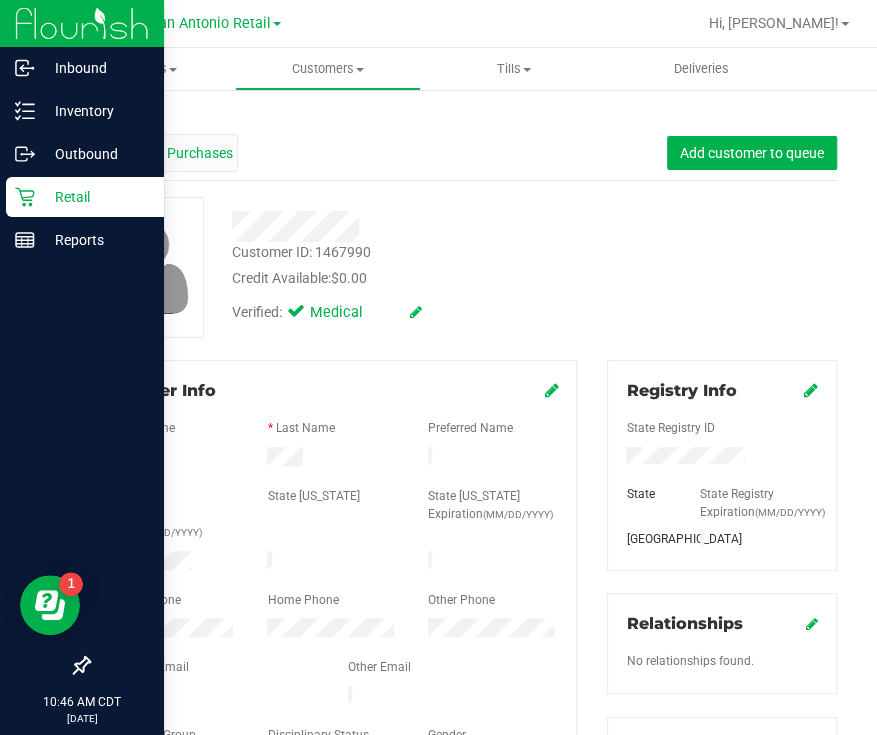 click on "Purchases" at bounding box center [200, 153] 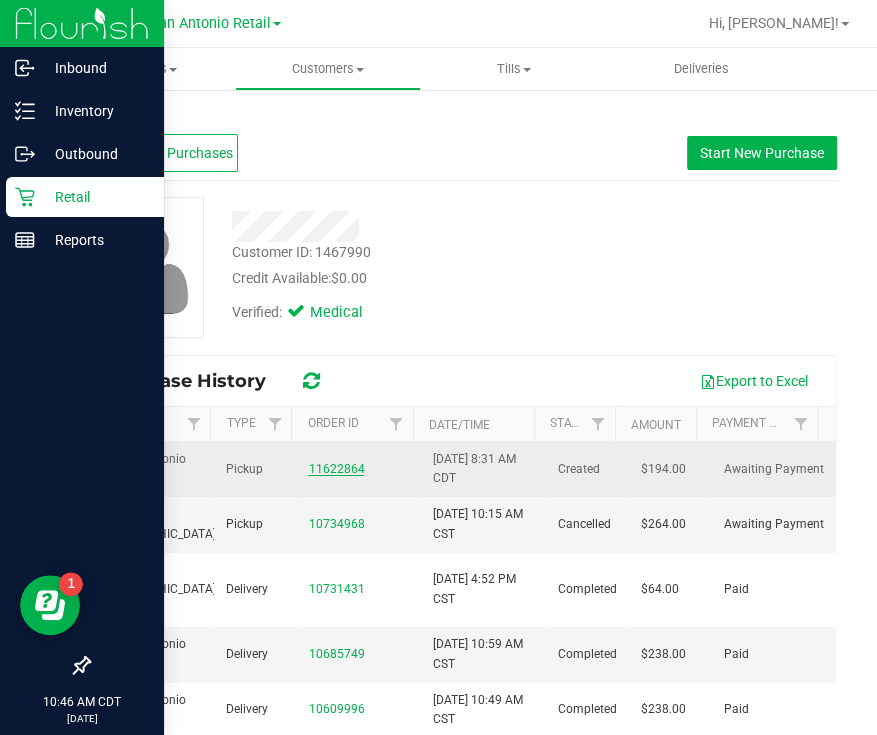 click on "11622864" at bounding box center (336, 469) 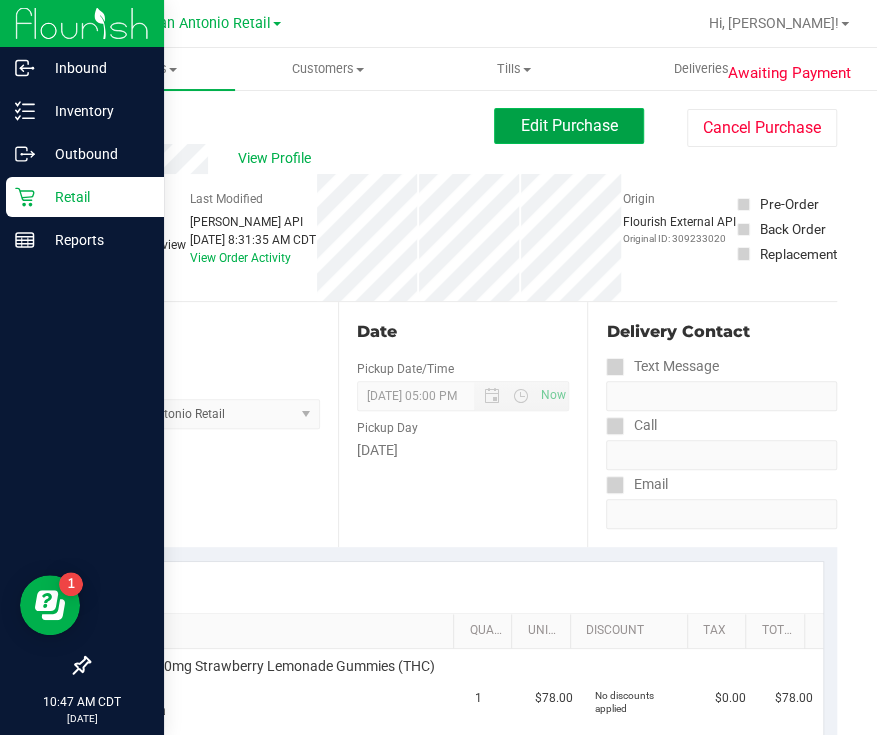 click on "Edit Purchase" at bounding box center [569, 125] 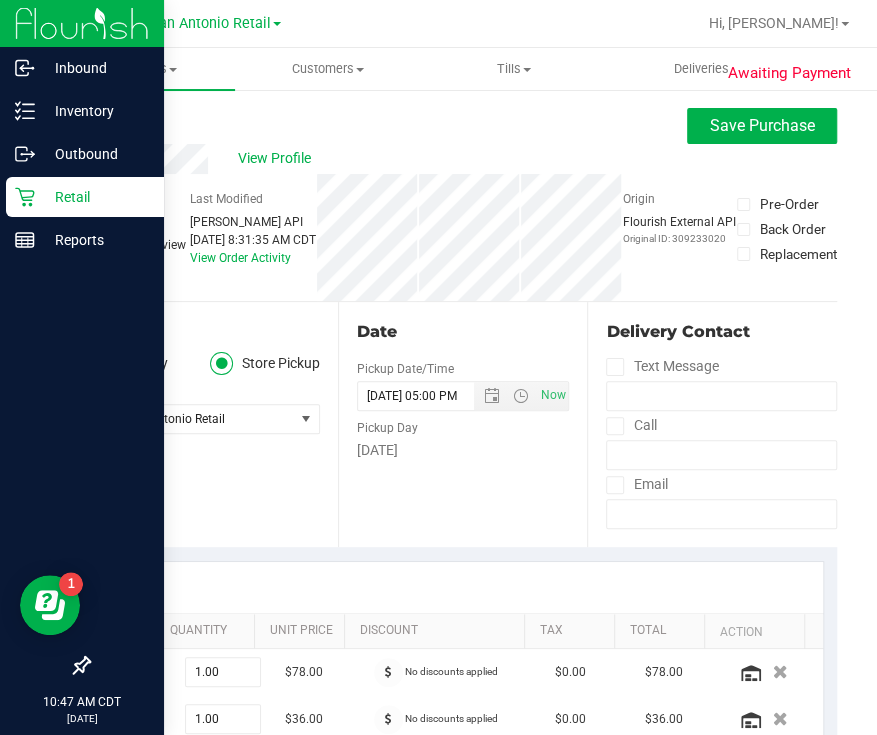 click at bounding box center (97, 245) 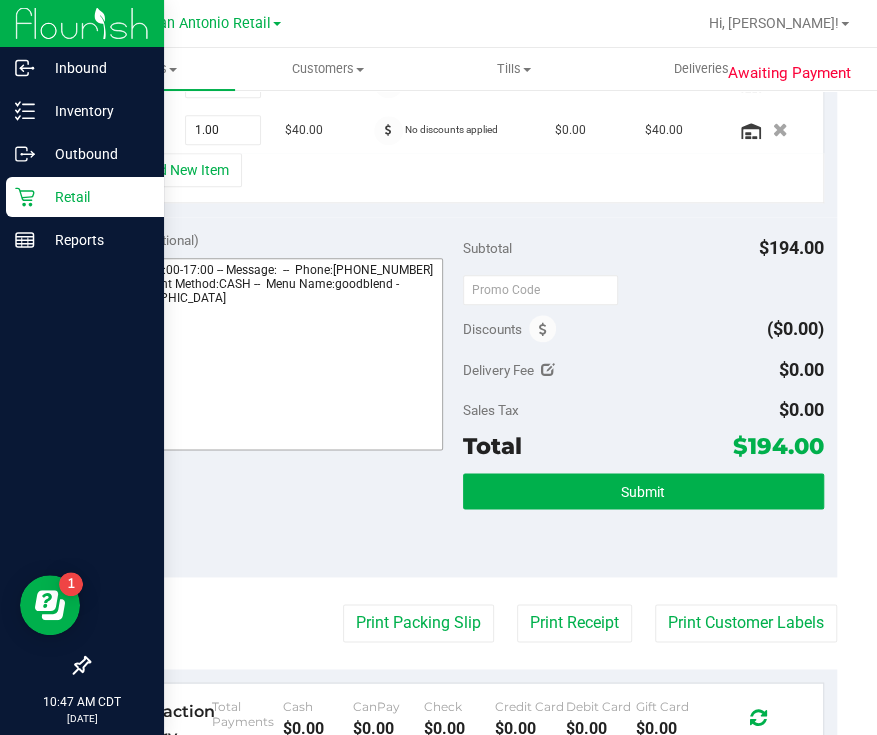 scroll, scrollTop: 750, scrollLeft: 0, axis: vertical 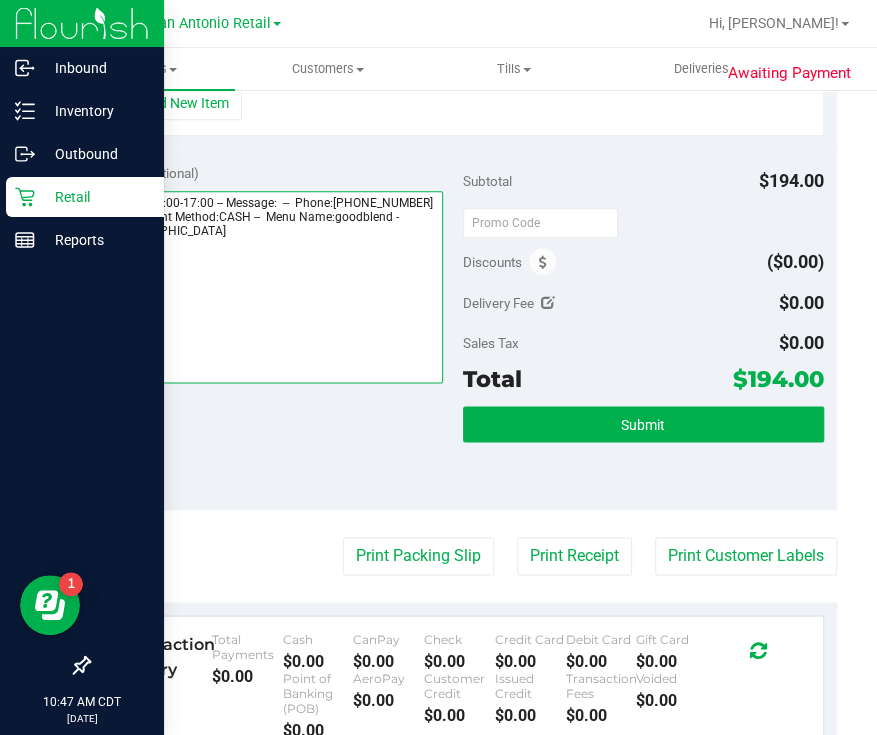 click at bounding box center [272, 287] 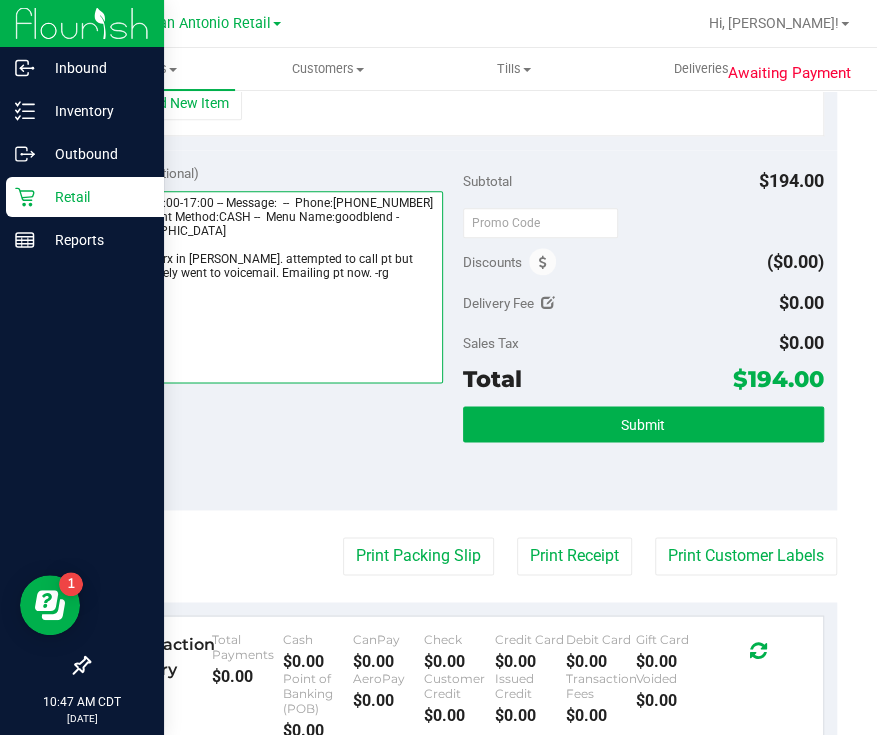 click at bounding box center (272, 287) 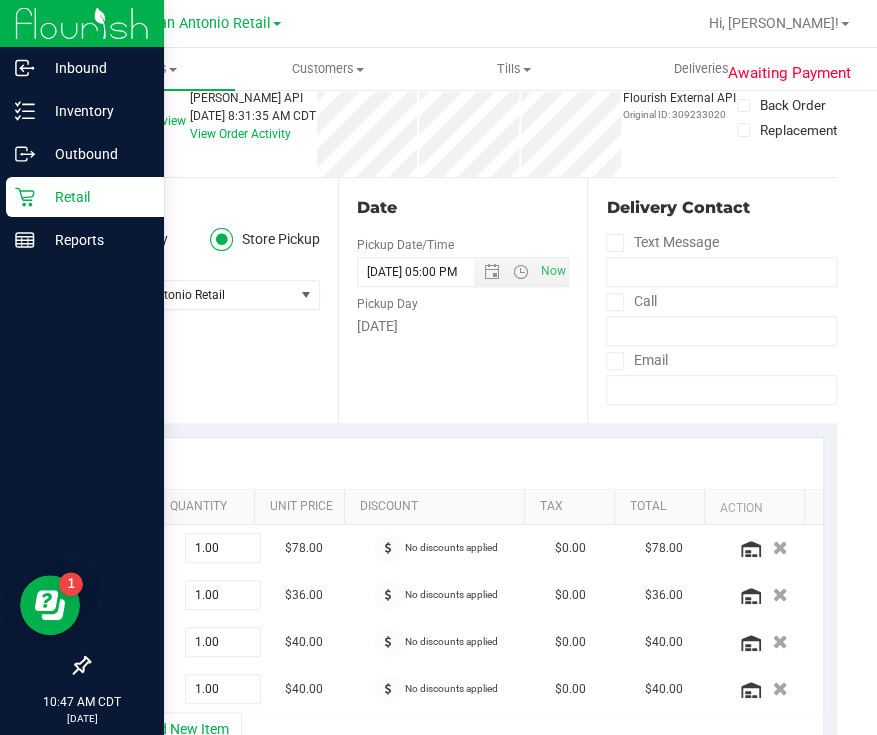 scroll, scrollTop: 0, scrollLeft: 0, axis: both 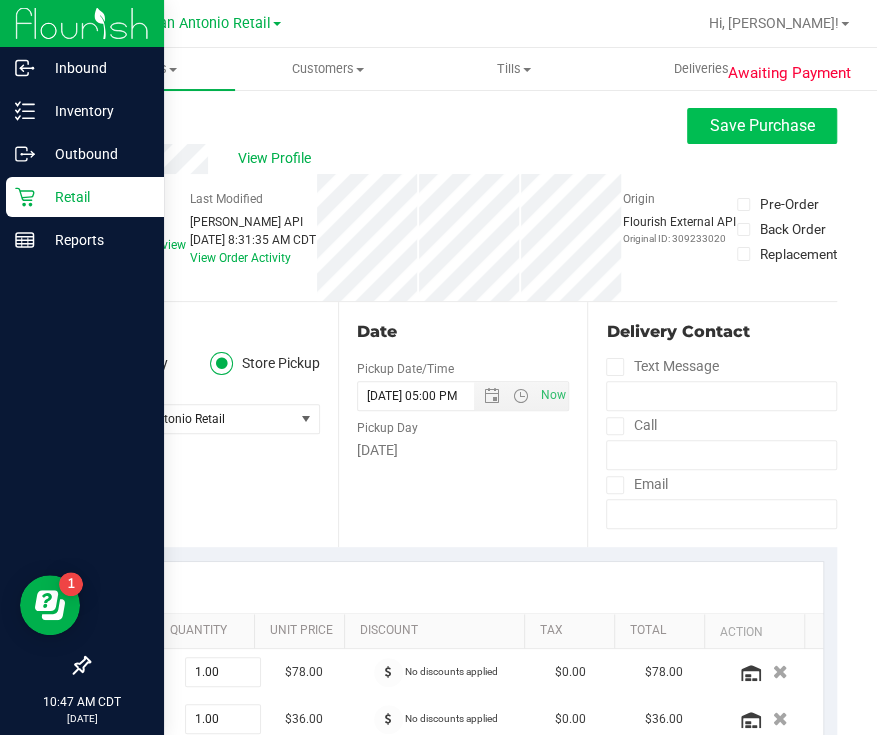 type on "Monday 07/14/2025 09:00-17:00 -- Message:  --  Phone:2107253662 --  Payment Method:CASH --  Menu Name:goodblend - San Antonio
no active rx in curt. attempted to call pt but immediately went to voicemail and left message. Emailing pt now. -rg" 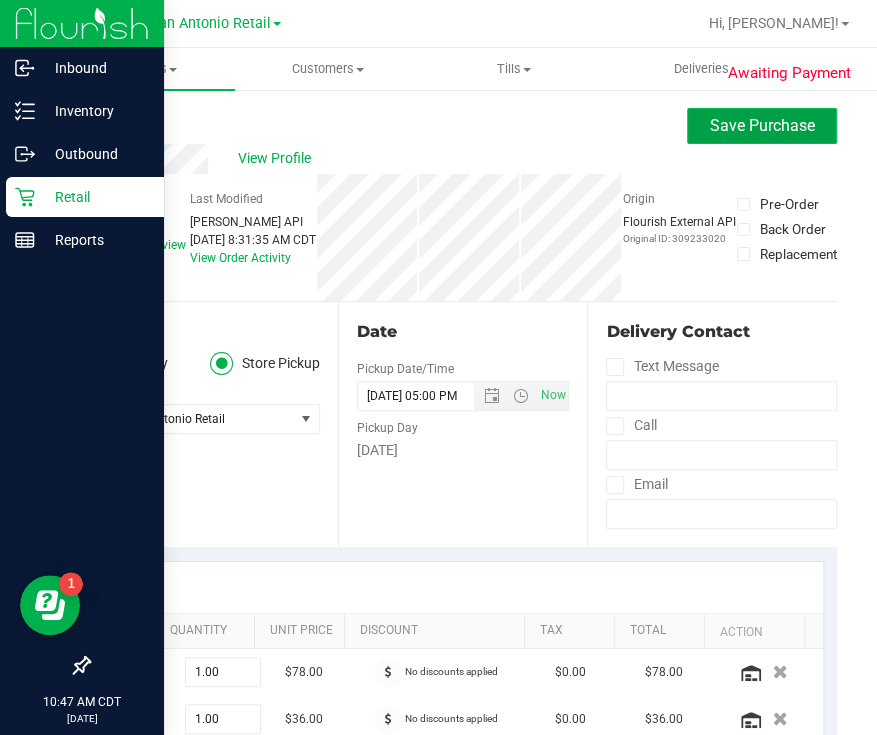 click on "Save Purchase" at bounding box center (762, 125) 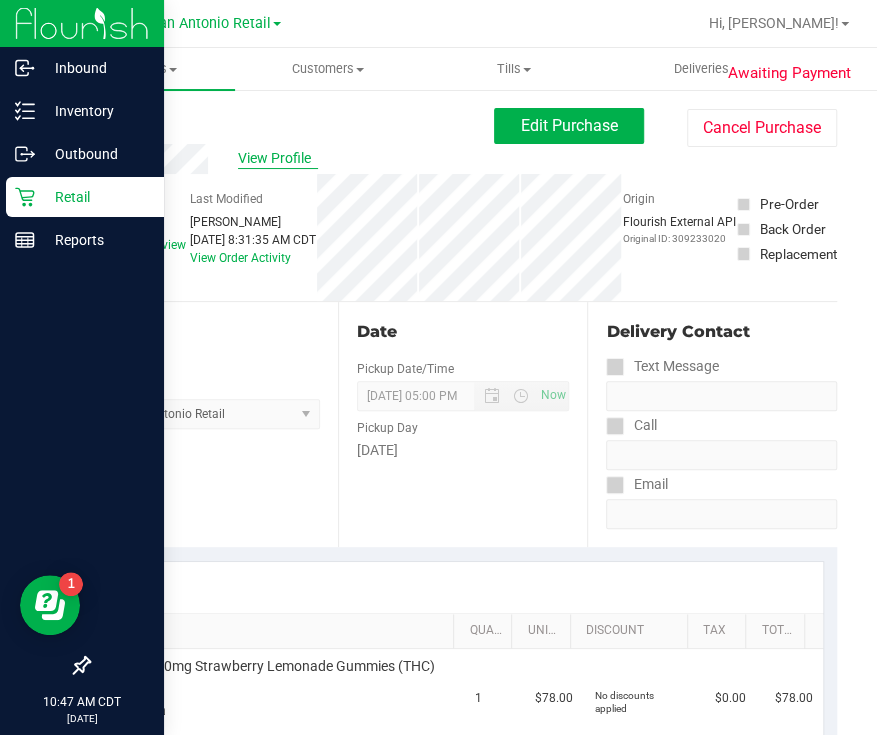 click on "View Profile" at bounding box center (278, 158) 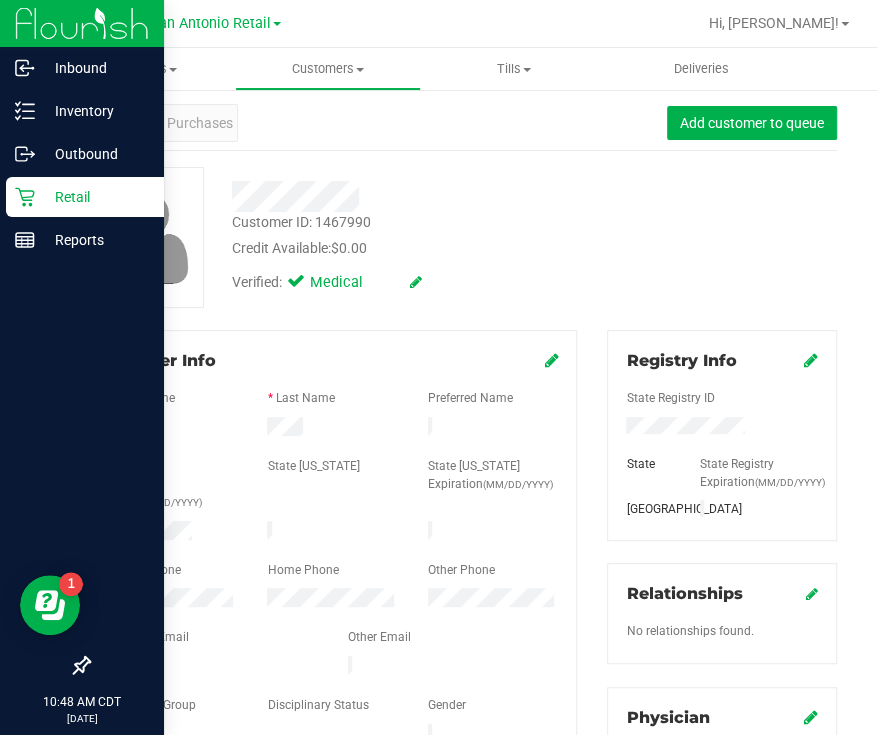 scroll, scrollTop: 0, scrollLeft: 0, axis: both 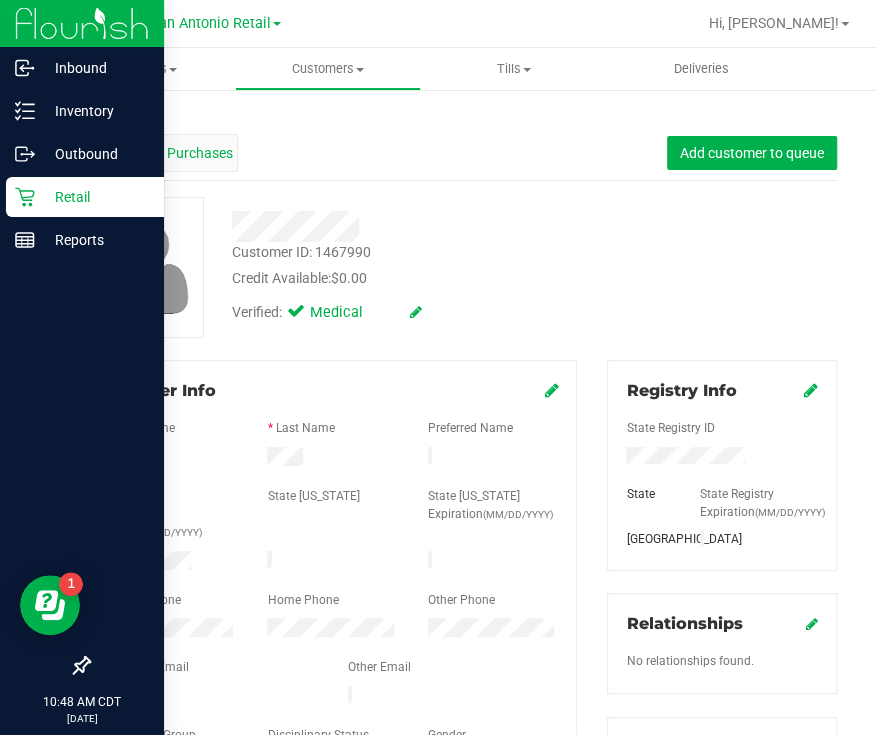 click on "Purchases" at bounding box center [200, 153] 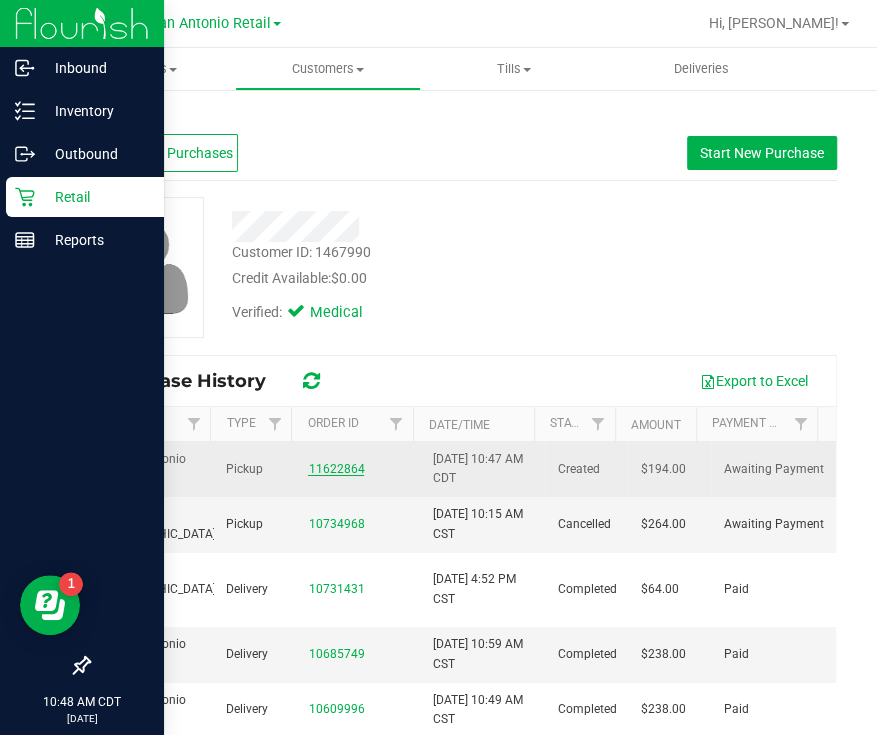 click on "11622864" at bounding box center [336, 469] 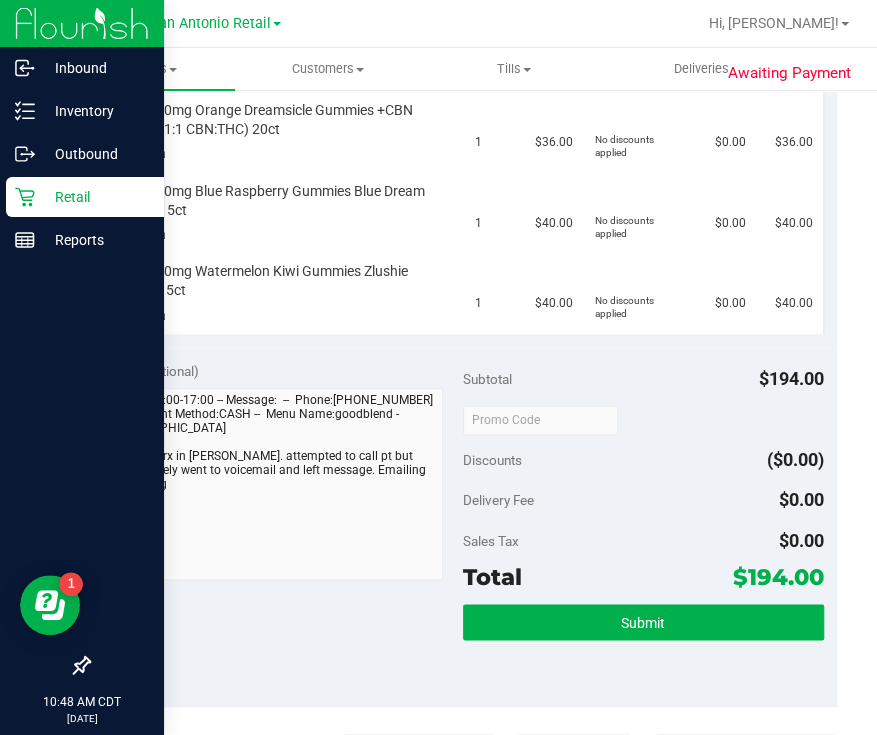 scroll, scrollTop: 874, scrollLeft: 0, axis: vertical 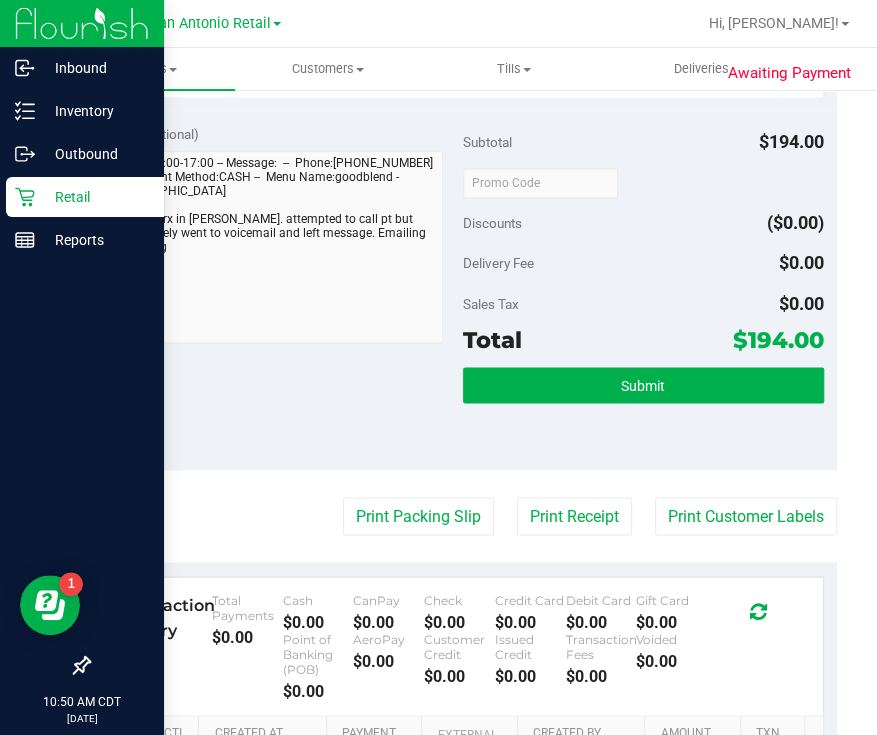 click on "SKU Quantity Unit Price Discount Tax Total
TX HT 20mg Strawberry Lemonade Gummies (THC) 15ct
UOM
ea
1
$78.00
No discounts applied
$0.00
$78.00
TX HT 10mg Orange Dreamsicle Gummies +CBN Dream (1:1 CBN:THC) 20ct
UOM
ea
1
$36.00
No discounts applied
$0.00
$36.00
TX HT 30mg Blue Raspberry Gummies Blue Dream (Sativa) 5ct
UOM ea 1" at bounding box center [462, -109] 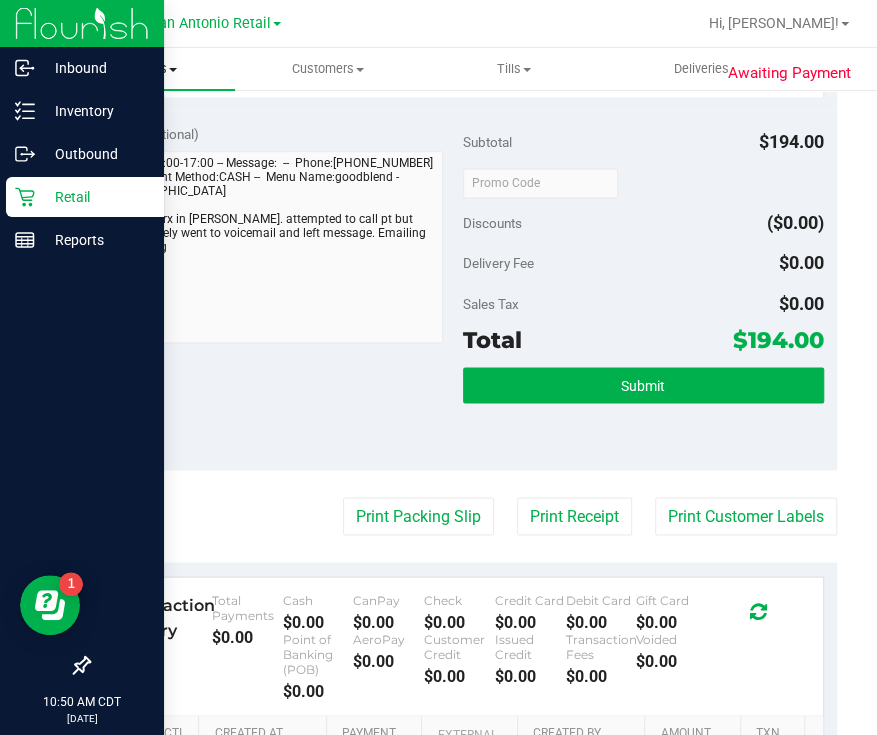 click on "Purchases
Summary of purchases
Fulfillment
All purchases" at bounding box center (141, 69) 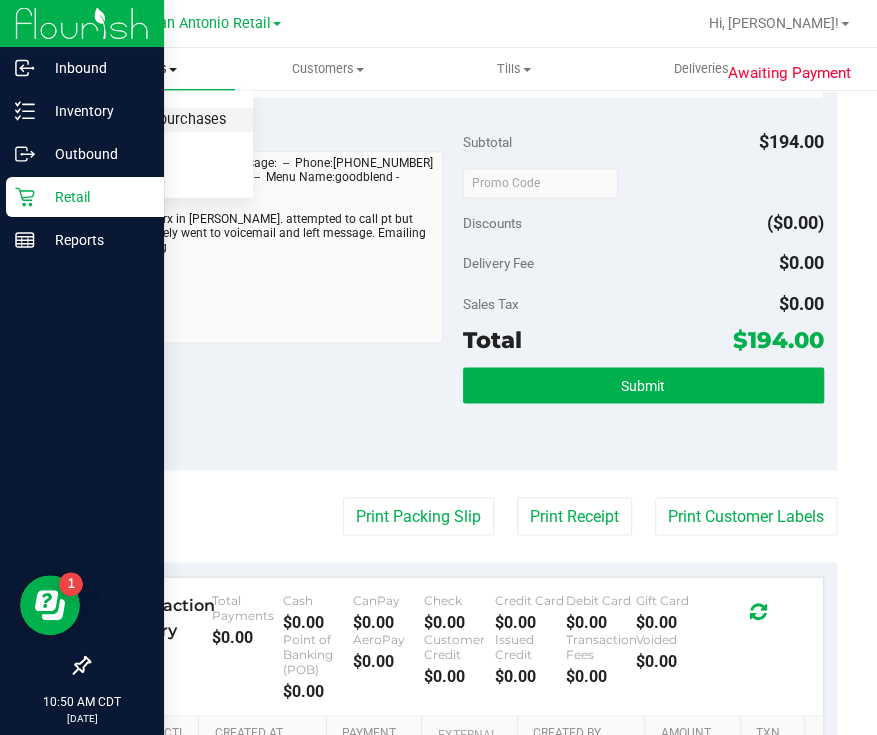 click on "Summary of purchases" at bounding box center (150, 120) 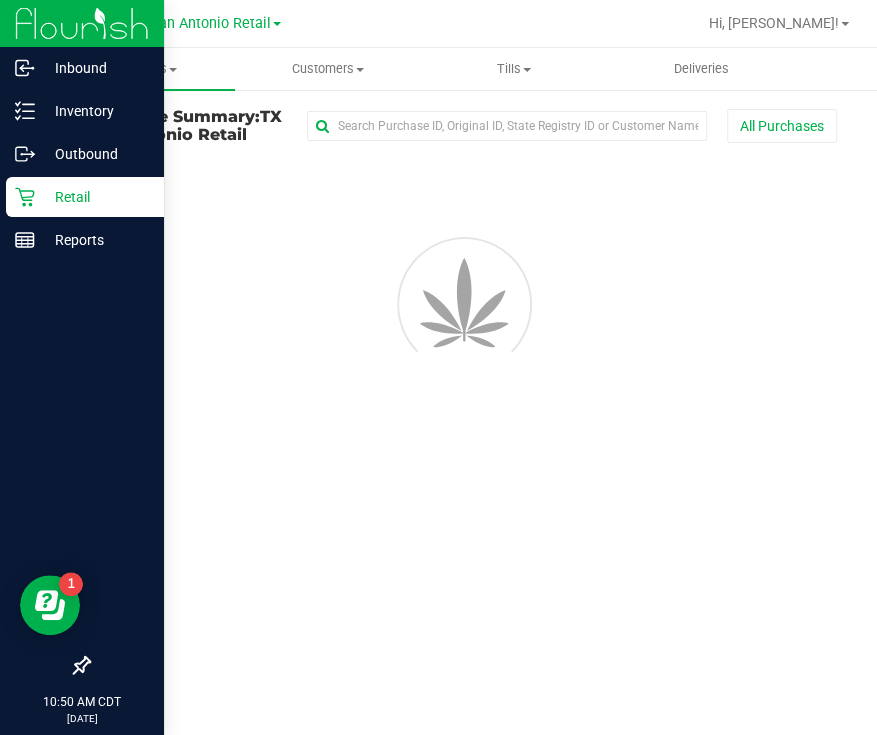 scroll, scrollTop: 0, scrollLeft: 0, axis: both 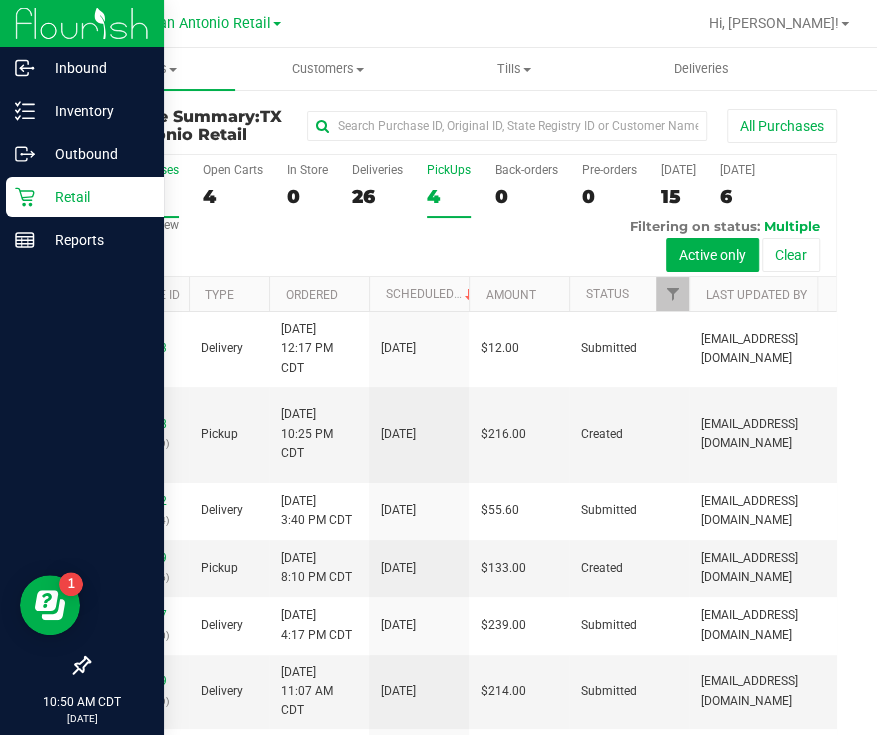click on "4" at bounding box center (449, 196) 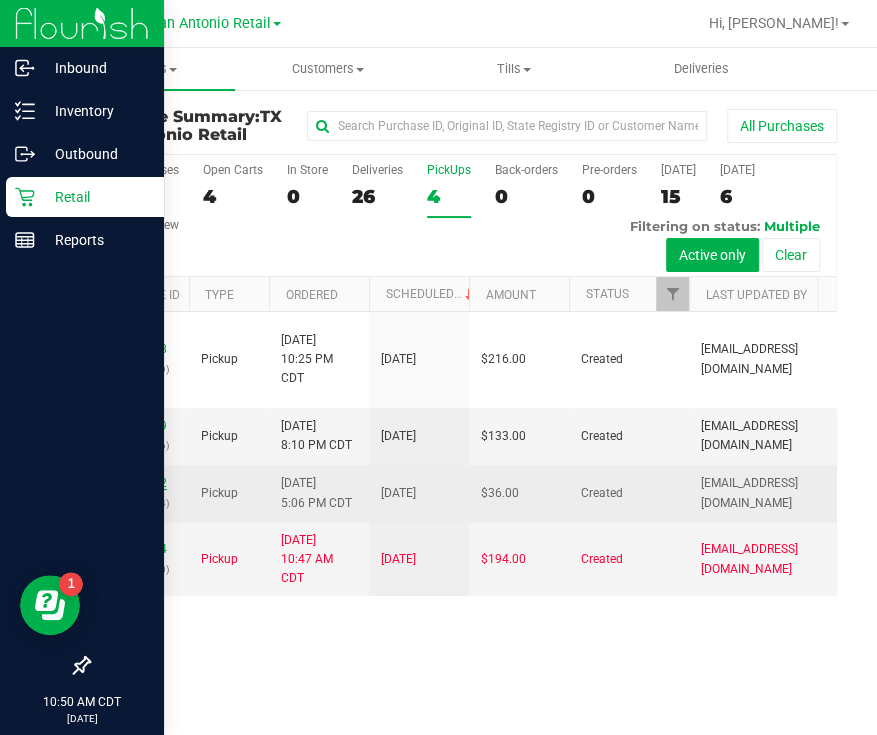 click on "11621712" at bounding box center [139, 483] 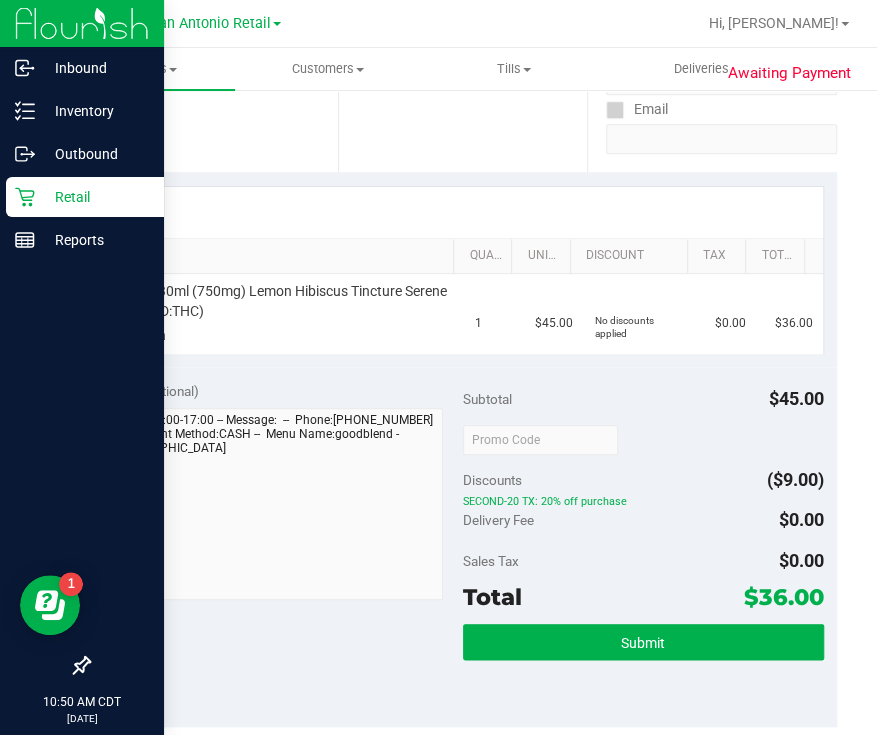 scroll, scrollTop: 0, scrollLeft: 0, axis: both 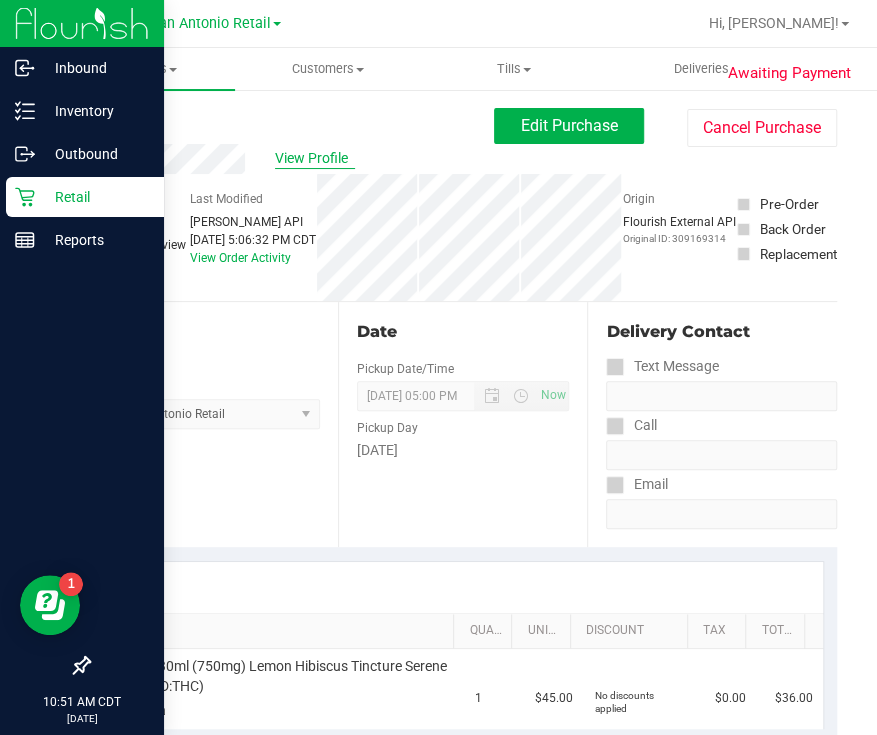 click on "View Profile" at bounding box center [315, 158] 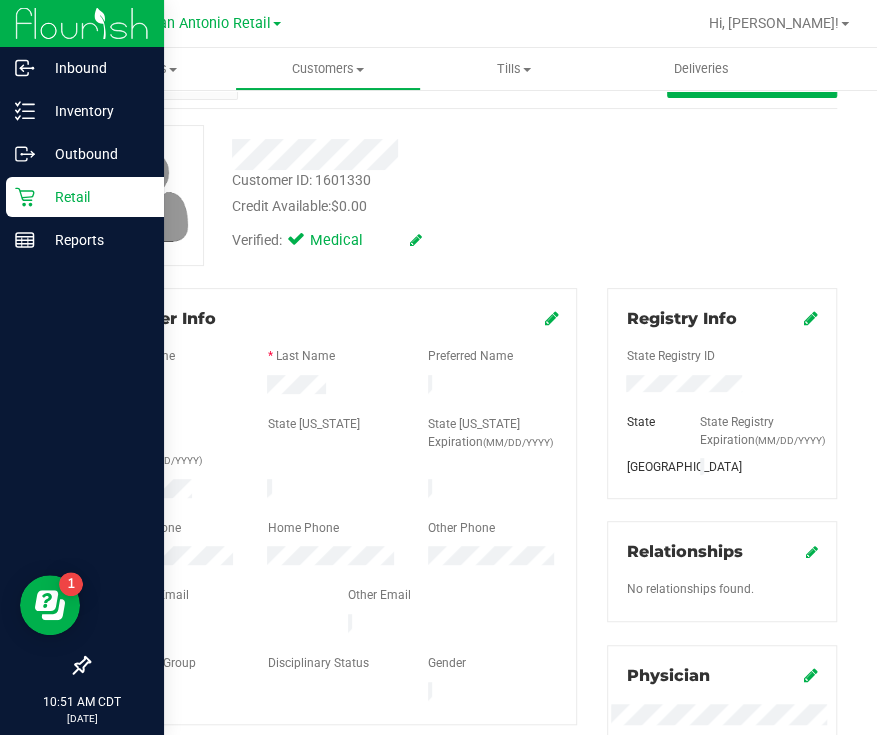 scroll, scrollTop: 0, scrollLeft: 0, axis: both 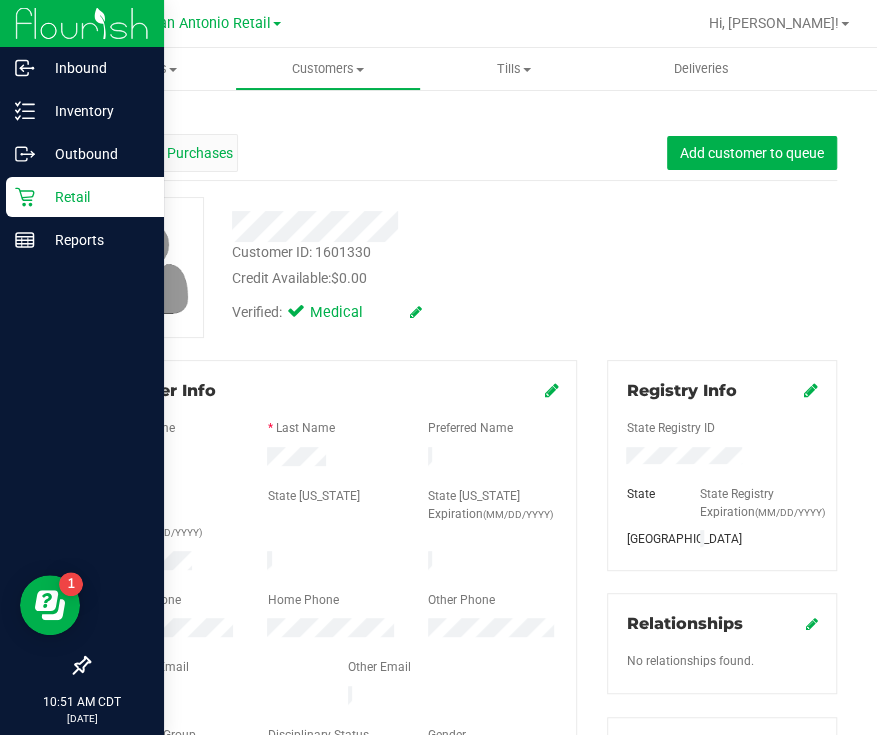 click on "Purchases" at bounding box center (200, 153) 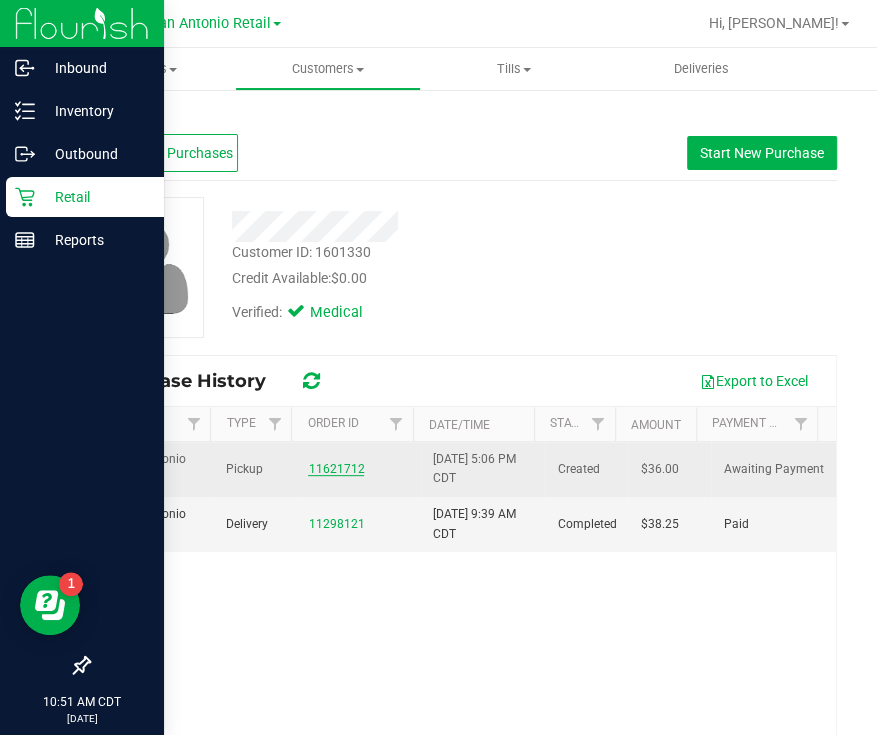 click on "11621712" at bounding box center [336, 469] 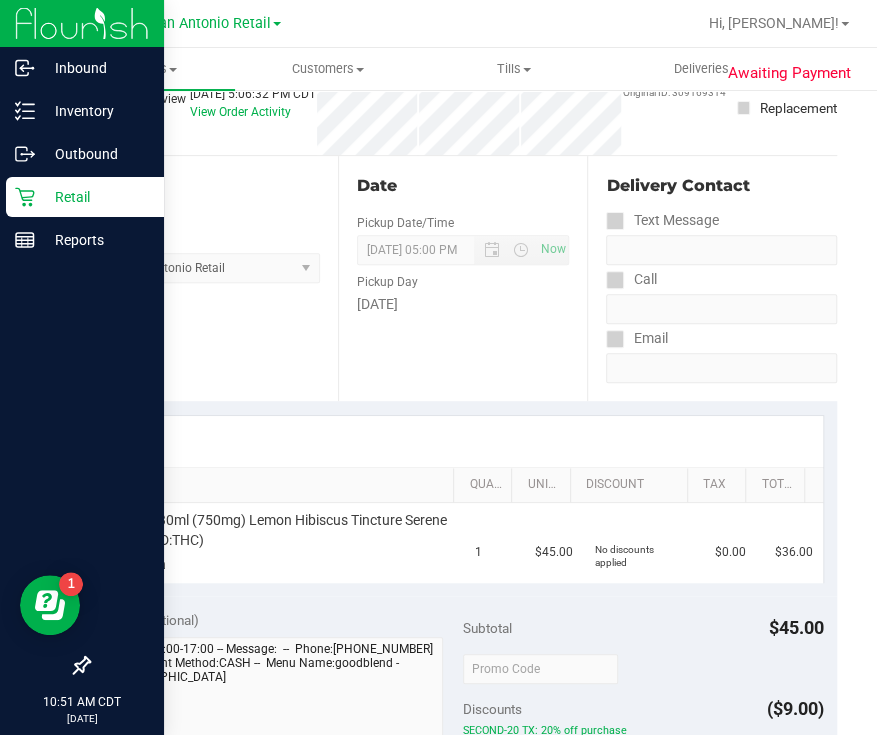 scroll, scrollTop: 0, scrollLeft: 0, axis: both 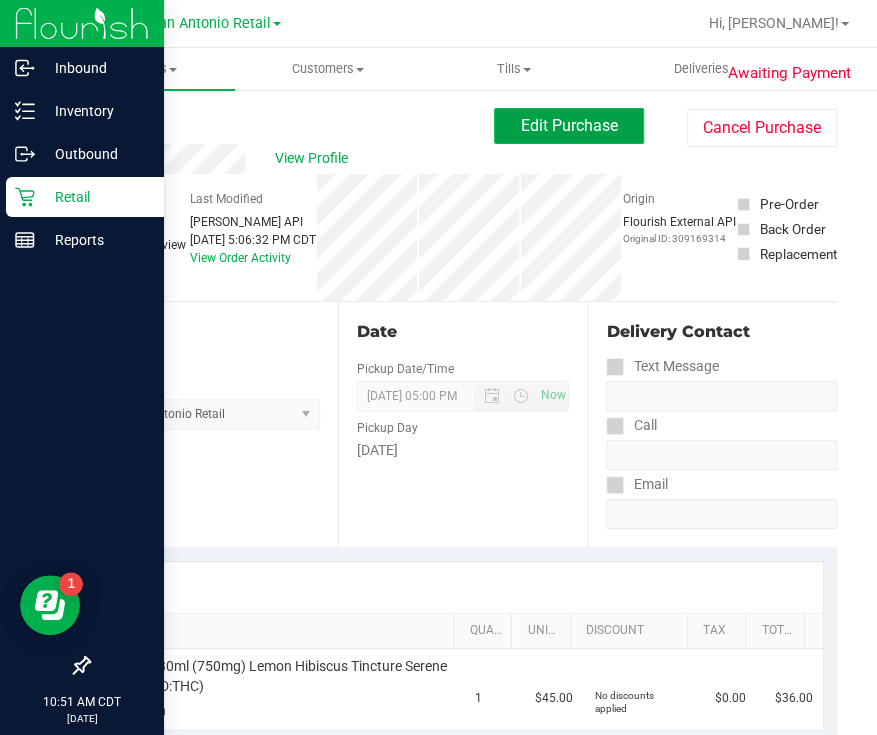 click on "Edit Purchase" at bounding box center (569, 125) 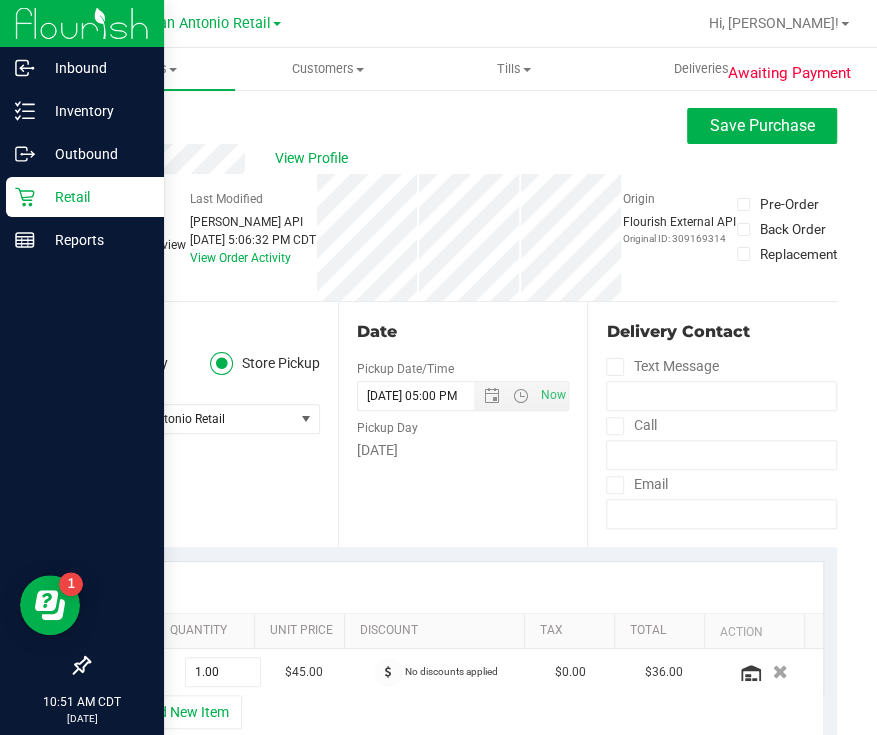 click at bounding box center [99, 363] 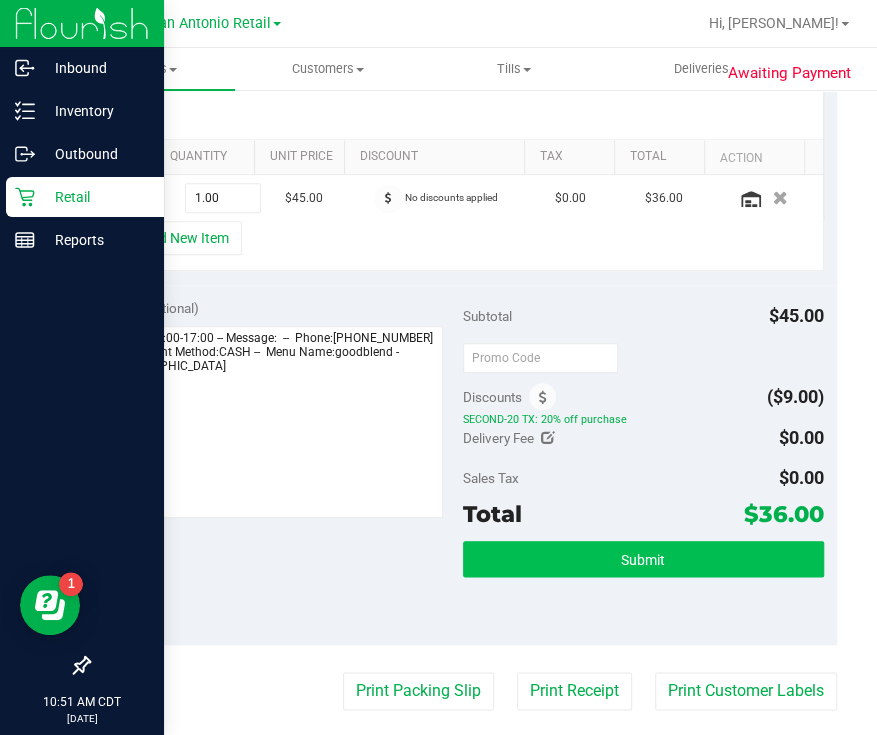 scroll, scrollTop: 625, scrollLeft: 0, axis: vertical 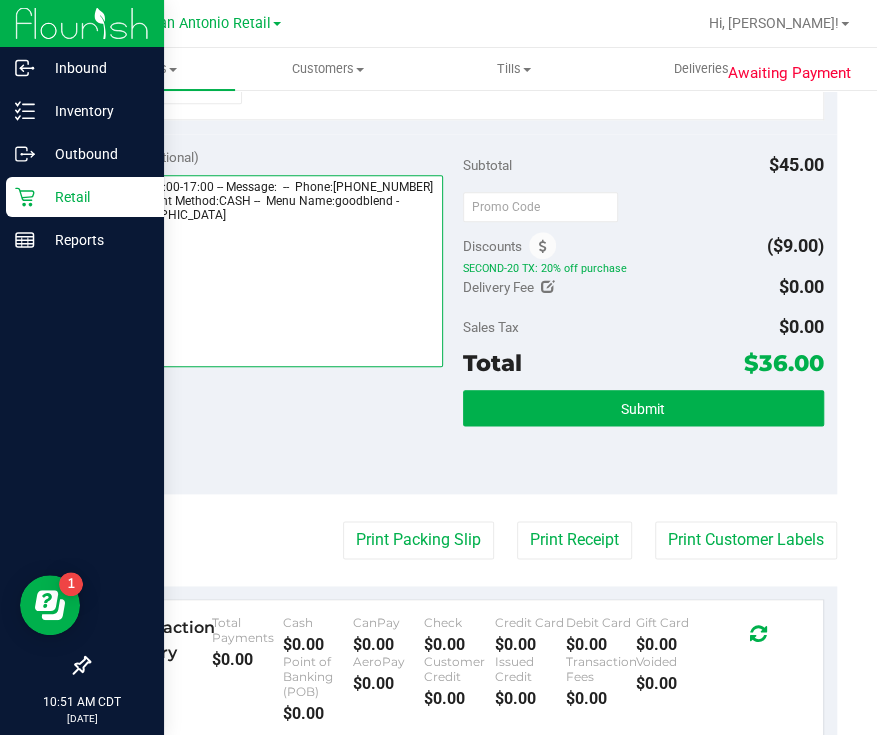 click at bounding box center [272, 271] 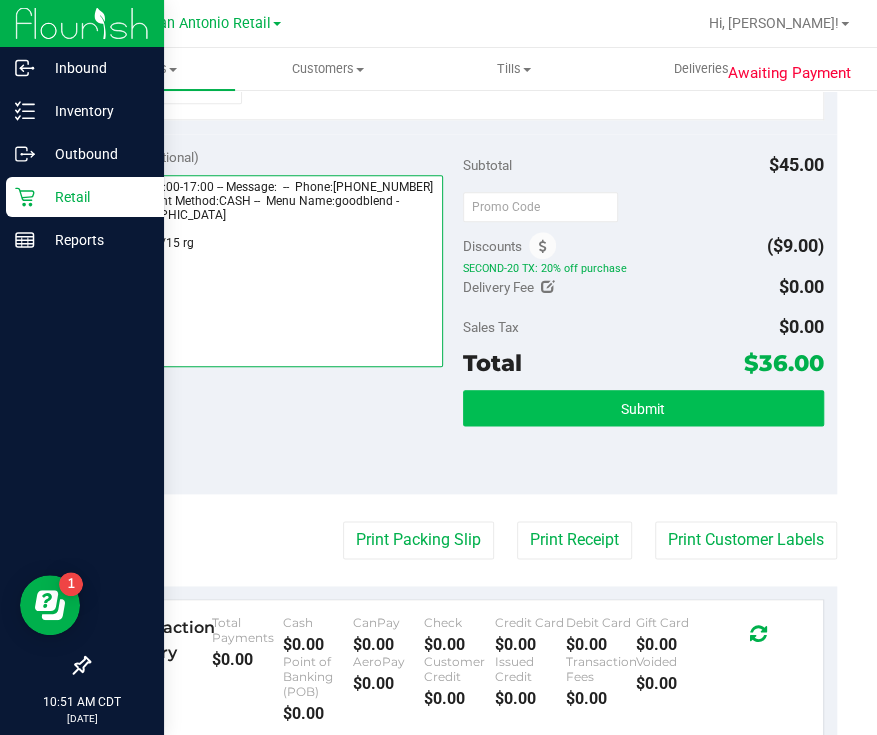 type on "Tuesday 07/15/2025 09:00-17:00 -- Message:  --  Phone:2103267516 --  Payment Method:CASH --  Menu Name:goodblend - San Antonio
satx pu 7/15 rg" 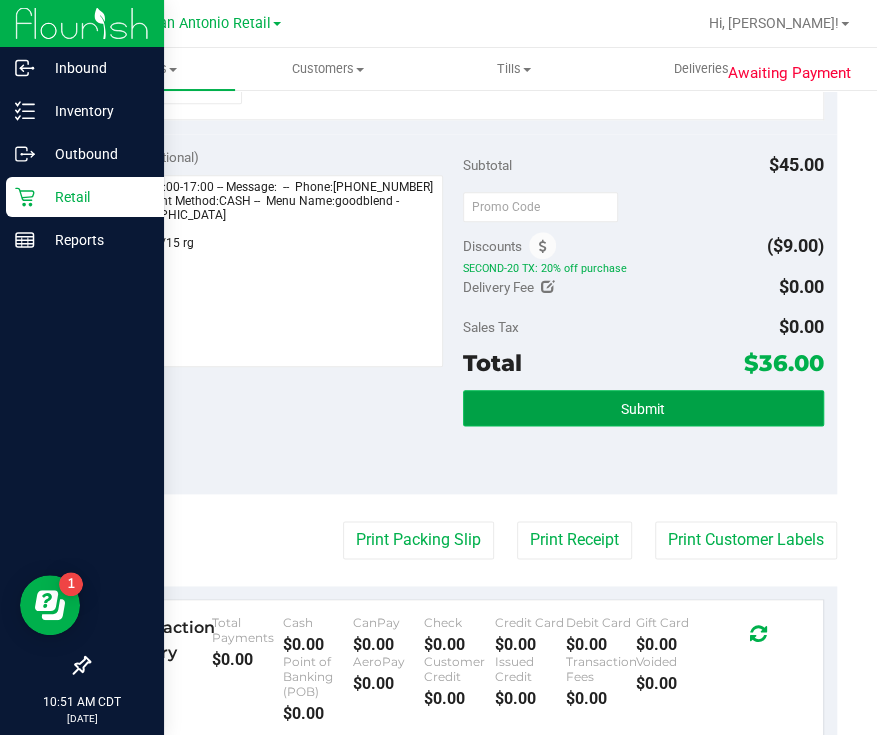 click on "Submit" at bounding box center [643, 409] 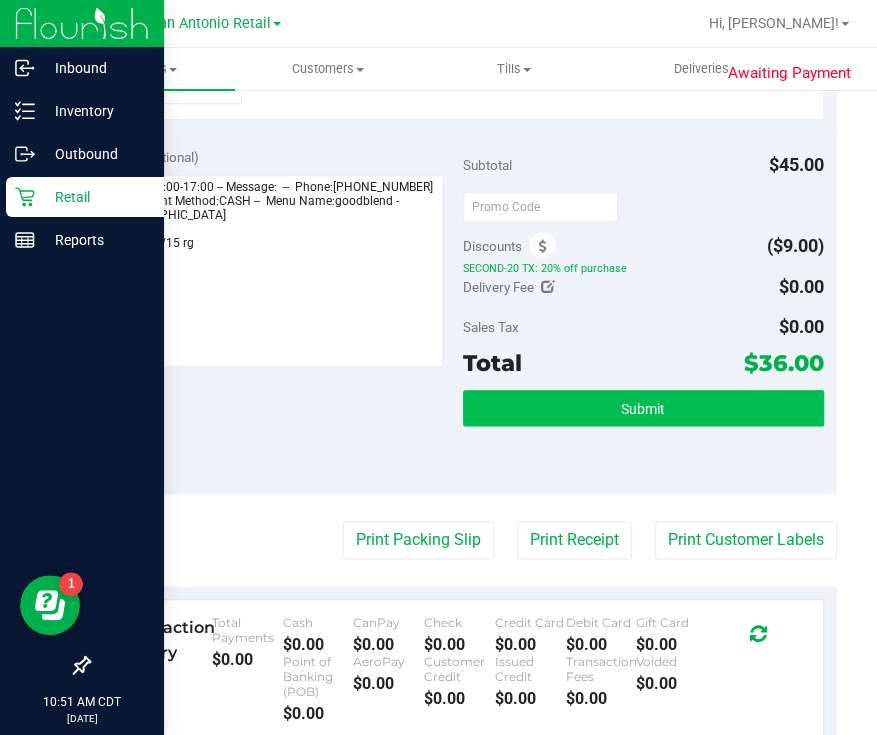 scroll, scrollTop: 593, scrollLeft: 0, axis: vertical 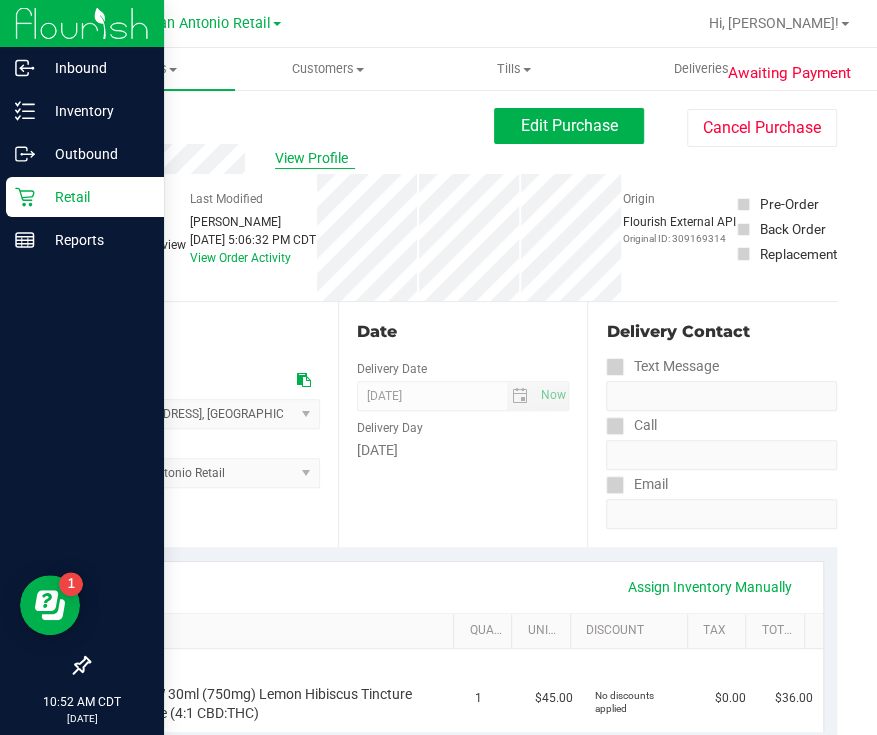 click on "View Profile" at bounding box center [315, 158] 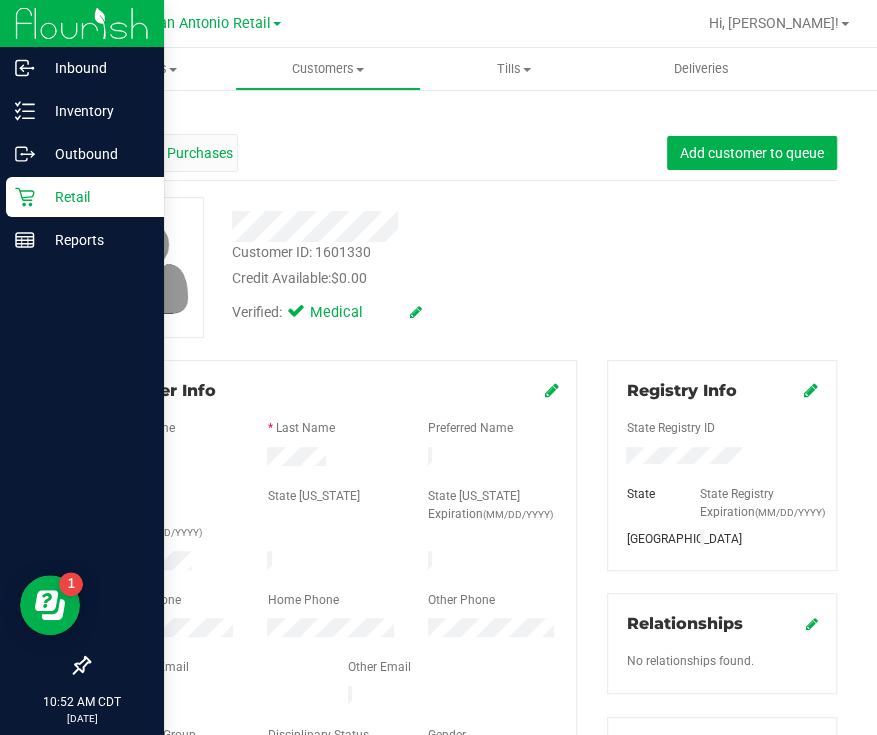 click on "Purchases" at bounding box center [200, 153] 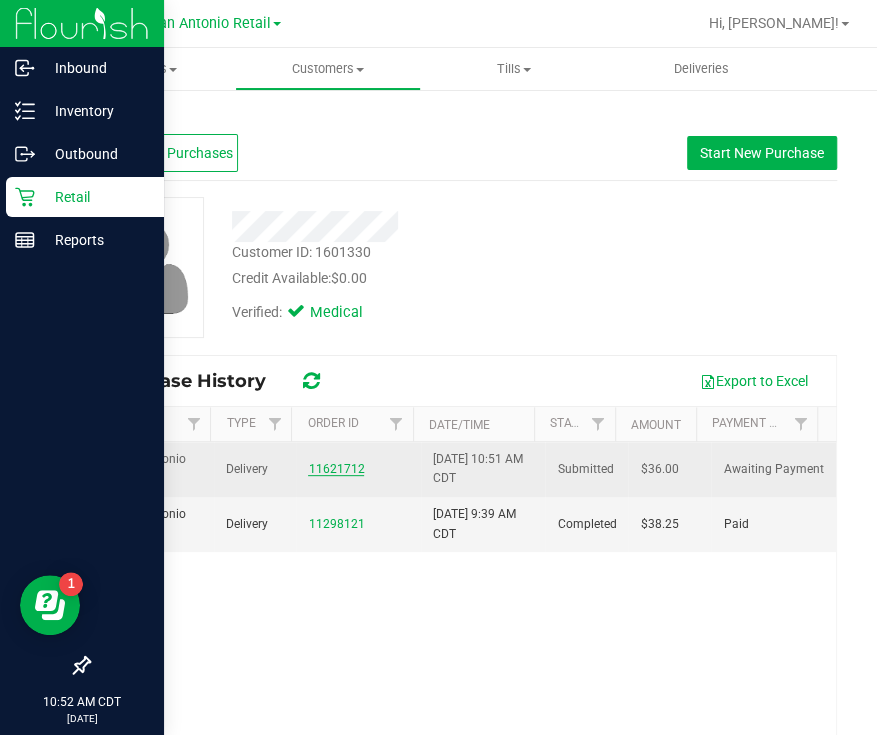 click on "11621712" at bounding box center (336, 469) 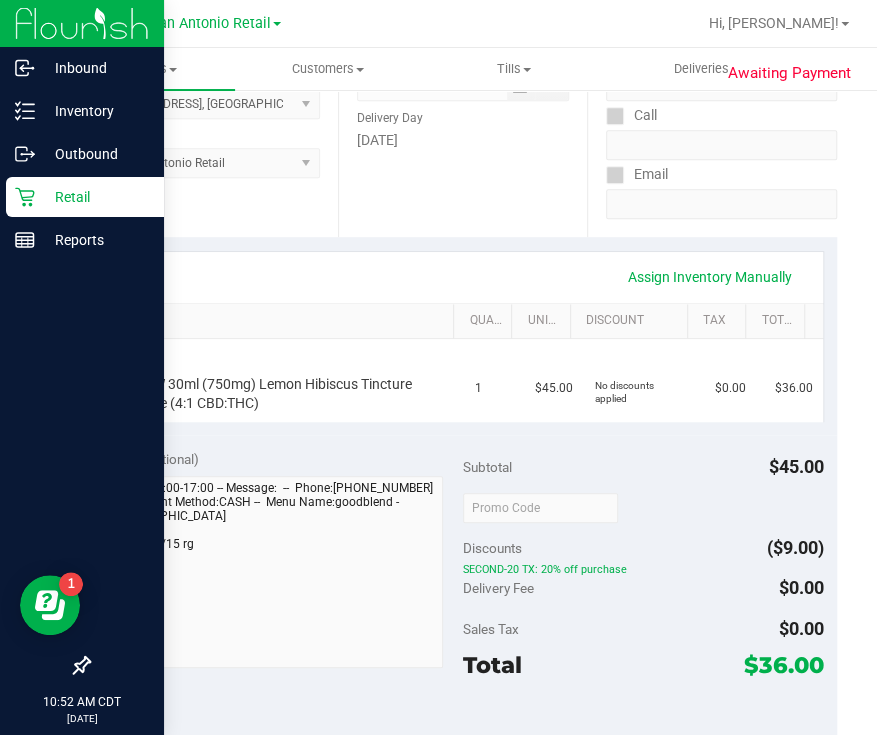 scroll, scrollTop: 0, scrollLeft: 0, axis: both 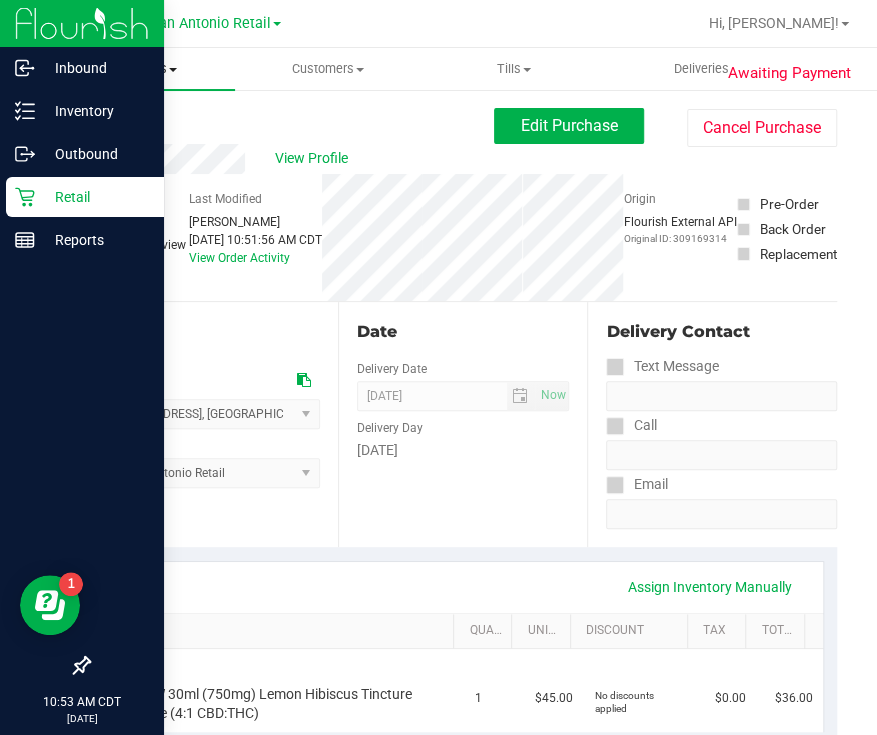 click on "Purchases" at bounding box center (141, 69) 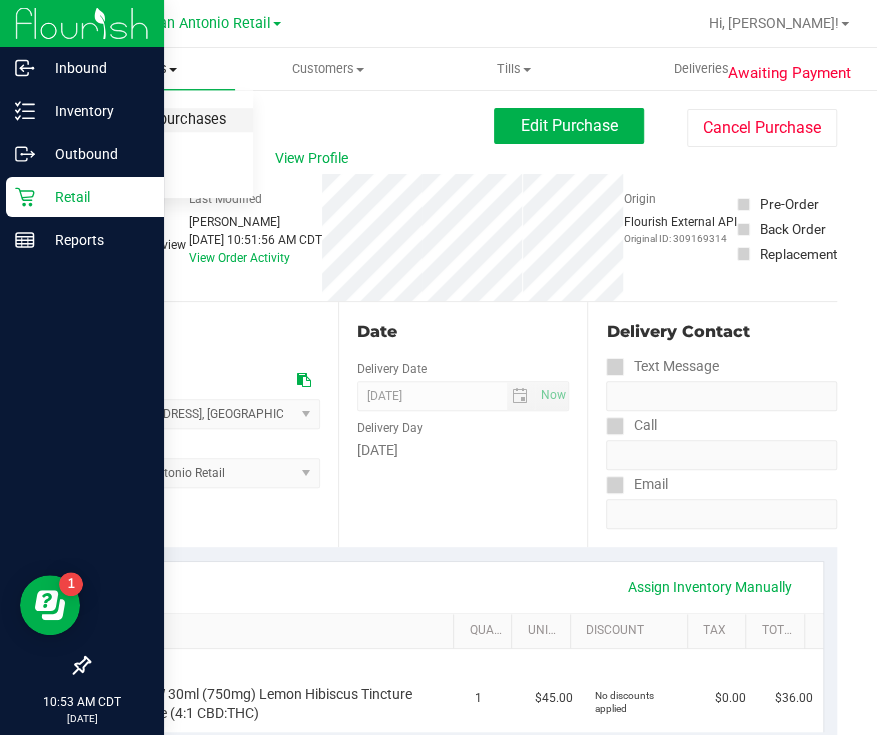 click on "Summary of purchases" at bounding box center (150, 121) 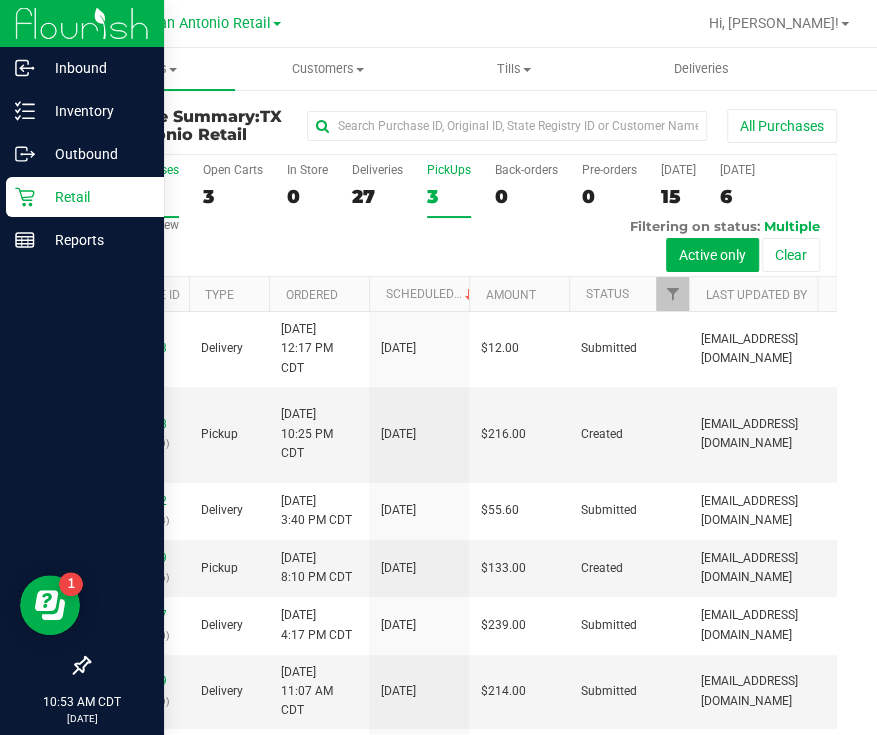 click on "3" at bounding box center [449, 196] 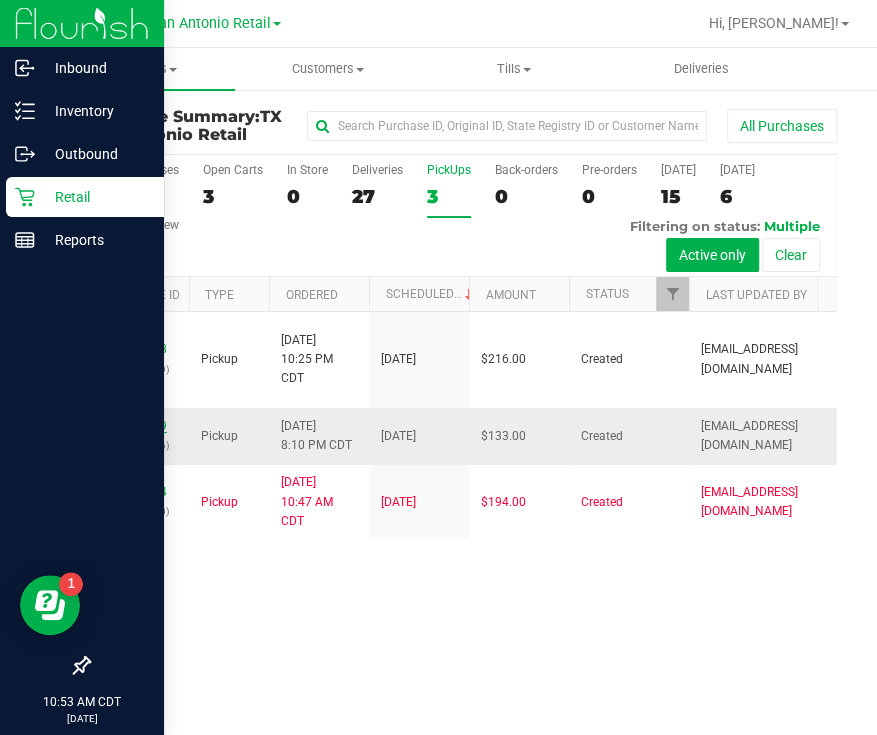 click on "11622519" at bounding box center [139, 426] 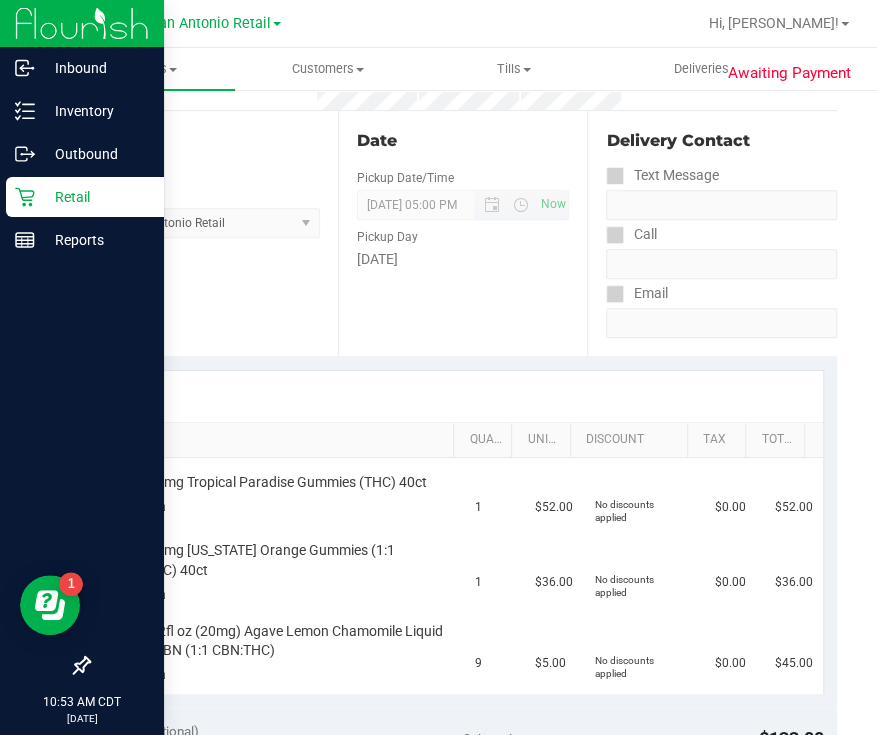 scroll, scrollTop: 0, scrollLeft: 0, axis: both 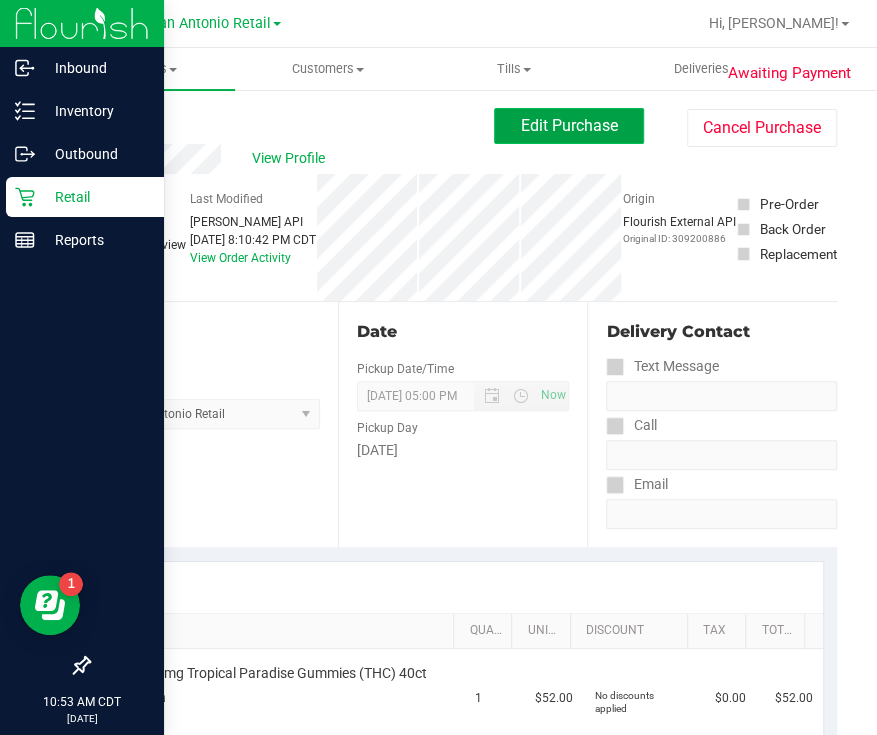 click on "Edit Purchase" at bounding box center (569, 125) 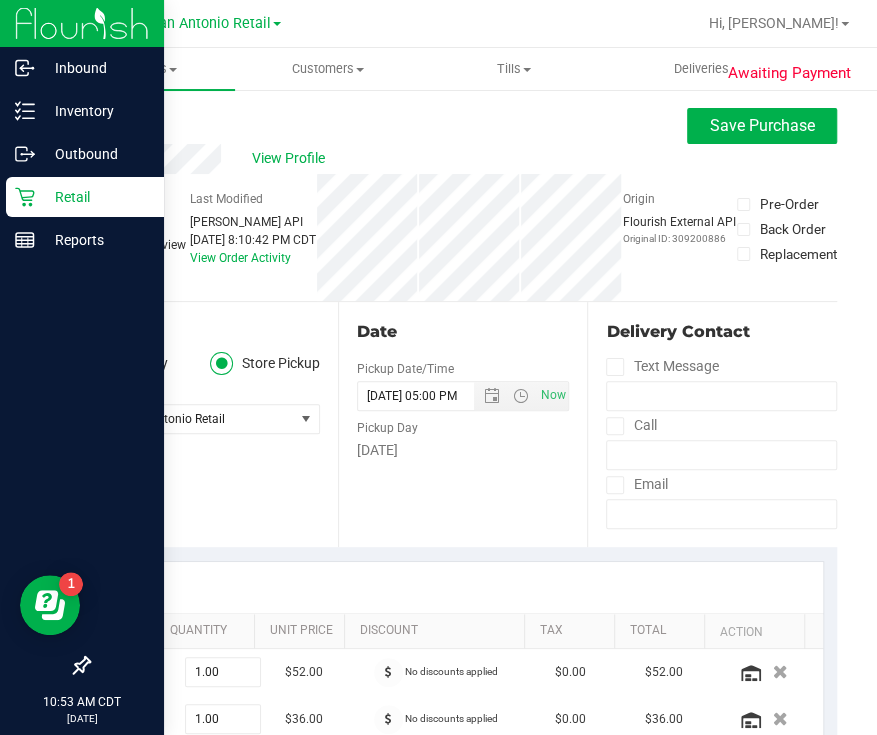 click on "Delivery" at bounding box center [128, 363] 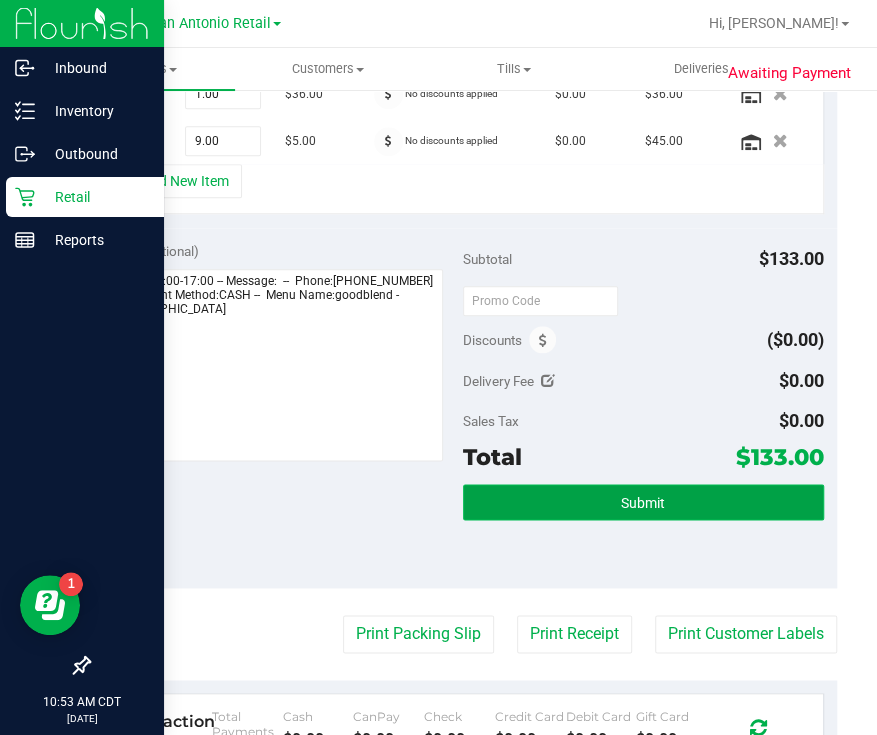 click on "Submit" at bounding box center [643, 502] 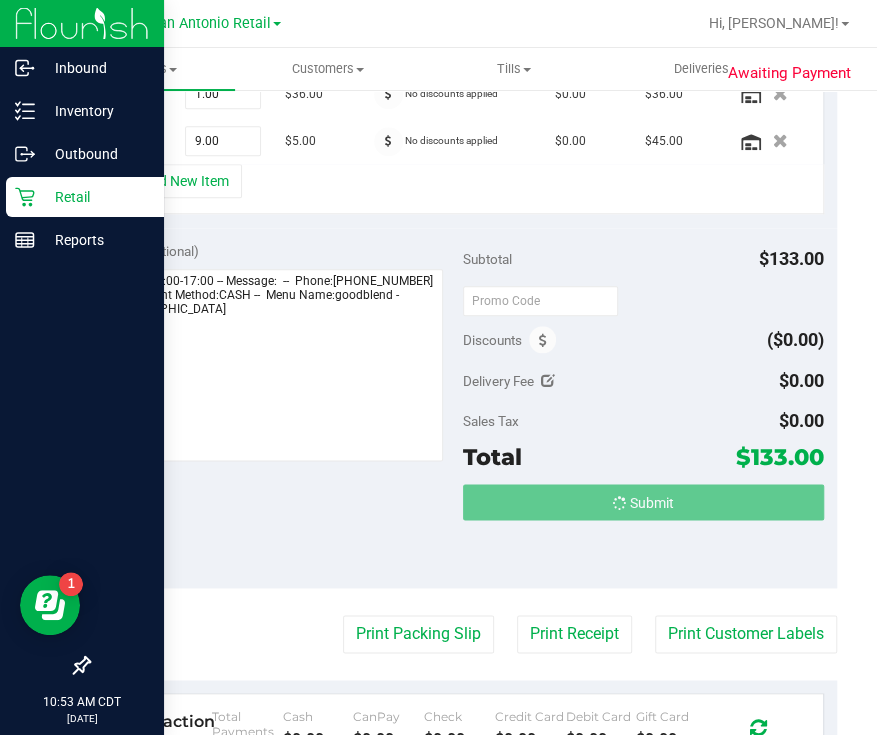 scroll, scrollTop: 593, scrollLeft: 0, axis: vertical 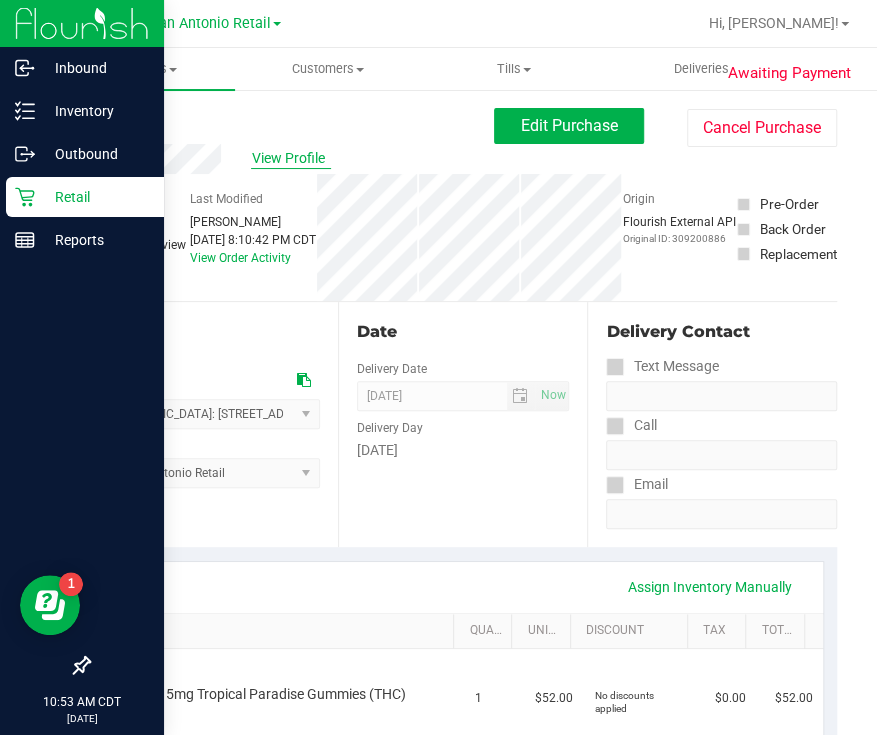 click on "View Profile" at bounding box center (291, 158) 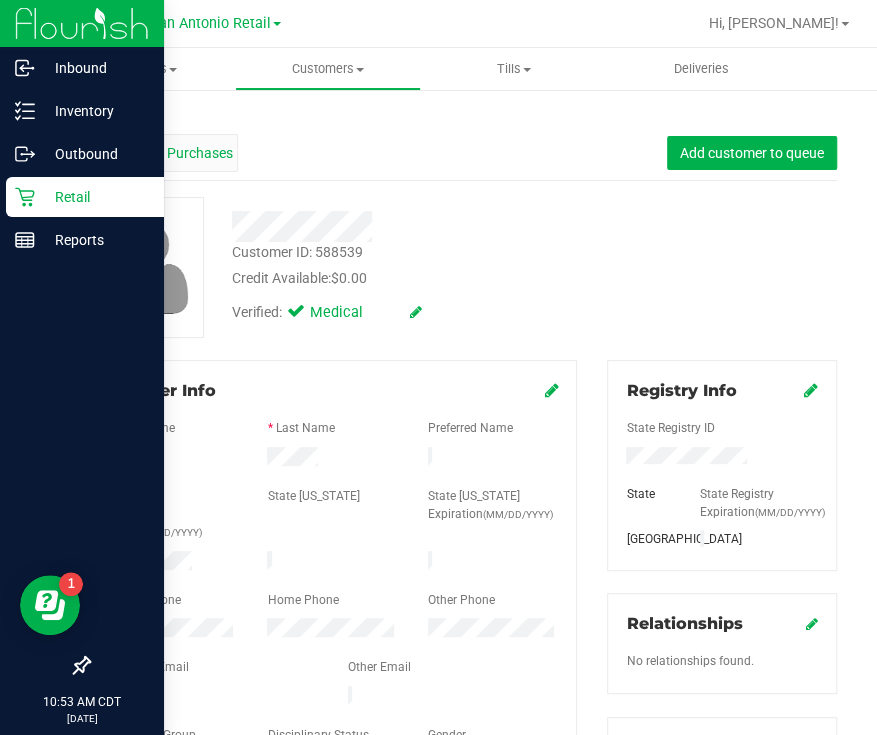 click on "Purchases" at bounding box center (200, 153) 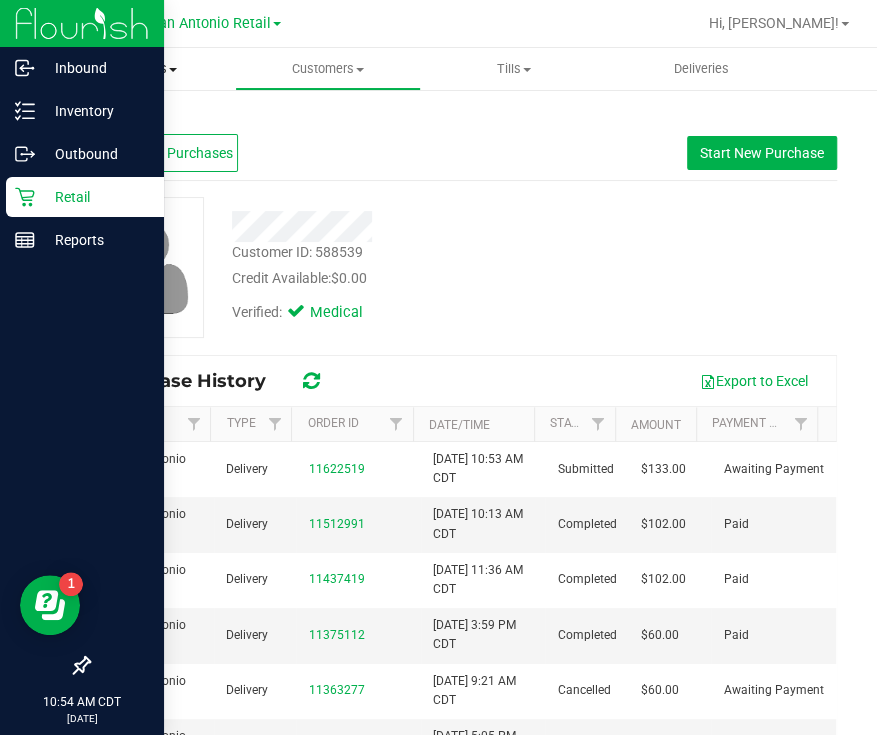 click on "Purchases" at bounding box center [141, 69] 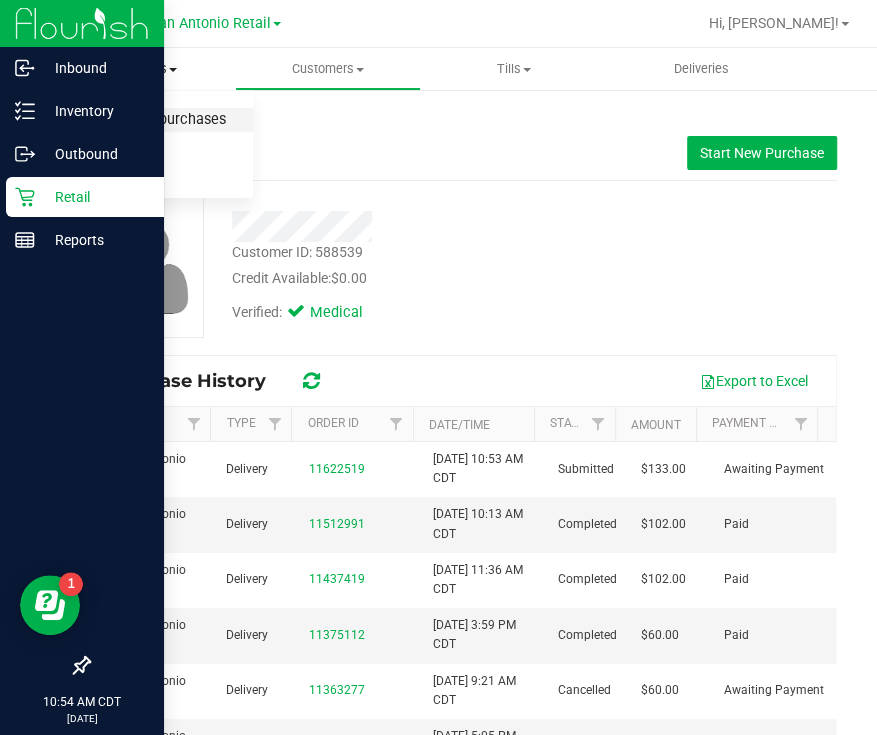 click on "Summary of purchases" at bounding box center [150, 120] 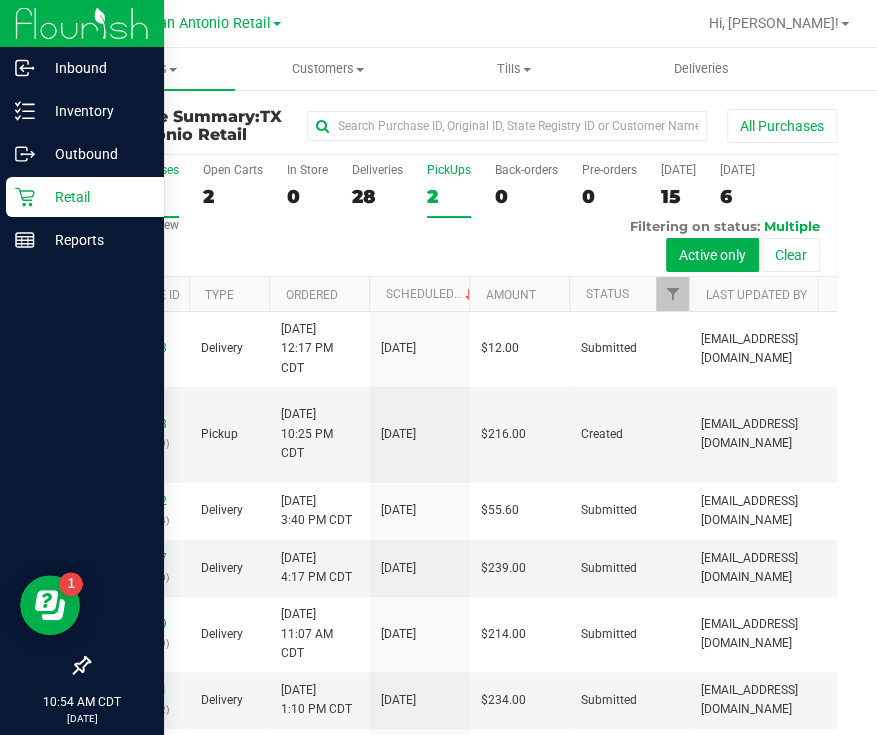 click on "2" at bounding box center [449, 196] 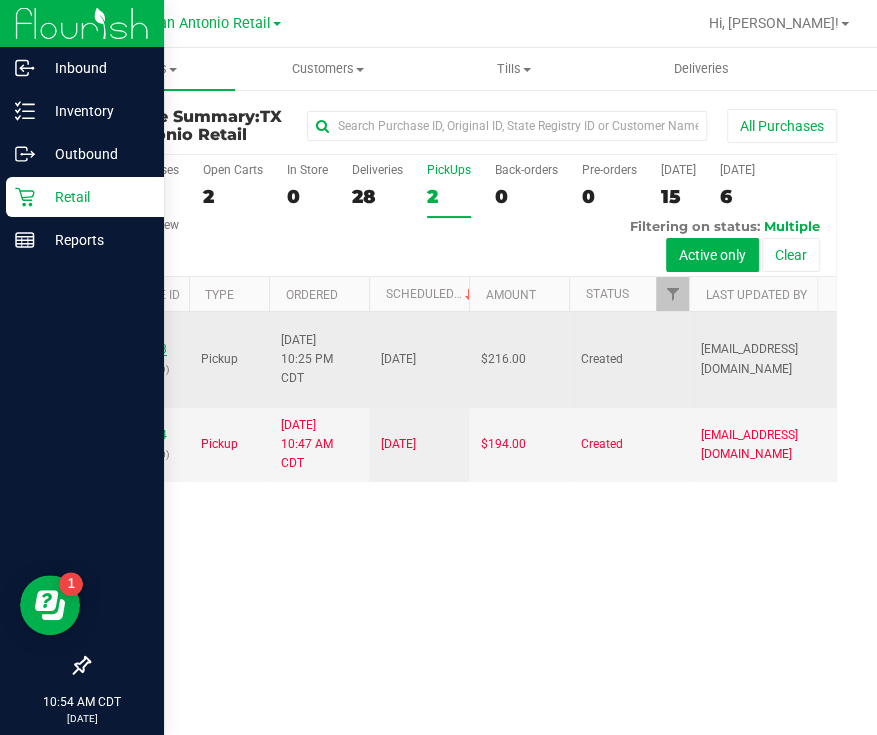 click on "11622578" at bounding box center (139, 349) 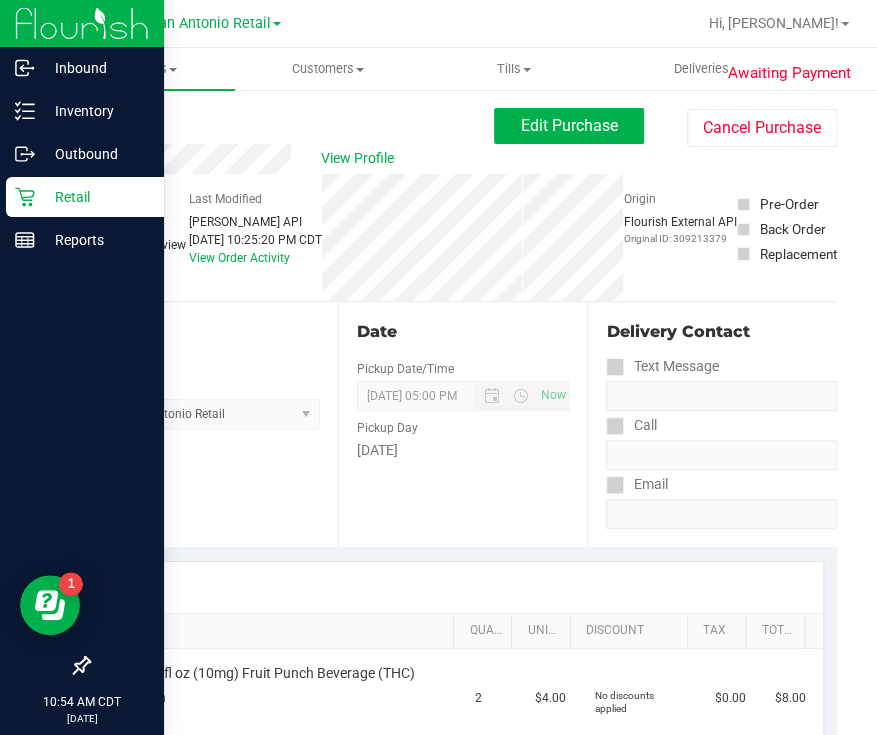 click on "View Profile" at bounding box center [291, 159] 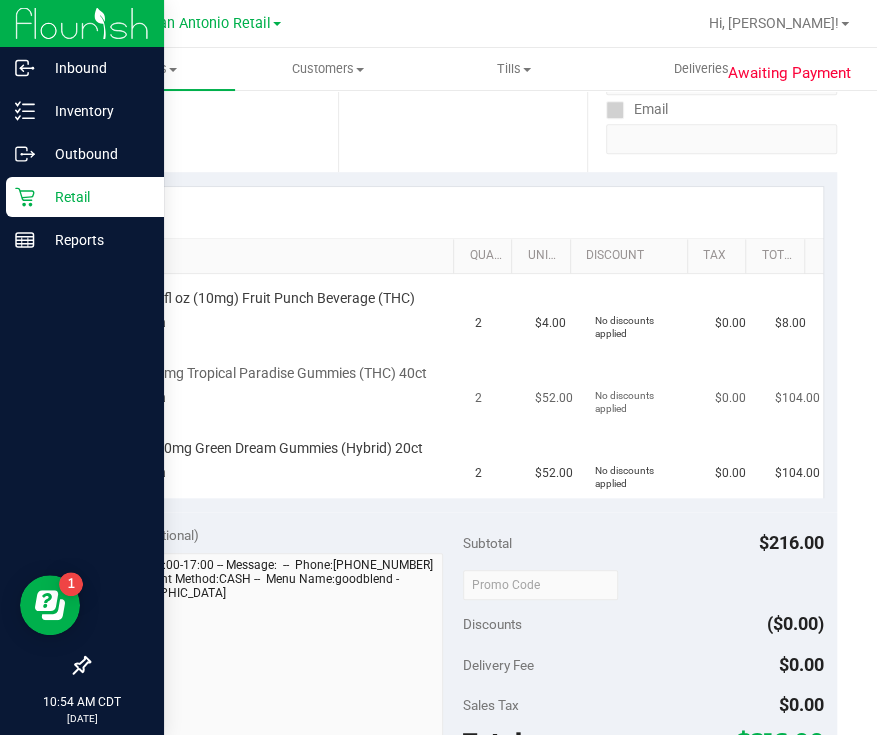 scroll, scrollTop: 0, scrollLeft: 0, axis: both 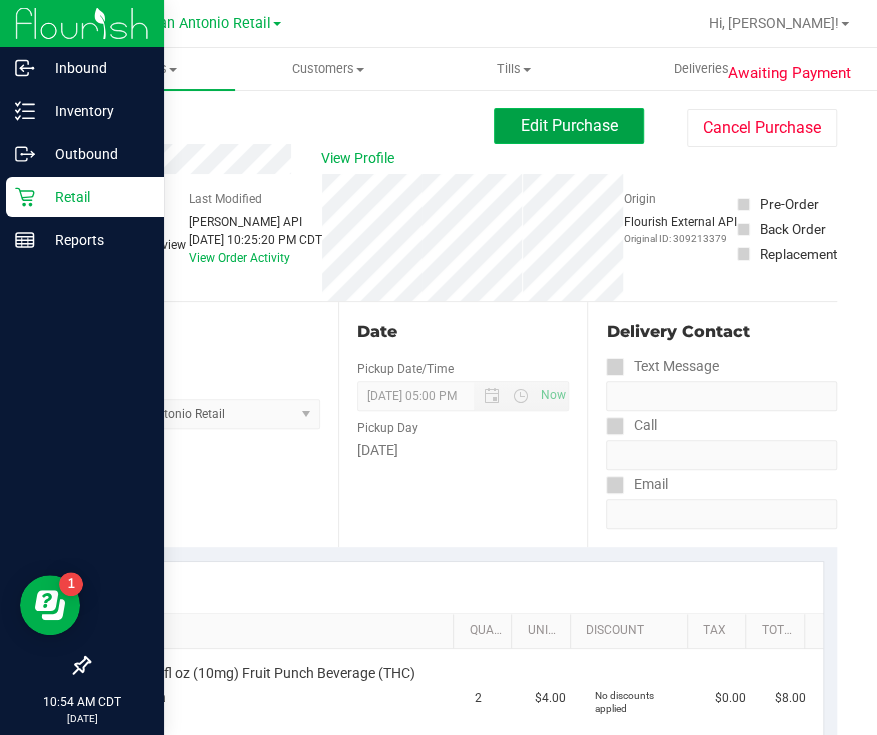 click on "Edit Purchase" at bounding box center (569, 125) 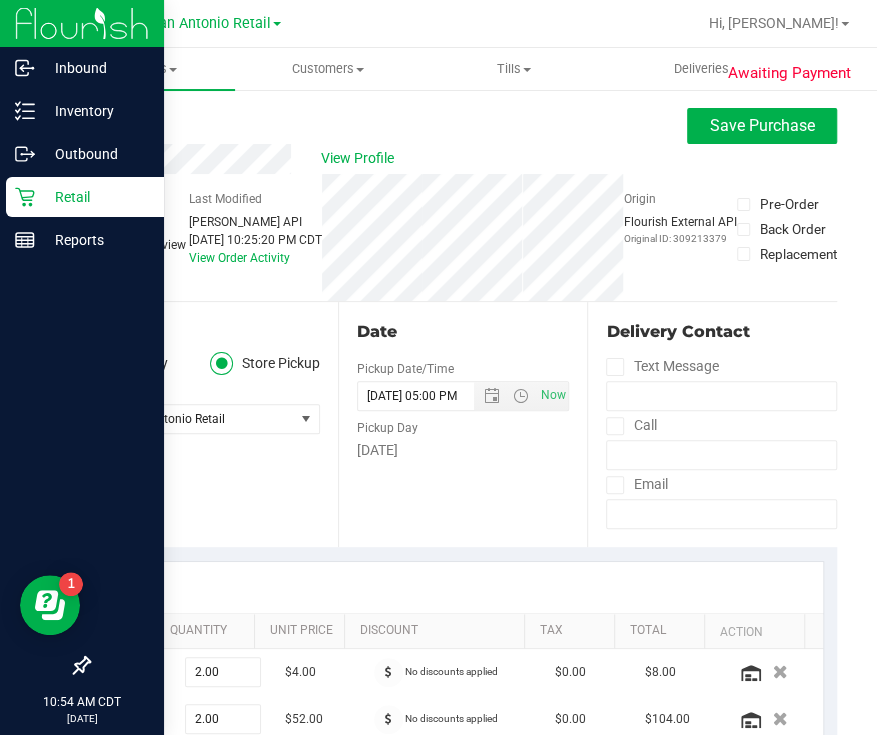 click on "Delivery" at bounding box center (128, 363) 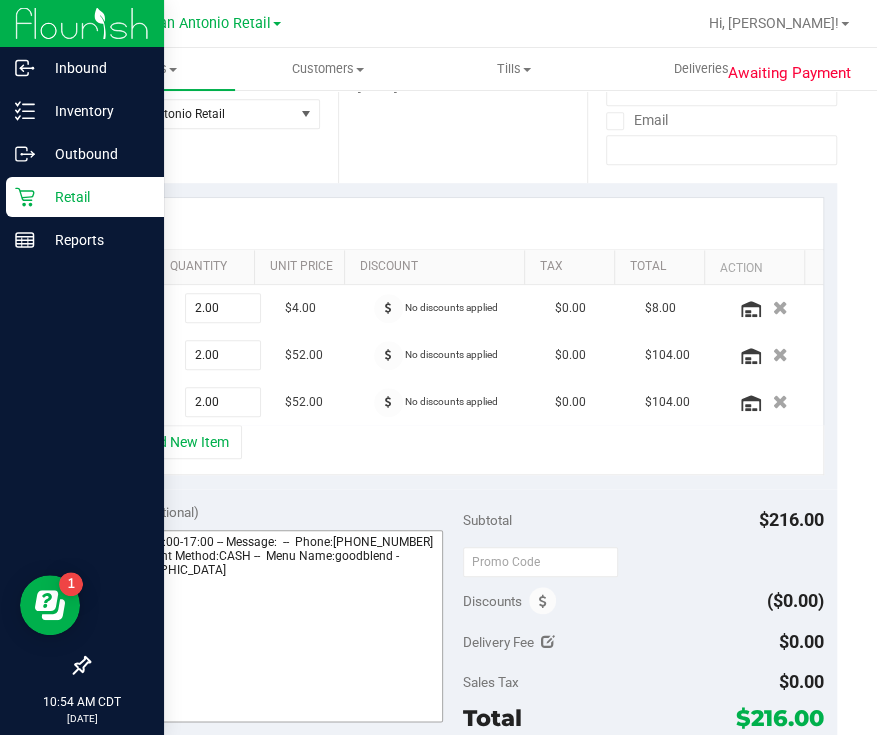 scroll, scrollTop: 499, scrollLeft: 0, axis: vertical 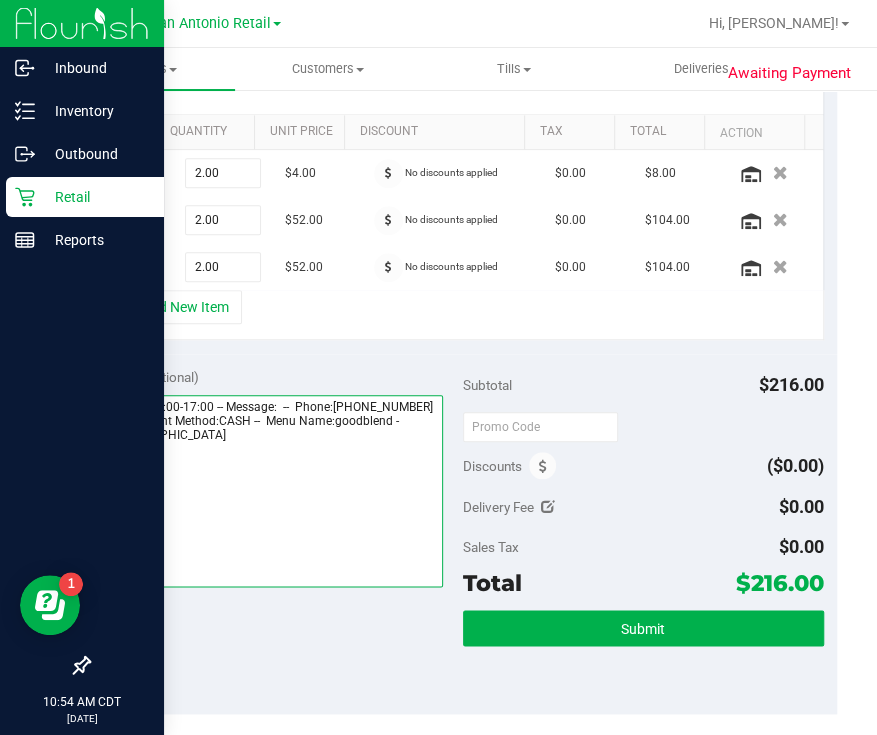 click at bounding box center (272, 491) 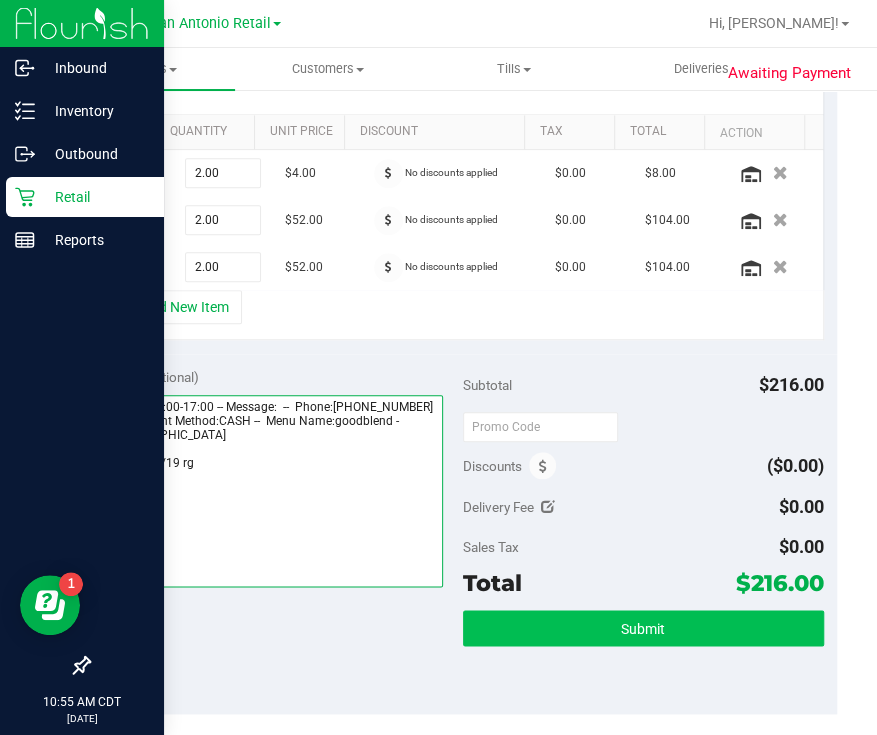 type on "Saturday 07/19/2025 09:00-17:00 -- Message:  --  Phone:2106368522 --  Payment Method:CASH --  Menu Name:goodblend - San Antonio
satx pu 7/19 rg" 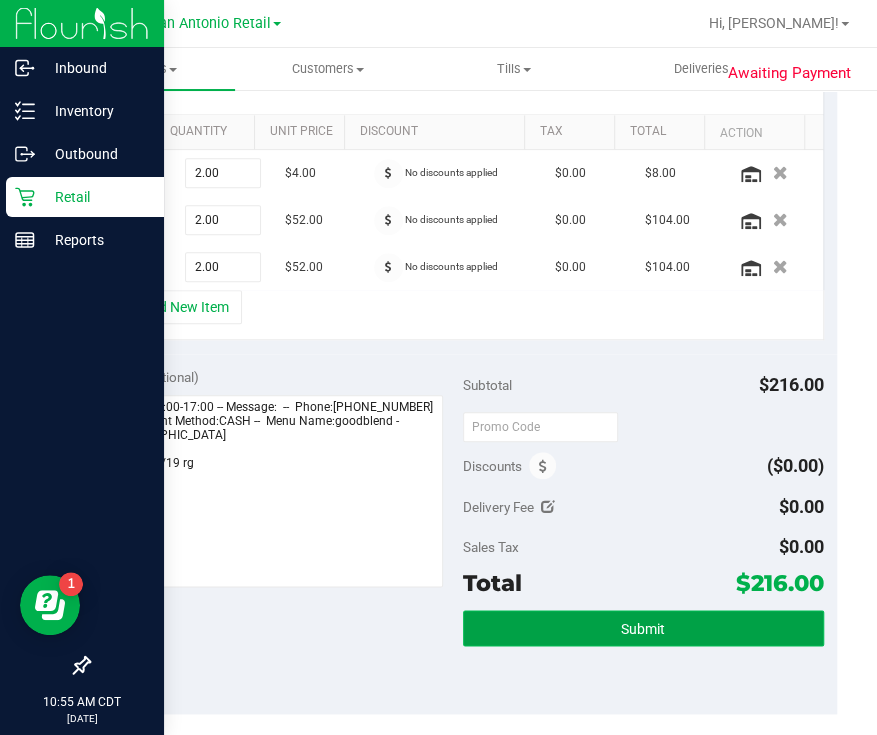 click on "Submit" at bounding box center (643, 628) 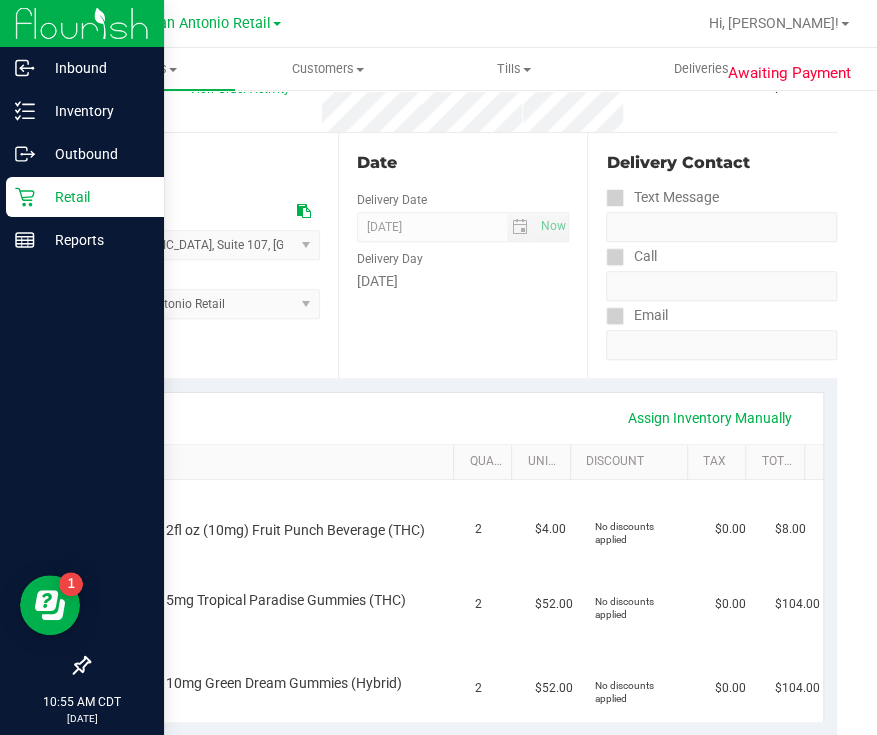 scroll, scrollTop: 0, scrollLeft: 0, axis: both 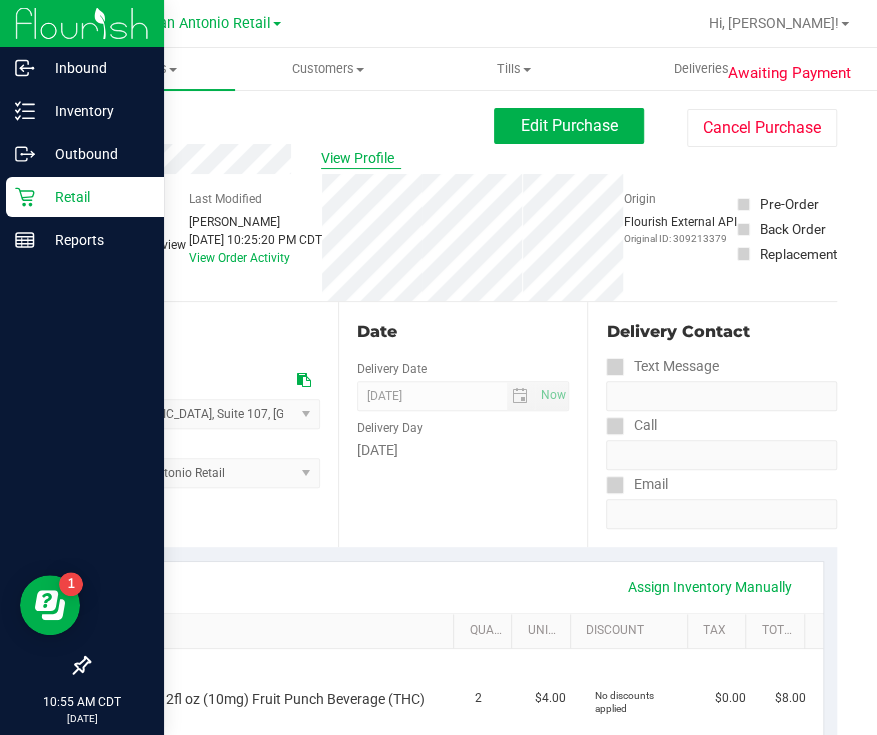 click on "View Profile" at bounding box center (361, 158) 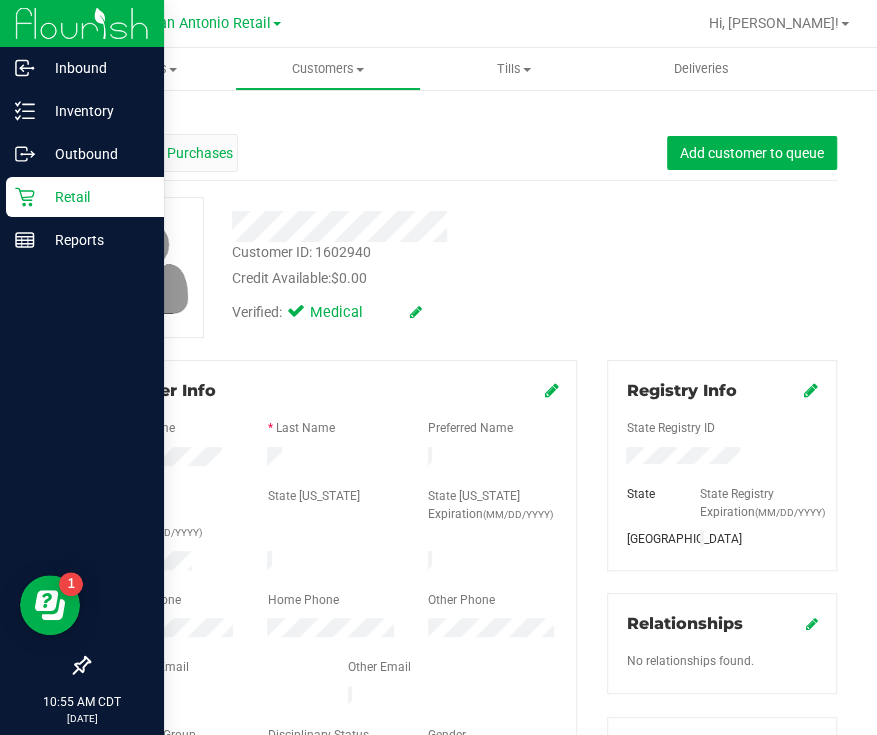 click on "Purchases" at bounding box center (200, 153) 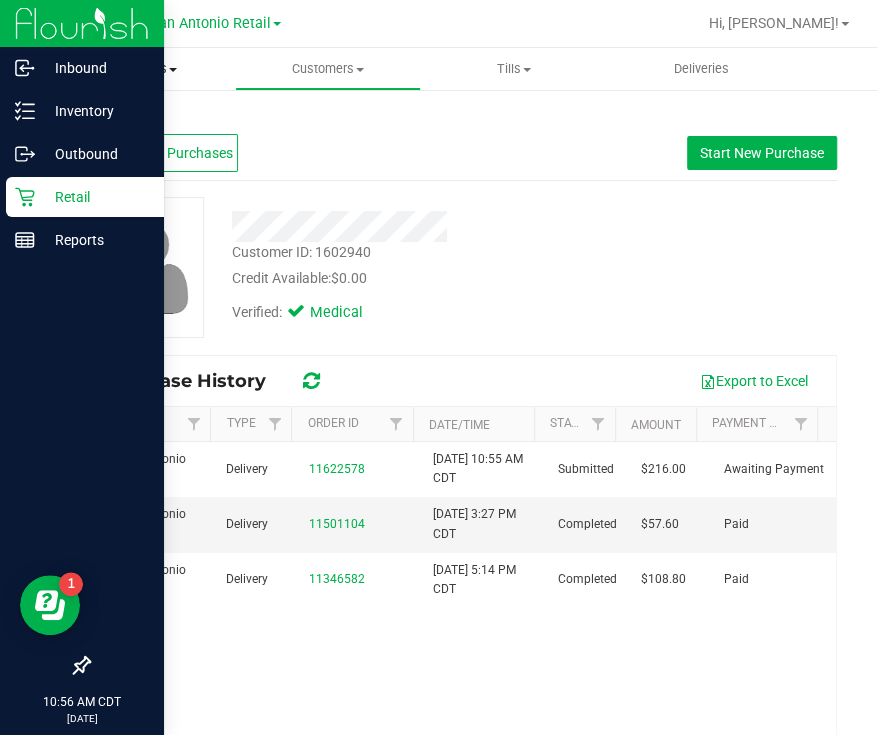 click on "Purchases" at bounding box center (141, 69) 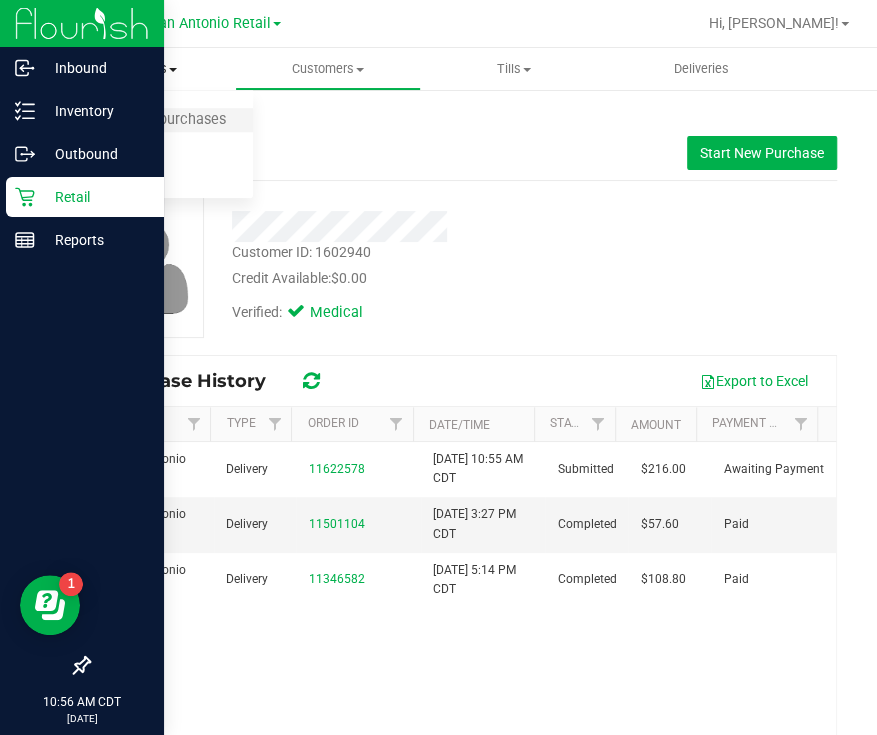 click on "Summary of purchases" at bounding box center (150, 121) 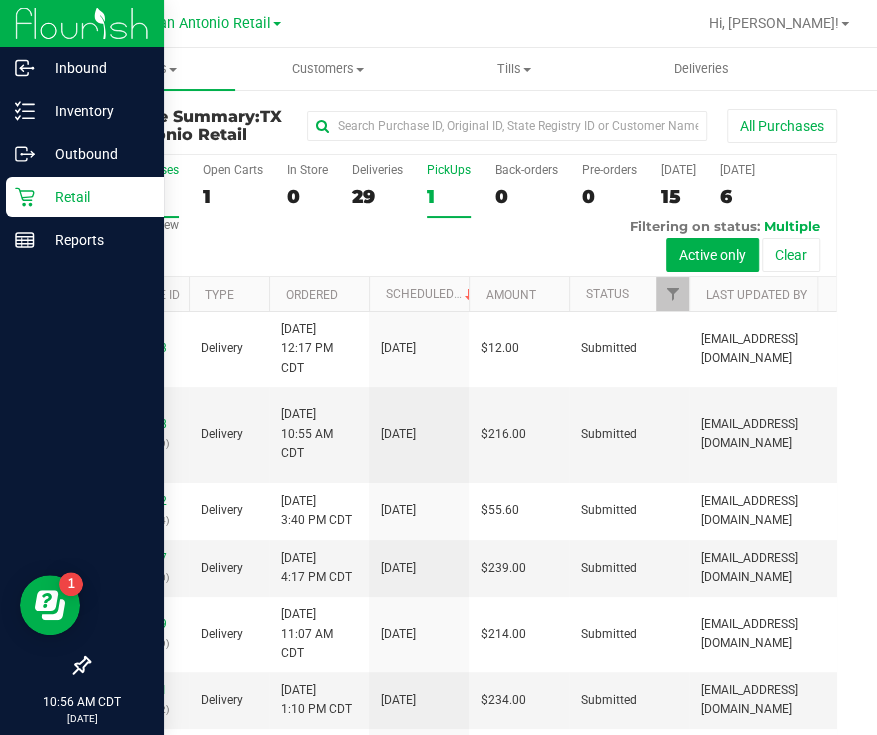 click on "1" at bounding box center [449, 196] 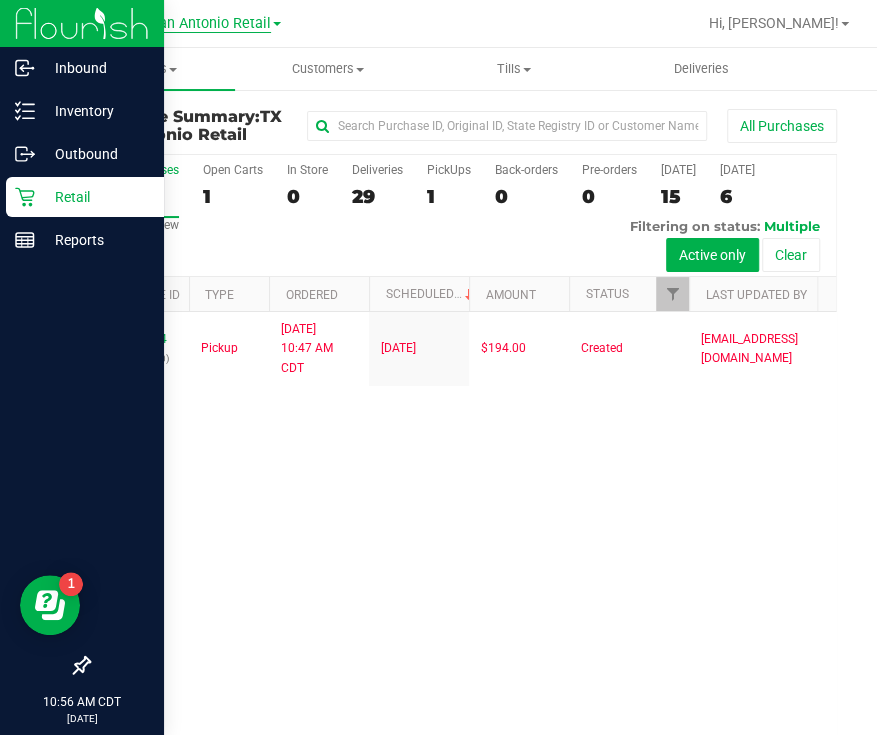 click on "TX San Antonio Retail" at bounding box center [199, 24] 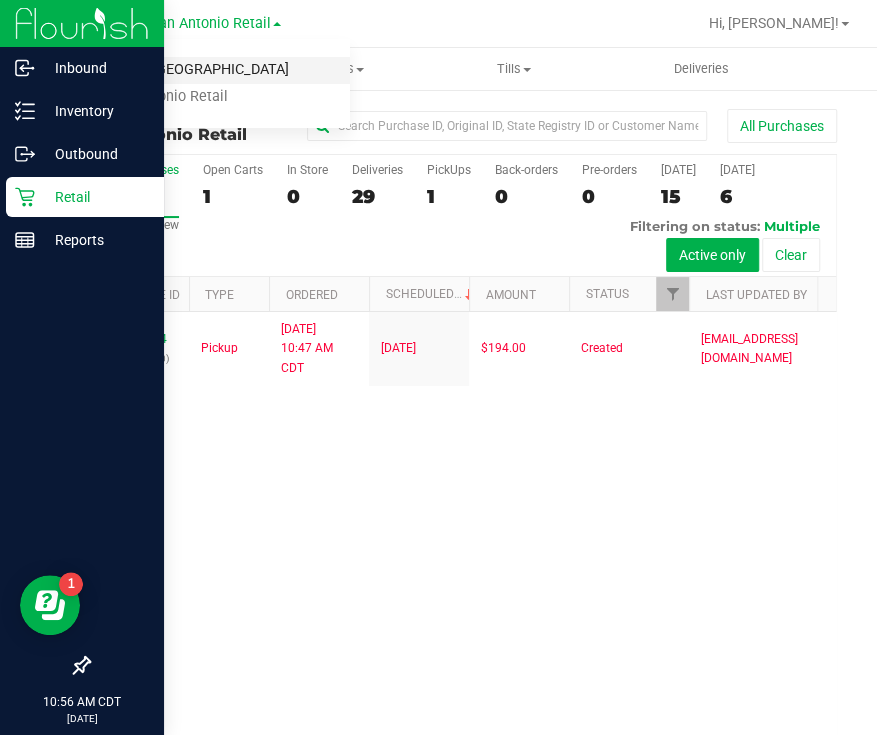 click on "TX Austin [GEOGRAPHIC_DATA]" at bounding box center [204, 70] 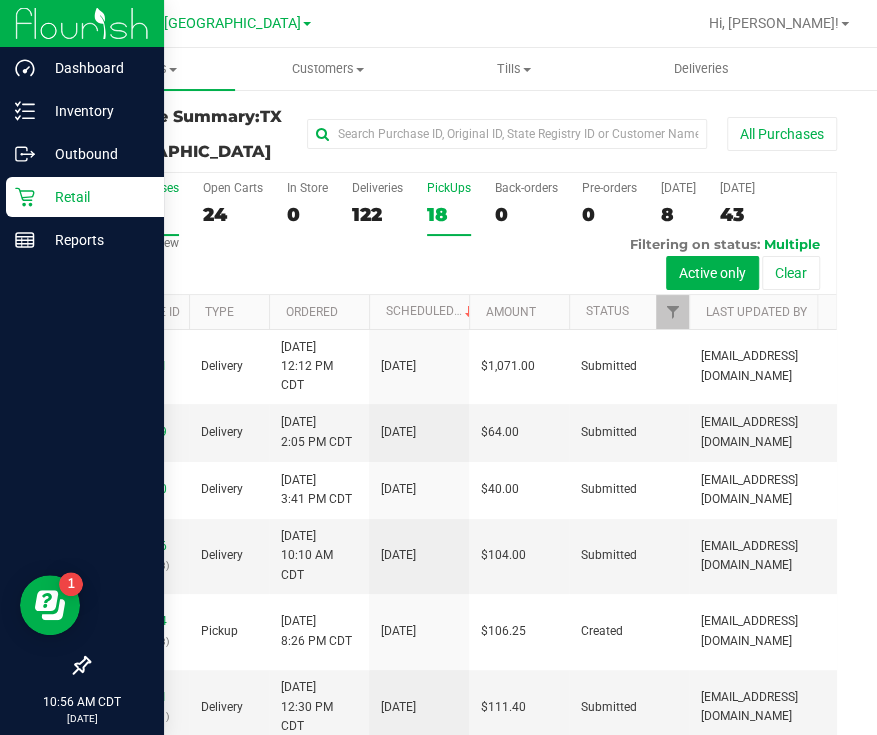 click on "18" at bounding box center [449, 214] 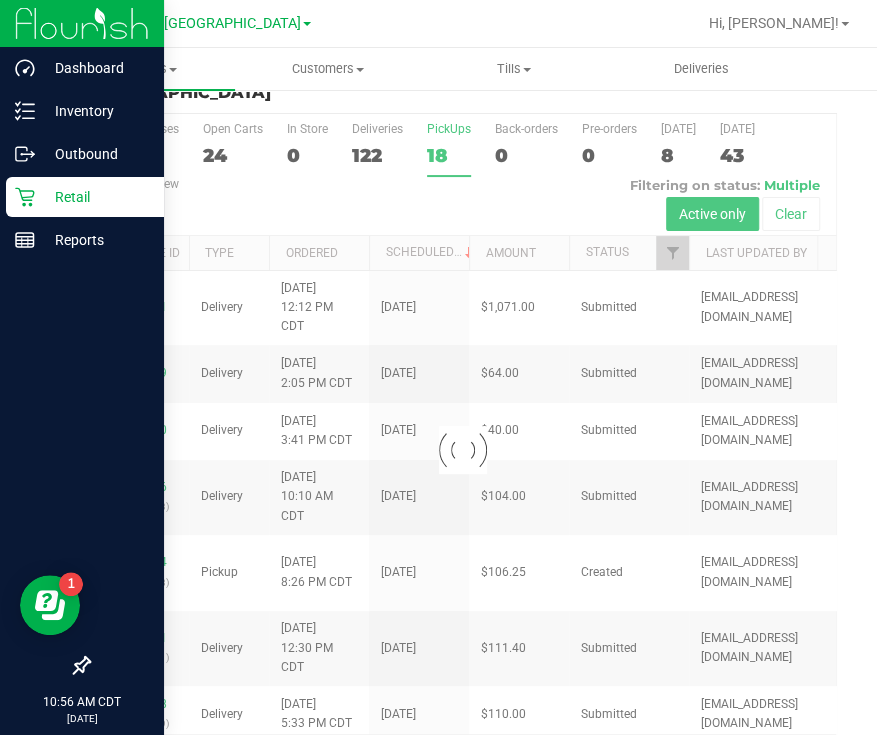 scroll, scrollTop: 113, scrollLeft: 0, axis: vertical 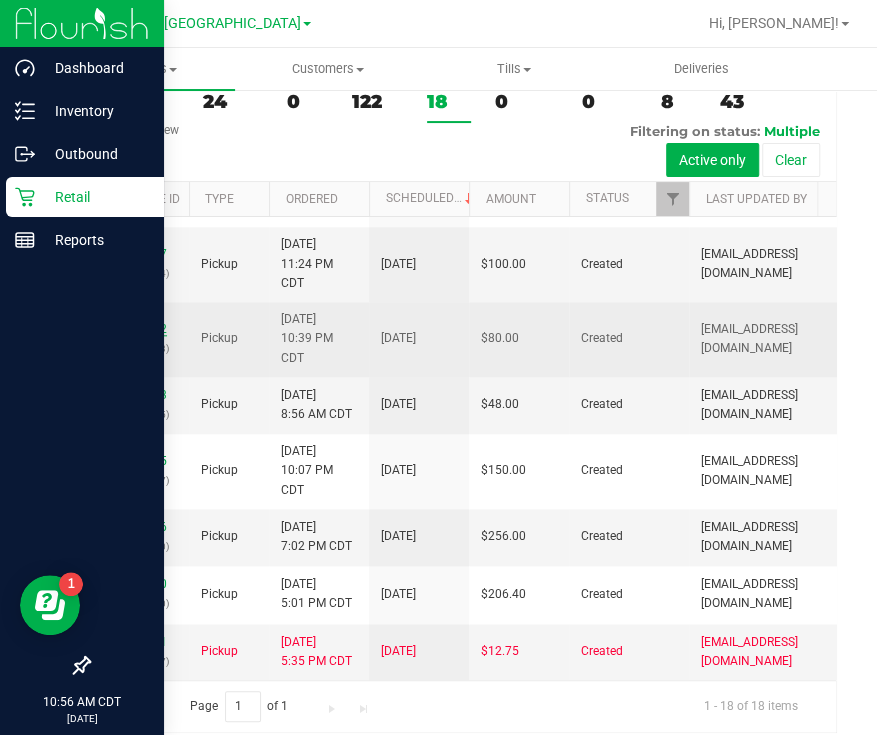 click on "11622582" at bounding box center [139, 329] 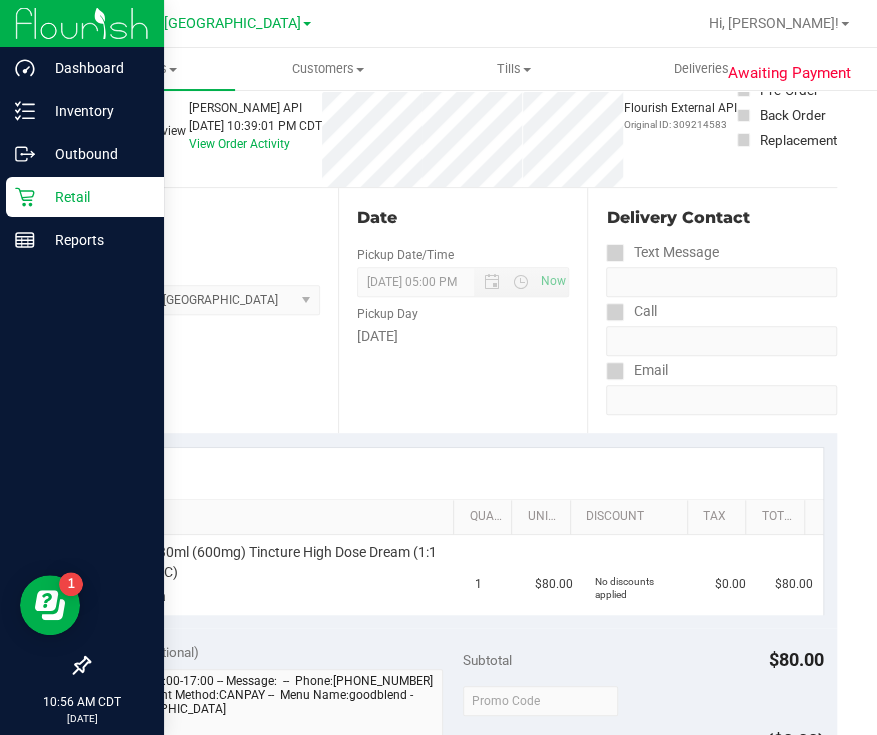 scroll, scrollTop: 0, scrollLeft: 0, axis: both 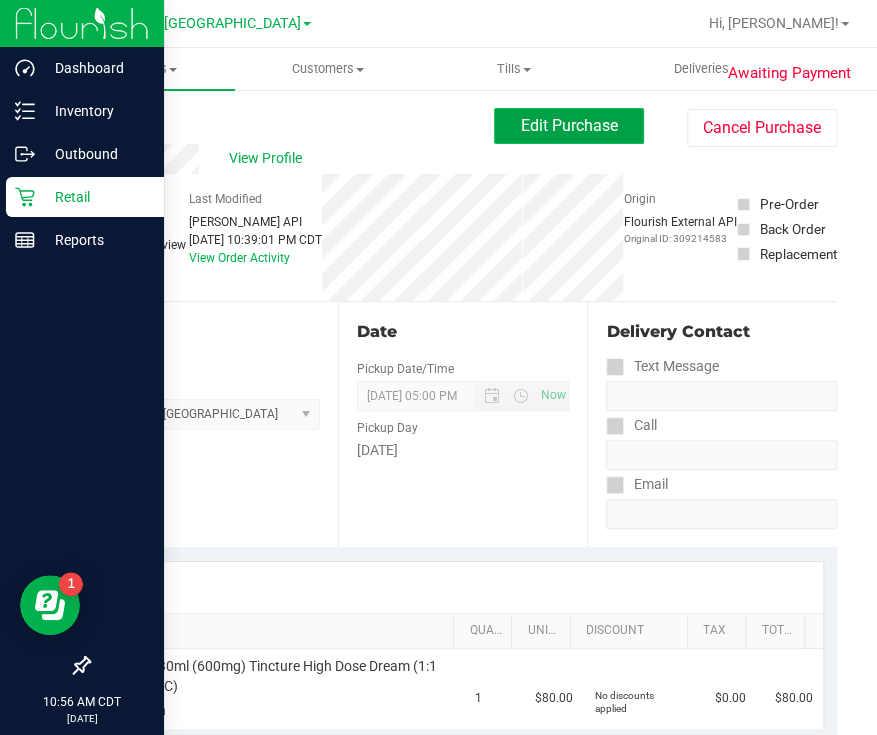 click on "Edit Purchase" at bounding box center (569, 125) 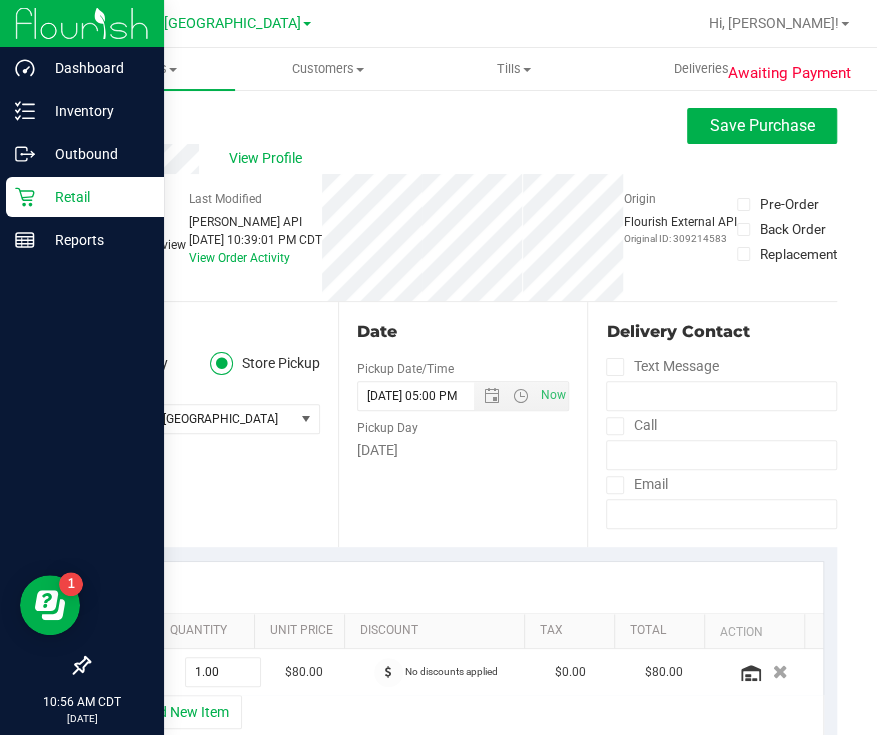 click on "Delivery" at bounding box center (128, 363) 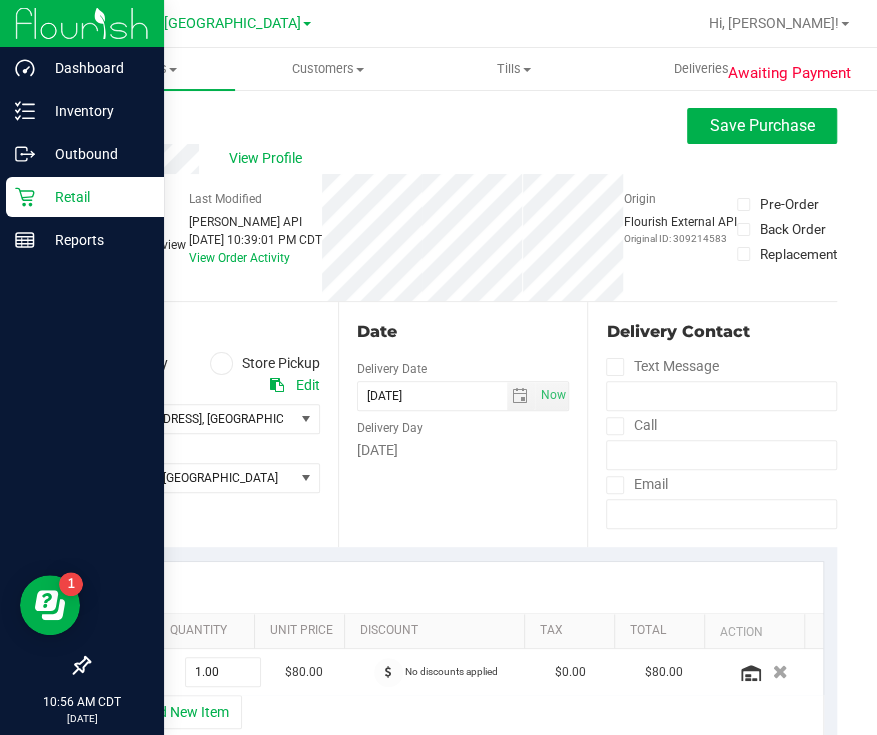 click on "Location
Delivery
Store Pickup
Address
Edit
7105 E. Riverside Dr
, Austin
, TX
78741
Select address 7105 E. Riverside Dr
From Store
TX Austin DC Select Store Bonita Springs WC Boynton Beach WC Bradenton WC Brandon WC Brooksville WC Call Center Clermont WC Crestview WC Deerfield Beach WC Delray Beach WC Deltona WC Ft Walton Beach WC Ft. Lauderdale WC Jax WC" at bounding box center [213, 424] 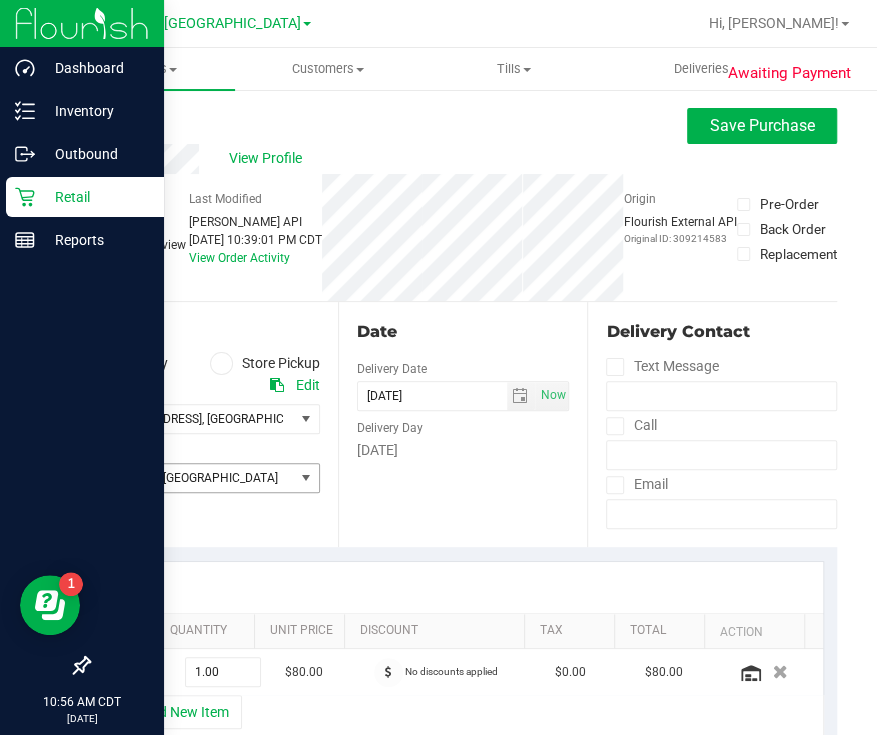 click on "TX Austin [GEOGRAPHIC_DATA]" at bounding box center (191, 478) 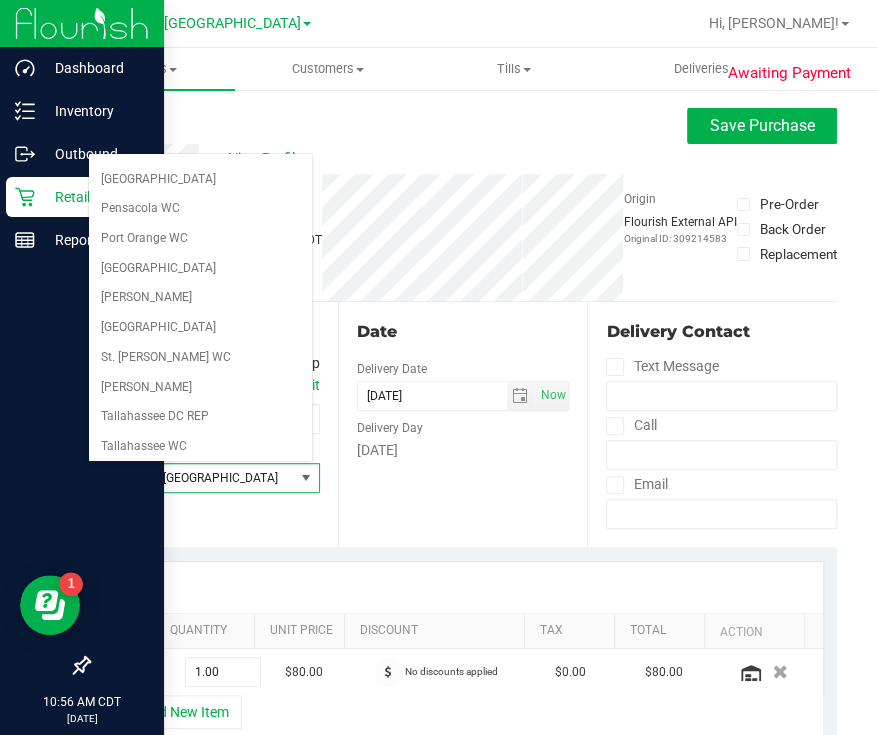 scroll, scrollTop: 1350, scrollLeft: 0, axis: vertical 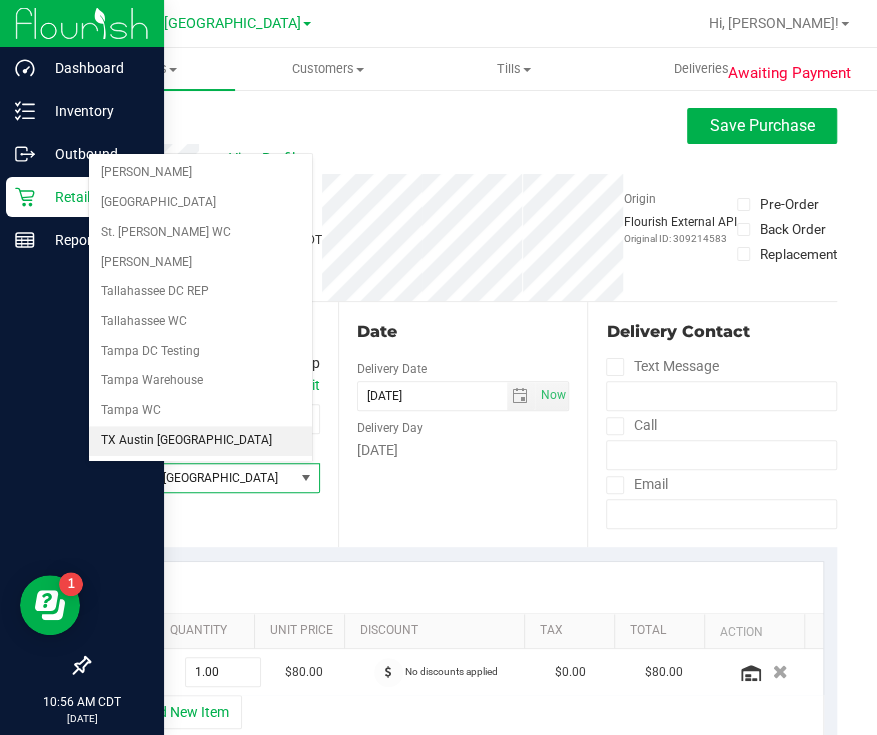 click on "TX South-[GEOGRAPHIC_DATA] Retail" at bounding box center (200, 542) 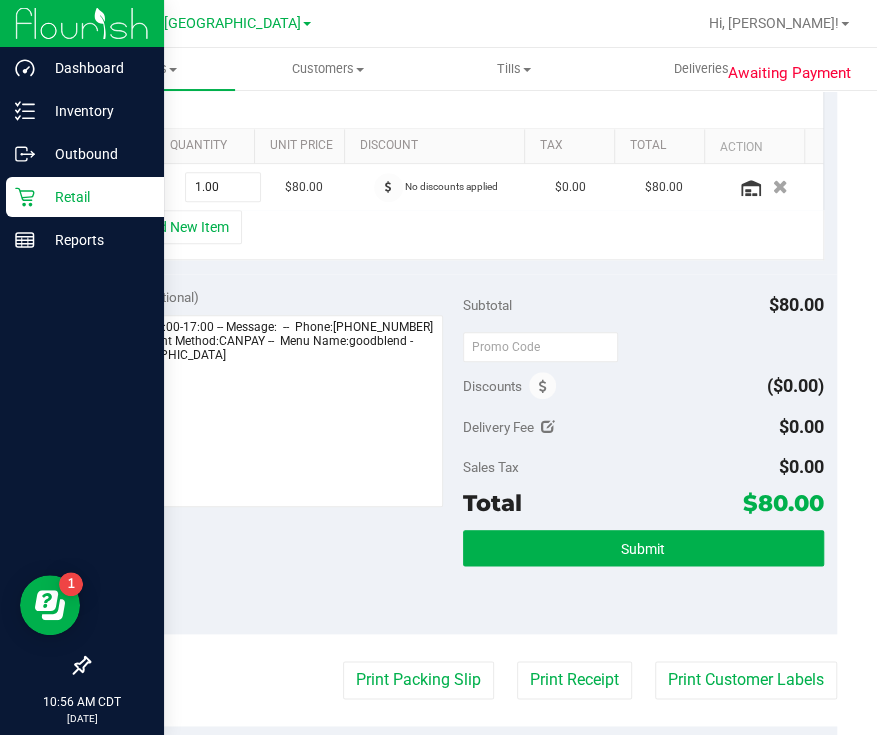 scroll, scrollTop: 499, scrollLeft: 0, axis: vertical 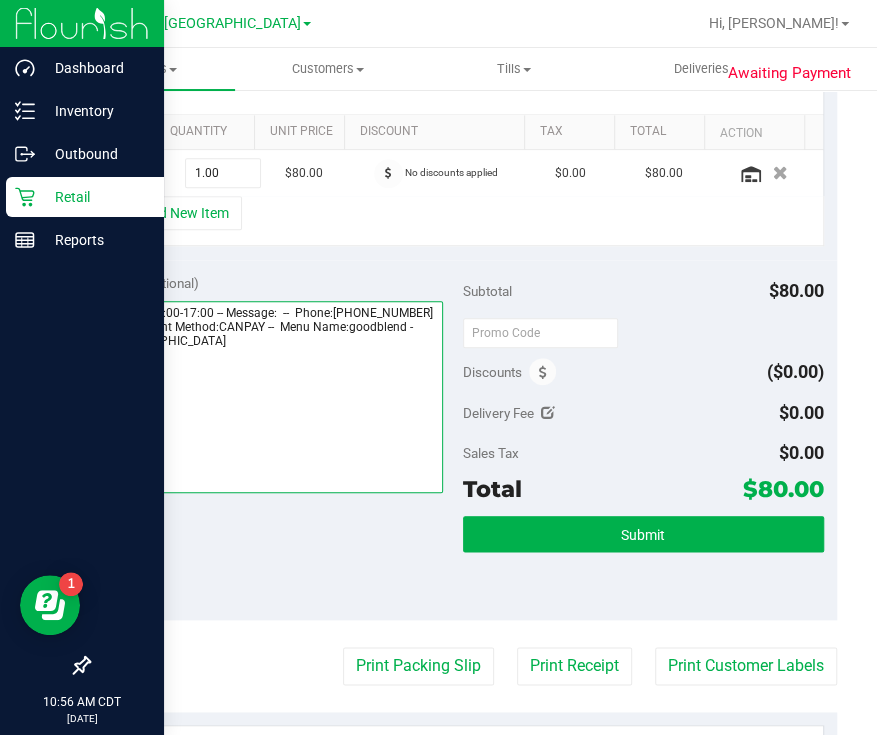 click at bounding box center (272, 397) 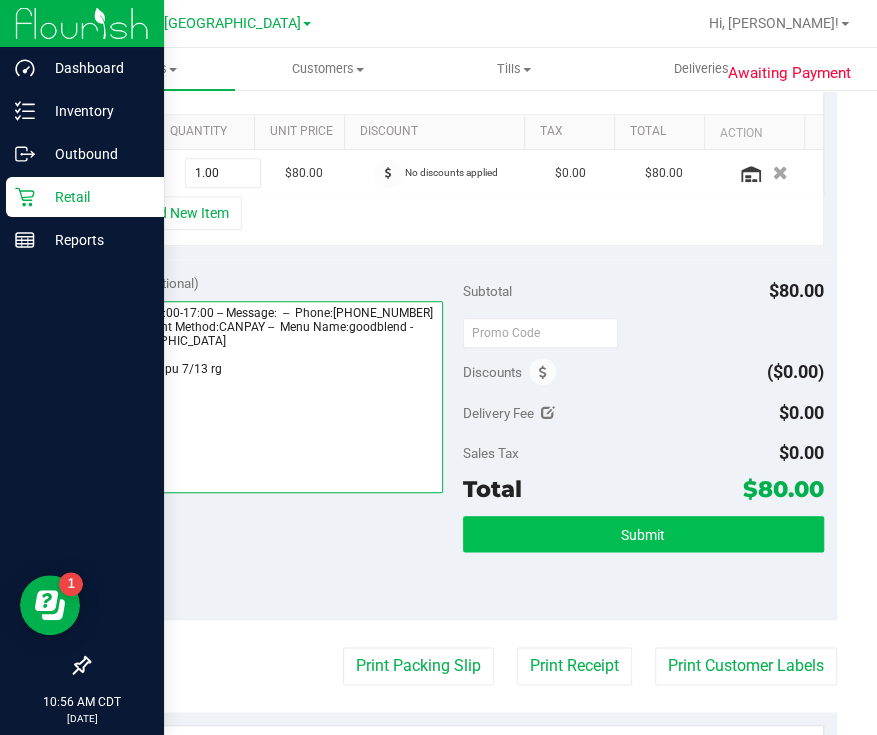 type on "Sunday 07/13/2025 11:00-17:00 -- Message:  --  Phone:5125172303 --  Payment Method:CANPAY --  Menu Name:goodblend - South Austin
south atx pu 7/13 rg" 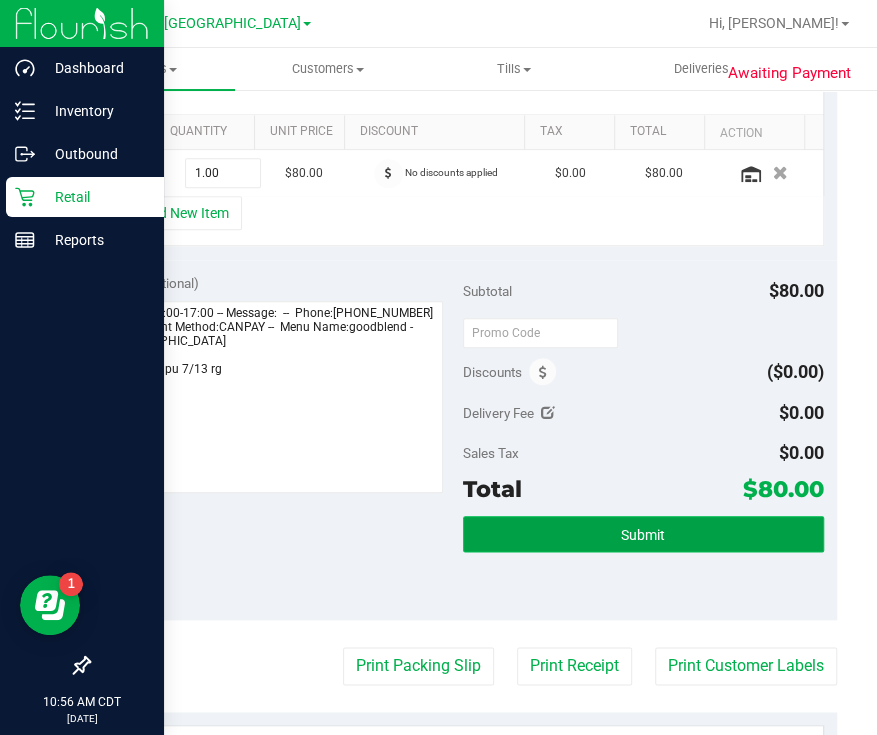 click on "Submit" at bounding box center (643, 534) 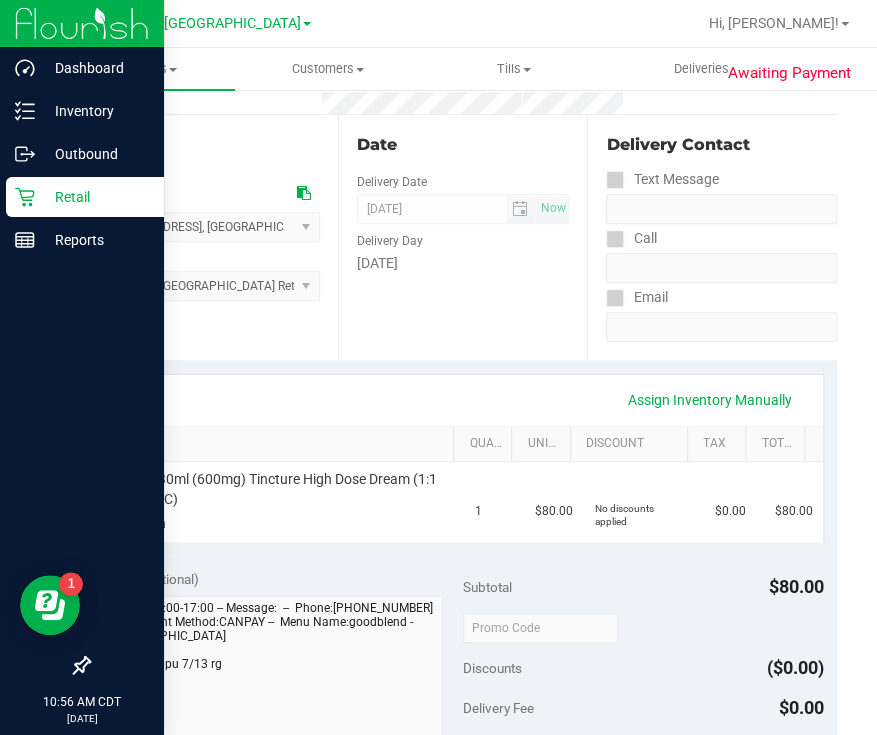 scroll, scrollTop: 0, scrollLeft: 0, axis: both 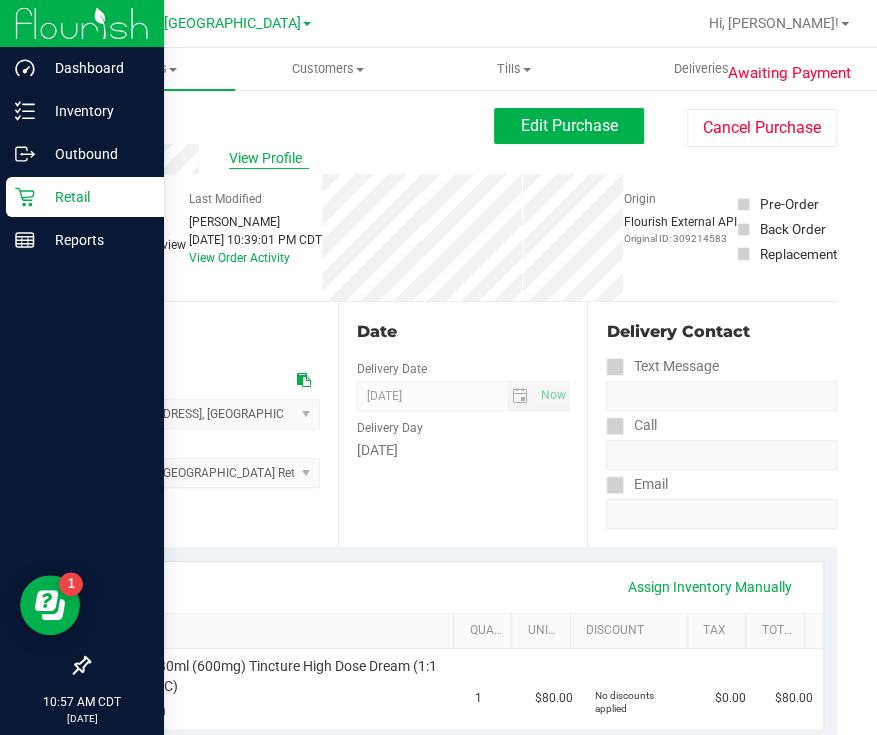 click on "View Profile" at bounding box center (269, 158) 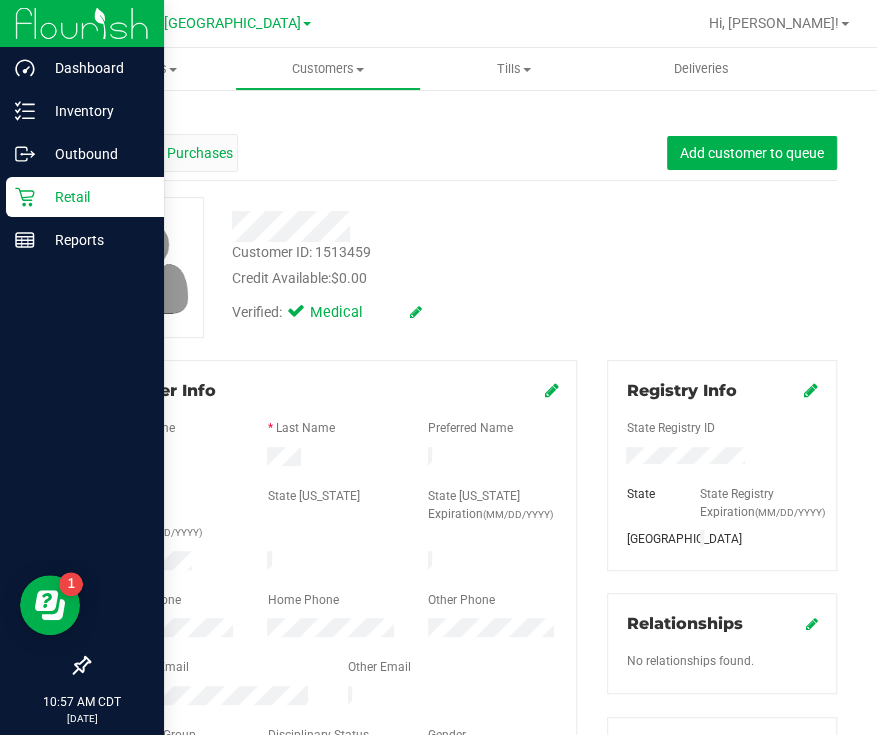 click on "Purchases" at bounding box center (200, 153) 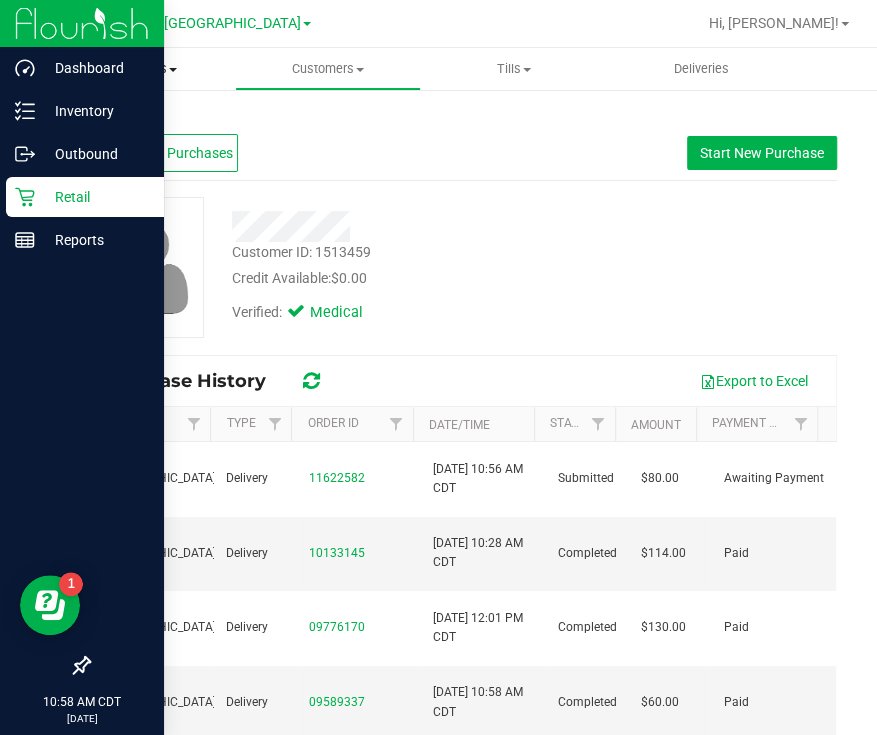 click on "Purchases" at bounding box center [141, 69] 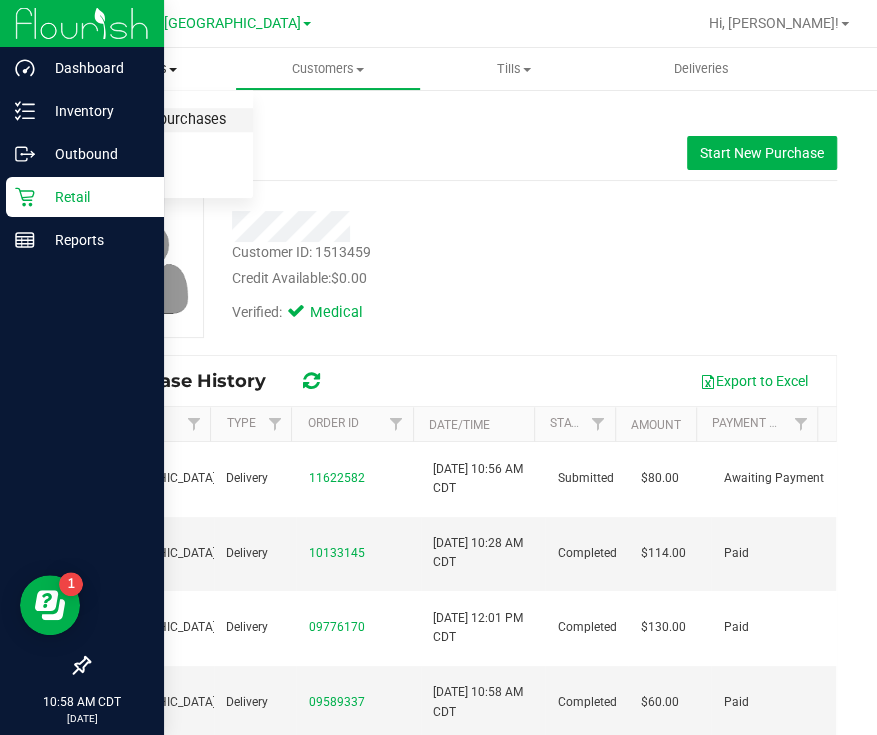 click on "Summary of purchases" at bounding box center (150, 120) 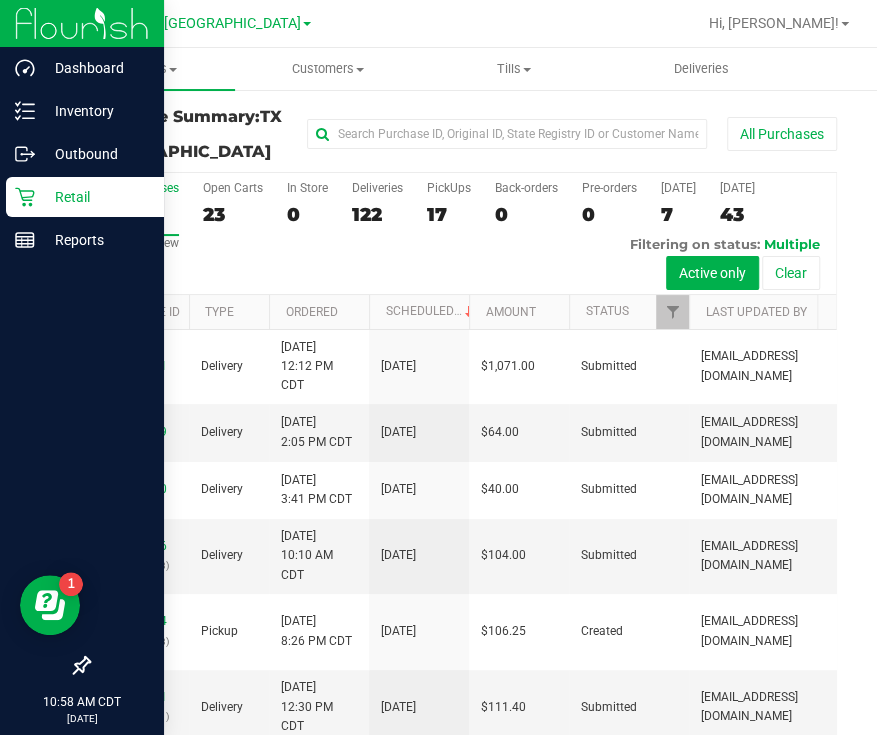 click on "All Purchases
139
Open Carts
23
In Store
0
Deliveries
122
PickUps
17
Back-orders
0
Pre-orders
0
Today
7
Tomorrow
43" at bounding box center [462, 234] 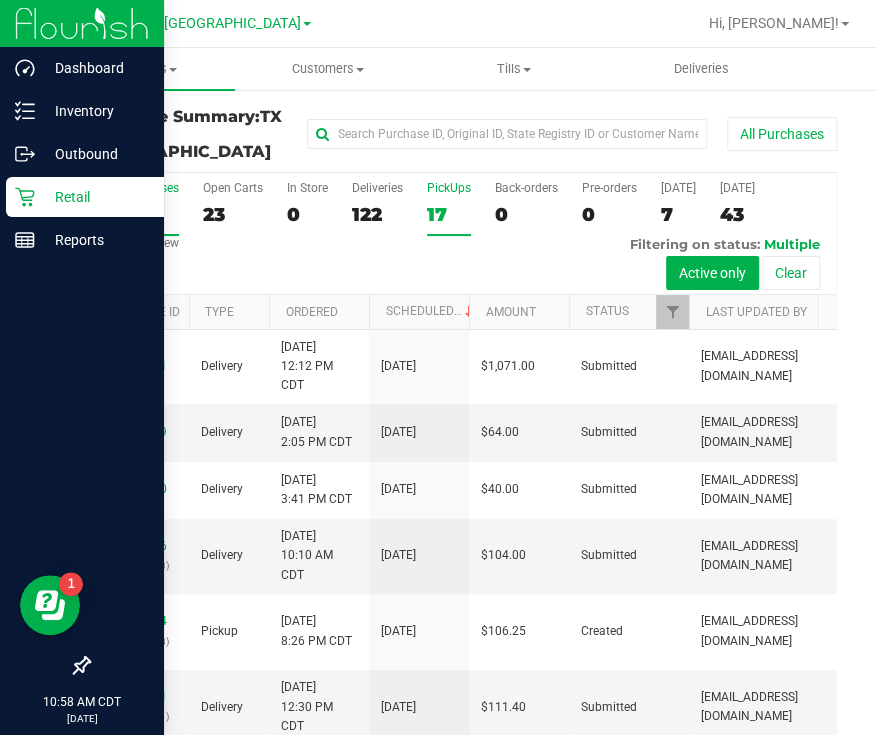 click on "PickUps
17" at bounding box center [449, 208] 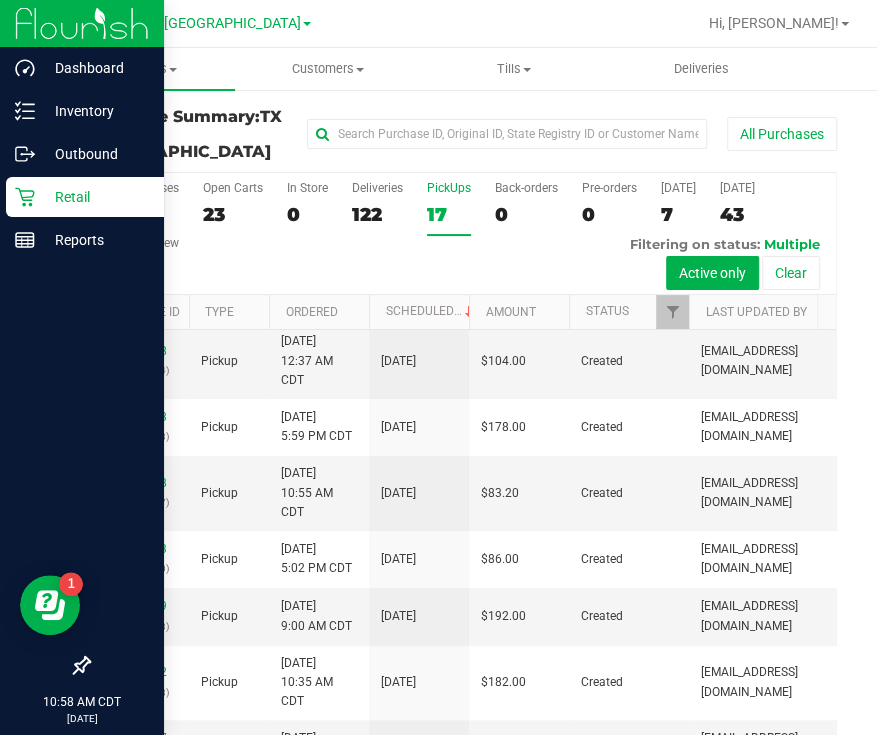 scroll, scrollTop: 724, scrollLeft: 0, axis: vertical 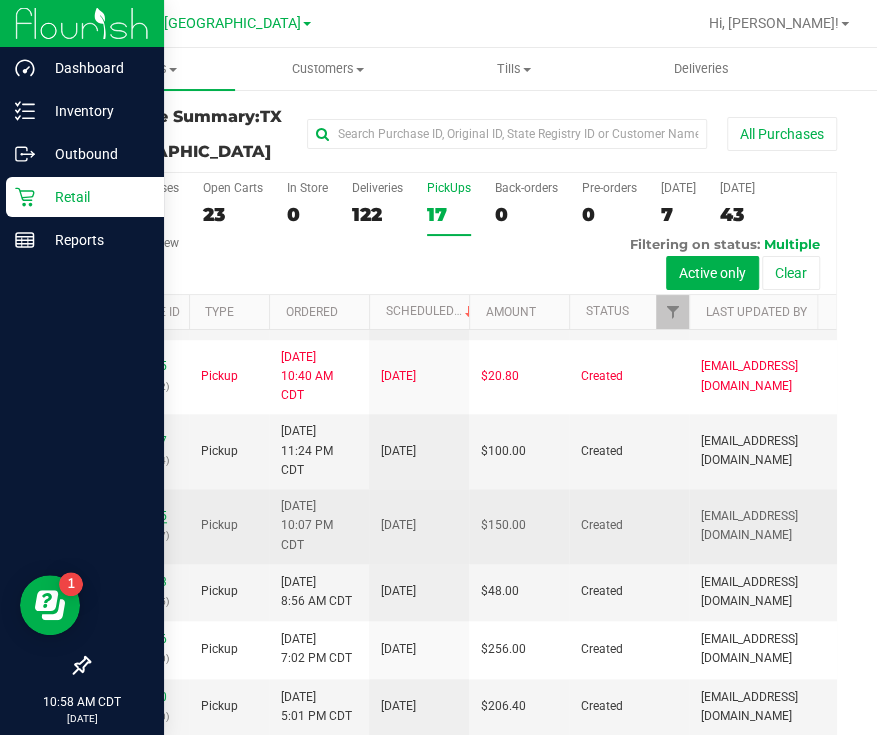 click on "11622575" at bounding box center (139, 516) 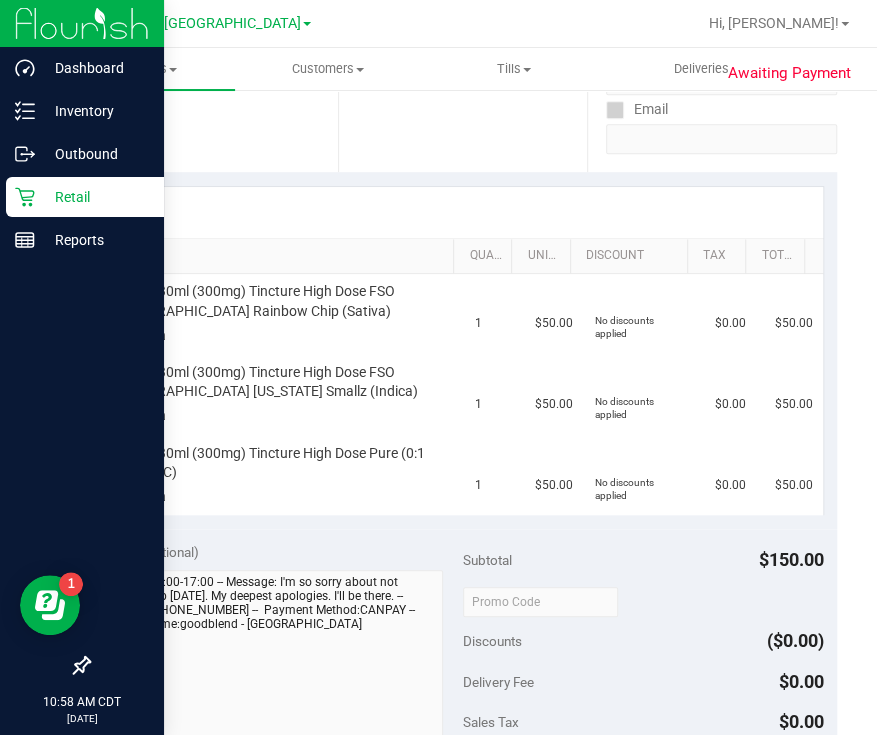 scroll, scrollTop: 0, scrollLeft: 0, axis: both 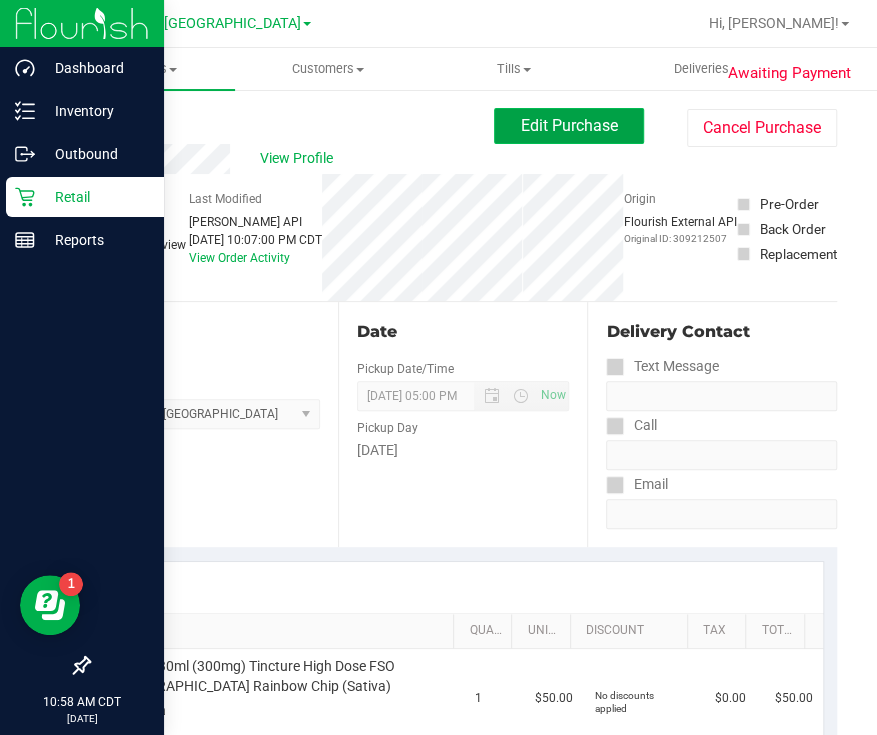 click on "Edit Purchase" at bounding box center (569, 126) 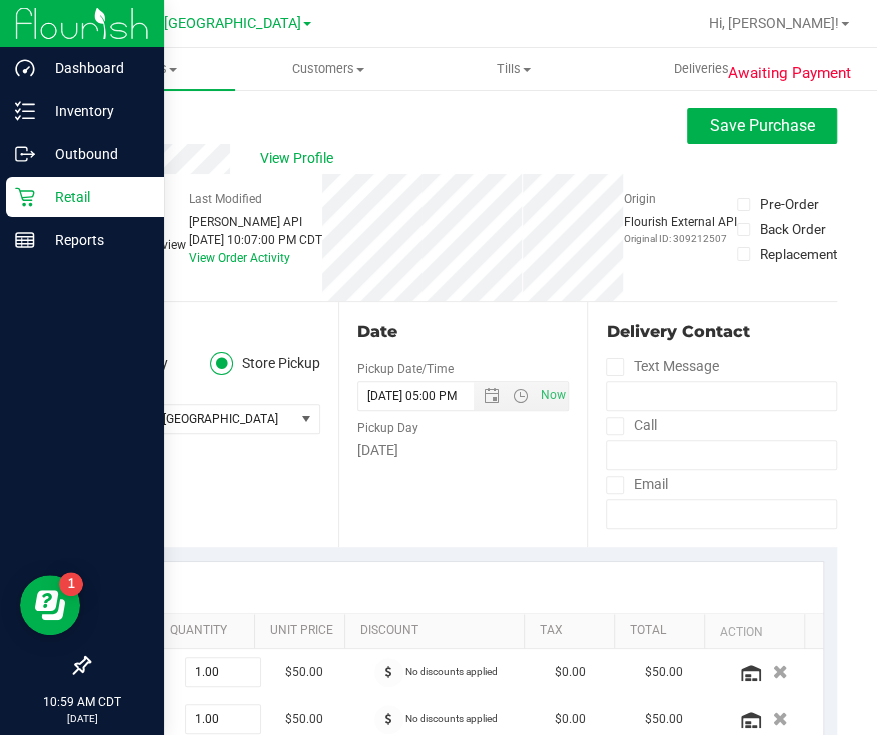 click on "Delivery" at bounding box center [128, 363] 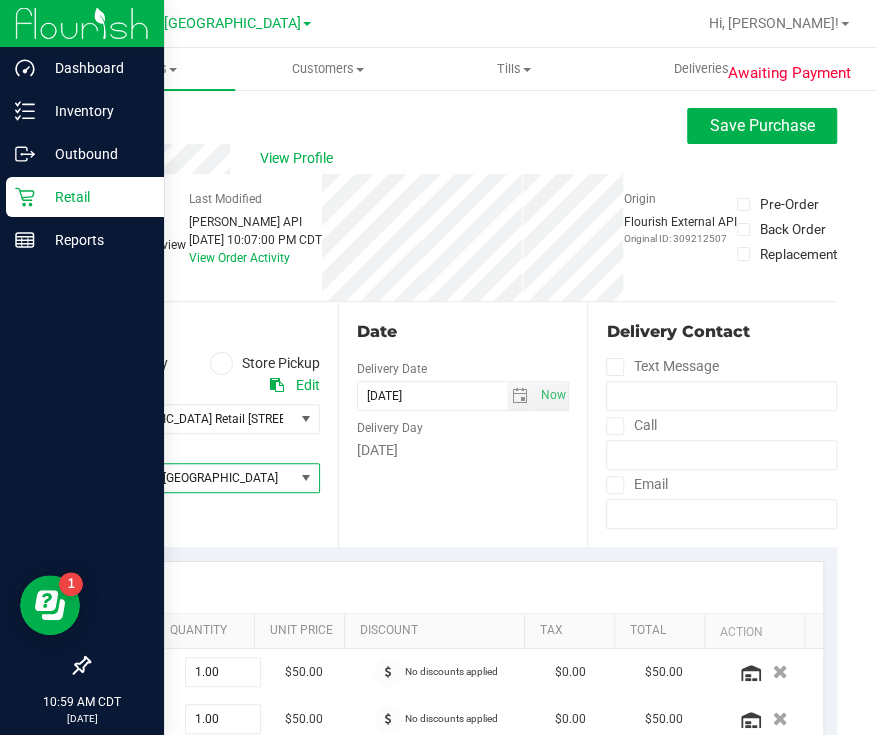 click on "TX Austin [GEOGRAPHIC_DATA]" at bounding box center (191, 478) 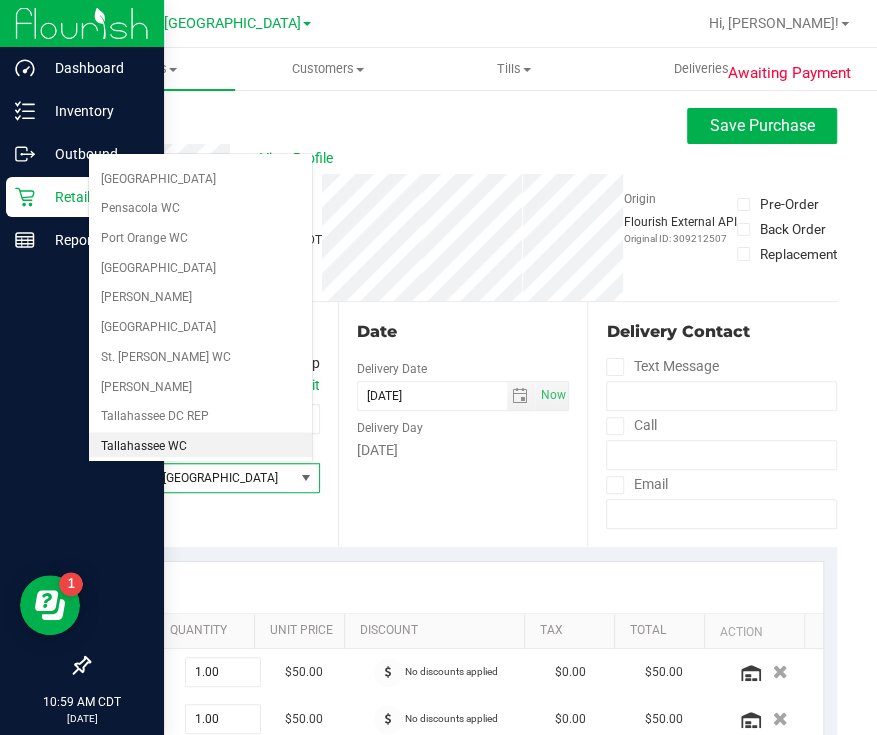 scroll, scrollTop: 1350, scrollLeft: 0, axis: vertical 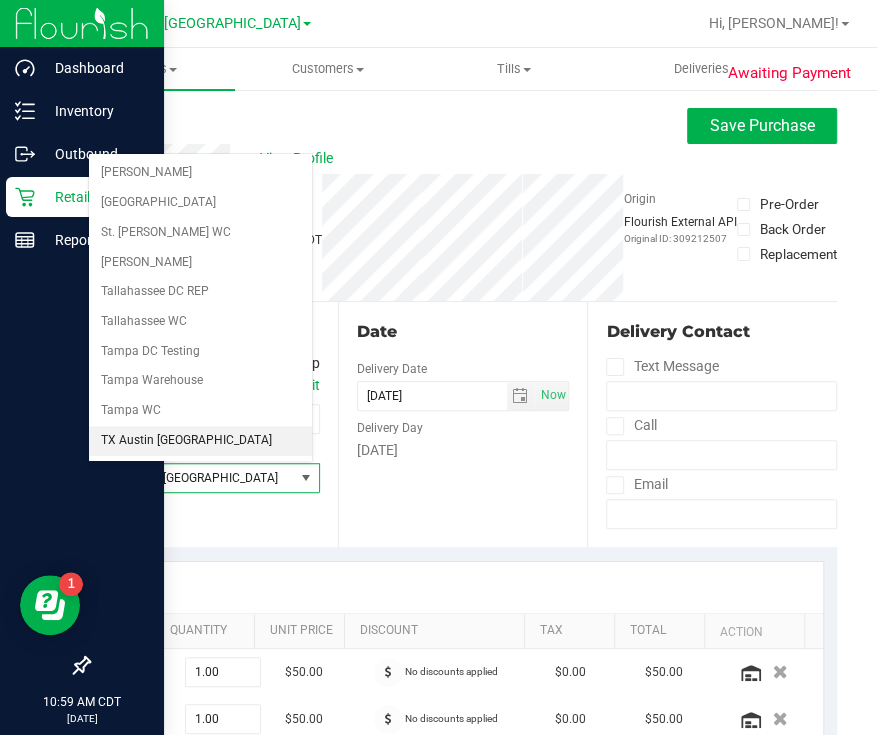 click on "TX South-[GEOGRAPHIC_DATA] Retail" at bounding box center (200, 542) 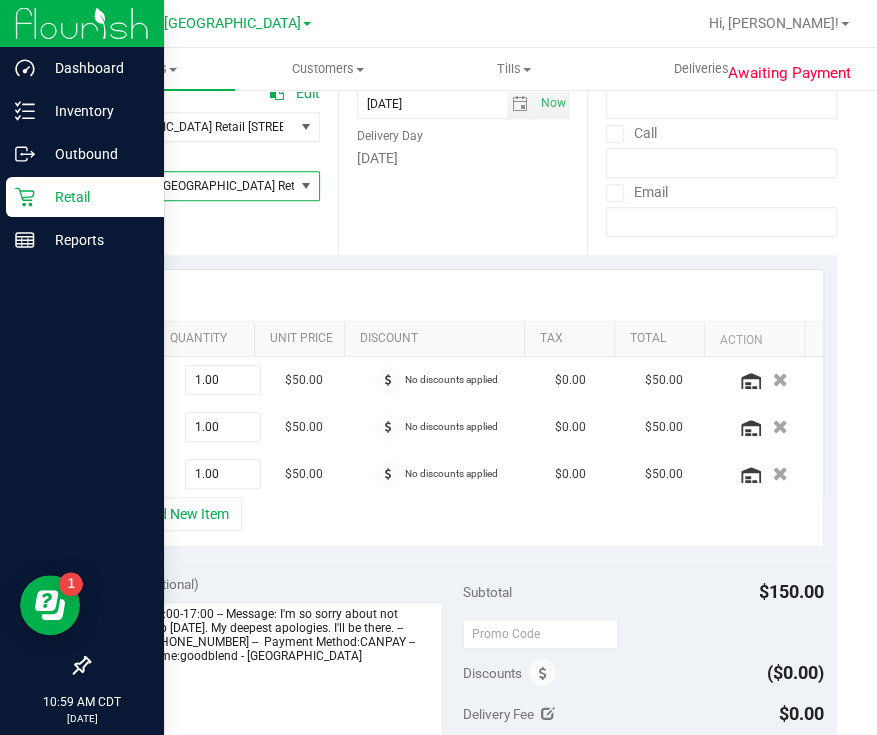 scroll, scrollTop: 375, scrollLeft: 0, axis: vertical 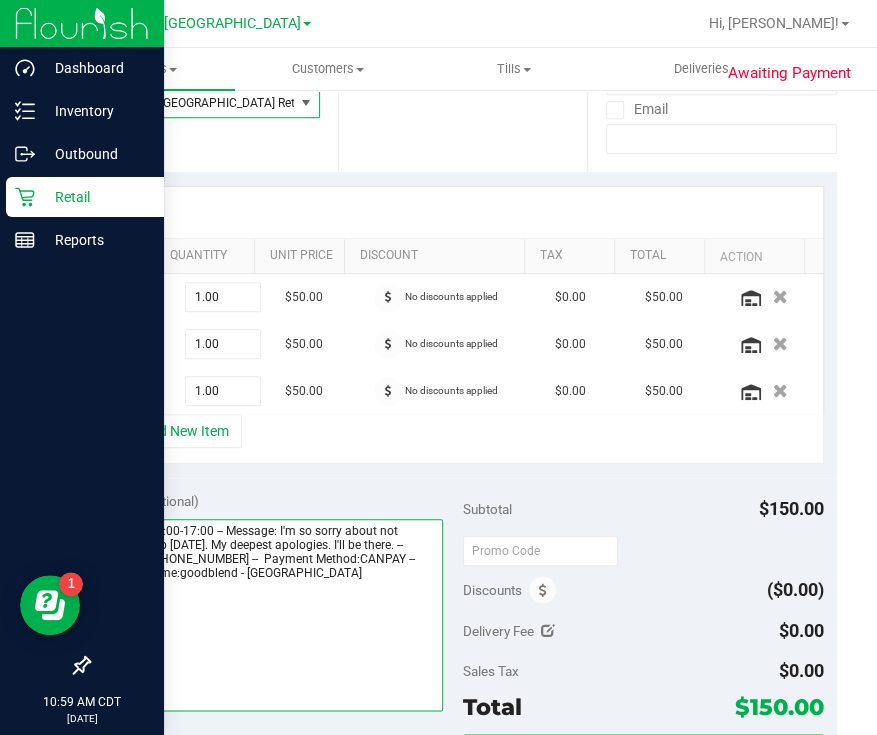 click at bounding box center (272, 615) 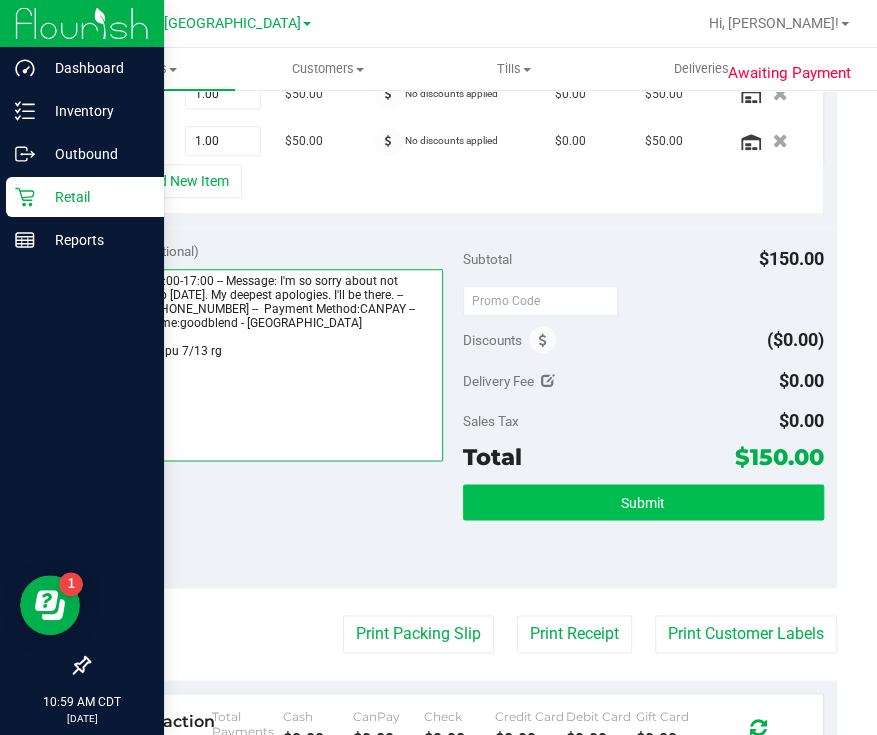type on "Sunday 07/13/2025 11:00-17:00 -- Message: I'm so sorry about not picking up yesterday. My deepest apologies. I'll be there. --  Phone:2022469337 --  Payment Method:CANPAY --  Menu Name:goodblend - South Austin
south atx pu 7/13 rg" 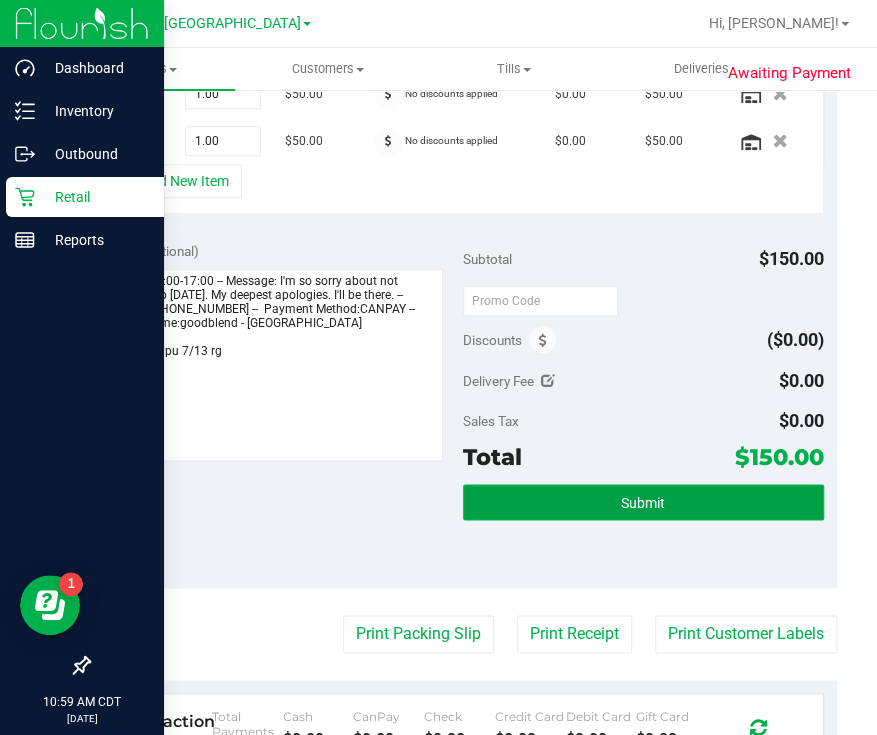 click on "Submit" at bounding box center (643, 502) 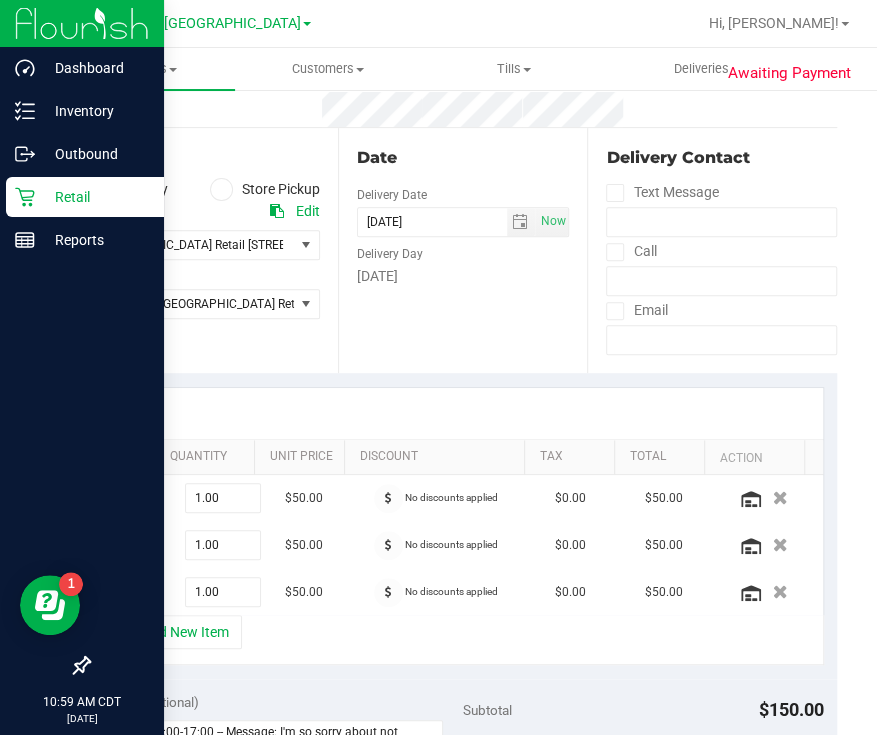 scroll, scrollTop: 0, scrollLeft: 0, axis: both 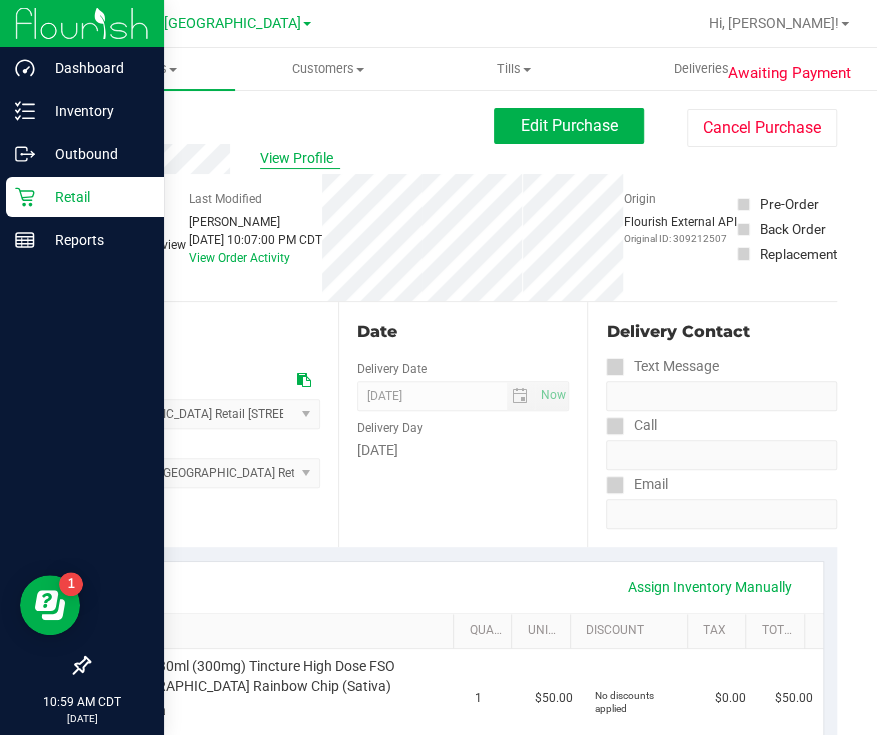 click on "View Profile" at bounding box center [300, 158] 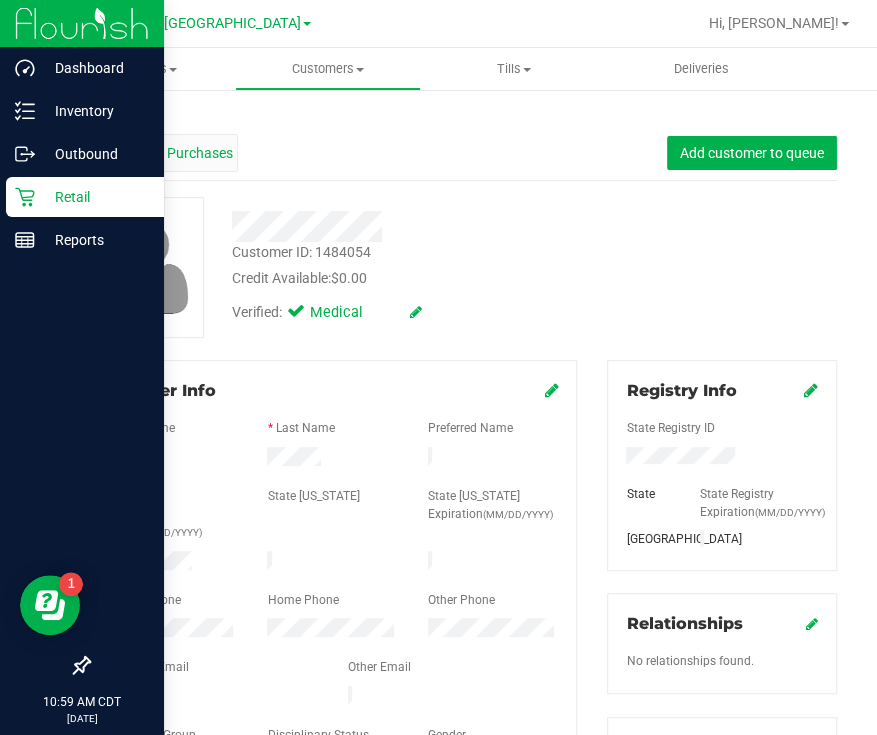 click on "Purchases" at bounding box center [200, 153] 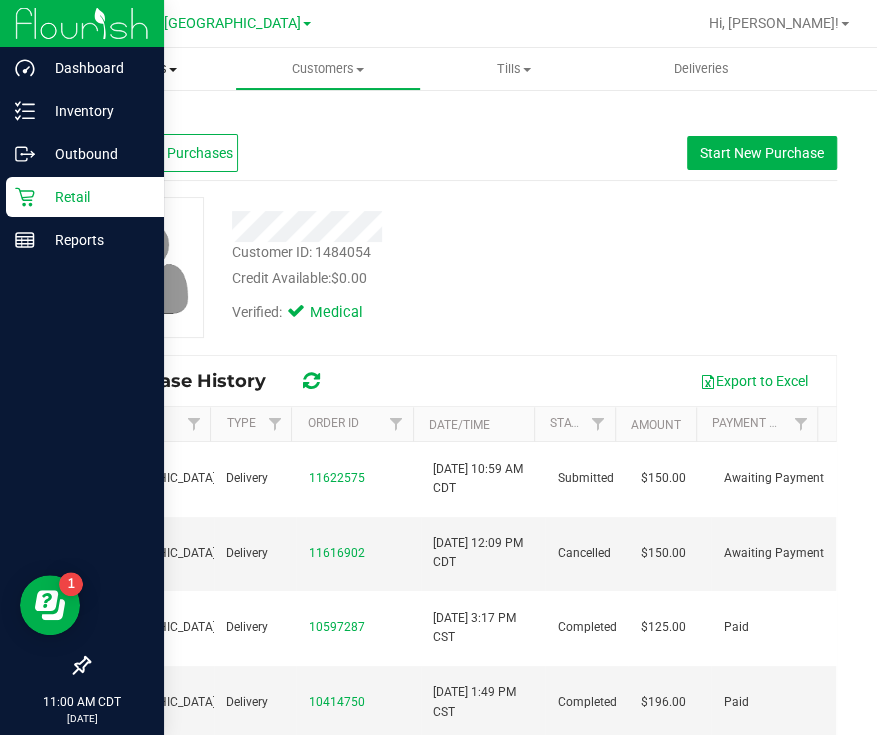 click on "Purchases" at bounding box center (141, 69) 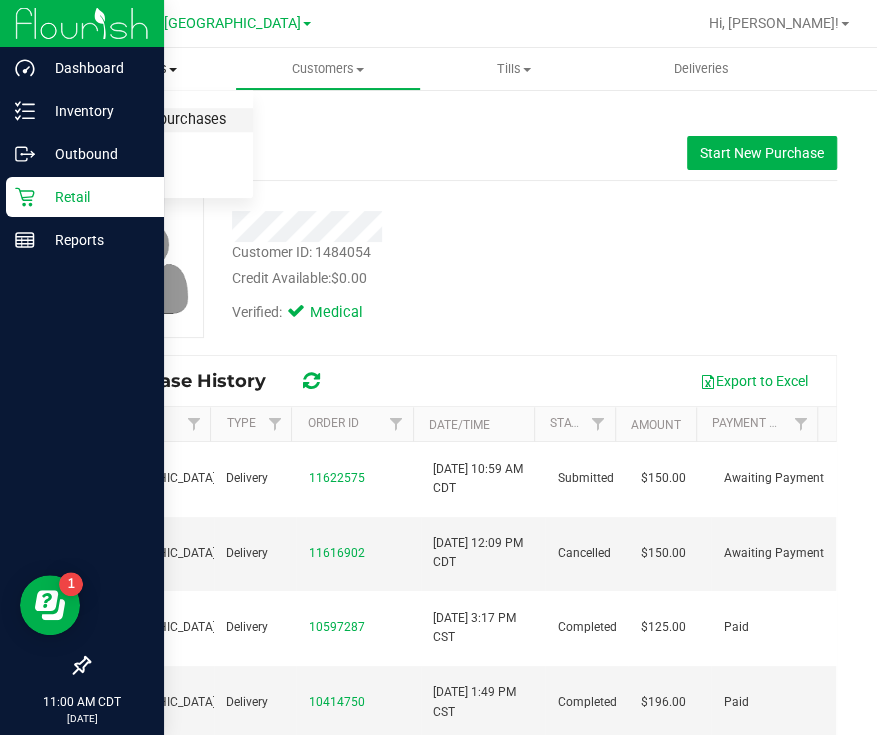 click on "Summary of purchases" at bounding box center (150, 120) 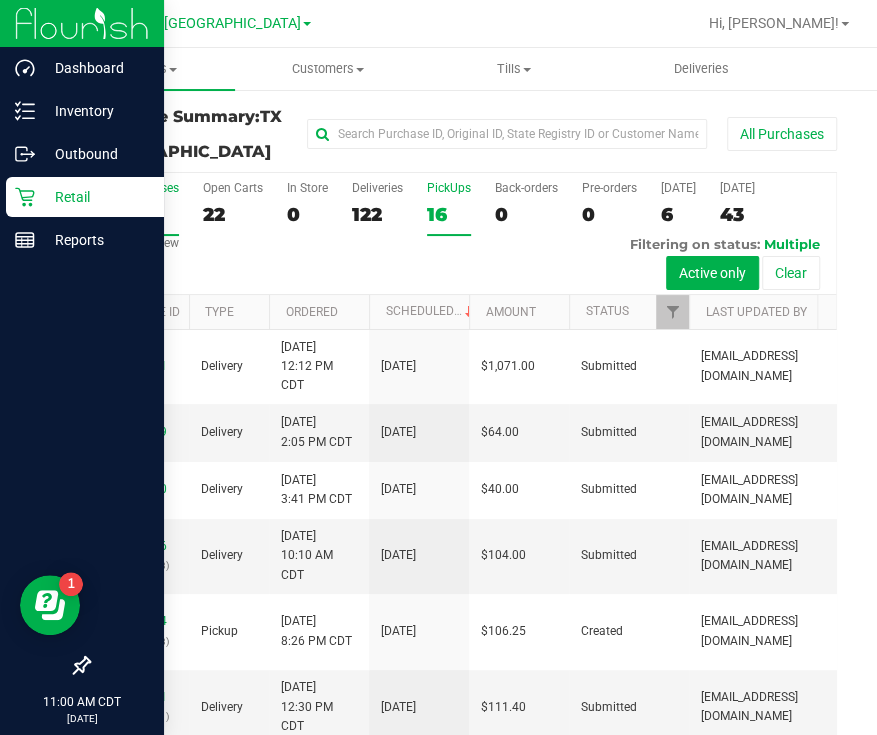 click on "16" at bounding box center (449, 214) 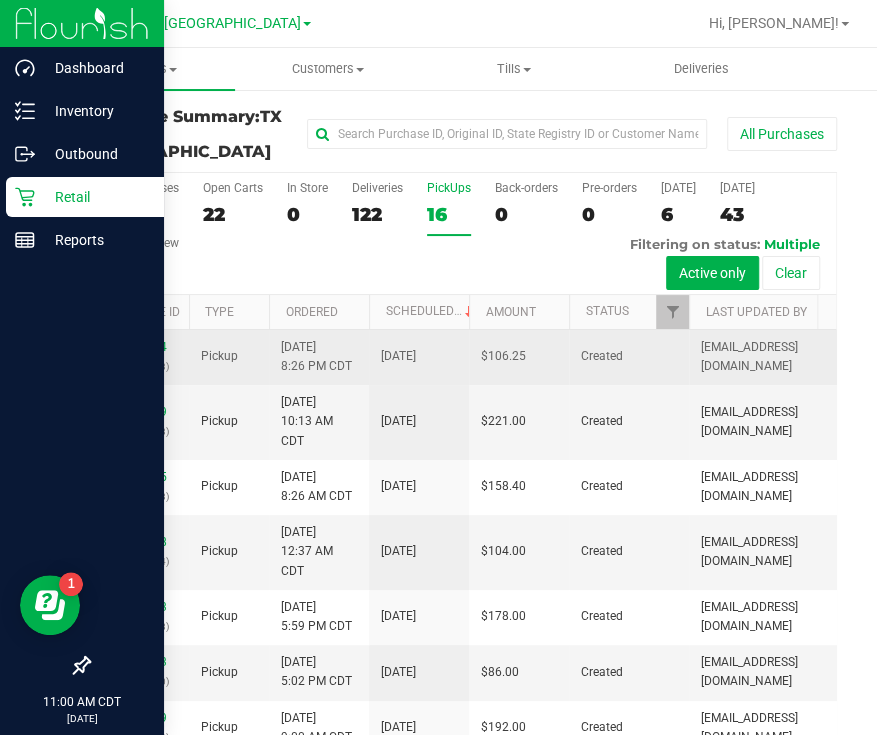 scroll, scrollTop: 113, scrollLeft: 0, axis: vertical 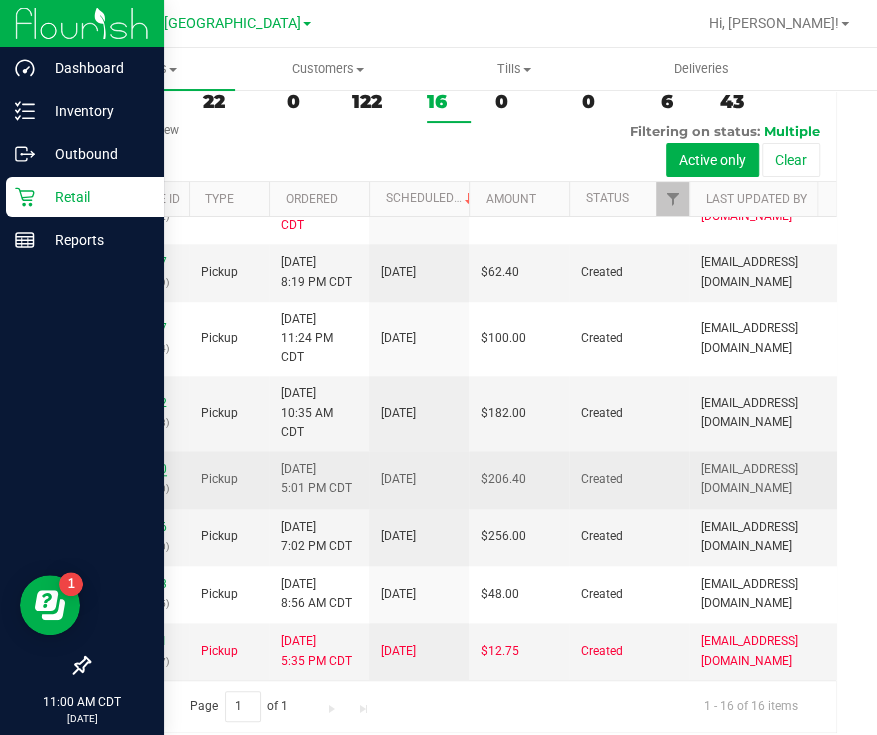 click on "11621680" at bounding box center (139, 469) 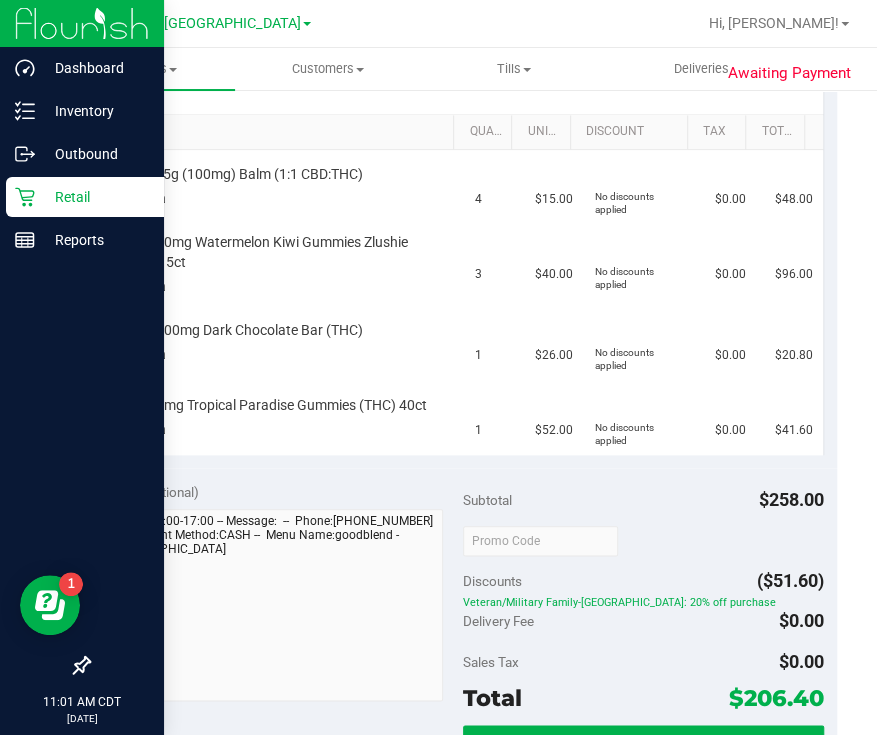 scroll, scrollTop: 0, scrollLeft: 0, axis: both 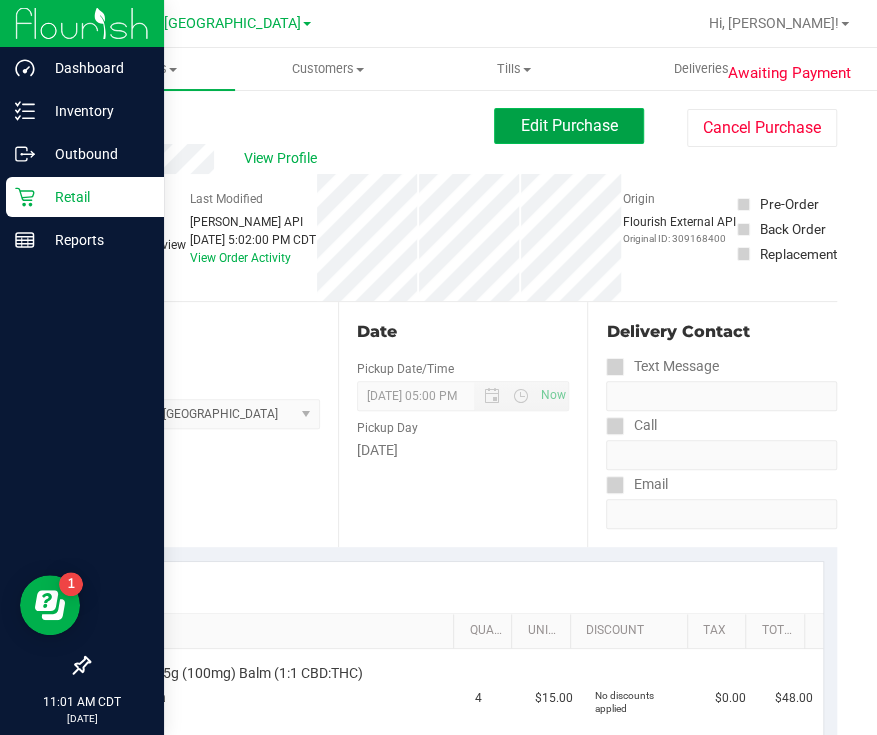 click on "Edit Purchase" at bounding box center (569, 125) 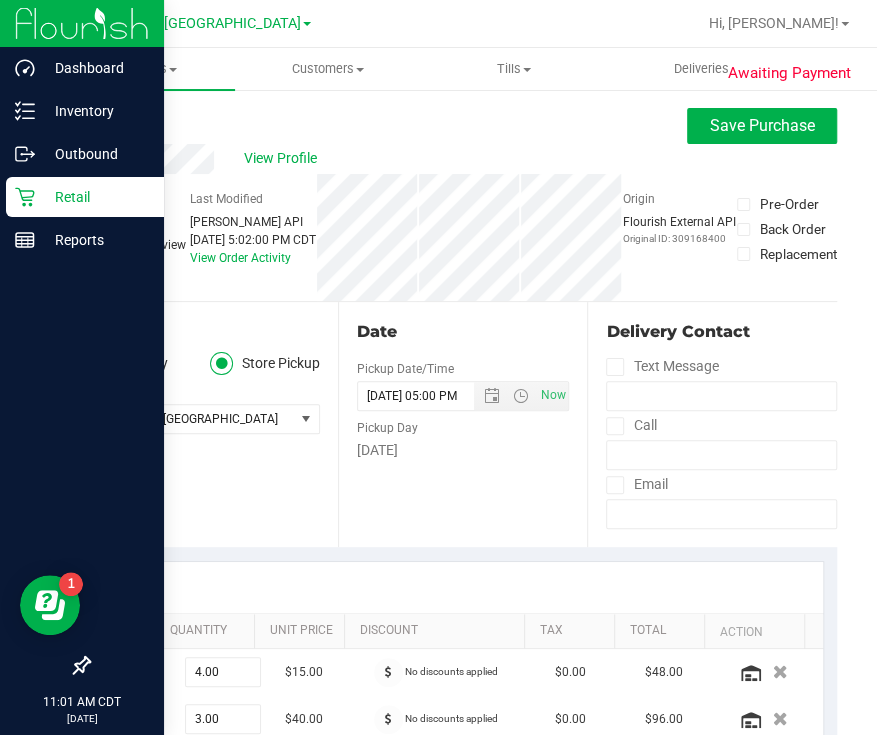 drag, startPoint x: 116, startPoint y: 362, endPoint x: 127, endPoint y: 357, distance: 12.083046 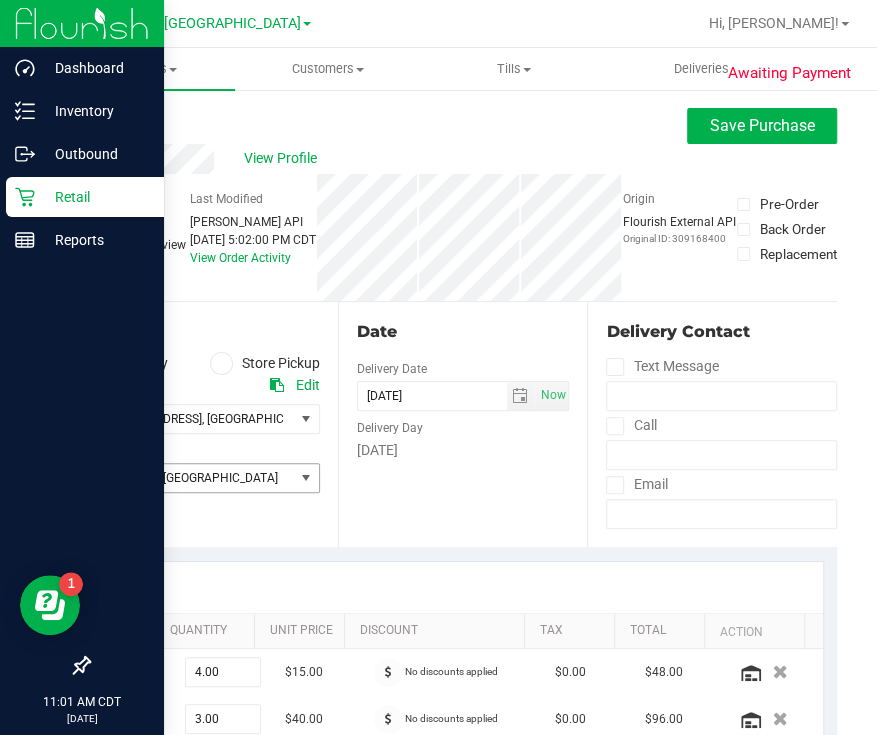 click on "TX Austin [GEOGRAPHIC_DATA]" at bounding box center (191, 478) 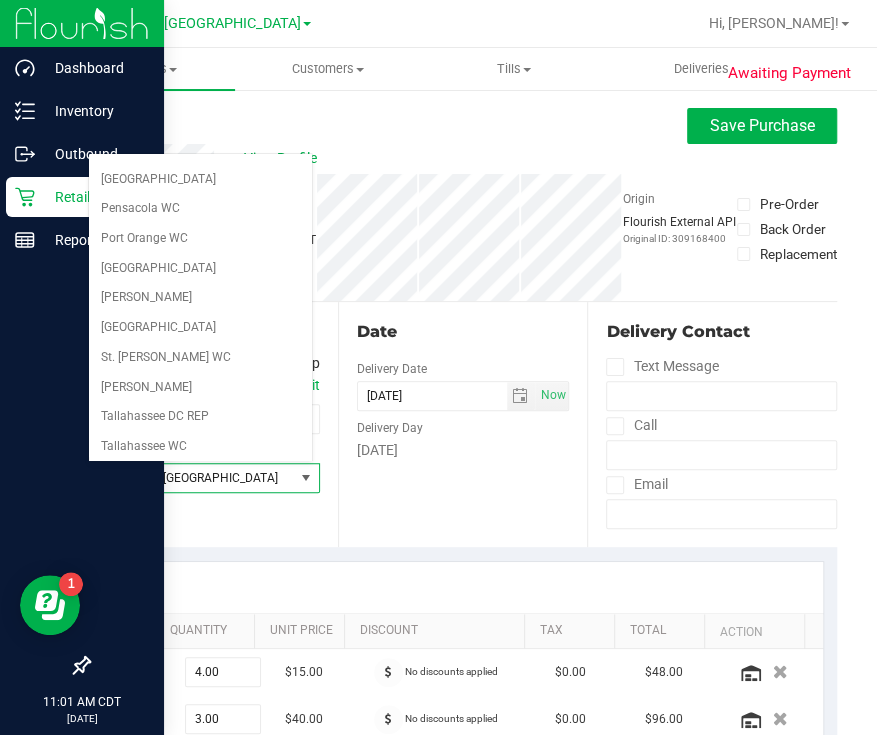 scroll, scrollTop: 1350, scrollLeft: 0, axis: vertical 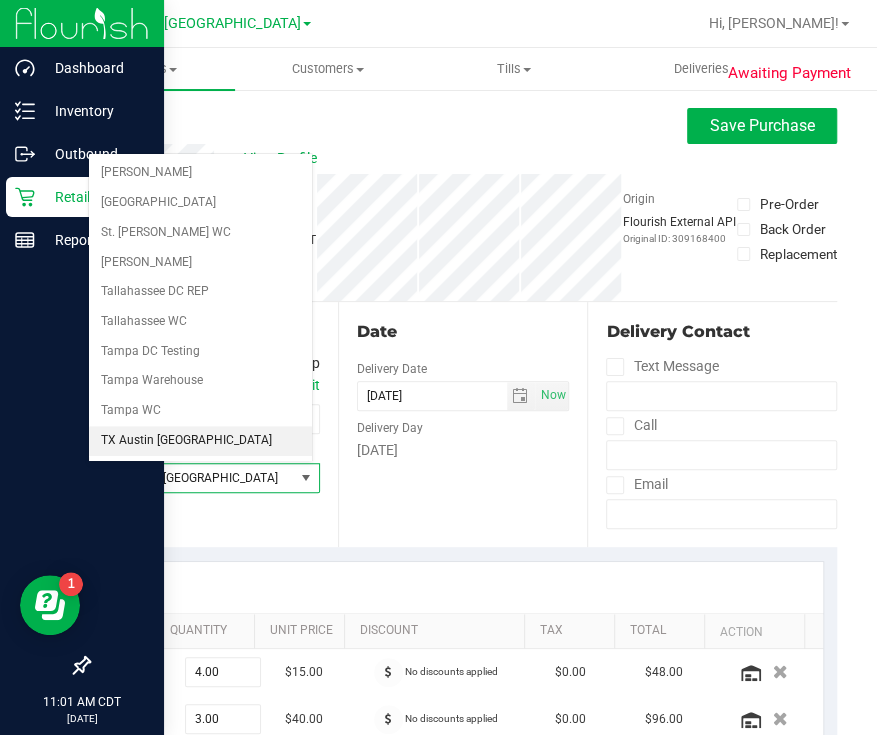 click on "TX South-[GEOGRAPHIC_DATA] Retail" at bounding box center [200, 542] 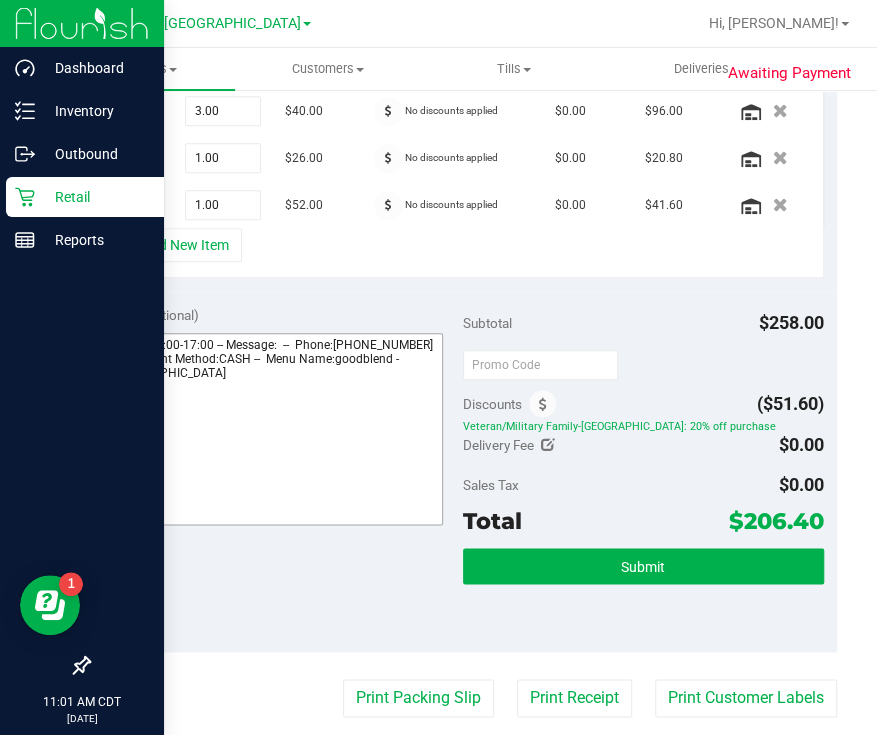 scroll, scrollTop: 625, scrollLeft: 0, axis: vertical 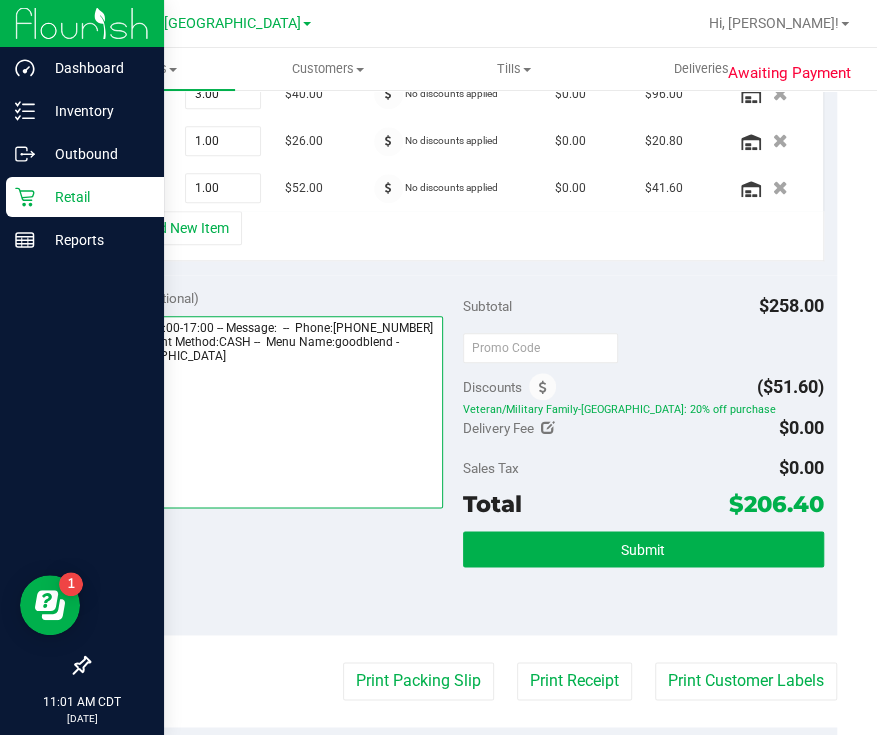 click at bounding box center (272, 412) 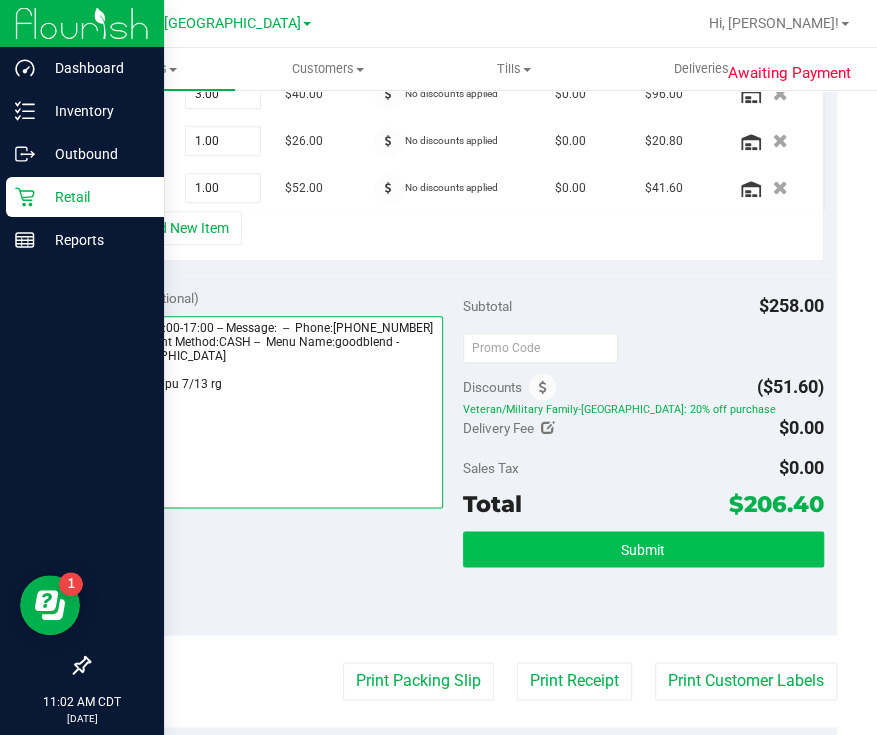 type on "Sunday 07/13/2025 11:00-17:00 -- Message:  --  Phone:5122994241 --  Payment Method:CASH --  Menu Name:goodblend - South Austin
south atx pu 7/13 rg" 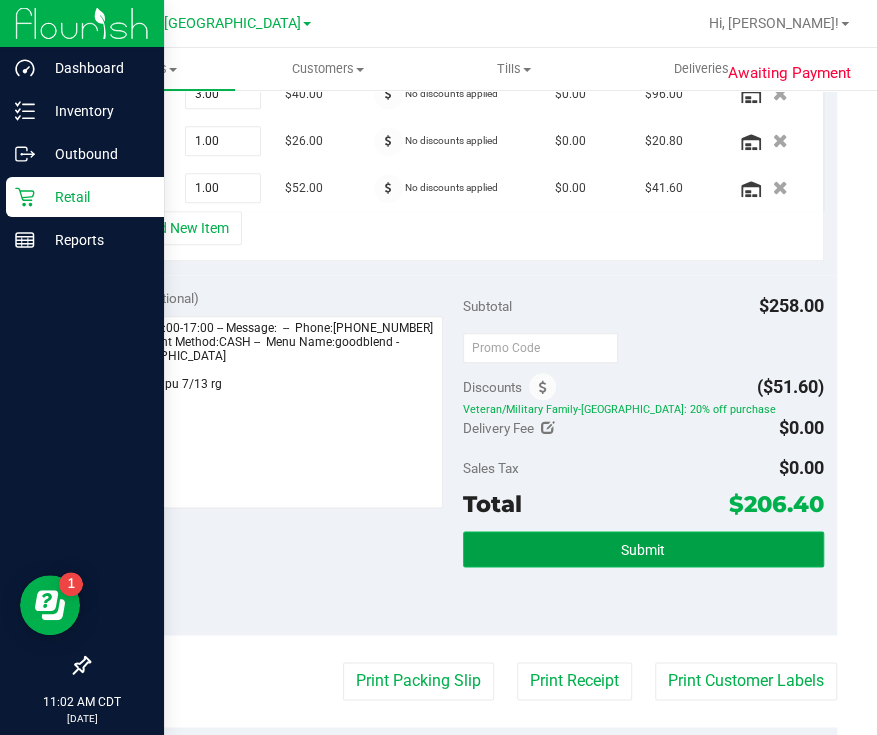 click on "Submit" at bounding box center (643, 549) 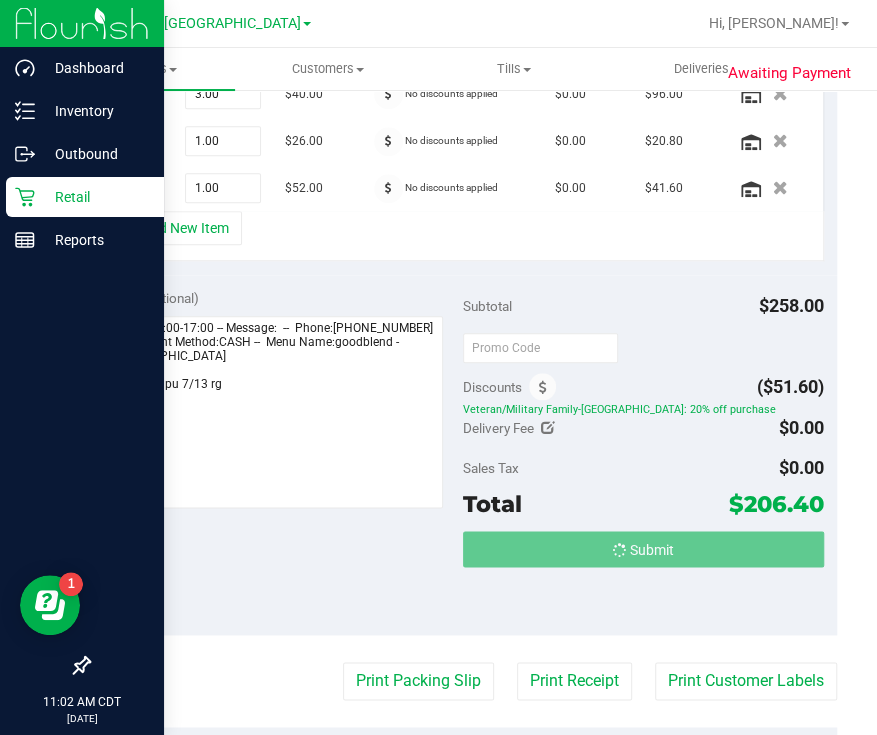 scroll, scrollTop: 593, scrollLeft: 0, axis: vertical 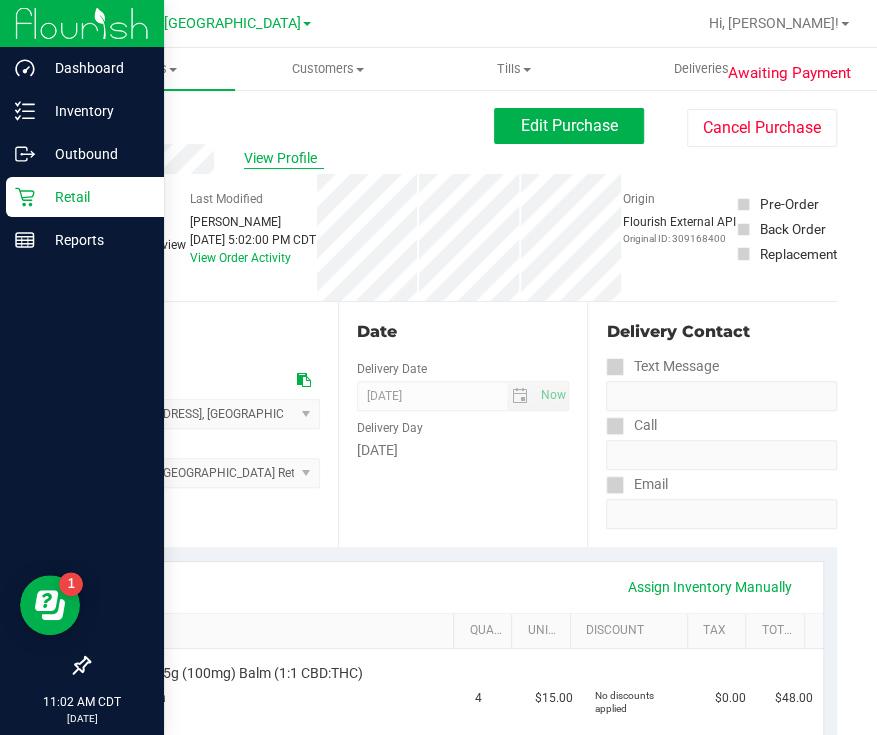 click on "View Profile" at bounding box center (284, 158) 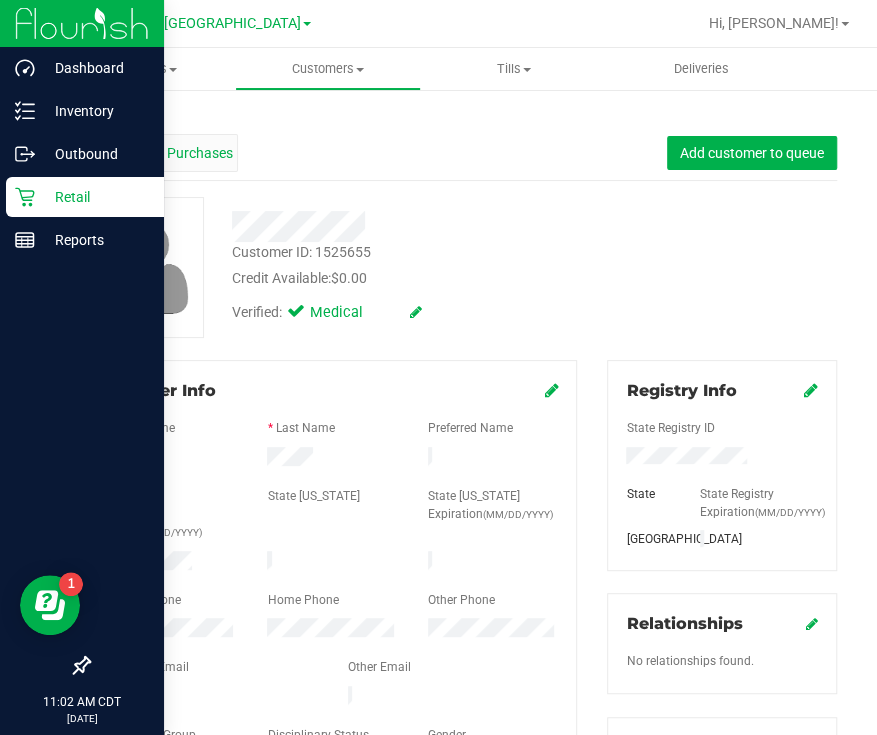 click on "Purchases" at bounding box center (200, 153) 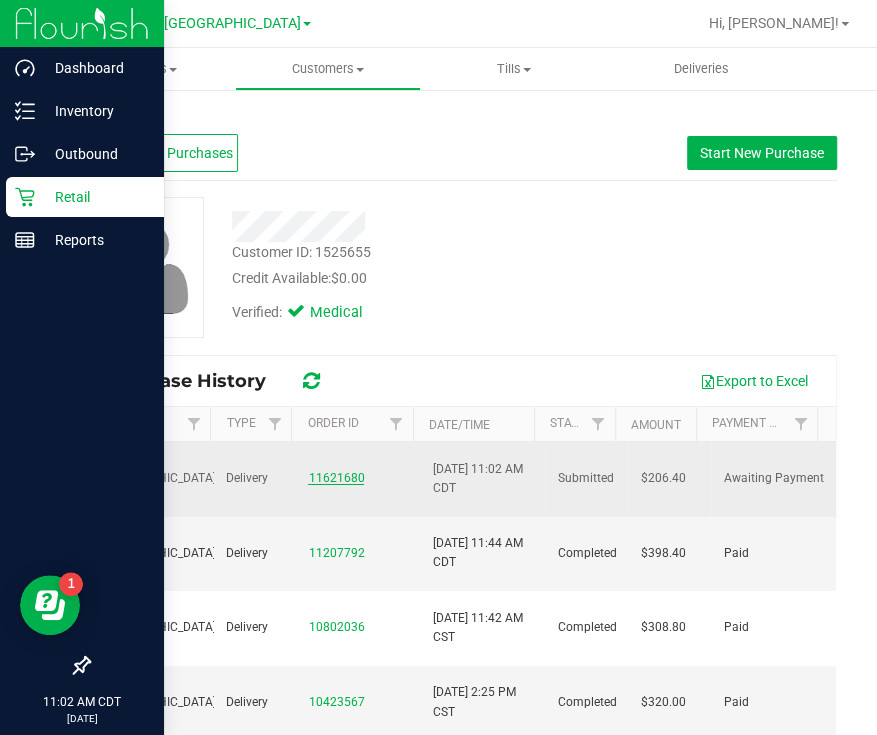 click on "11621680" at bounding box center [336, 478] 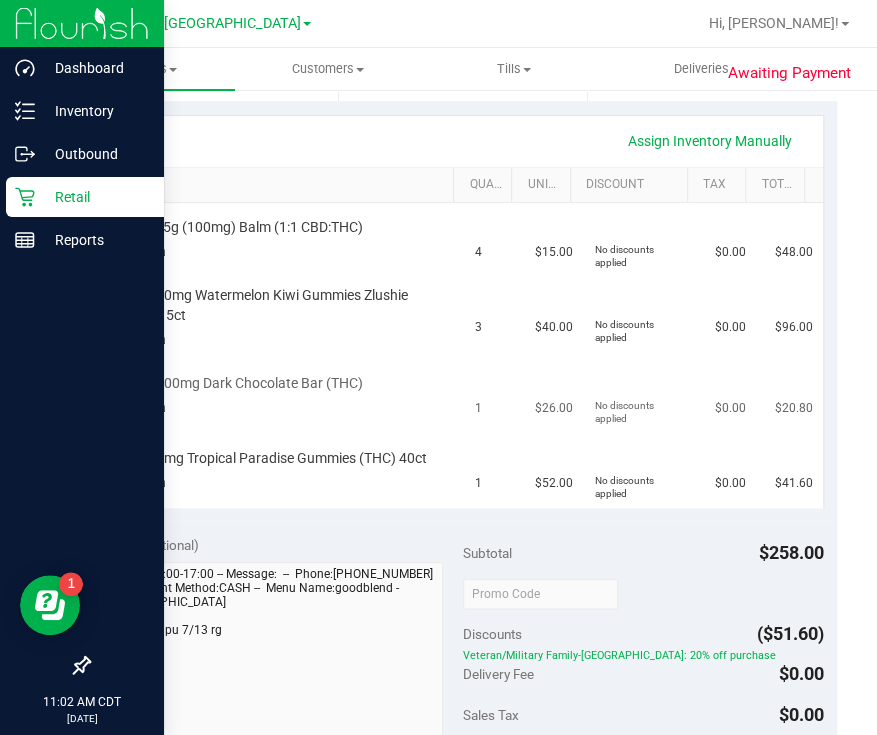 scroll, scrollTop: 625, scrollLeft: 0, axis: vertical 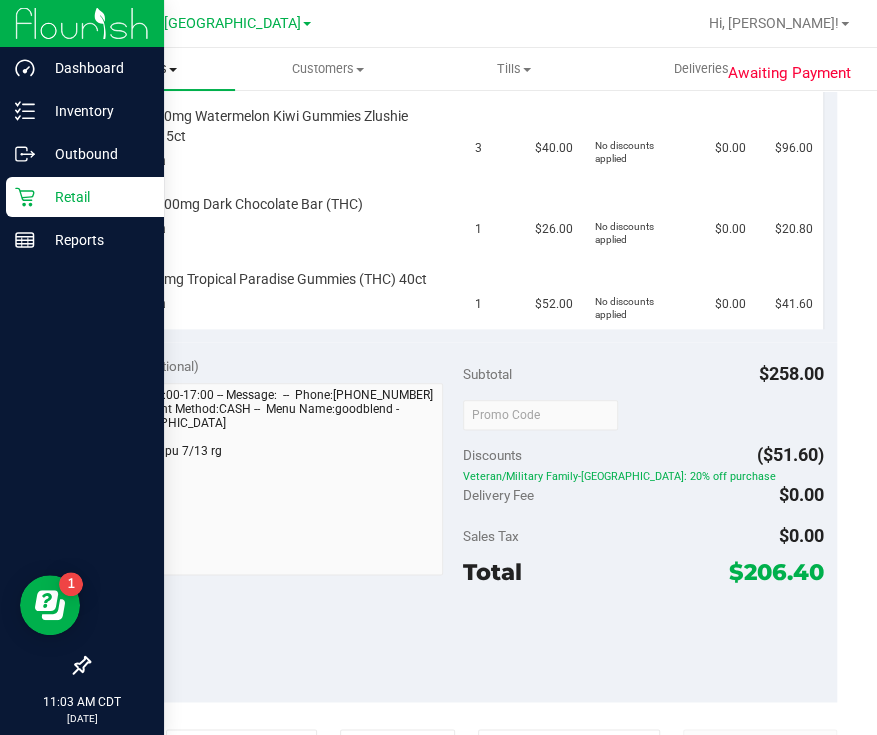 click on "Purchases" at bounding box center (141, 69) 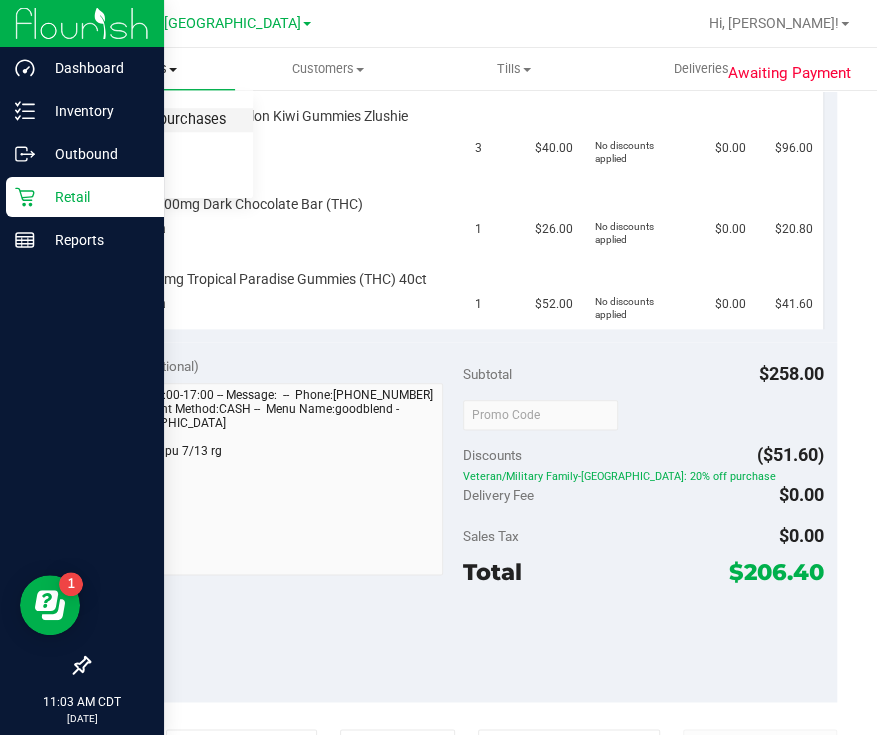 click on "Summary of purchases" at bounding box center [150, 120] 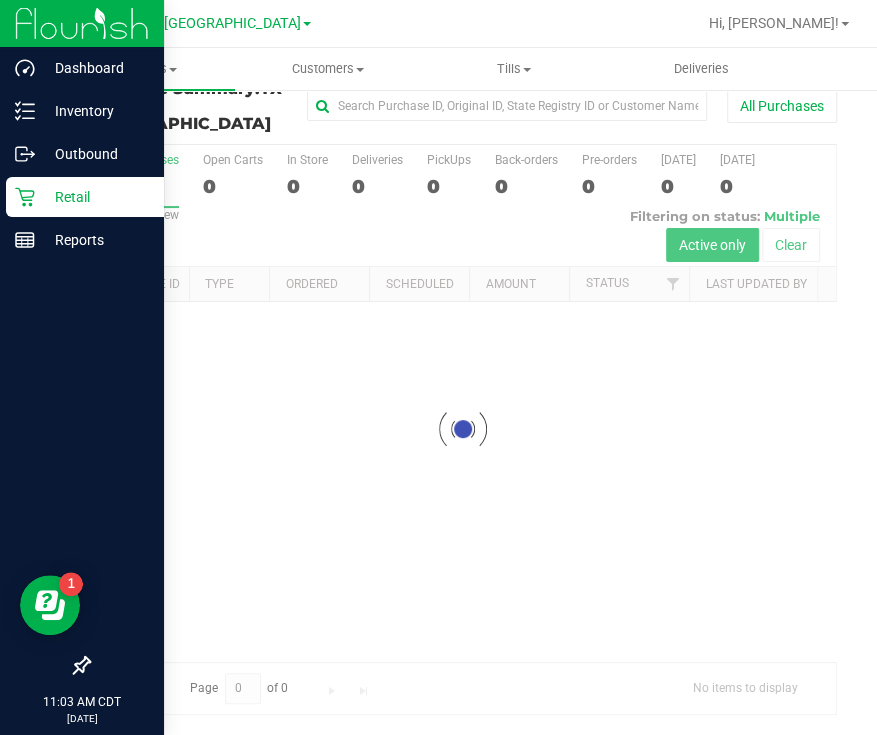 scroll, scrollTop: 0, scrollLeft: 0, axis: both 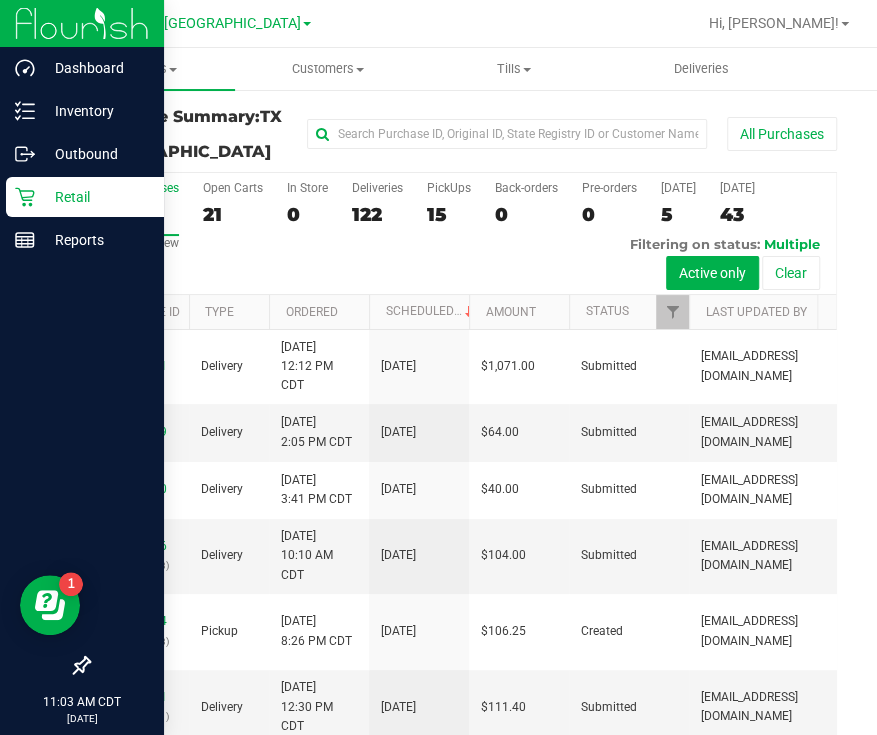 click on "All Purchases
137
Open Carts
21
In Store
0
Deliveries
122
PickUps
15
Back-orders
0
Pre-orders
0
Today
5
Tomorrow
43" at bounding box center [462, 234] 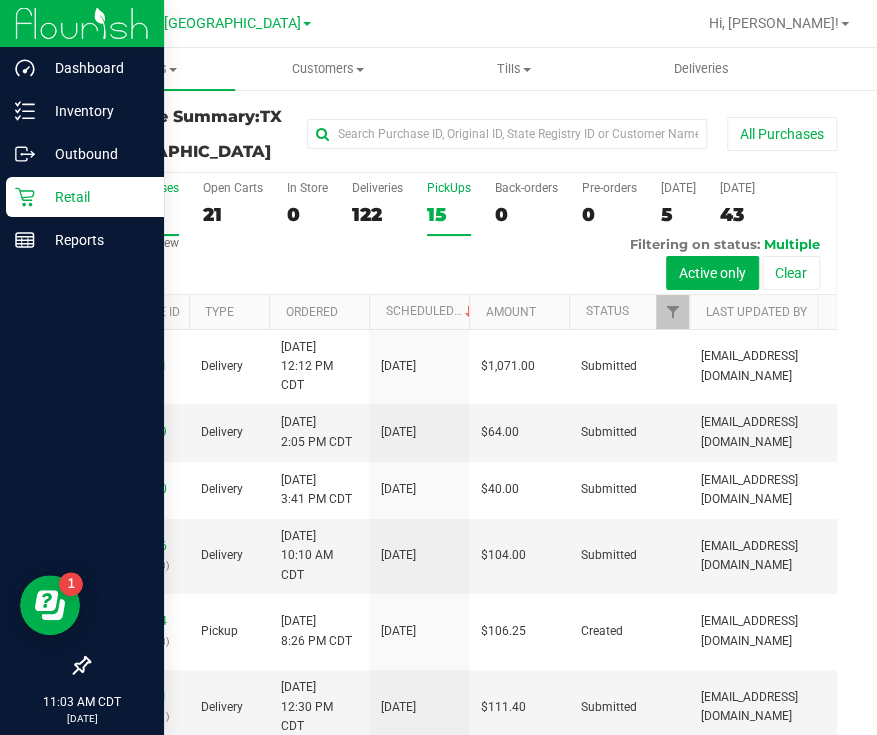 click on "PickUps" at bounding box center (449, 188) 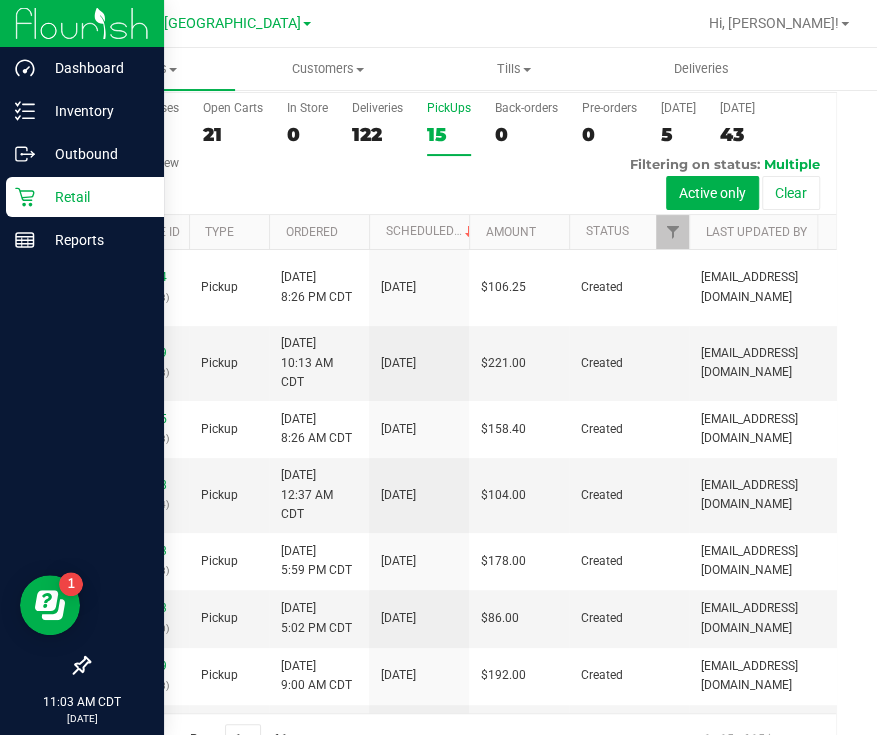 scroll, scrollTop: 113, scrollLeft: 0, axis: vertical 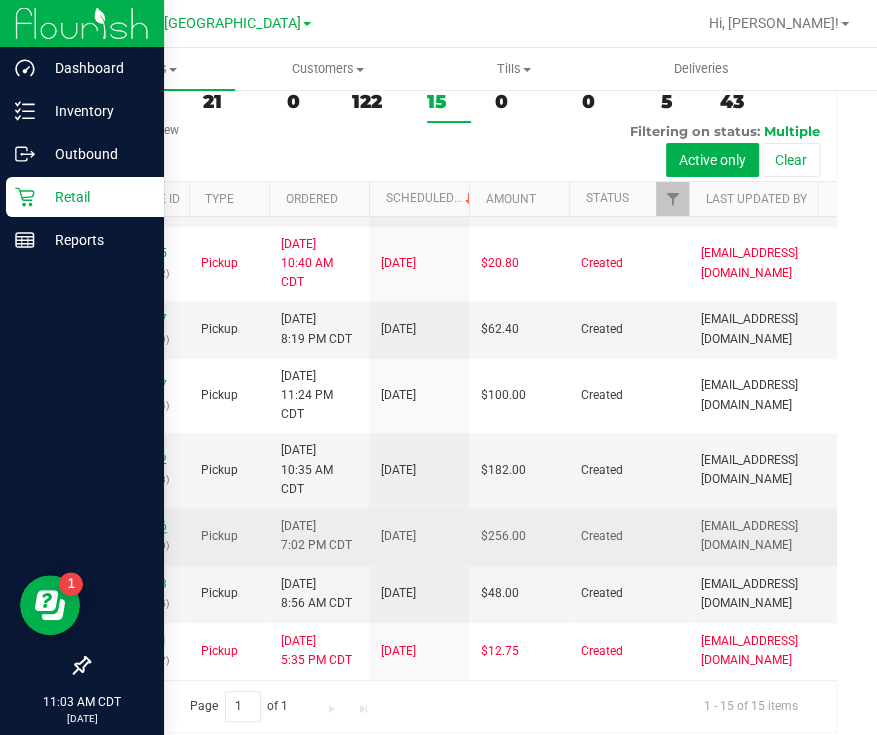 click on "11622366" at bounding box center (139, 526) 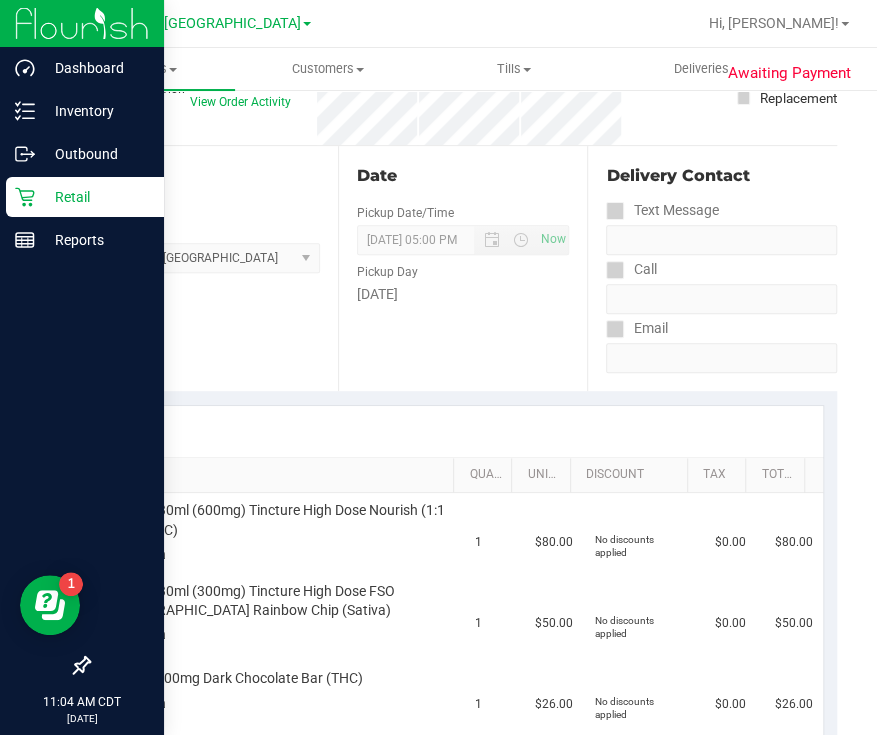 scroll, scrollTop: 0, scrollLeft: 0, axis: both 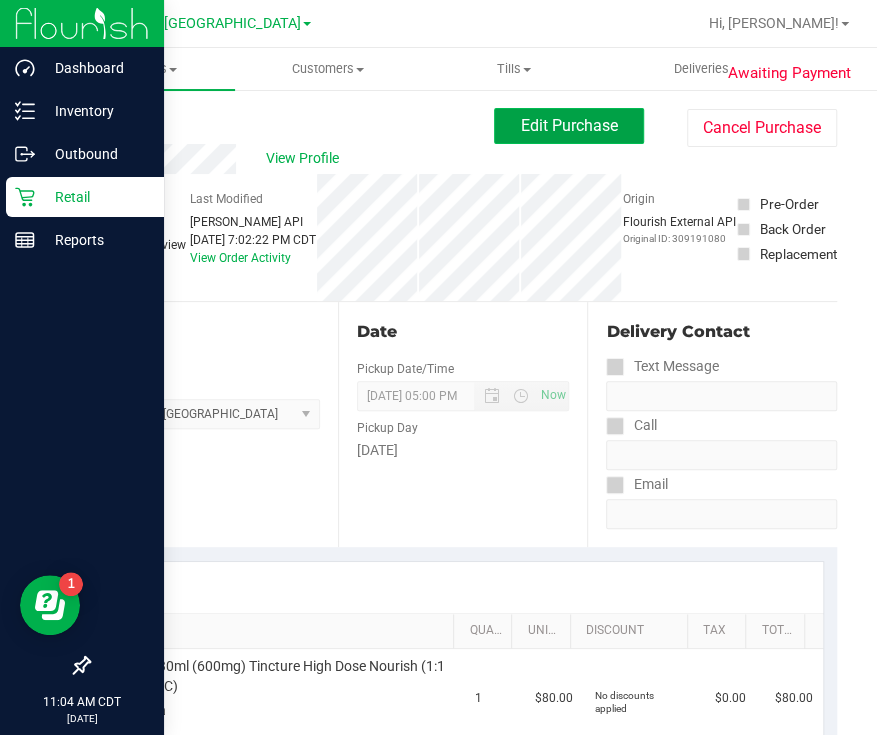 click on "Edit Purchase" at bounding box center [569, 125] 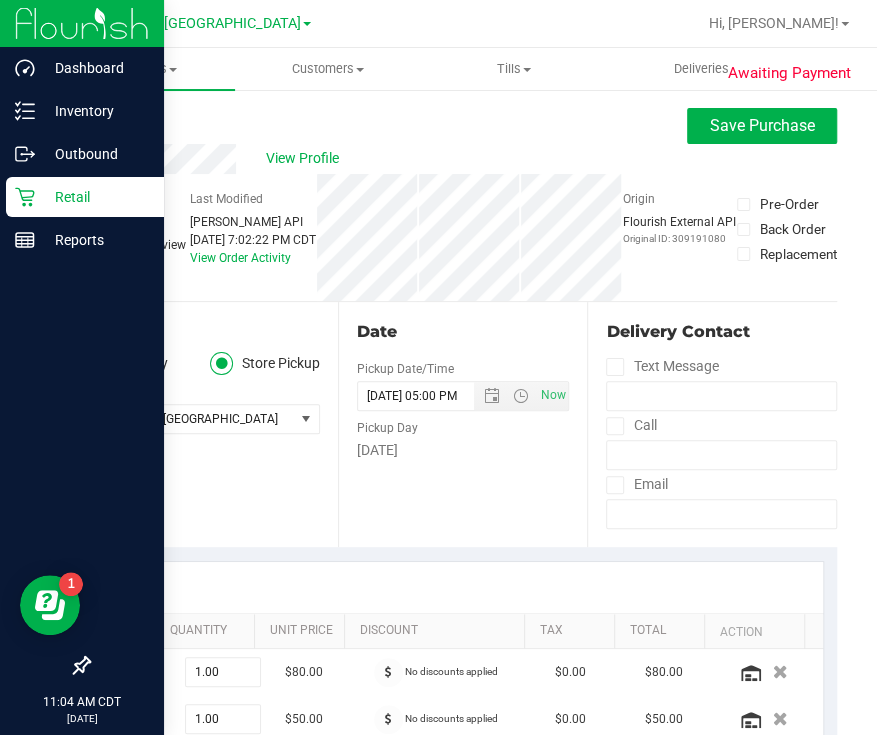 click on "Delivery" at bounding box center (128, 363) 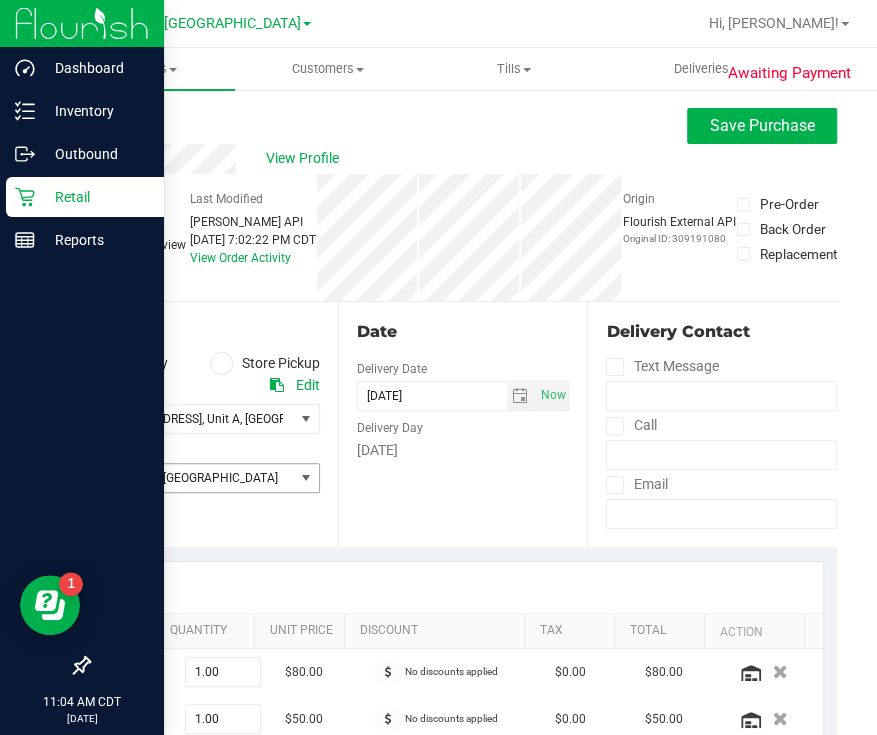 click on "TX Austin [GEOGRAPHIC_DATA]" at bounding box center [191, 478] 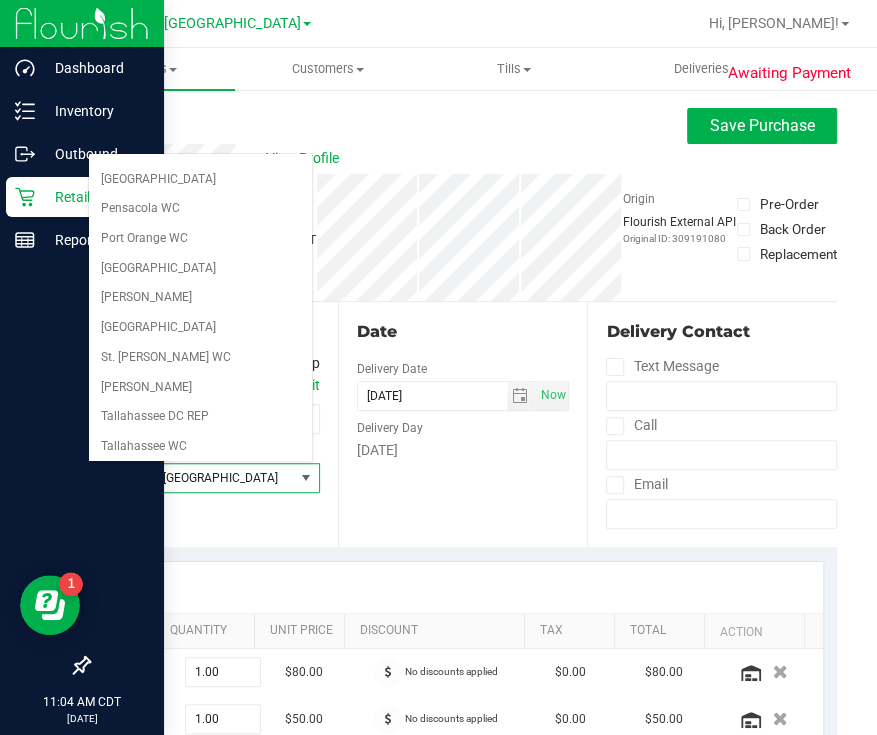 scroll, scrollTop: 1350, scrollLeft: 0, axis: vertical 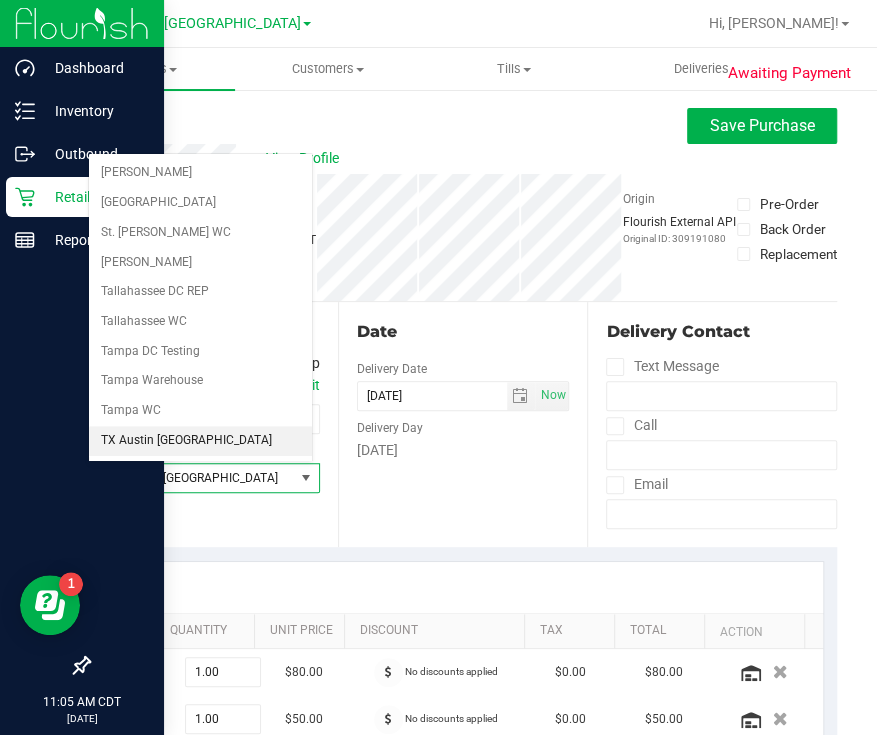 click on "TX South-[GEOGRAPHIC_DATA] Retail" at bounding box center [200, 542] 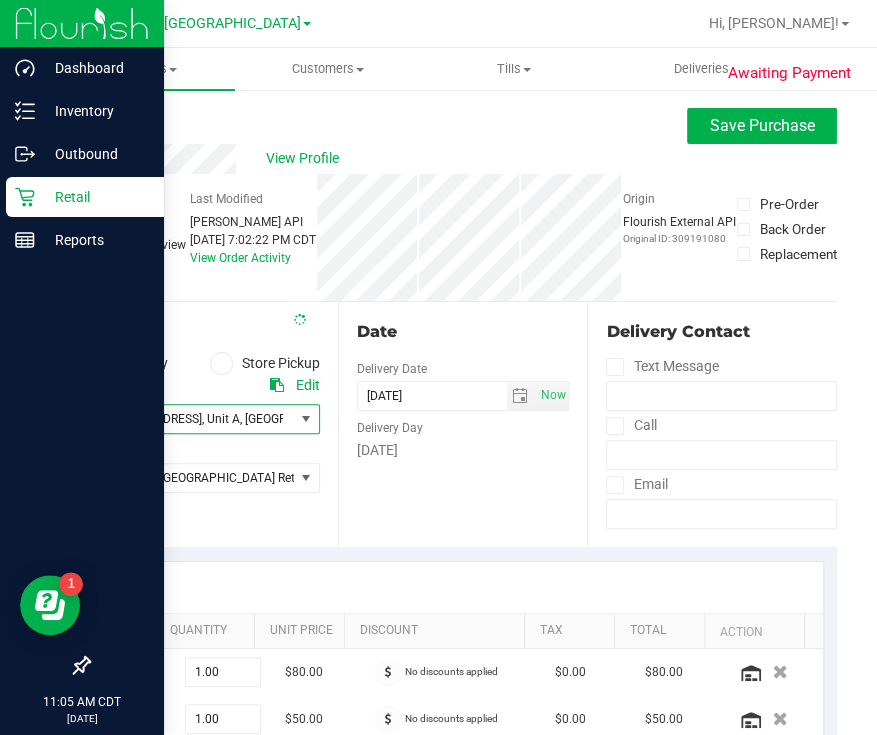 click on "1703 W 30th St a
, Unit A
, Austin
, TX
78703" at bounding box center [186, 419] 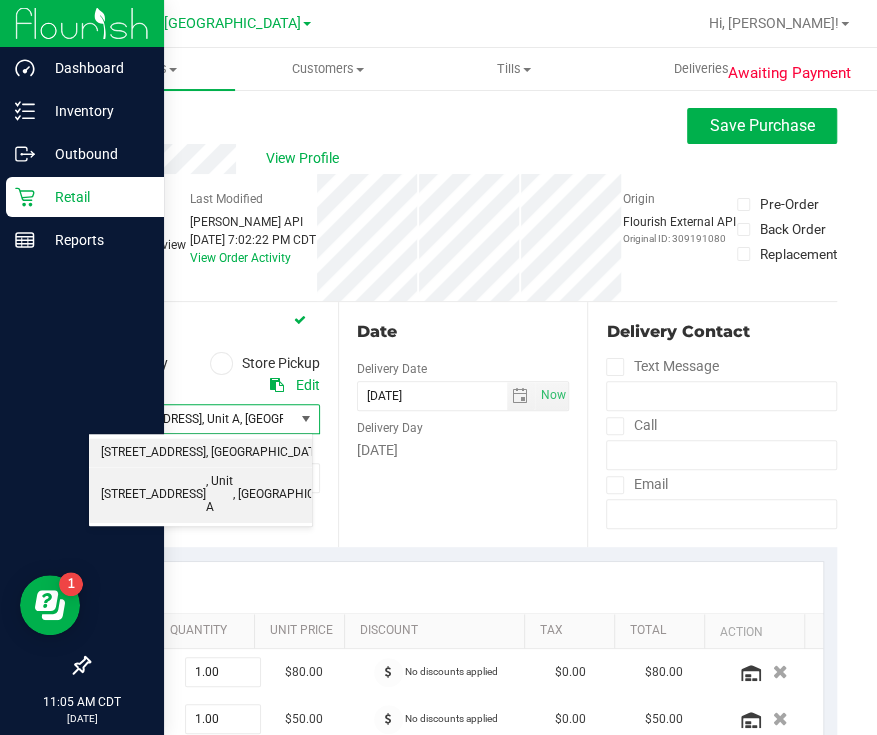 click on "[STREET_ADDRESS]" at bounding box center (153, 453) 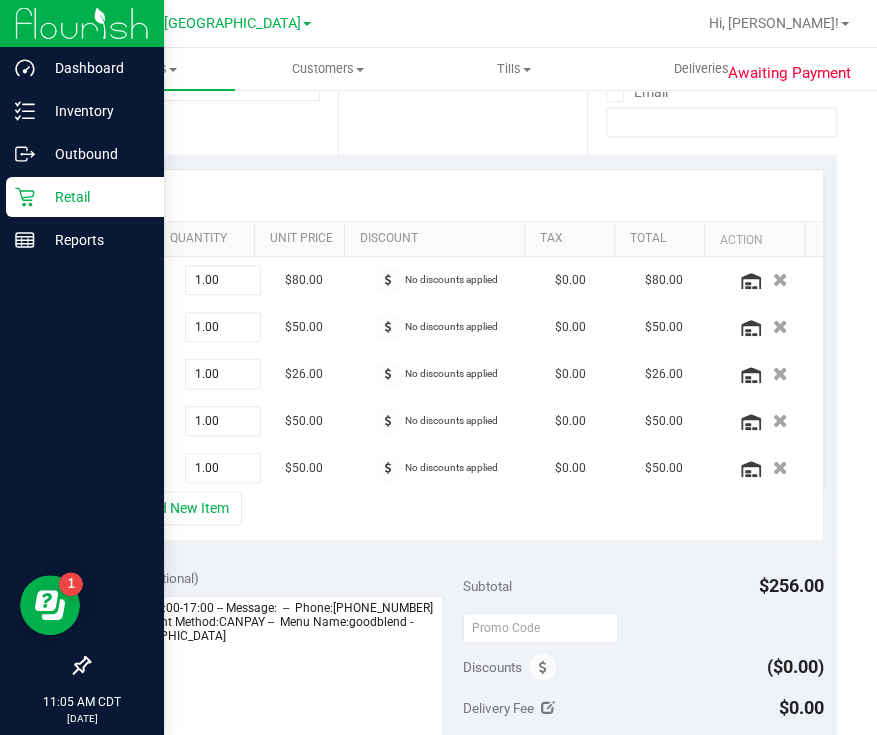 scroll, scrollTop: 499, scrollLeft: 0, axis: vertical 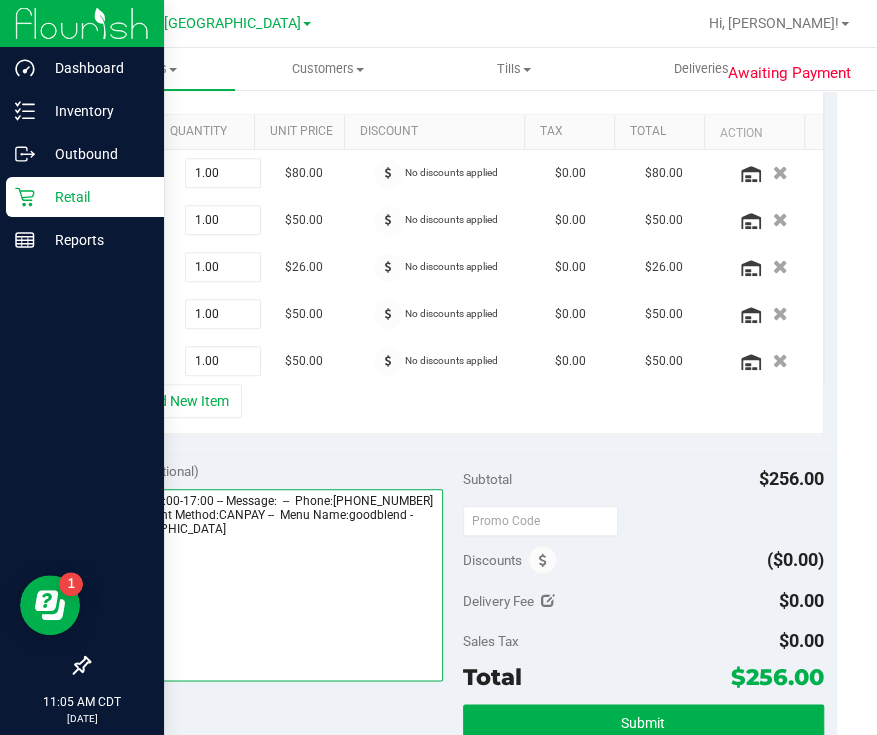 click at bounding box center (272, 585) 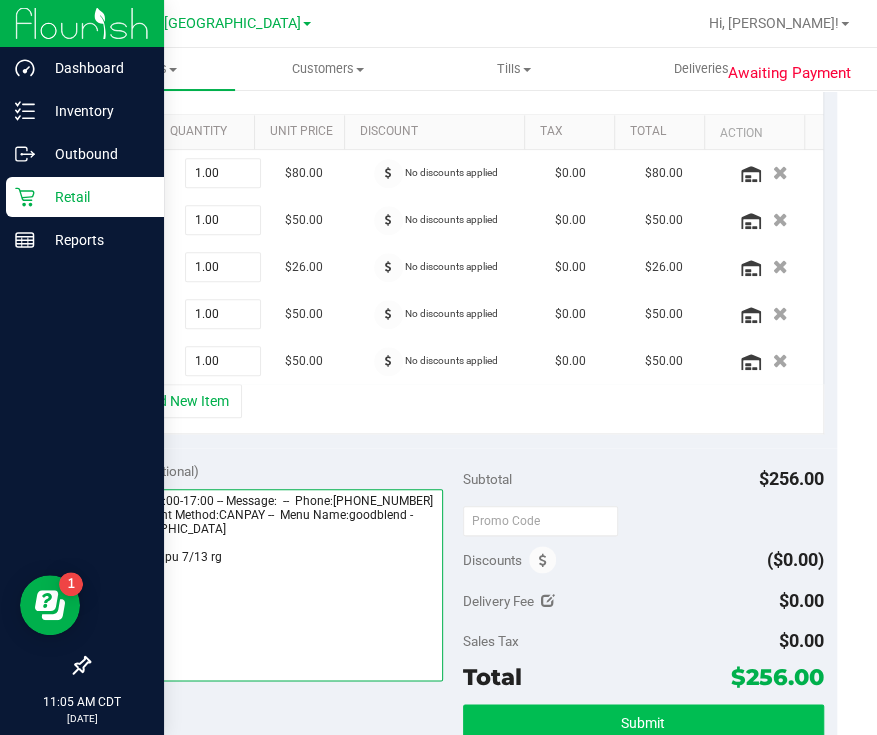 type on "Sunday 07/13/2025 11:00-17:00 -- Message:  --  Phone:5128109539 --  Payment Method:CANPAY --  Menu Name:goodblend - South Austin
south atx pu 7/13 rg" 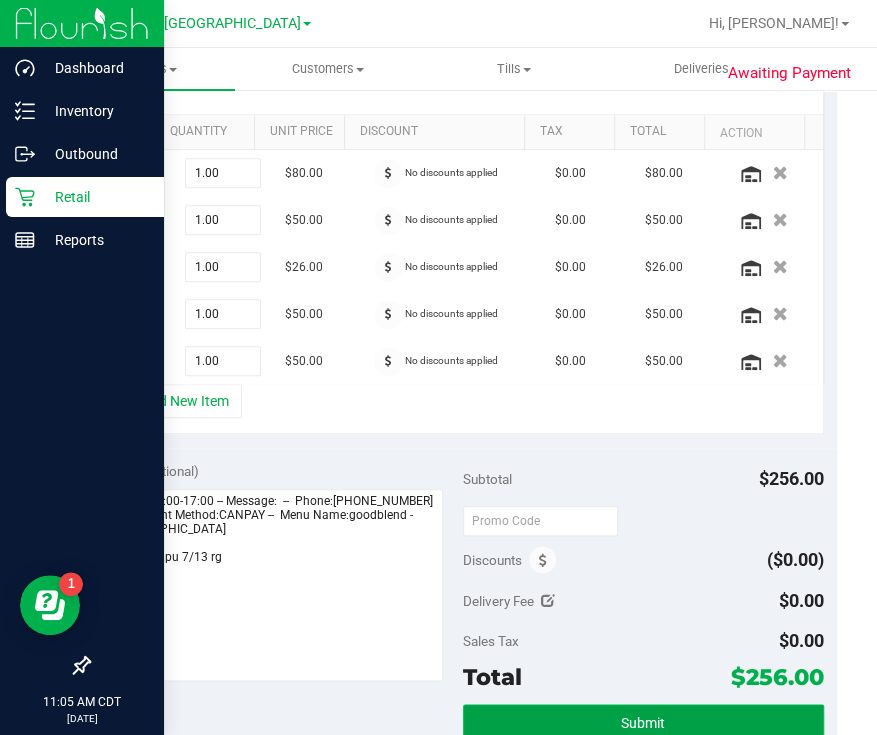 click on "Submit" at bounding box center [643, 722] 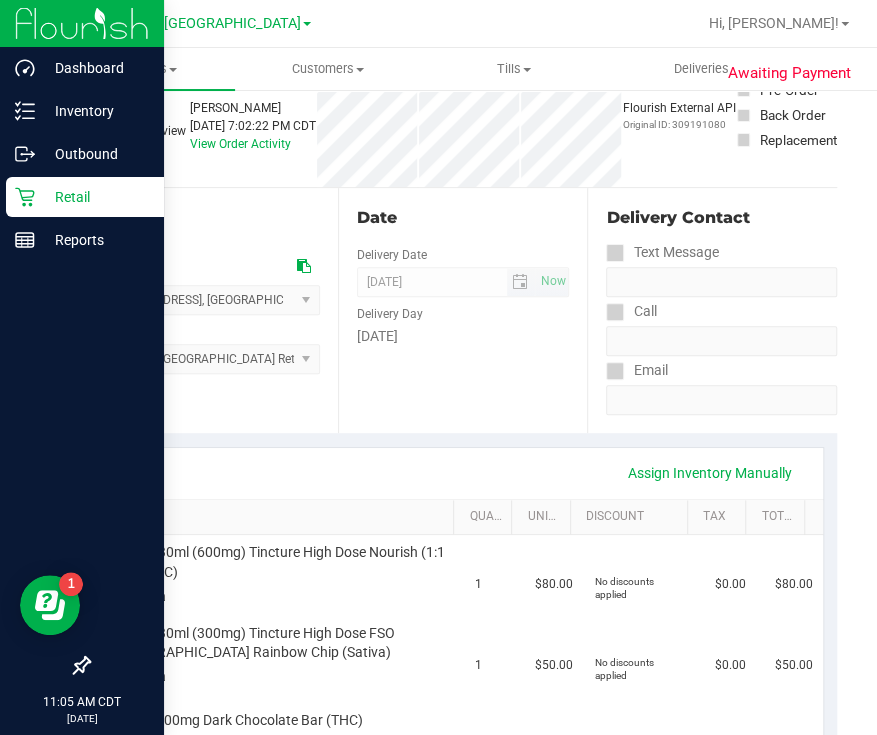 scroll, scrollTop: 0, scrollLeft: 0, axis: both 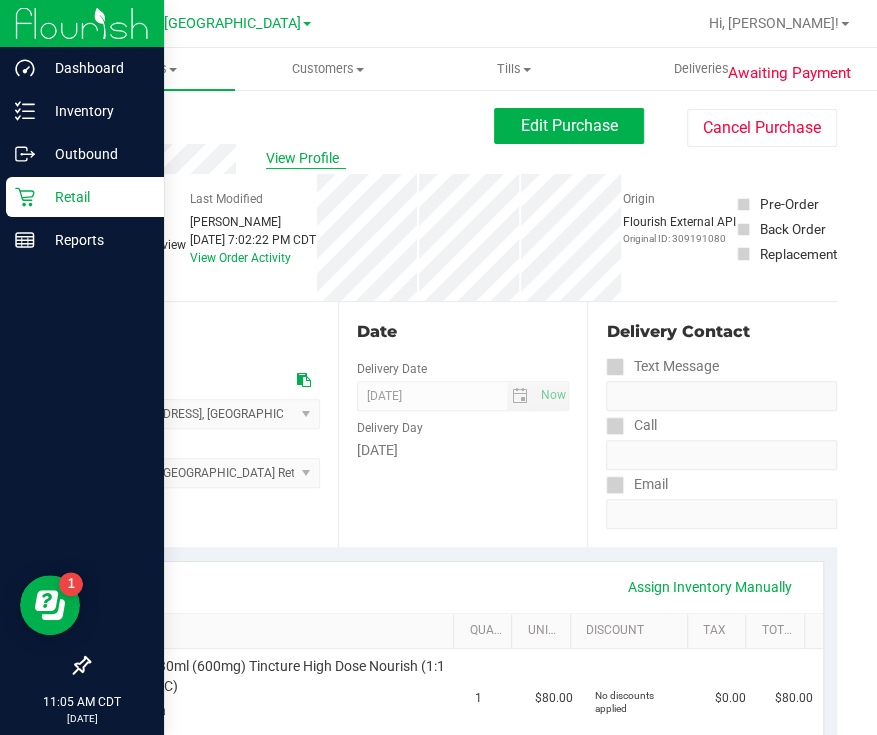 click on "View Profile" at bounding box center (306, 158) 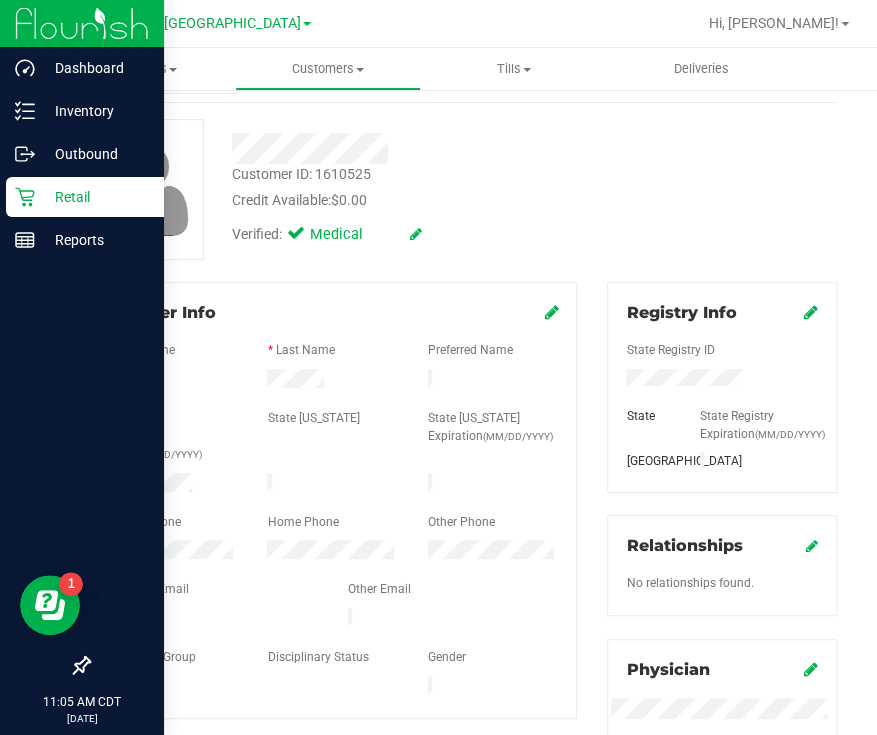 scroll, scrollTop: 0, scrollLeft: 0, axis: both 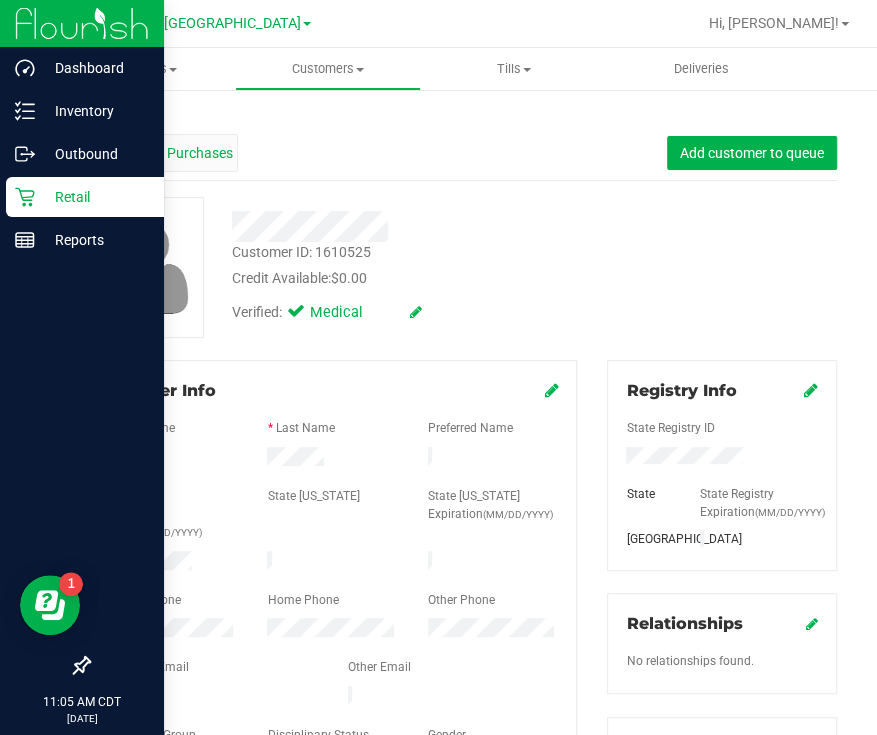 click on "Purchases" at bounding box center [200, 153] 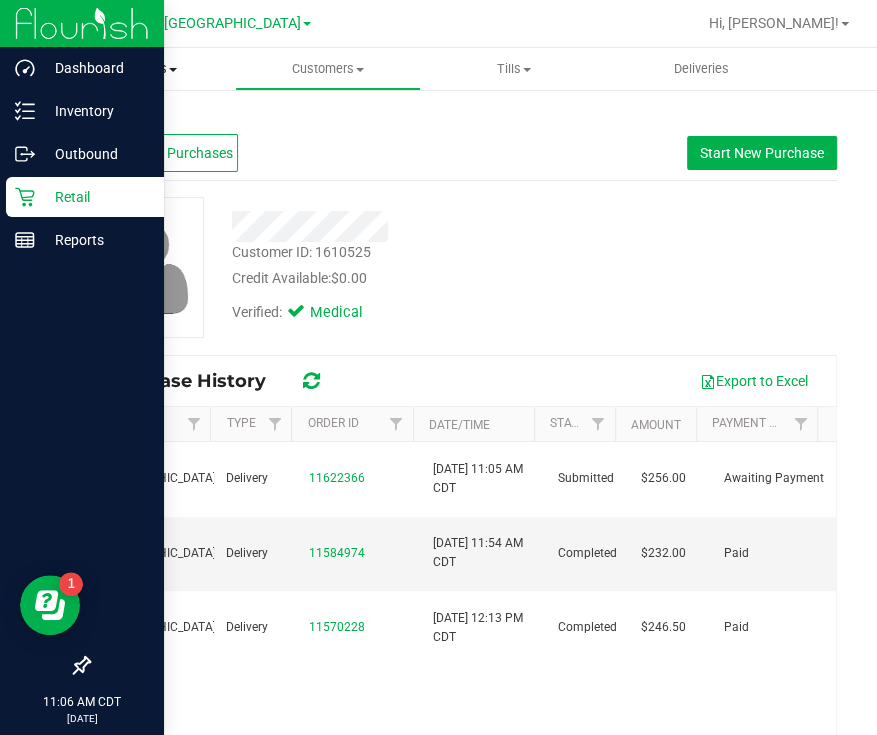 click on "Purchases
Summary of purchases
Fulfillment
All purchases" at bounding box center (141, 69) 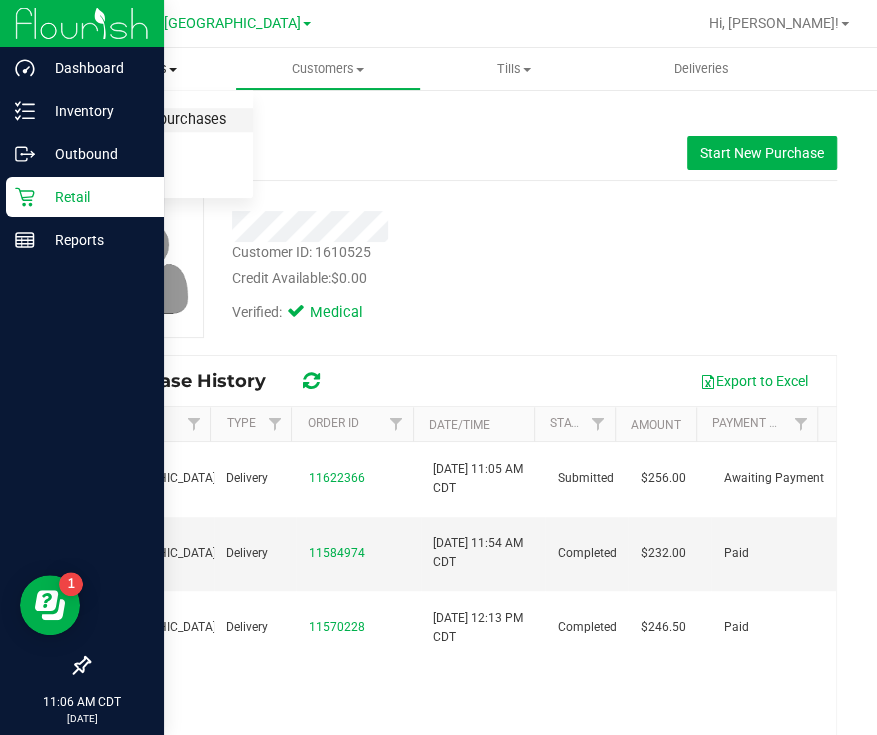 click on "Summary of purchases" at bounding box center [150, 120] 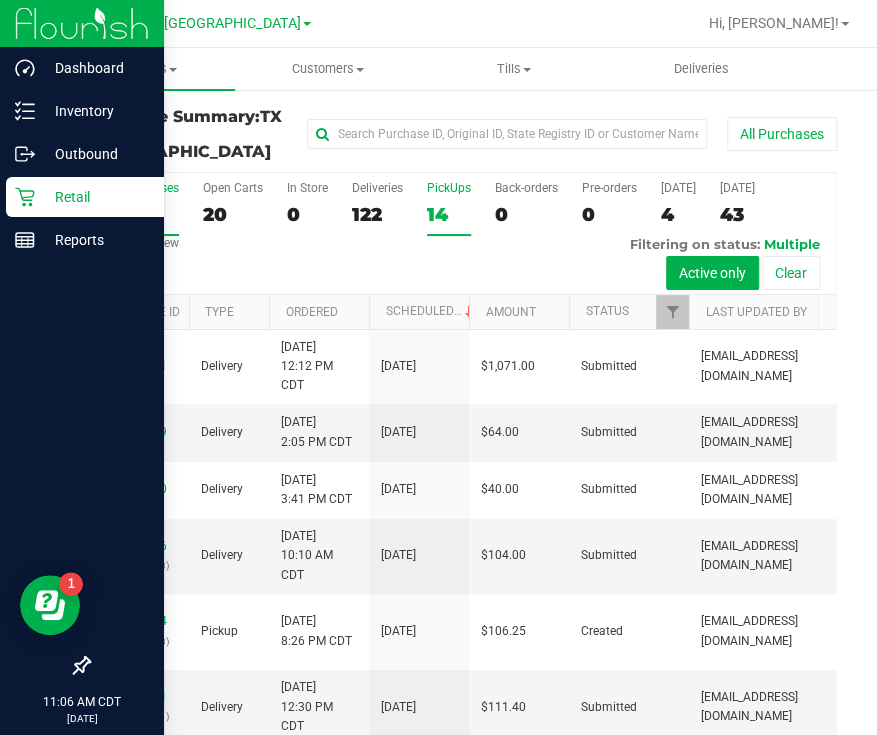 click on "PickUps
14" at bounding box center [449, 208] 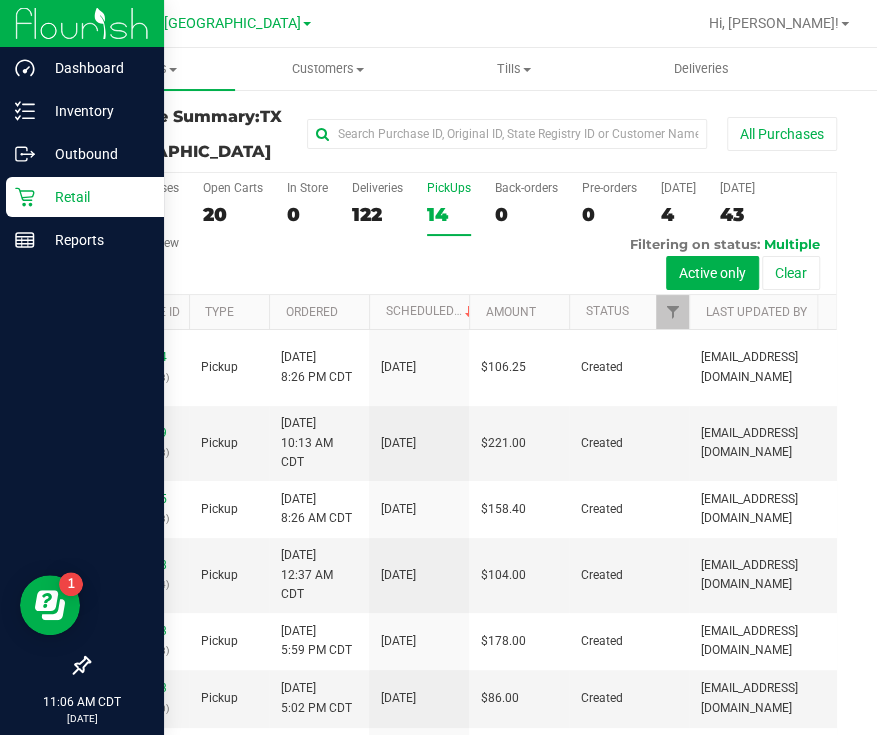 scroll, scrollTop: 113, scrollLeft: 0, axis: vertical 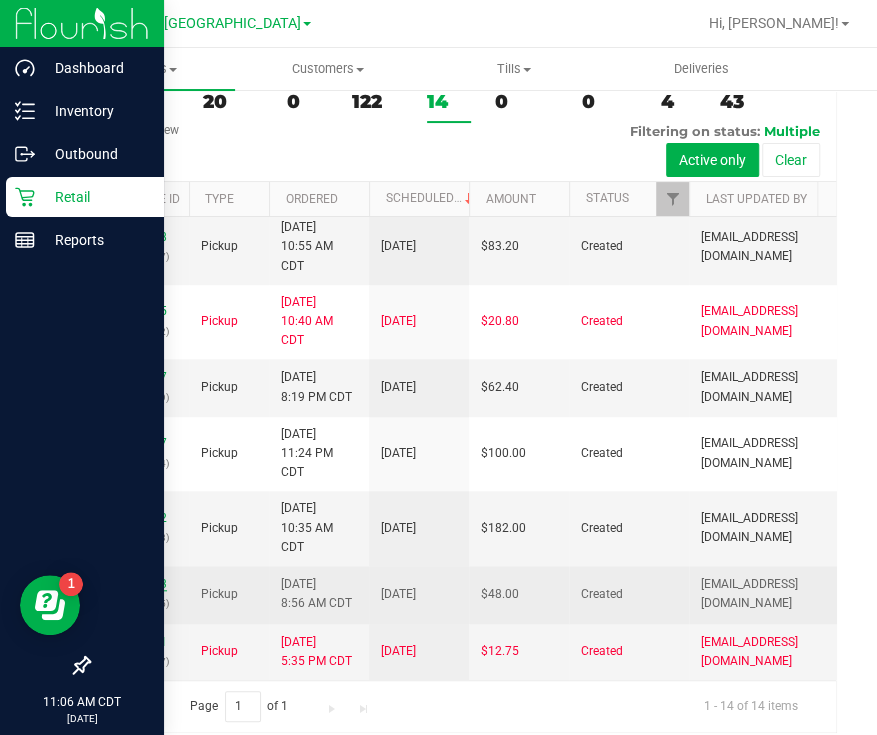 click on "11622923" at bounding box center (139, 584) 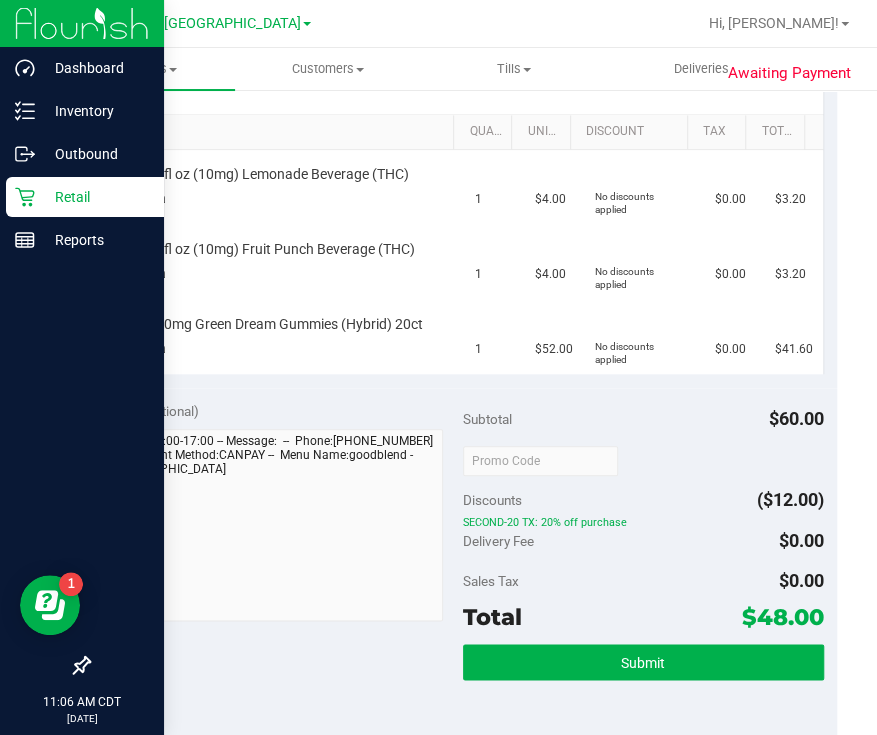 scroll, scrollTop: 0, scrollLeft: 0, axis: both 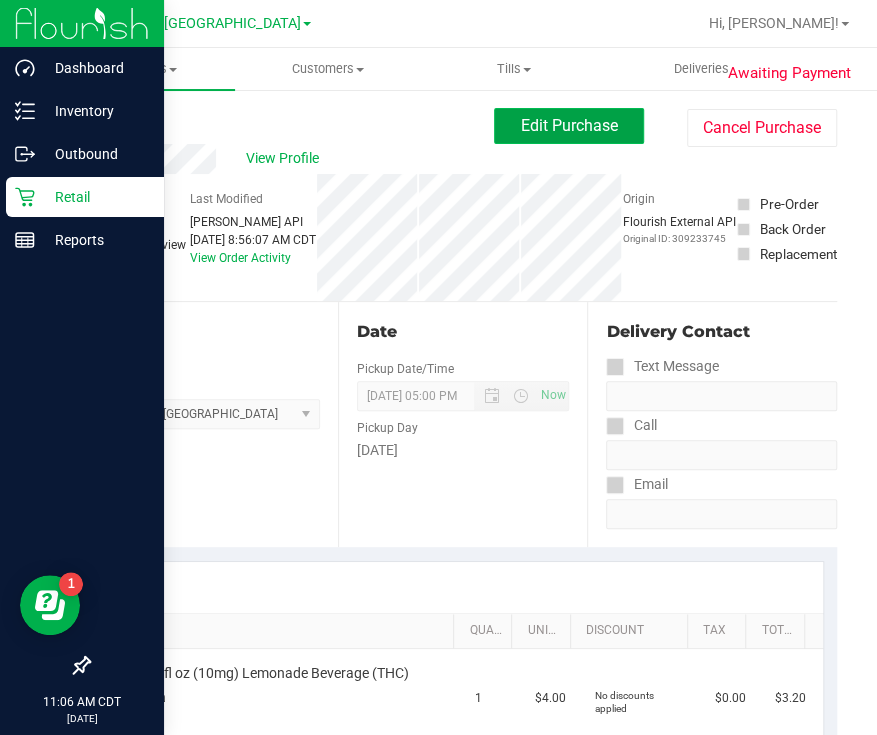 click on "Edit Purchase" at bounding box center (569, 126) 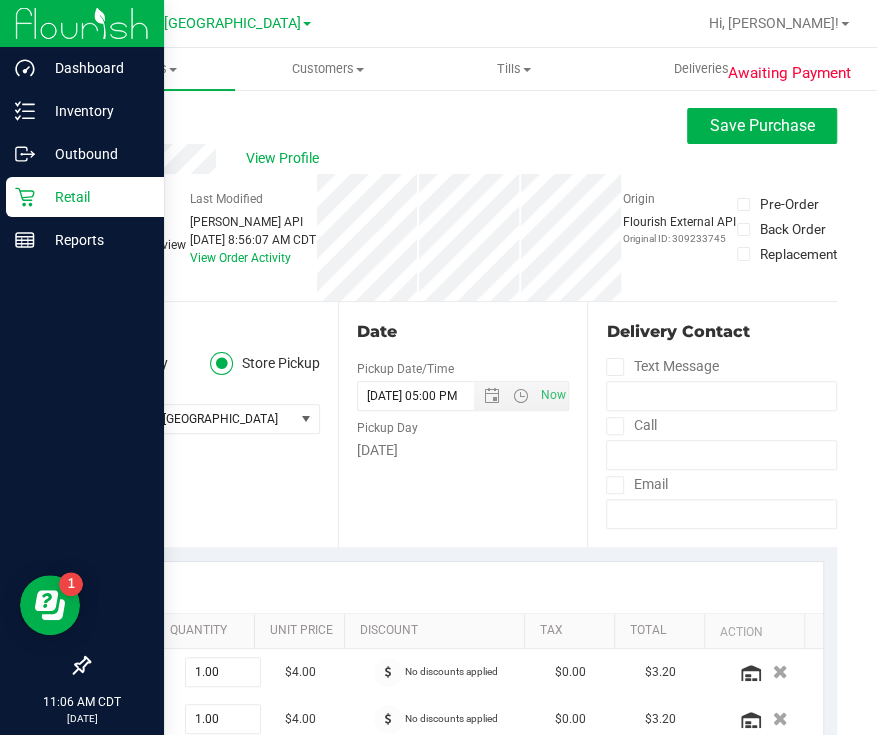 click on "Delivery" at bounding box center (128, 363) 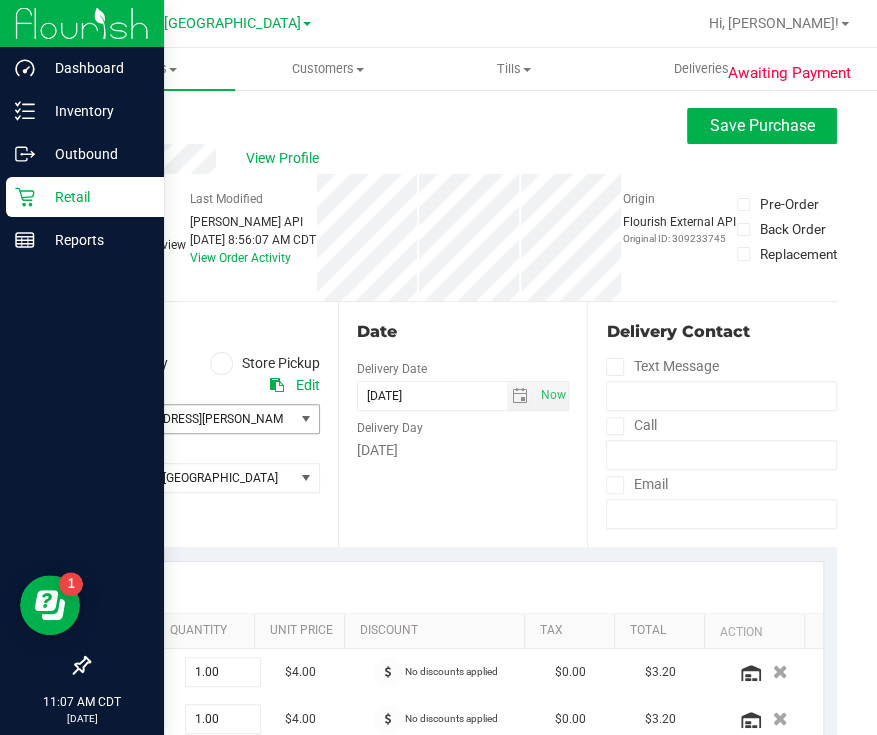 click on ", Burnet," at bounding box center (347, 419) 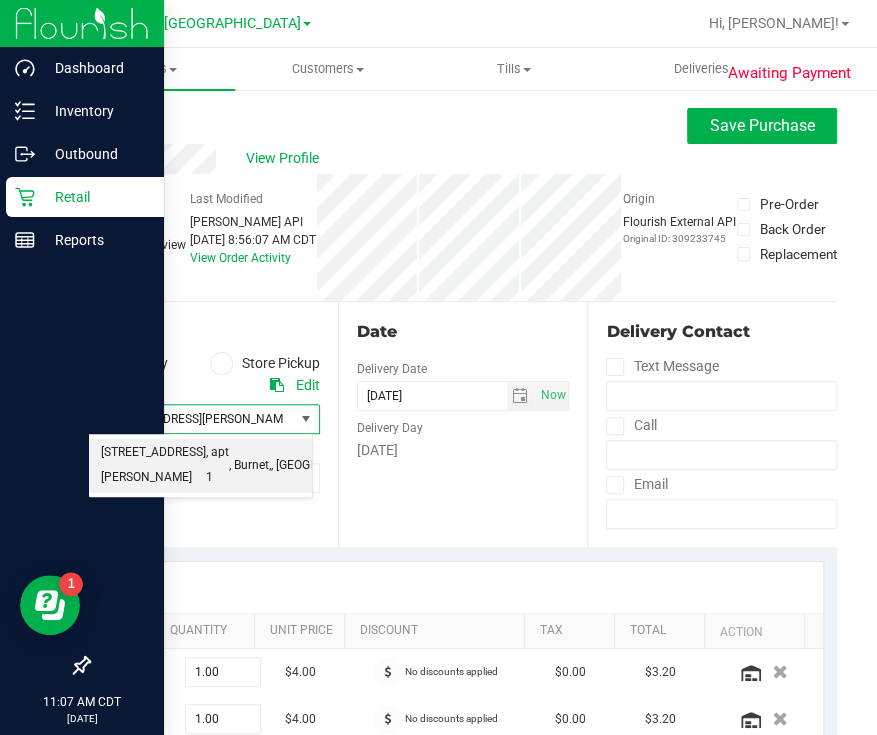 click on "Edit" at bounding box center [308, 385] 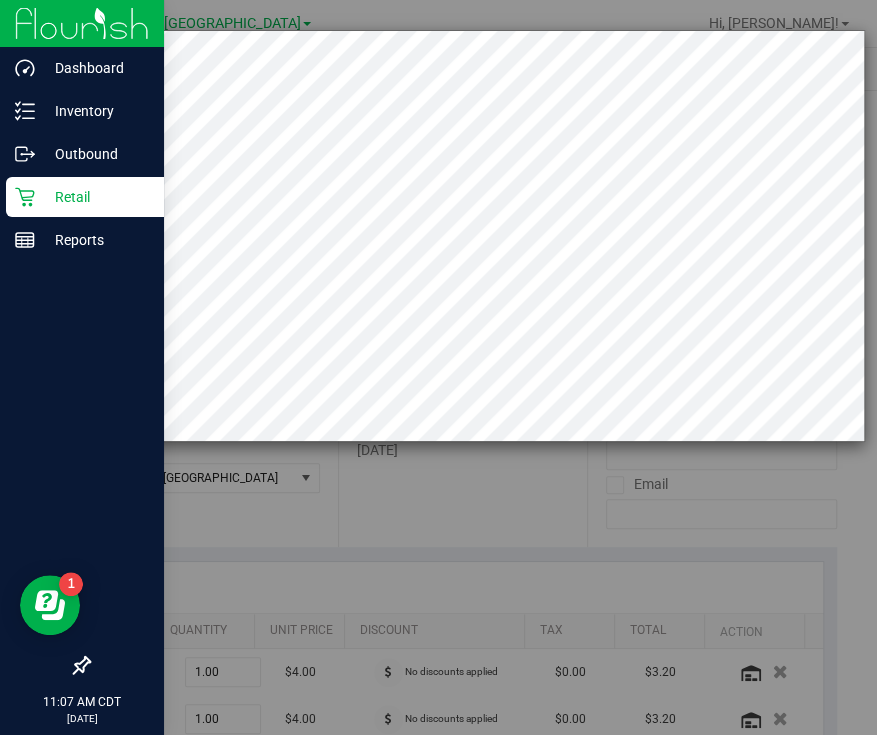 click at bounding box center [446, 236] 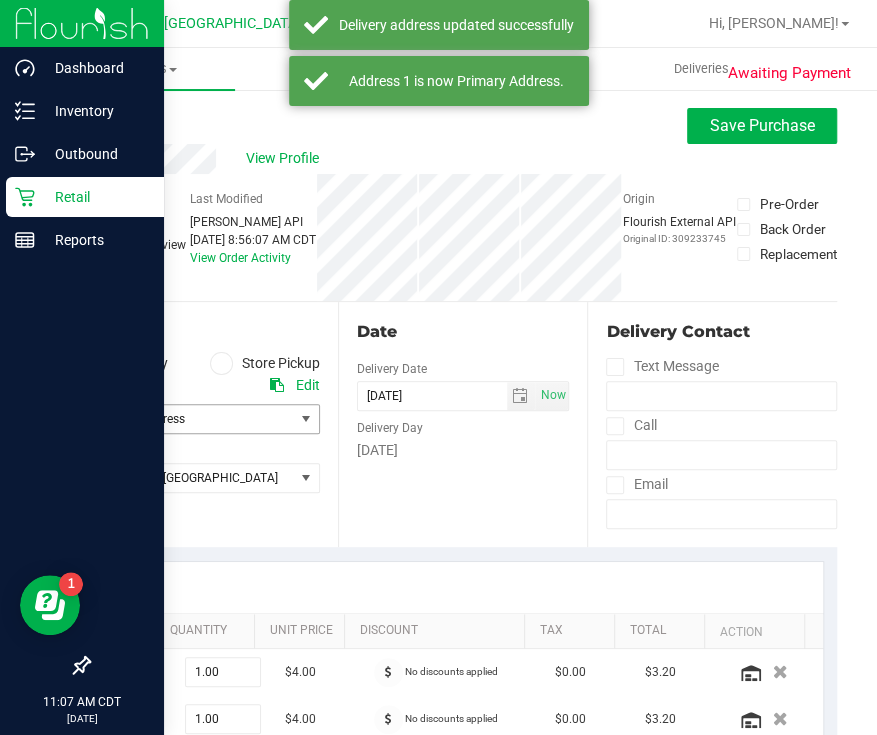 click on "Select address" at bounding box center (186, 419) 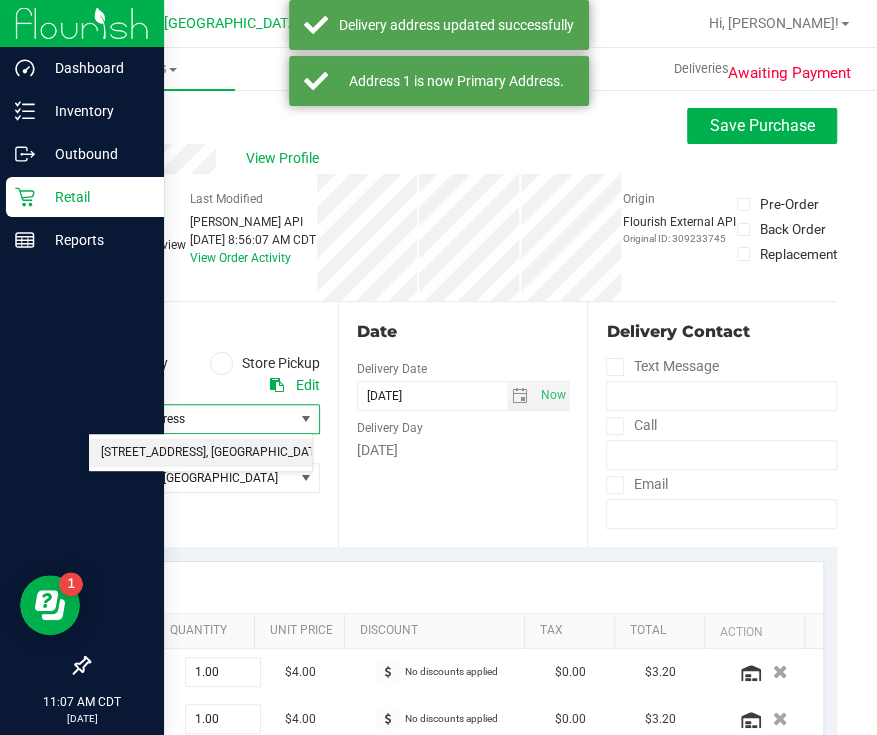 click on "7105 E. Riverside Dr." at bounding box center (153, 453) 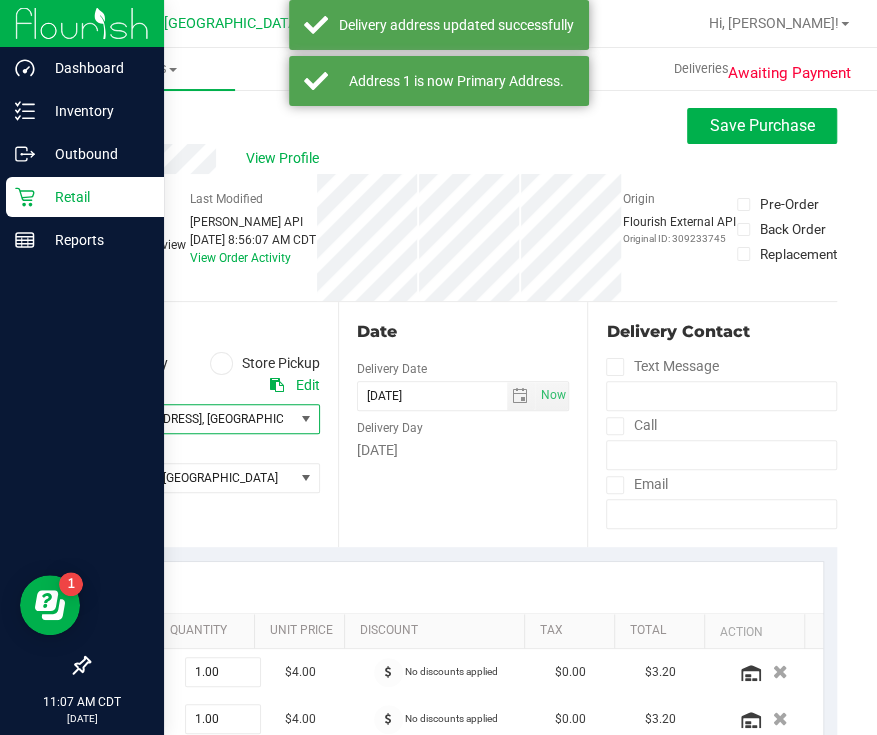 click on "Location
Delivery
Store Pickup
Address
Edit
7105 E. Riverside Dr.
, Austin
, TX
78741
Select address 7105 E. Riverside Dr.
From Store
TX Austin DC Select Store Bonita Springs WC Boynton Beach WC Bradenton WC Brandon WC Brooksville WC Call Center Clermont WC Crestview WC Deerfield Beach WC Delray Beach WC Deltona WC Ft Walton Beach WC Ft. Lauderdale WC" at bounding box center [213, 424] 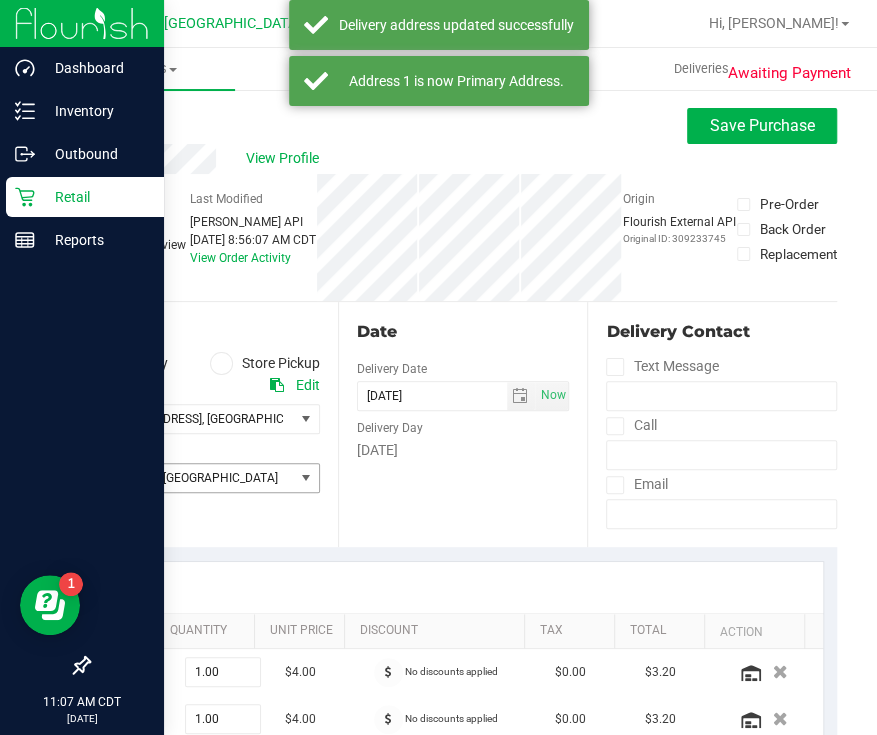 click on "TX Austin [GEOGRAPHIC_DATA]" at bounding box center [191, 478] 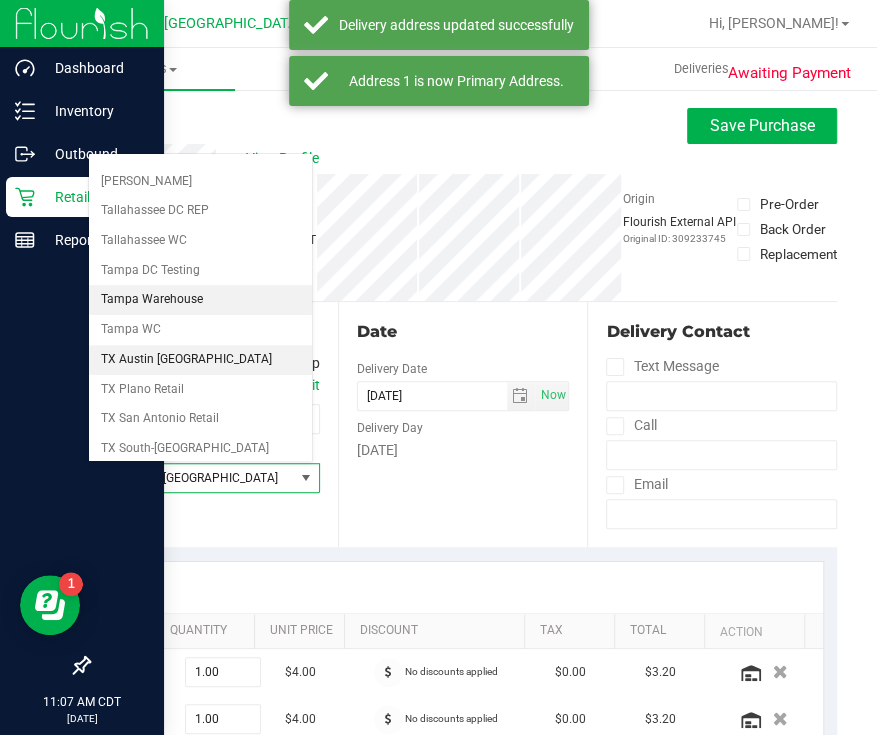 scroll, scrollTop: 1432, scrollLeft: 0, axis: vertical 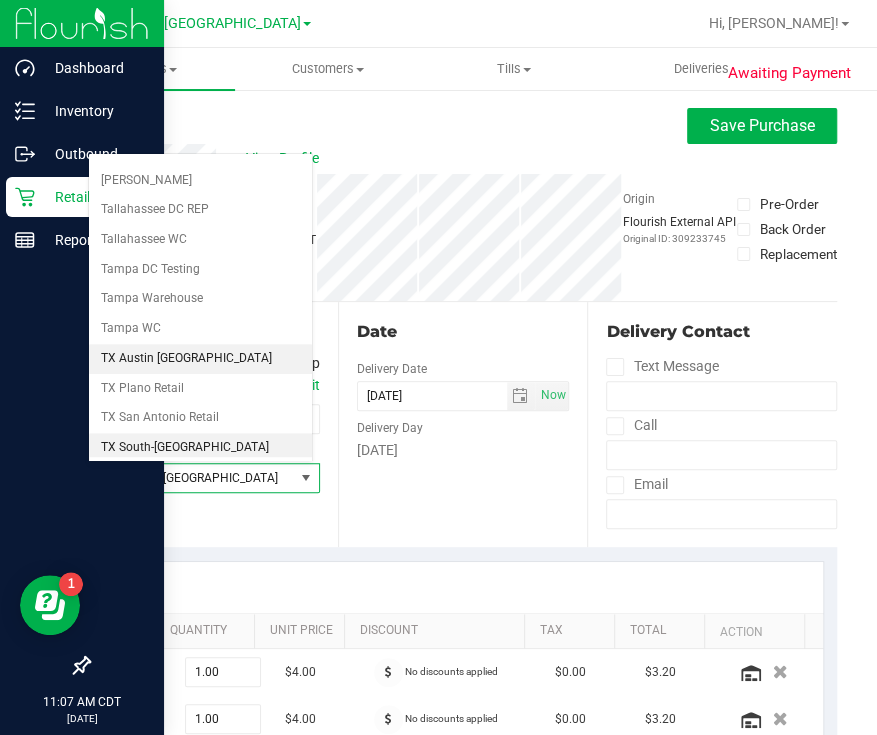 click on "TX South-[GEOGRAPHIC_DATA] Retail" at bounding box center (200, 460) 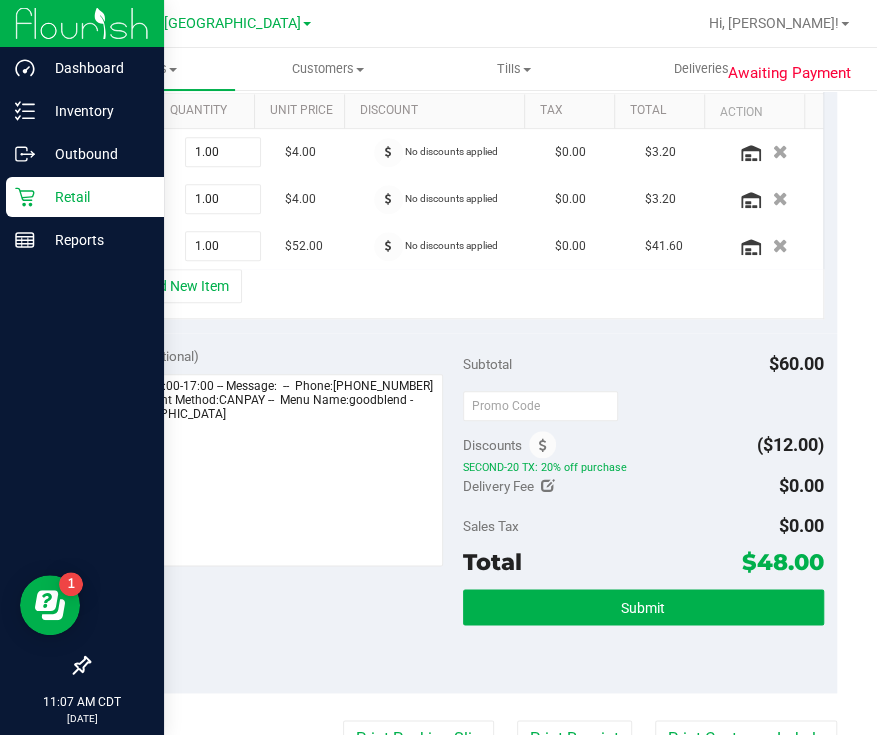 scroll, scrollTop: 625, scrollLeft: 0, axis: vertical 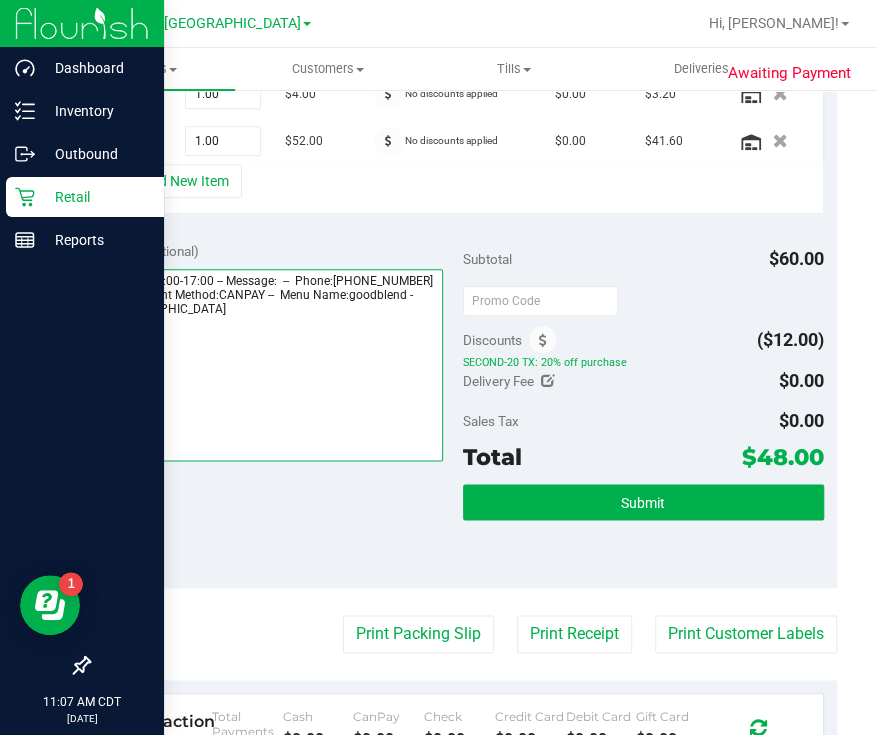 click at bounding box center (272, 365) 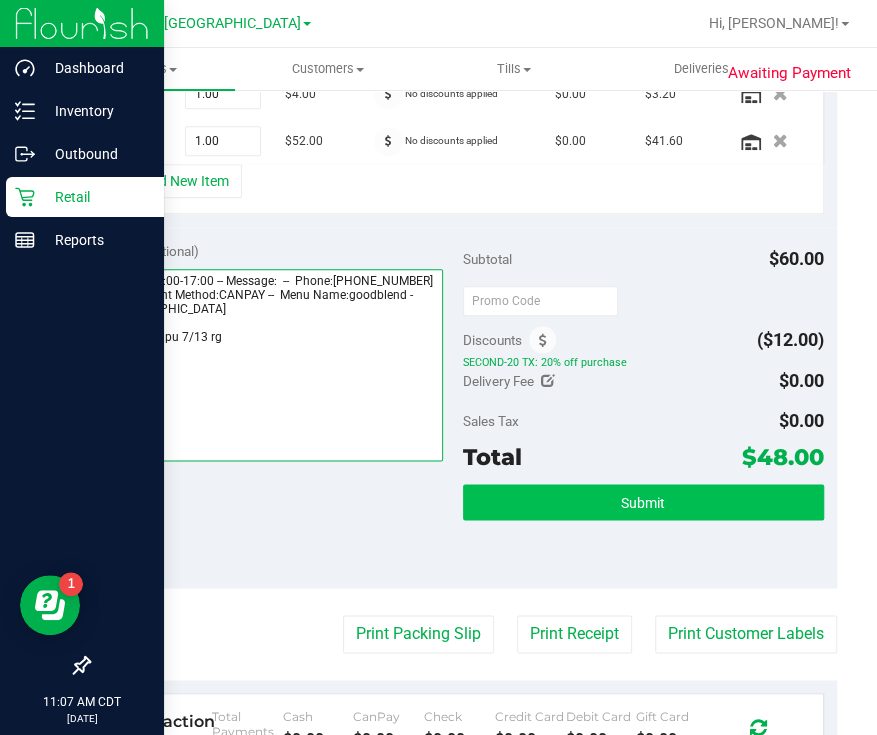type on "Sunday 07/13/2025 11:00-17:00 -- Message:  --  Phone:7372960716 --  Payment Method:CANPAY --  Menu Name:goodblend - South Austin
south atx pu 7/13 rg" 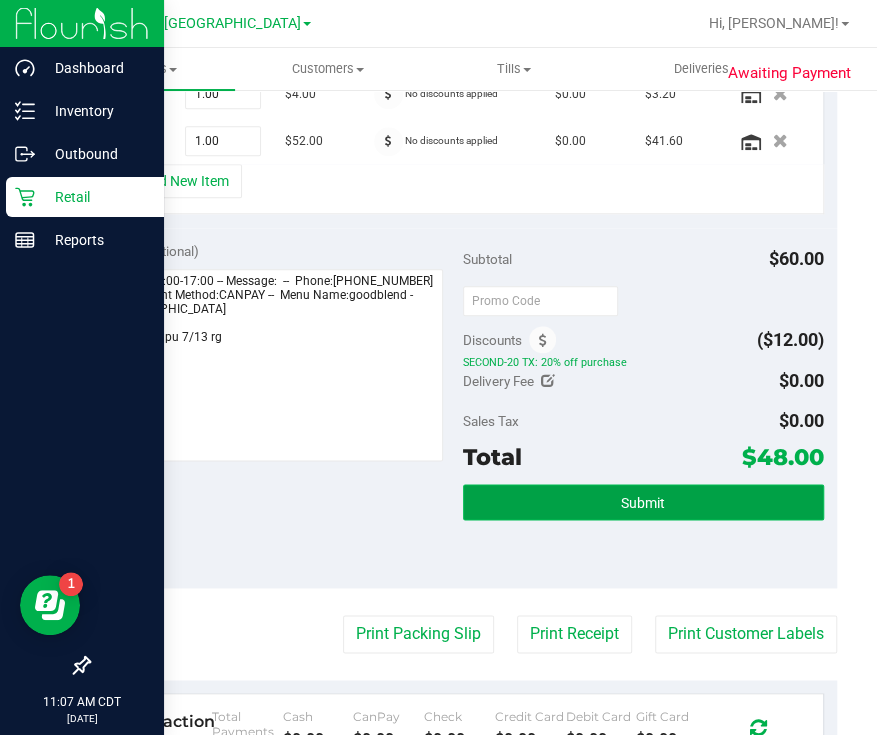 click on "Submit" at bounding box center [643, 502] 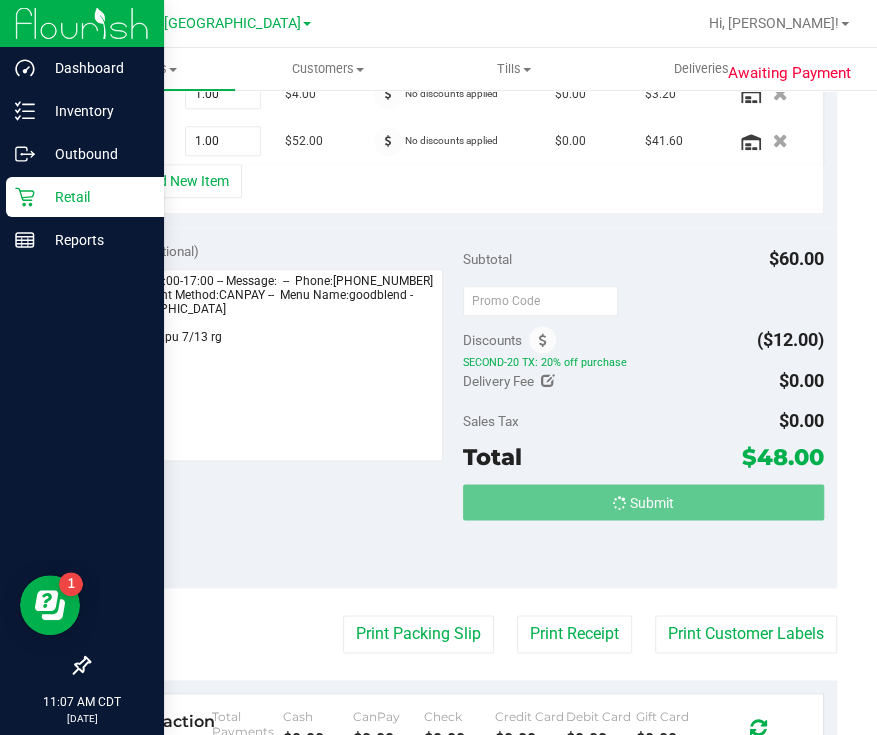scroll, scrollTop: 593, scrollLeft: 0, axis: vertical 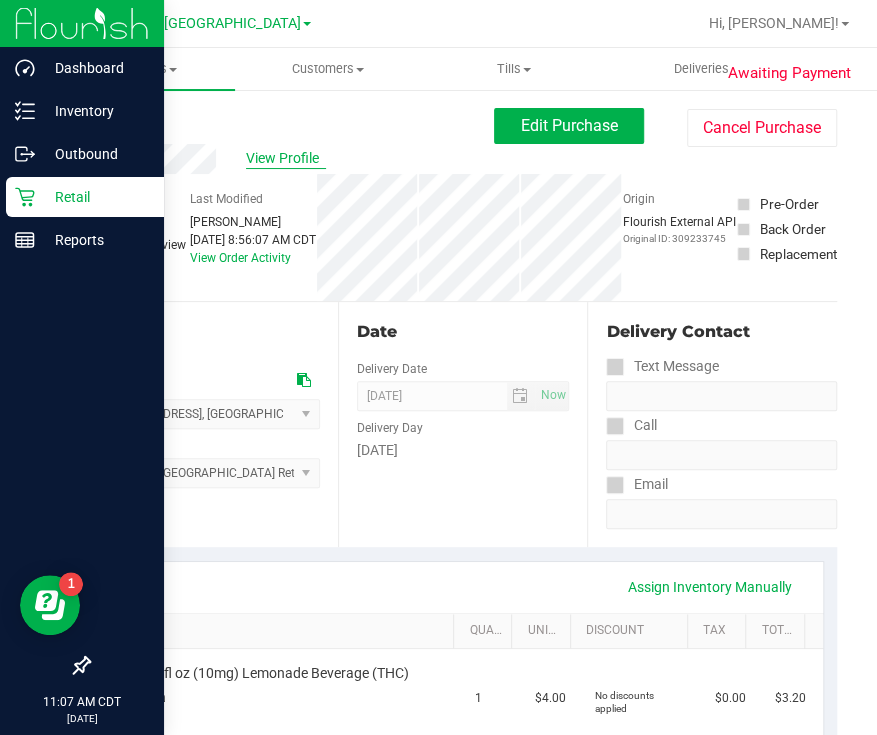 click on "View Profile" at bounding box center [286, 158] 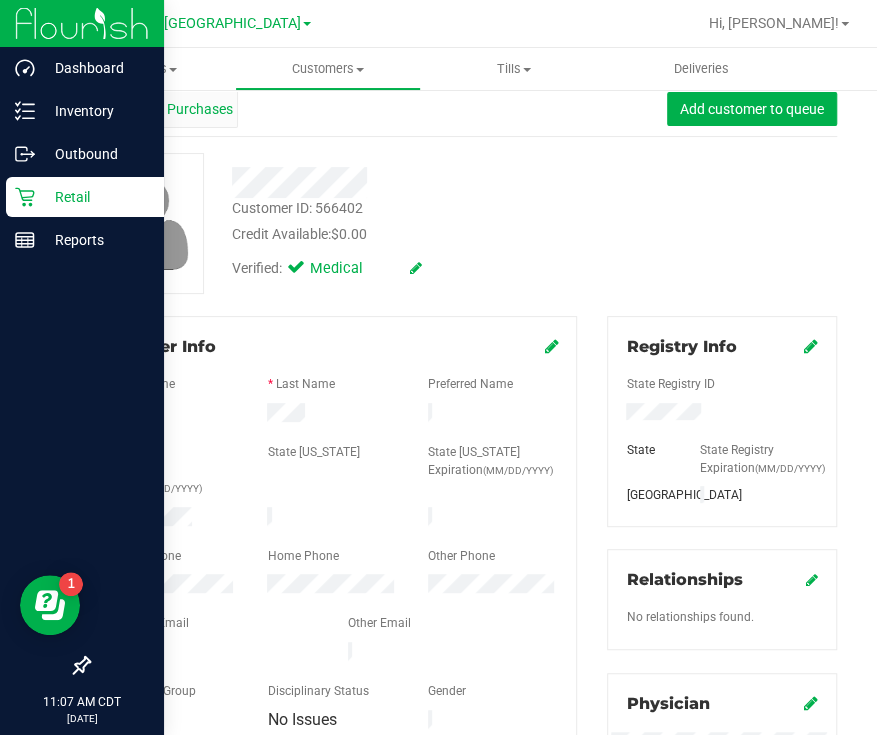 scroll, scrollTop: 0, scrollLeft: 0, axis: both 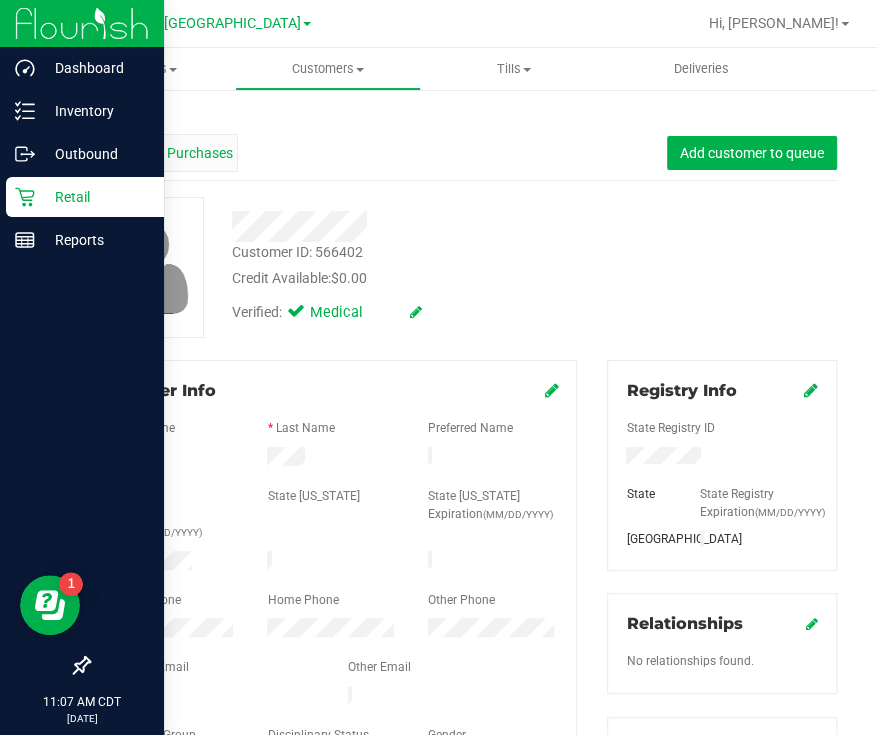 click on "Purchases" at bounding box center [200, 153] 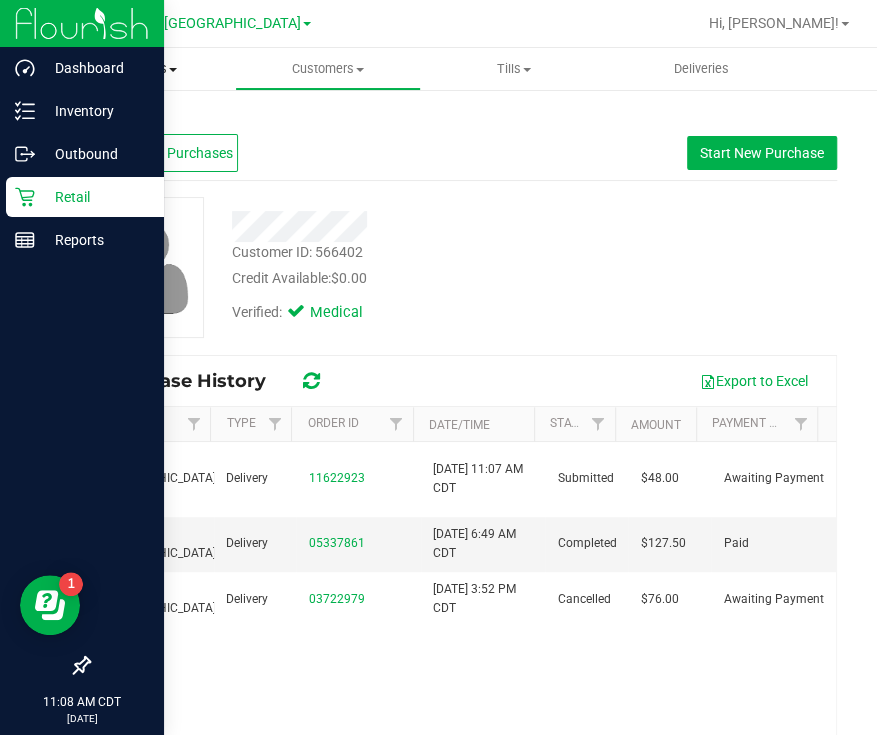 click on "Purchases" at bounding box center (141, 69) 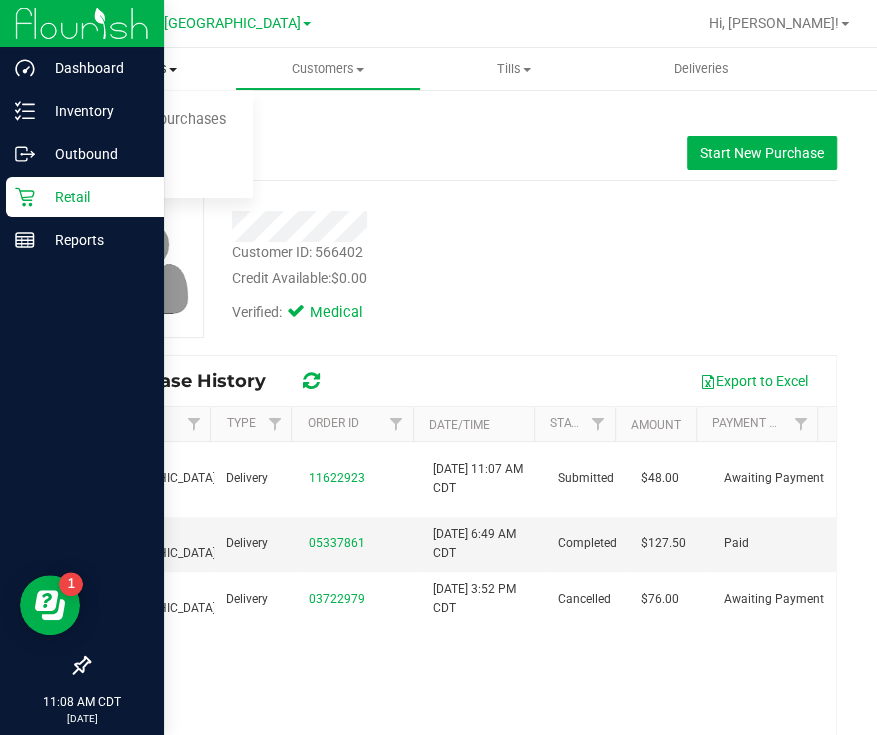 click on "Summary of purchases
Fulfillment
All purchases" at bounding box center (150, 145) 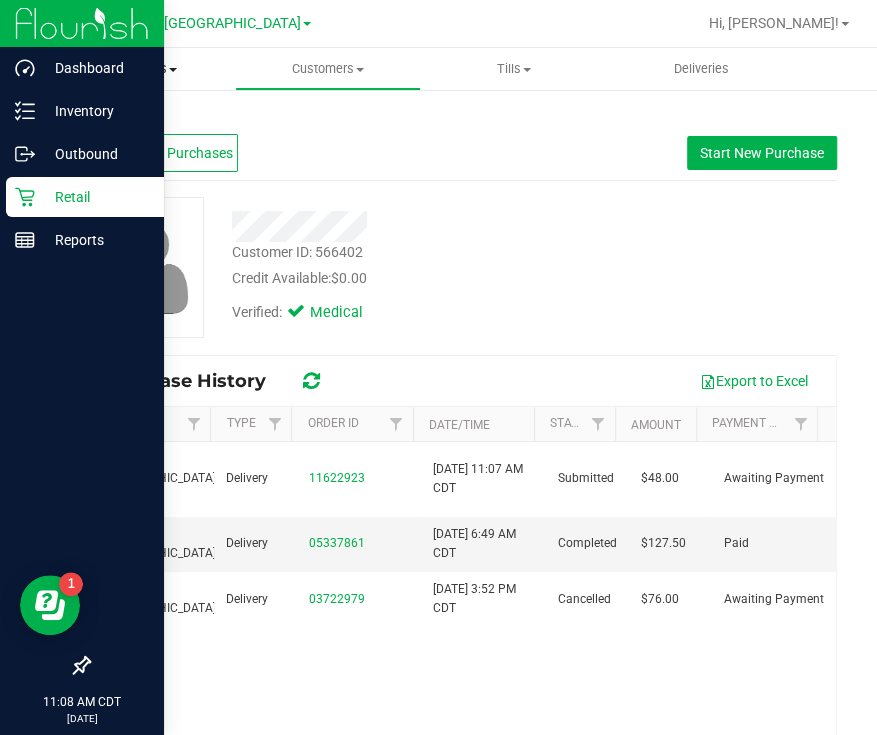 click on "Purchases" at bounding box center [141, 69] 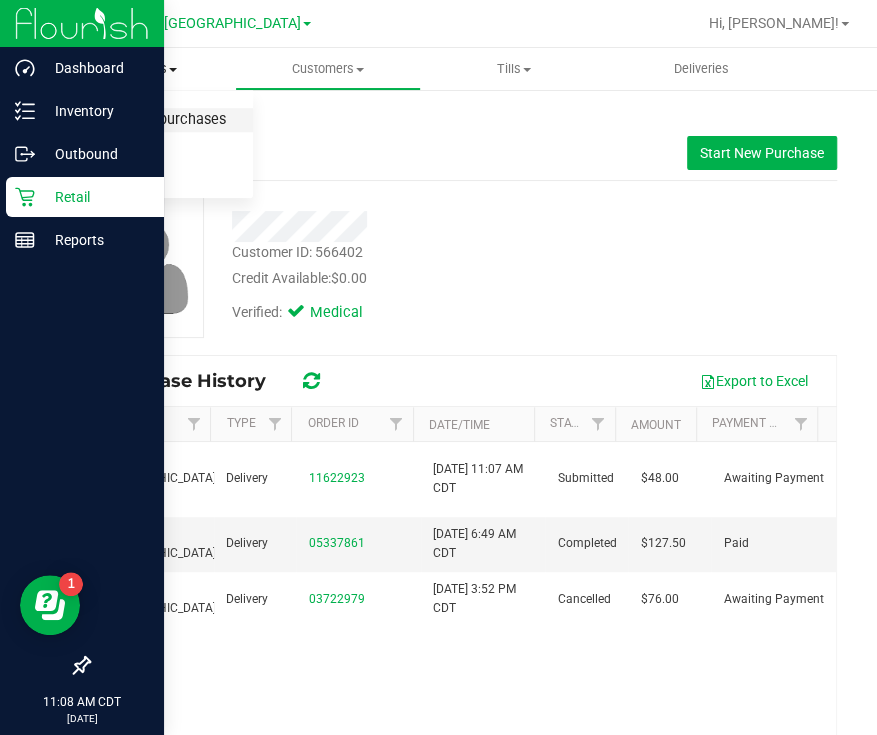 click on "Summary of purchases" at bounding box center [150, 120] 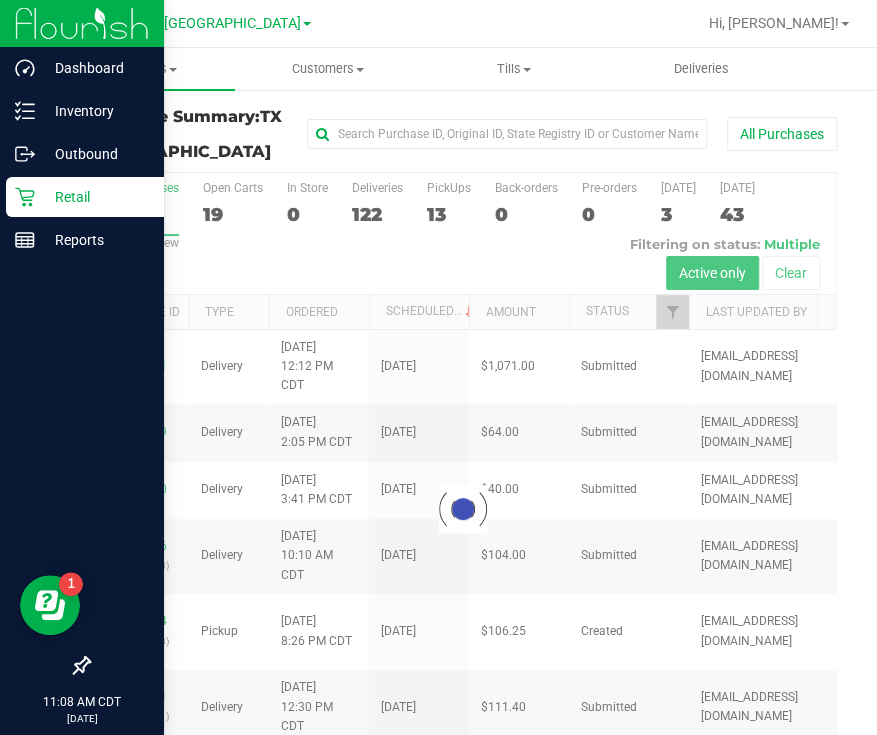 click at bounding box center (462, 509) 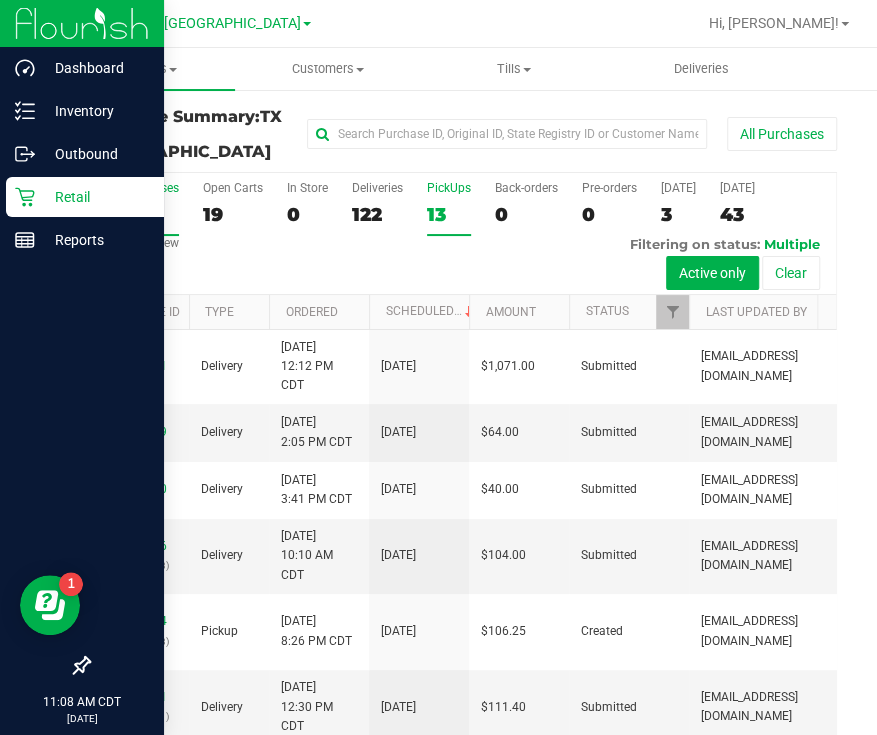 click on "13" at bounding box center (449, 214) 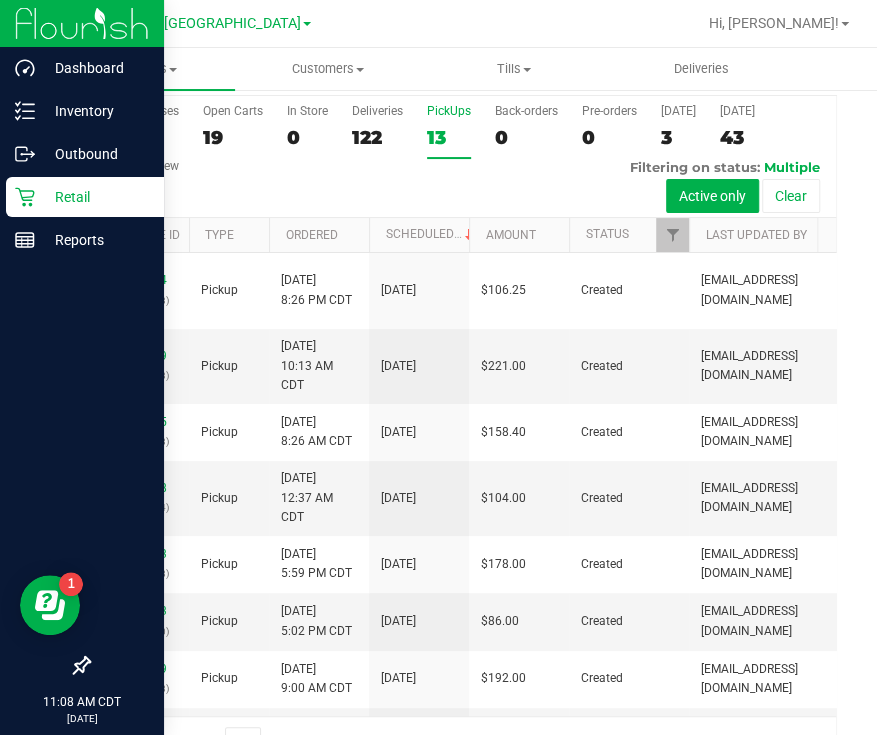 scroll, scrollTop: 113, scrollLeft: 0, axis: vertical 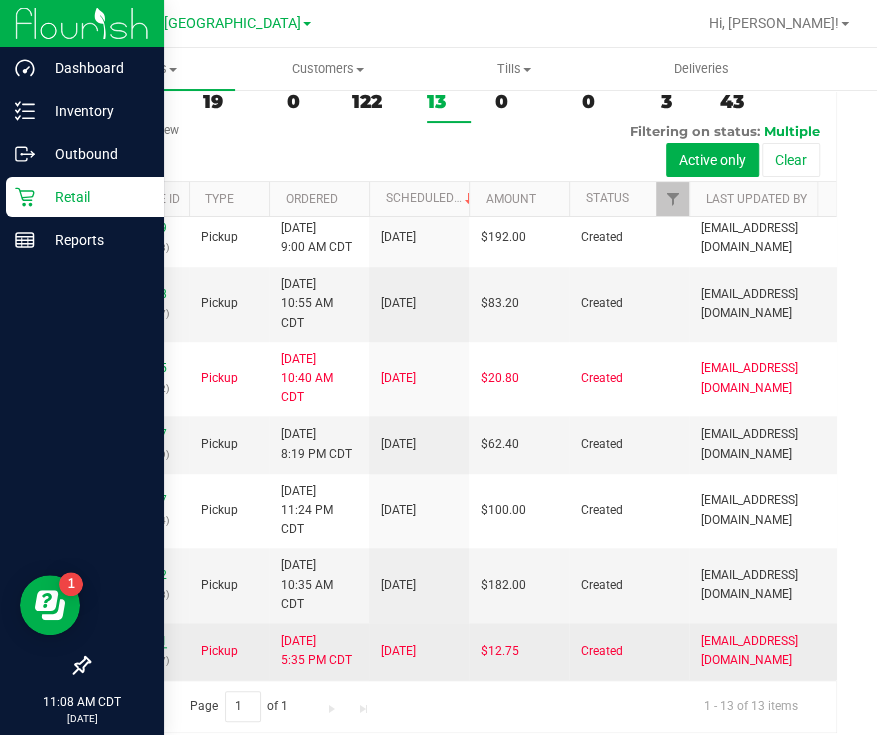 click on "11615791" at bounding box center (139, 641) 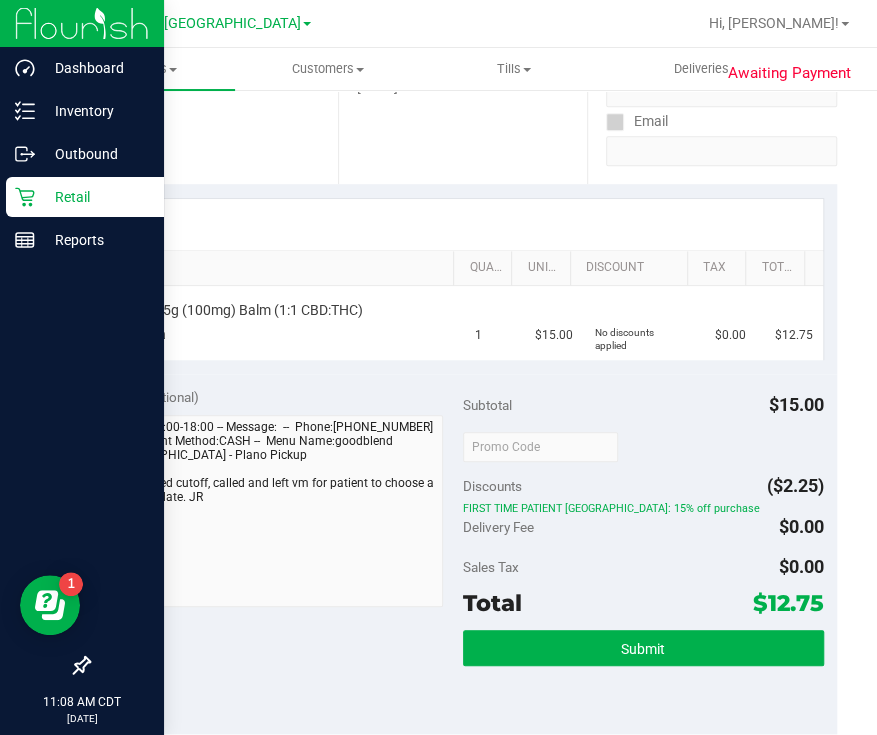 scroll, scrollTop: 0, scrollLeft: 0, axis: both 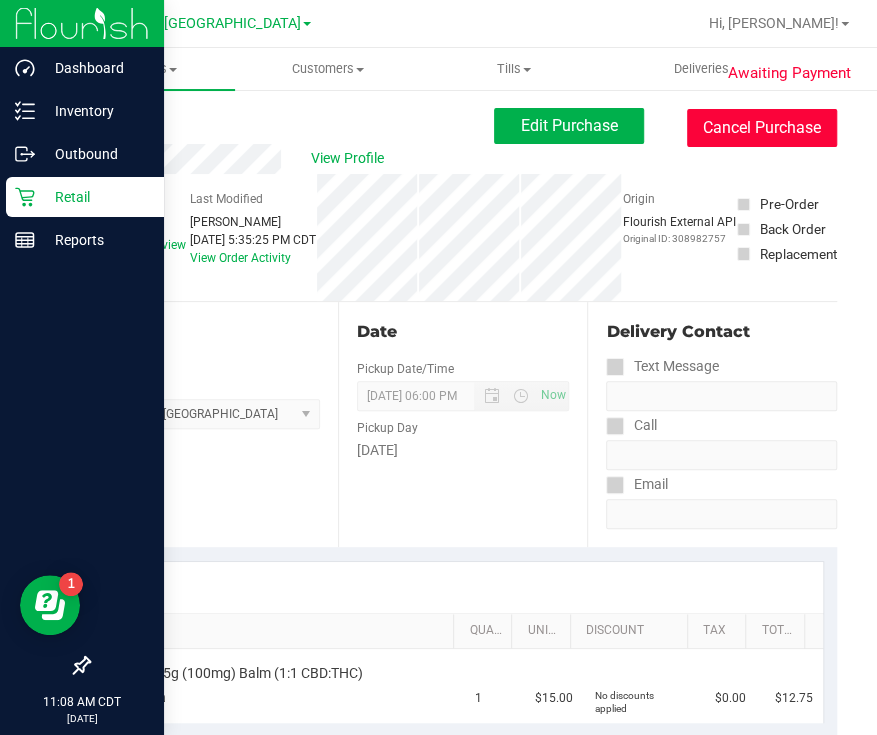 drag, startPoint x: 722, startPoint y: 132, endPoint x: 552, endPoint y: 164, distance: 172.98555 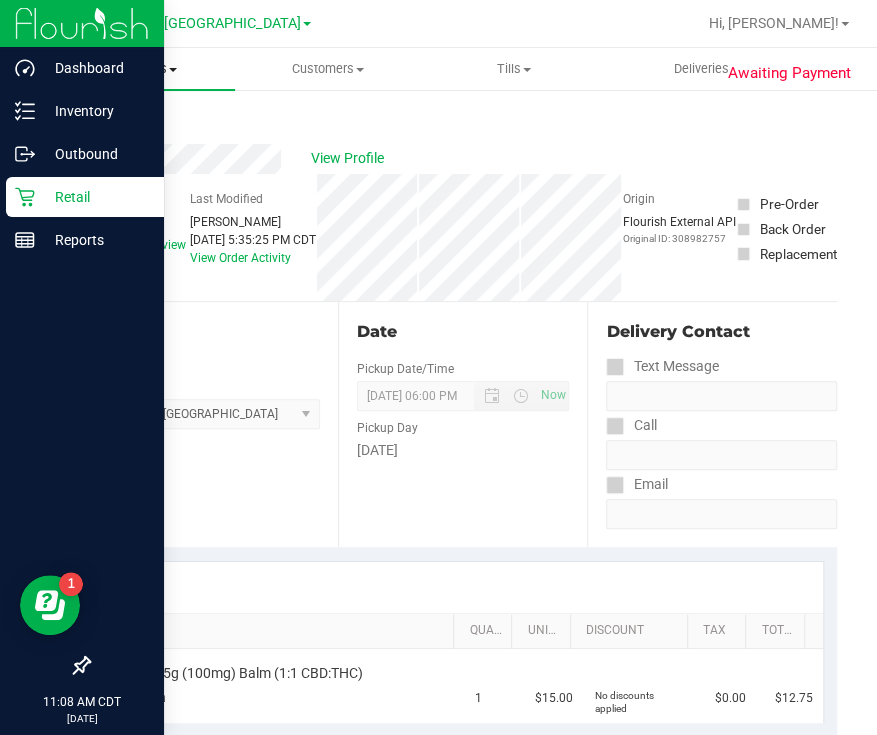 click on "Purchases" at bounding box center [141, 69] 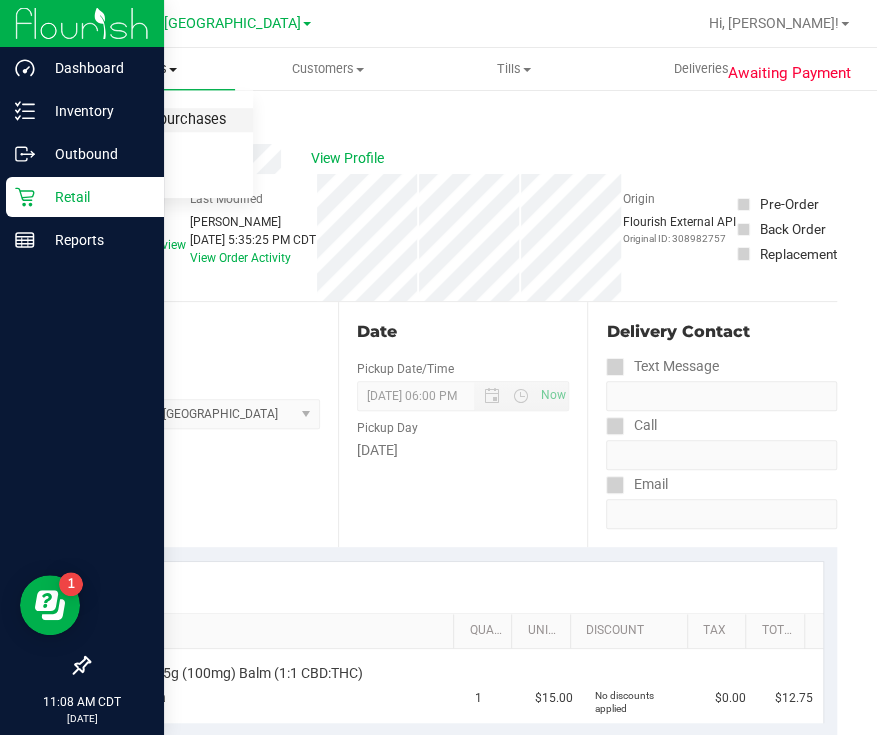 click on "Summary of purchases" at bounding box center (150, 120) 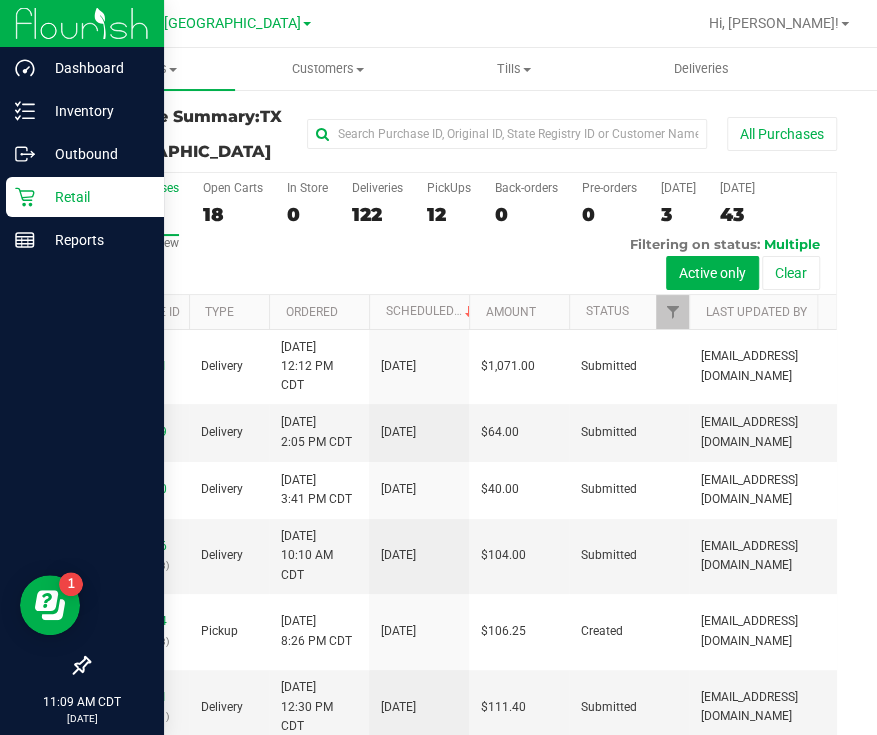 click at bounding box center [527, 23] 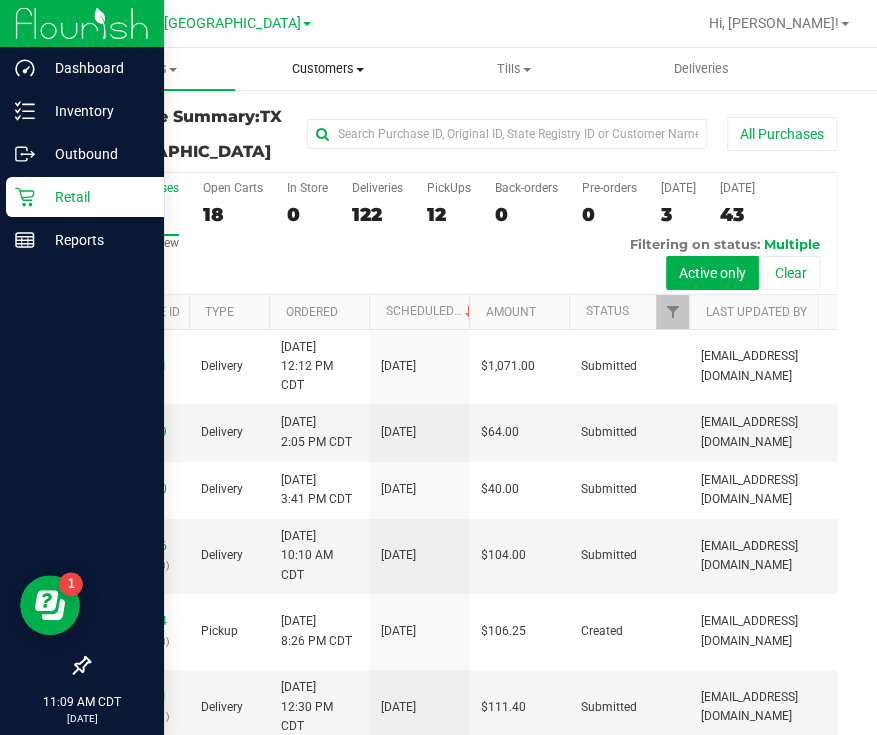 click on "Customers" at bounding box center (328, 69) 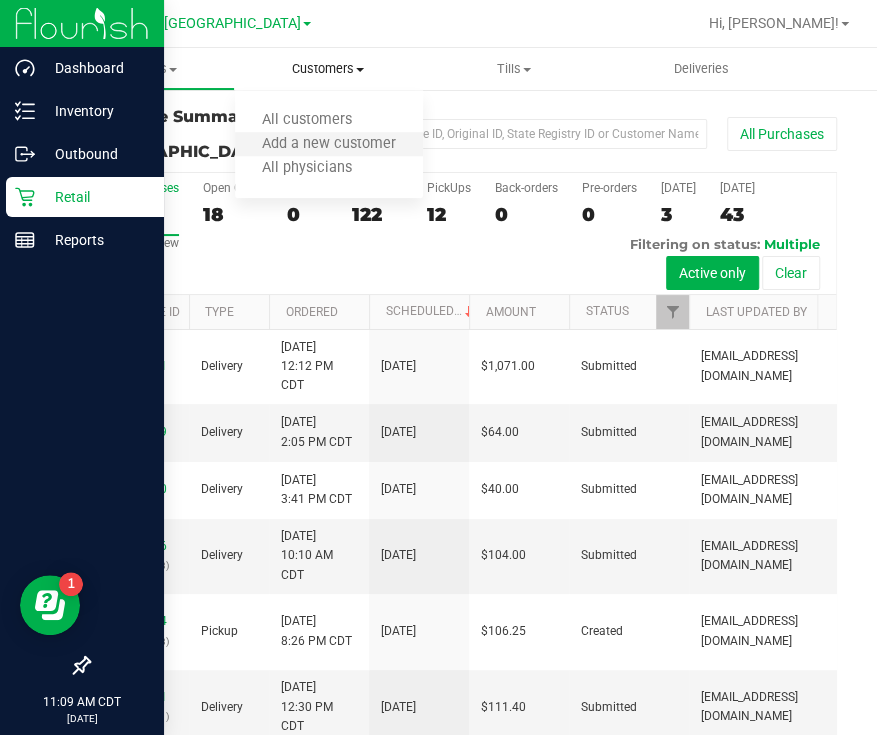click on "Add a new customer" at bounding box center (329, 145) 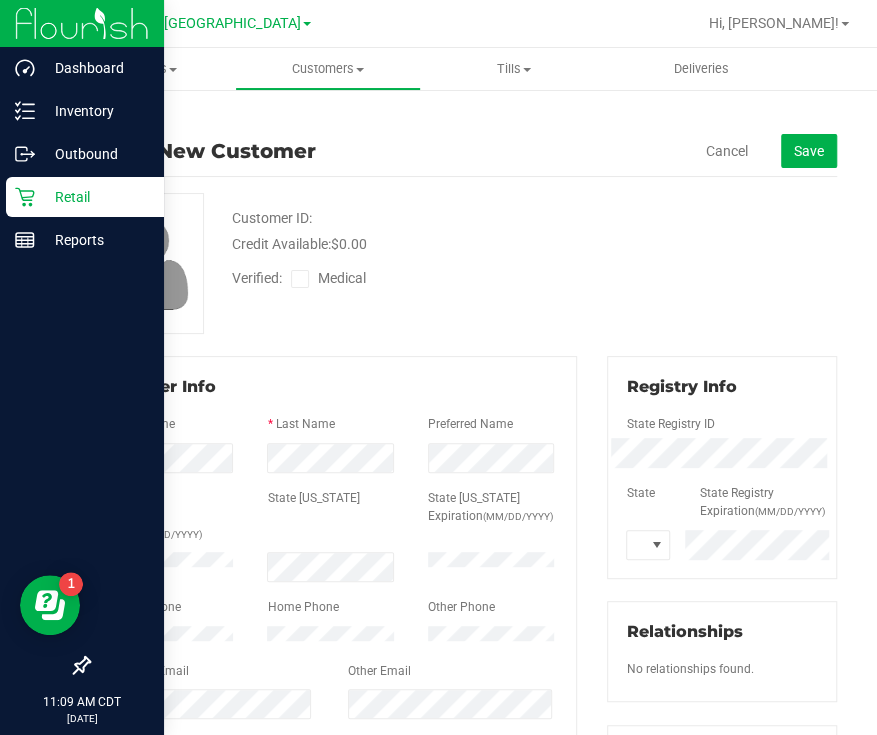 click on "TX Austin DC   TX Austin DC   TX San Antonio Retail    Hi, Rebecca!" at bounding box center (462, 24) 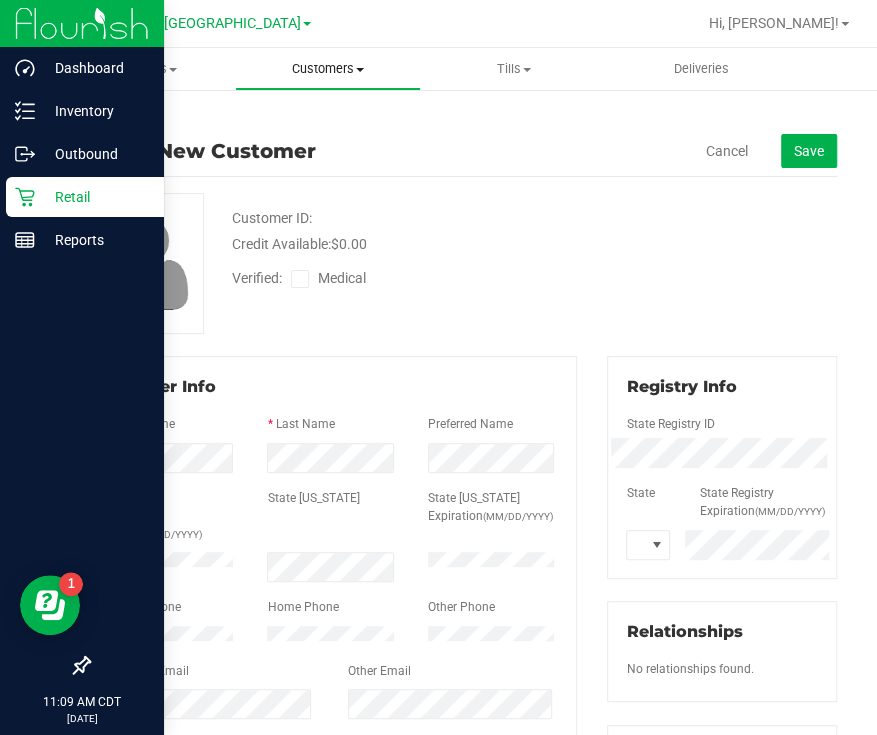 click on "Customers" at bounding box center [328, 69] 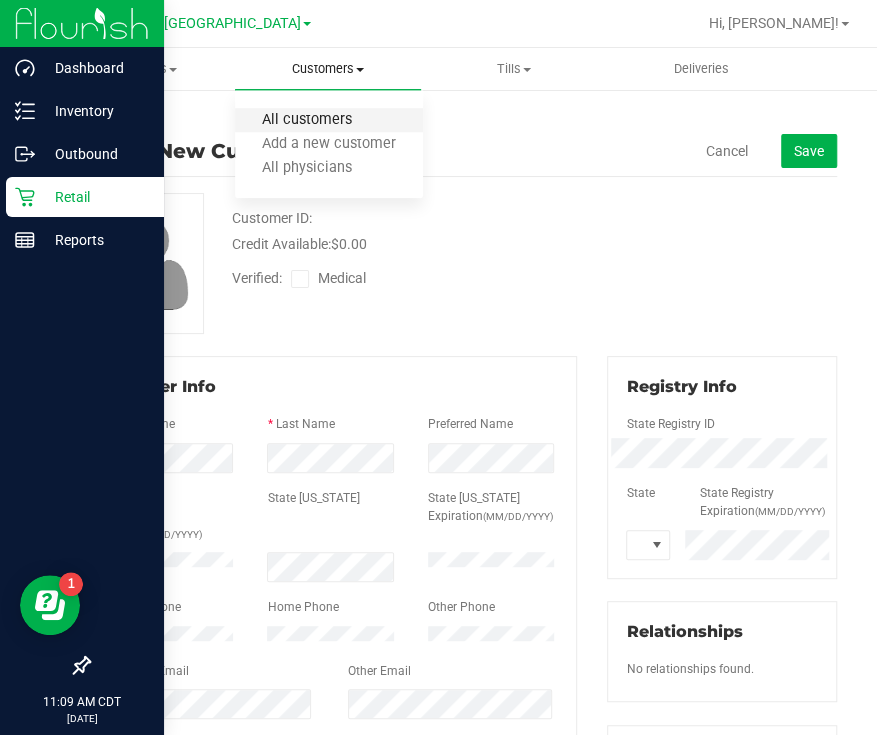click on "All customers" at bounding box center (307, 120) 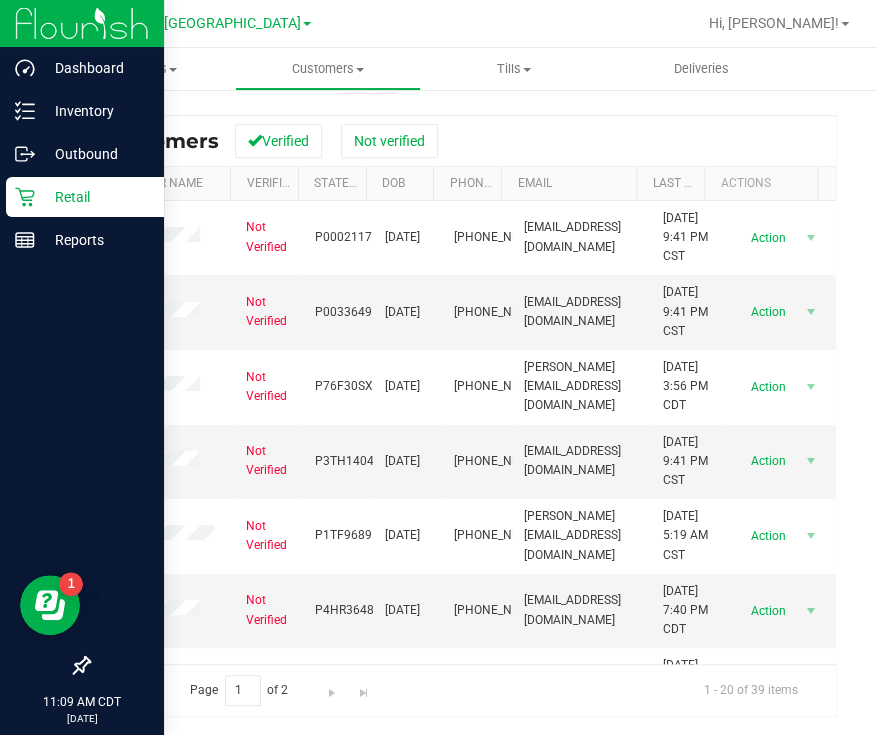 scroll, scrollTop: 249, scrollLeft: 0, axis: vertical 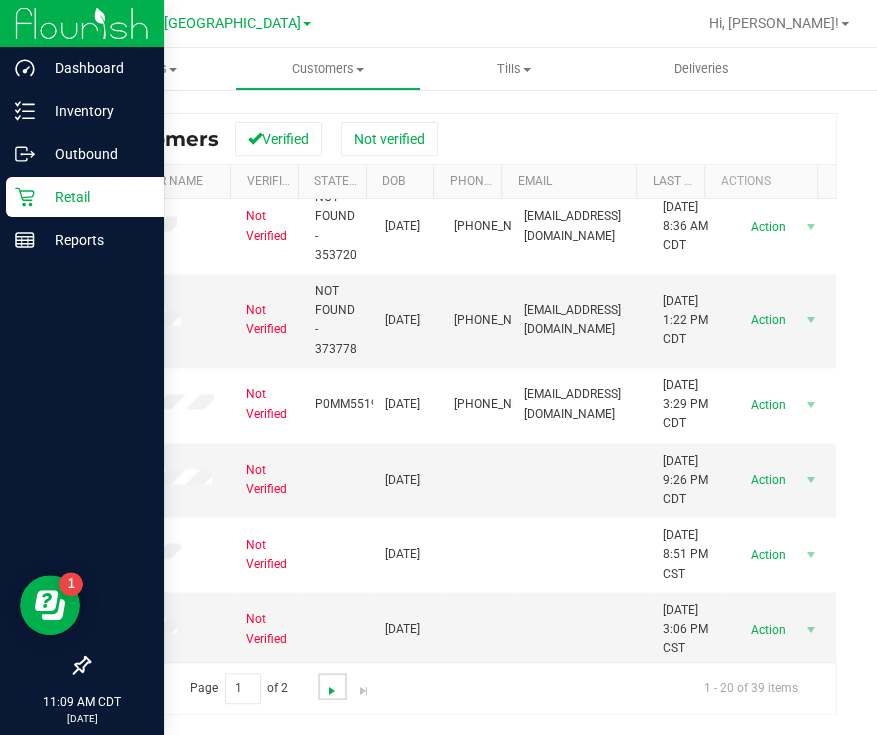 click at bounding box center (332, 691) 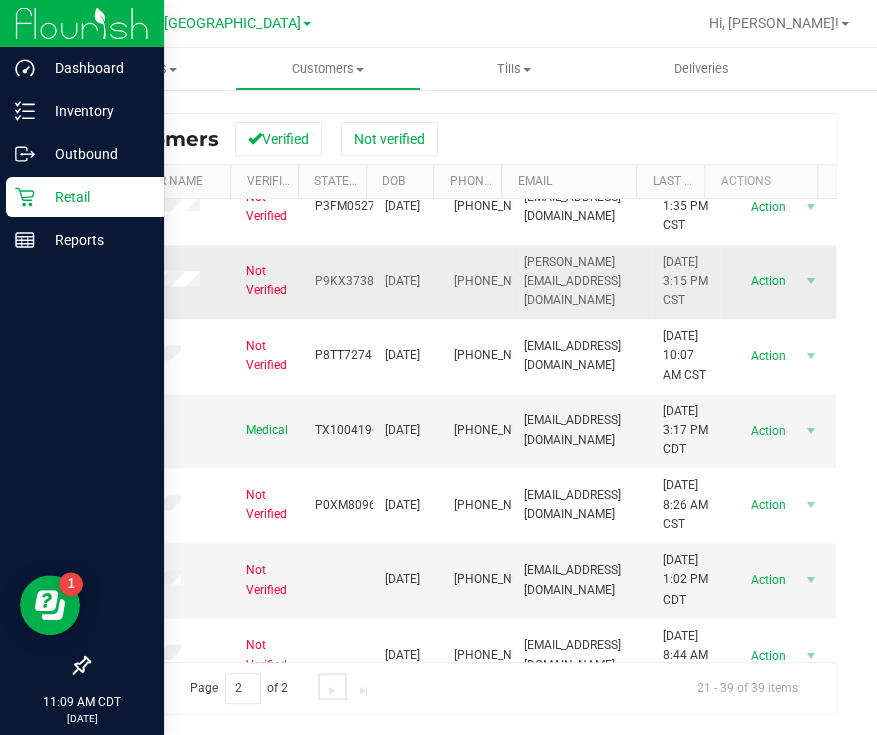 scroll, scrollTop: 949, scrollLeft: 0, axis: vertical 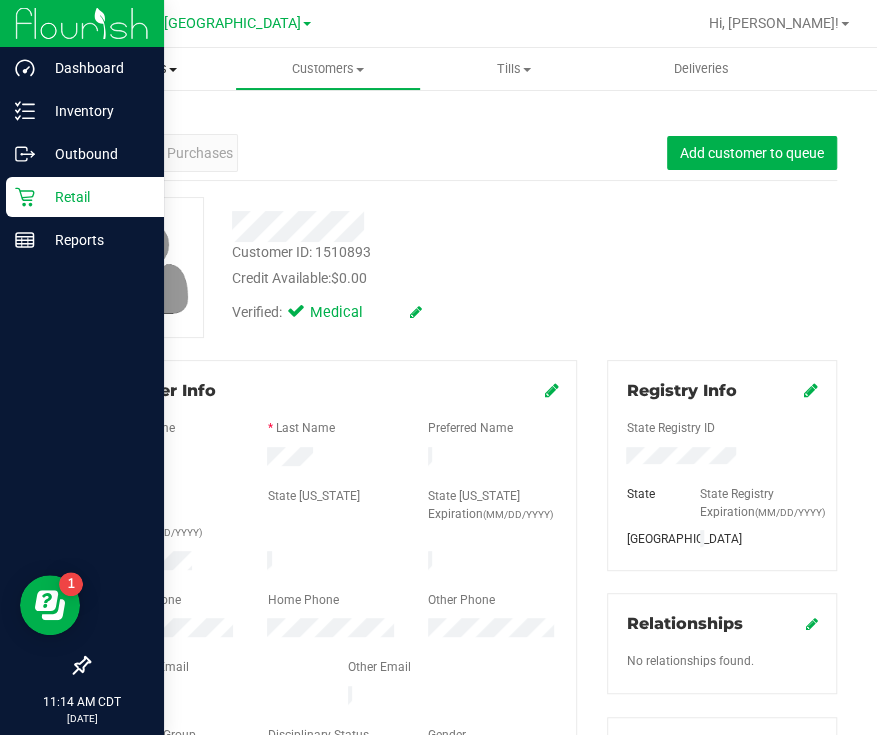 click on "Purchases" at bounding box center [141, 69] 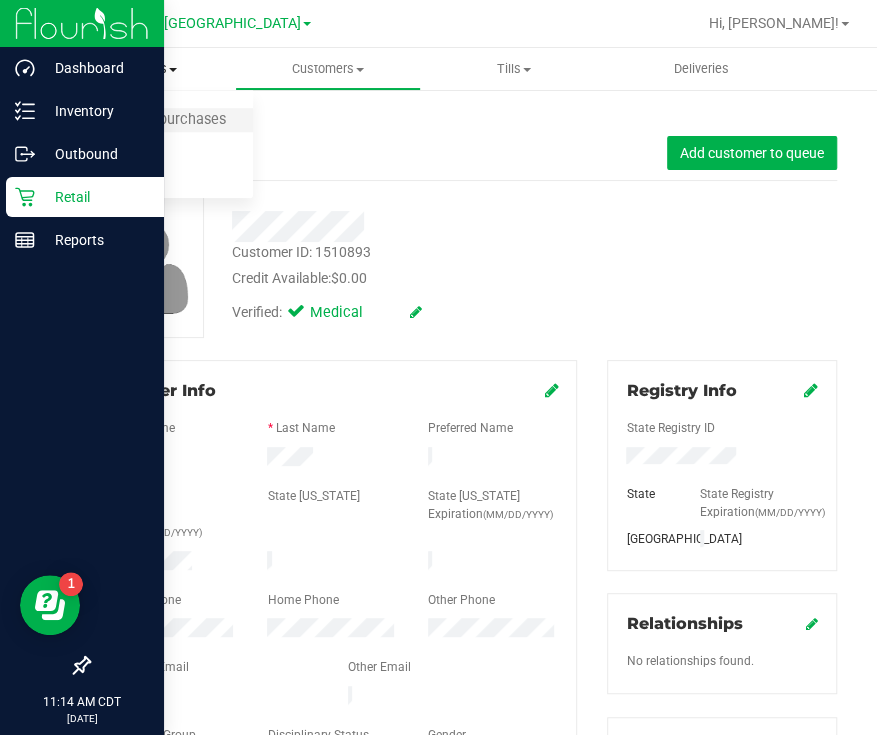 click on "Summary of purchases" at bounding box center [150, 121] 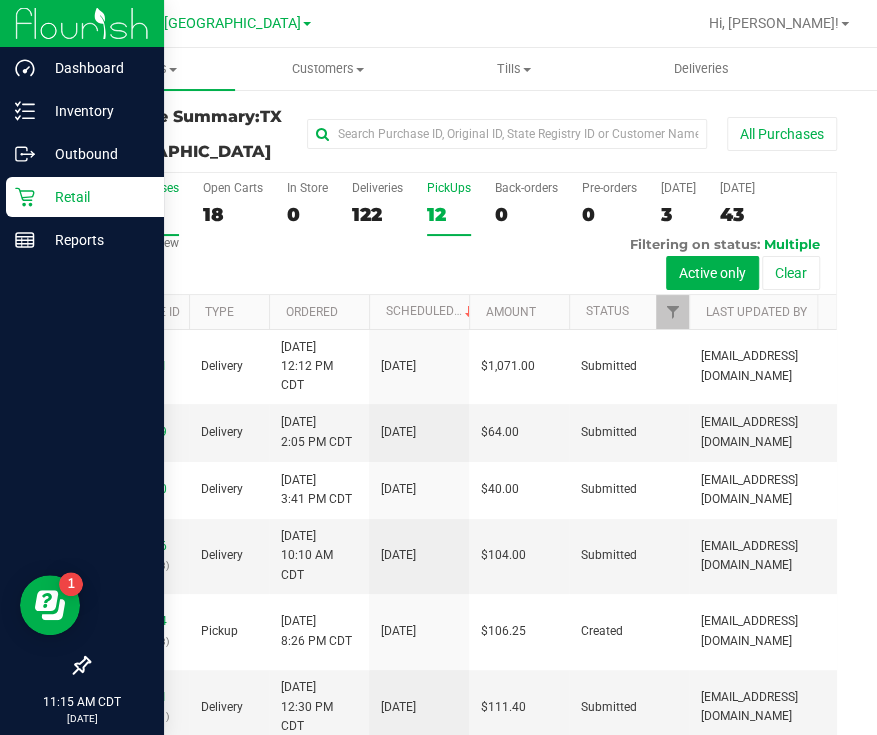 click on "PickUps
12" at bounding box center [449, 208] 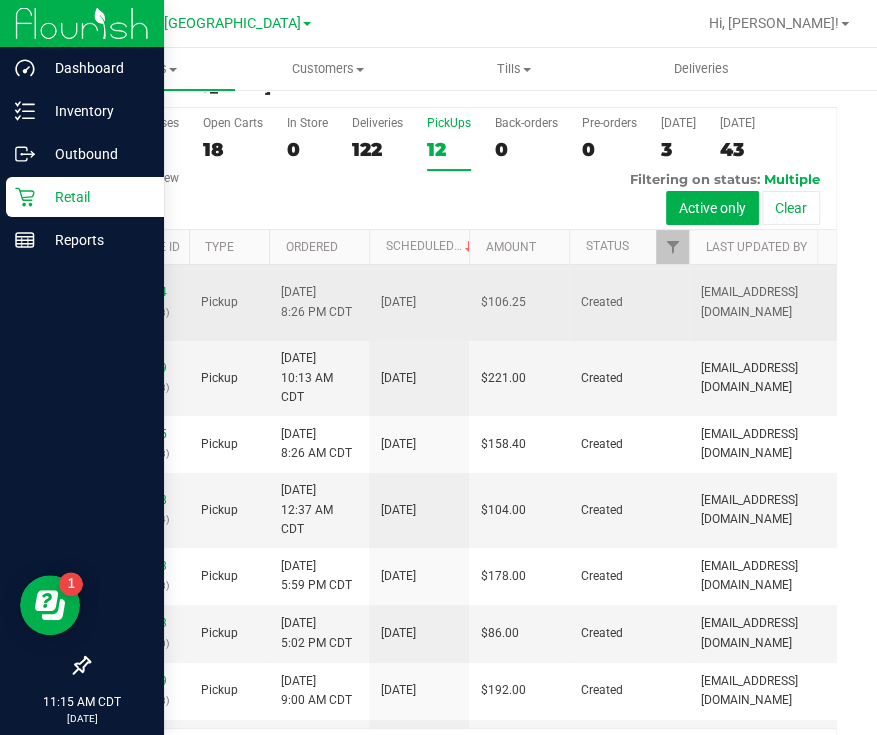 scroll, scrollTop: 113, scrollLeft: 0, axis: vertical 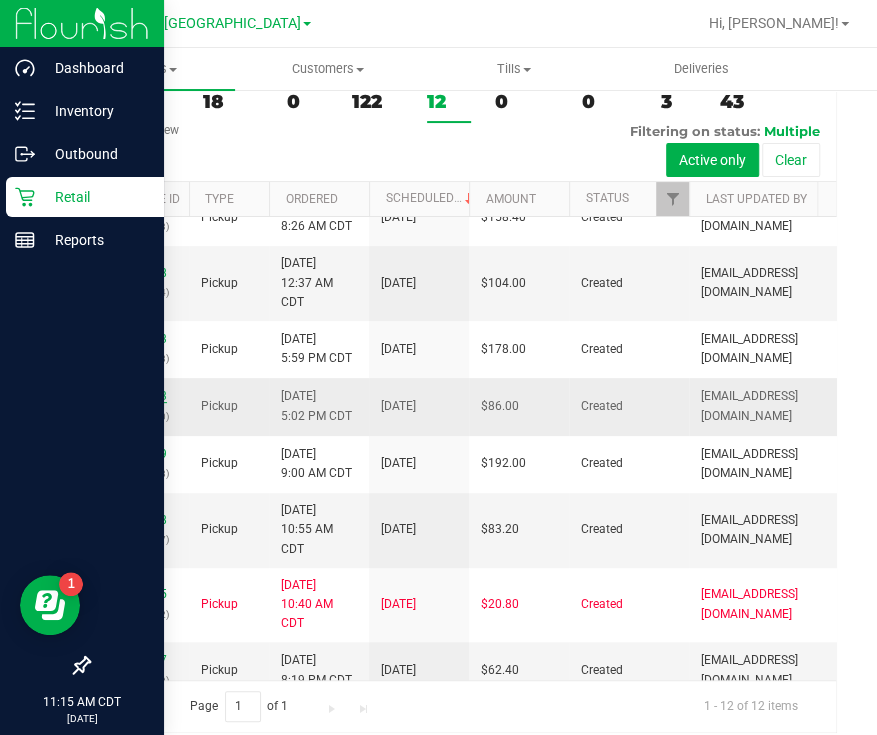 click on "11621683" at bounding box center [139, 396] 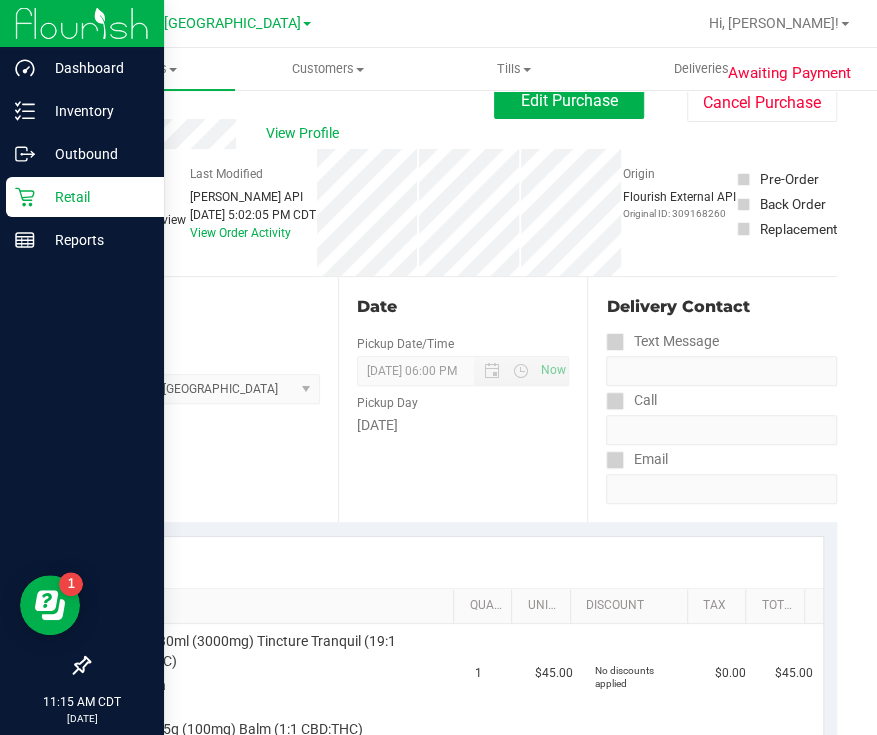 scroll, scrollTop: 0, scrollLeft: 0, axis: both 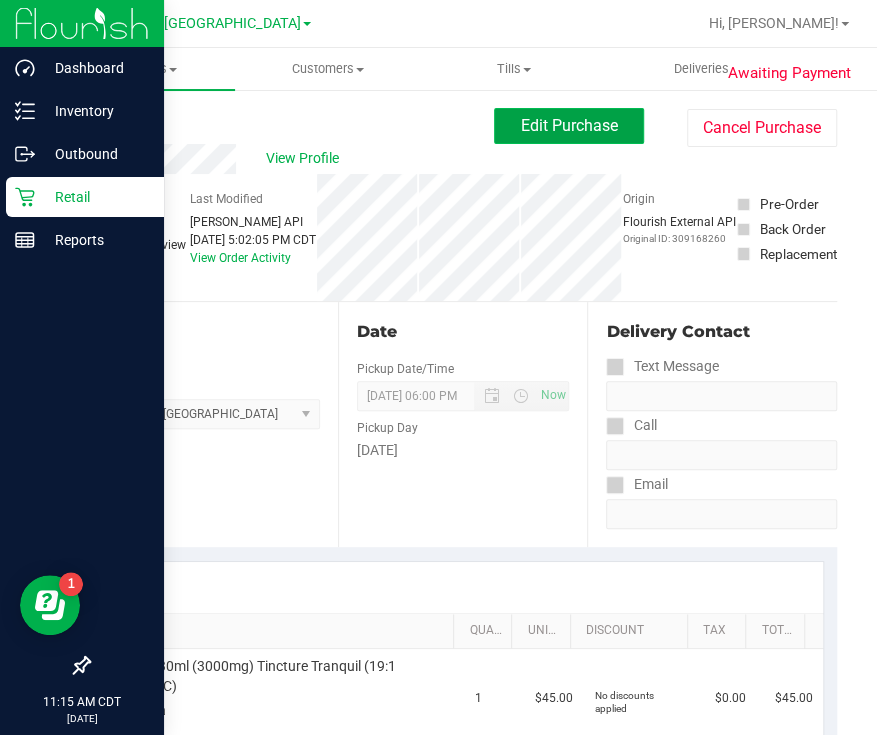 click on "Edit Purchase" at bounding box center [569, 125] 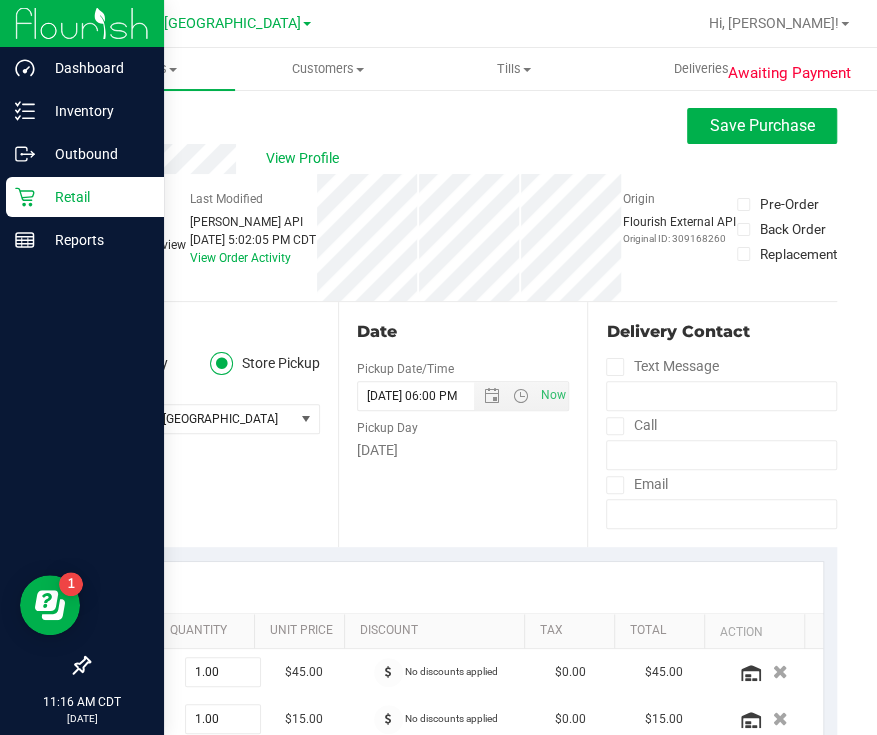 click on "Delivery" at bounding box center [128, 363] 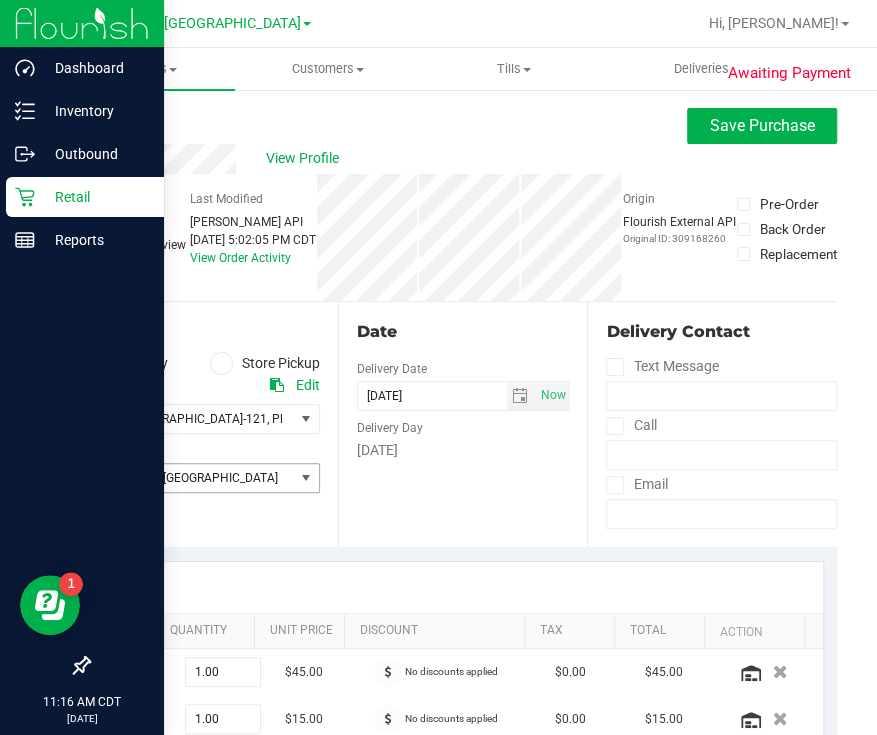 click on "TX Austin [GEOGRAPHIC_DATA]" at bounding box center [191, 478] 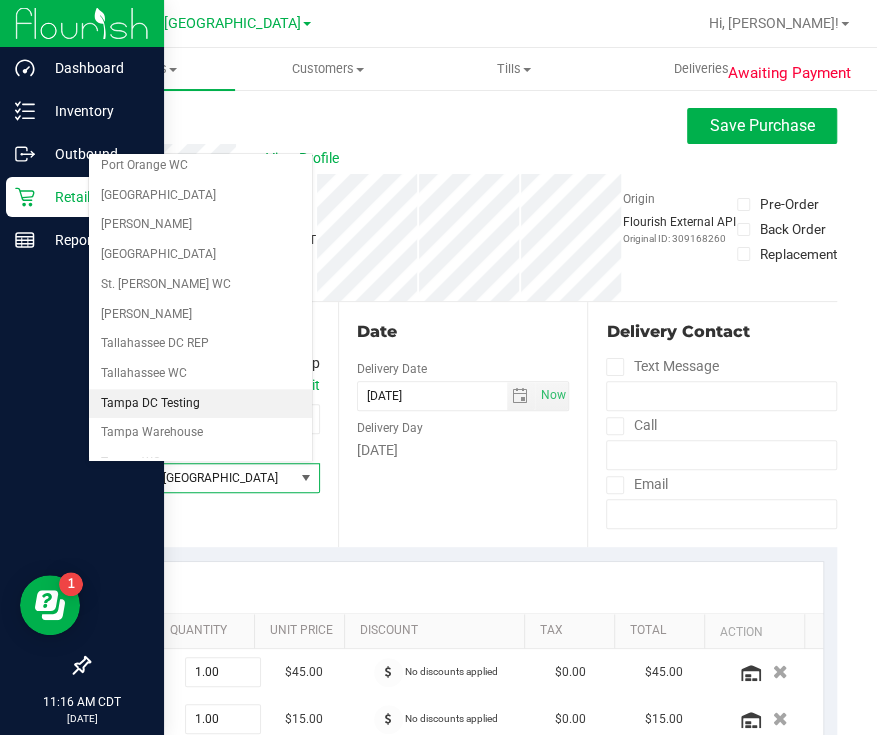 scroll, scrollTop: 1350, scrollLeft: 0, axis: vertical 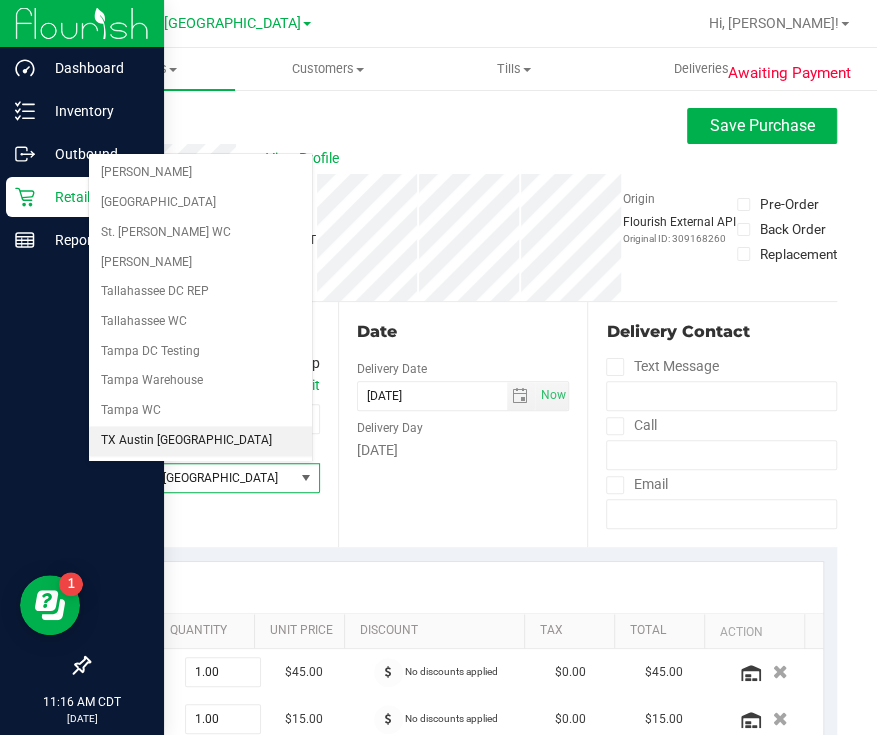 click on "TX Plano Retail" at bounding box center (200, 471) 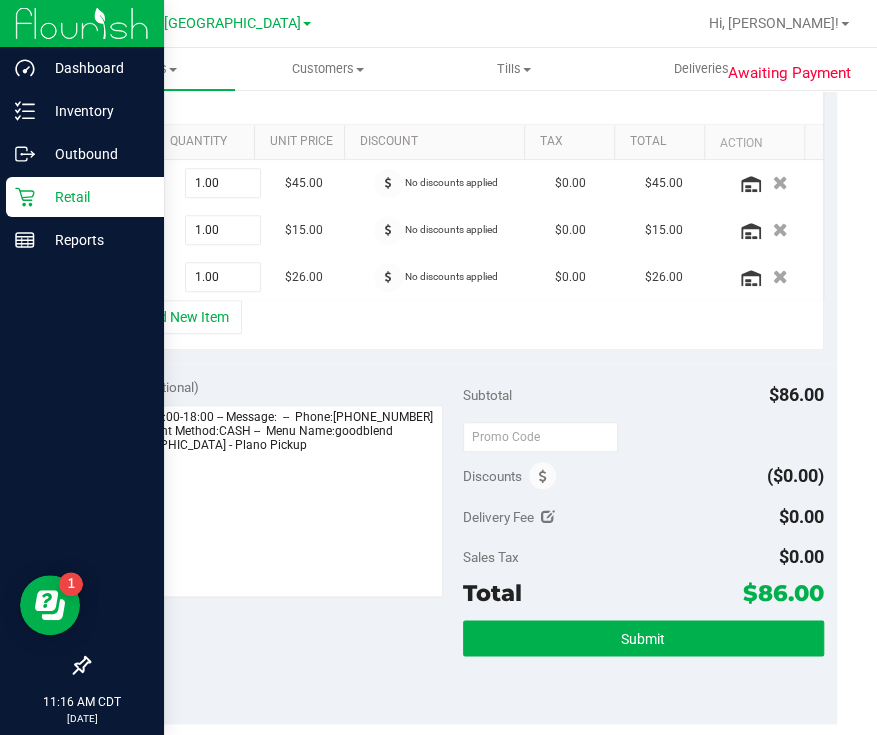 scroll, scrollTop: 499, scrollLeft: 0, axis: vertical 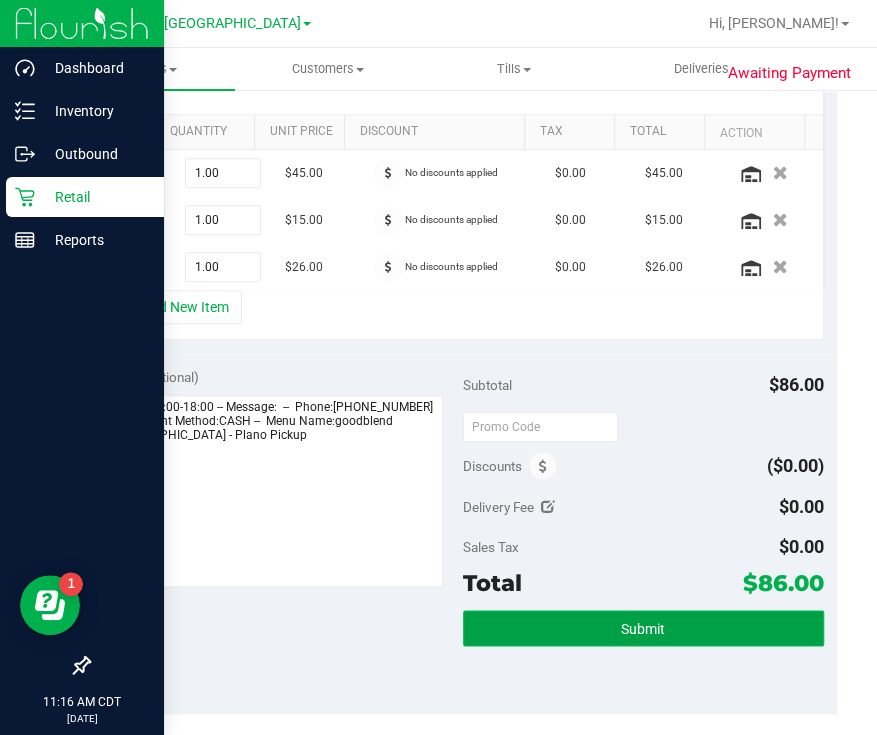 click on "Submit" at bounding box center (643, 628) 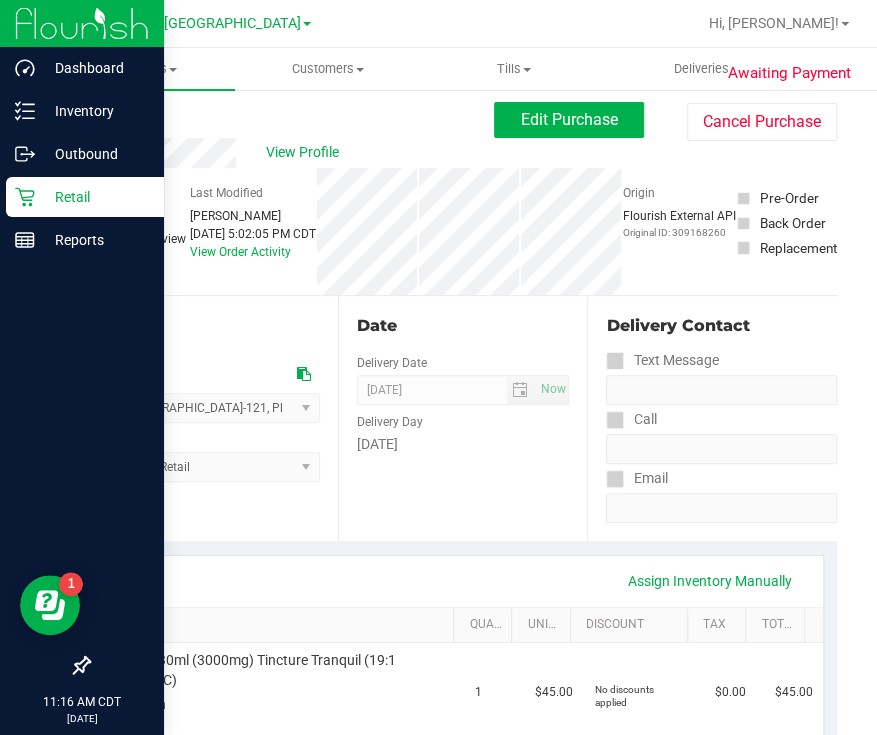 scroll, scrollTop: 0, scrollLeft: 0, axis: both 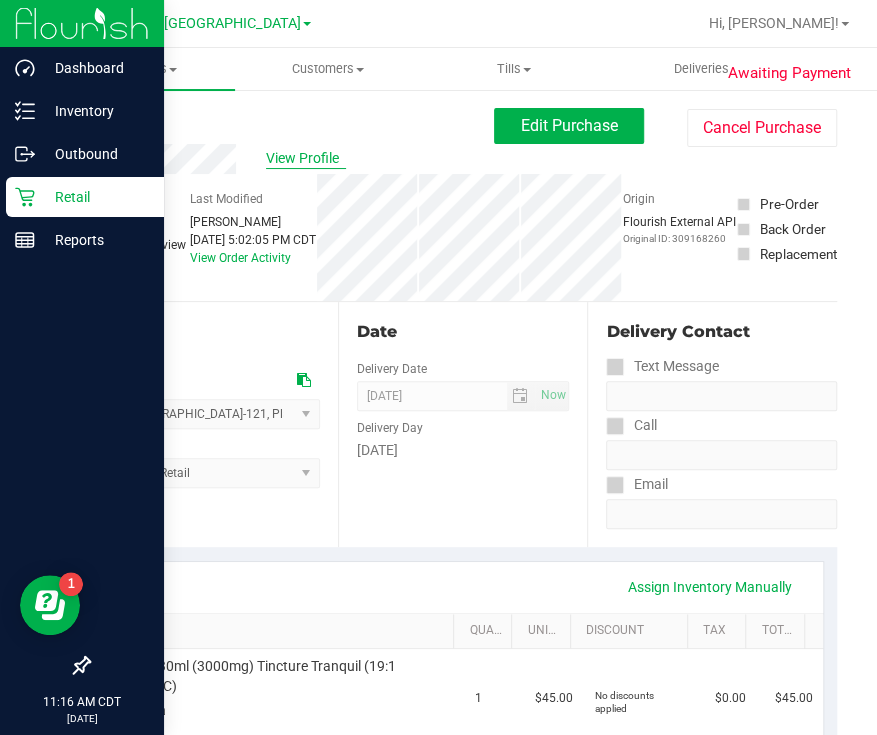 click on "View Profile" at bounding box center (306, 158) 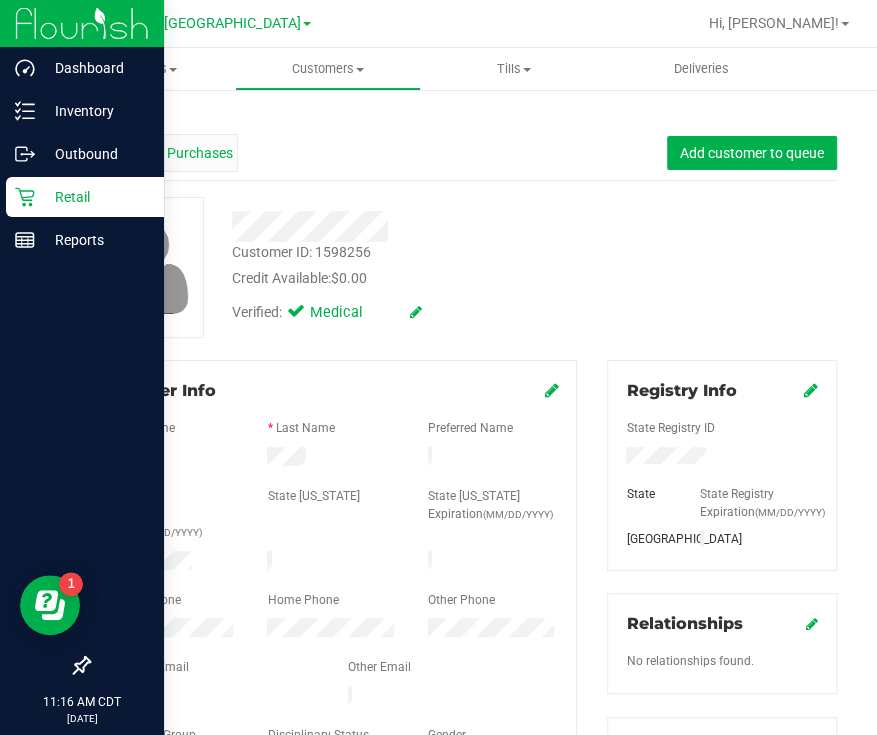 click on "Purchases" at bounding box center (200, 153) 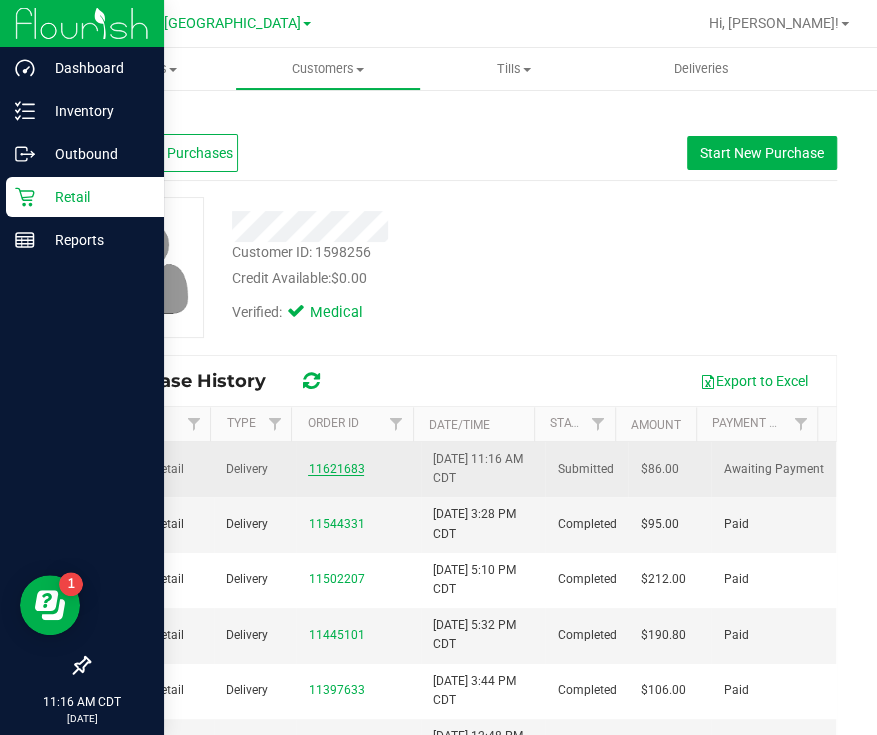click on "11621683" at bounding box center [336, 469] 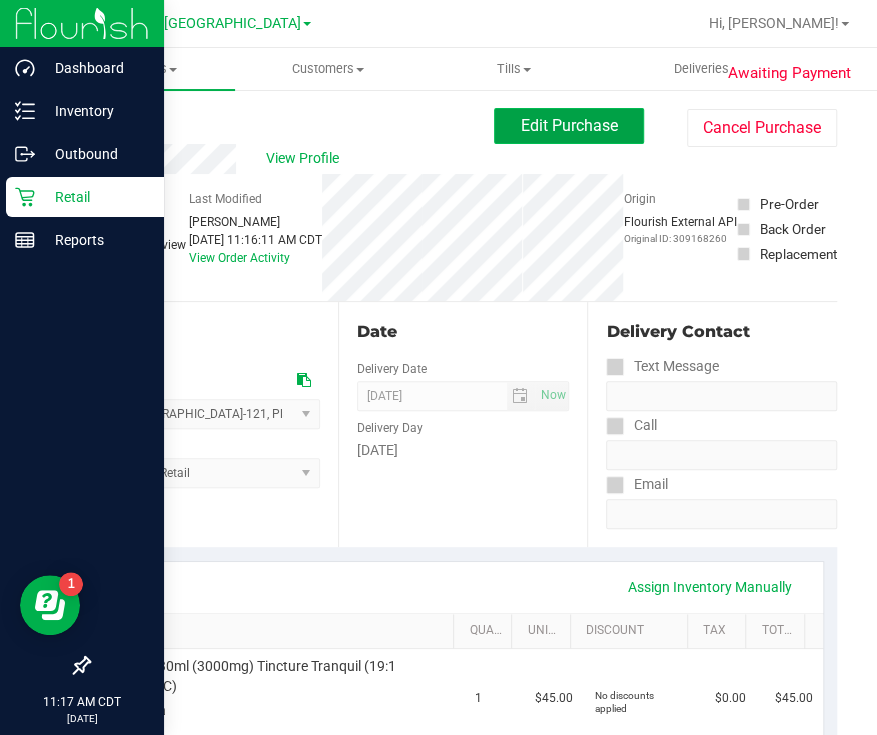 click on "Edit Purchase" at bounding box center [569, 126] 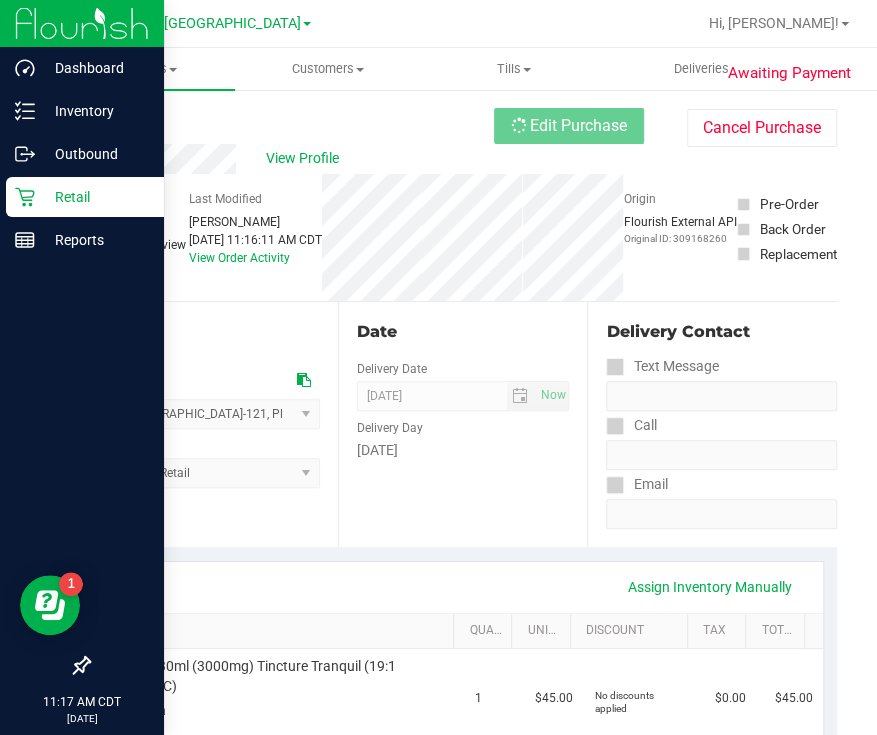 scroll, scrollTop: 499, scrollLeft: 0, axis: vertical 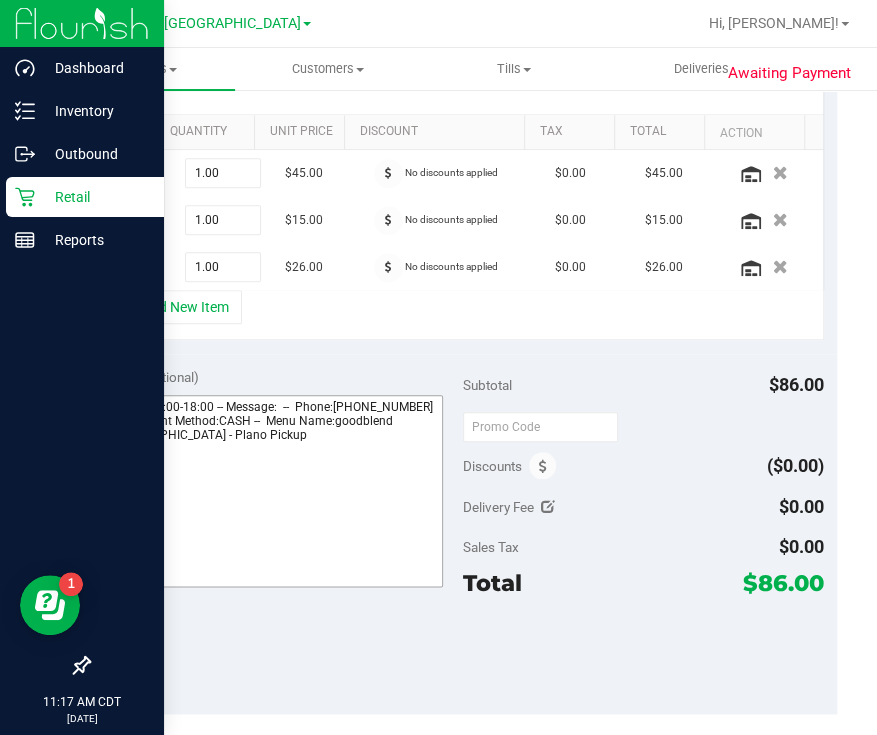 click at bounding box center [272, 491] 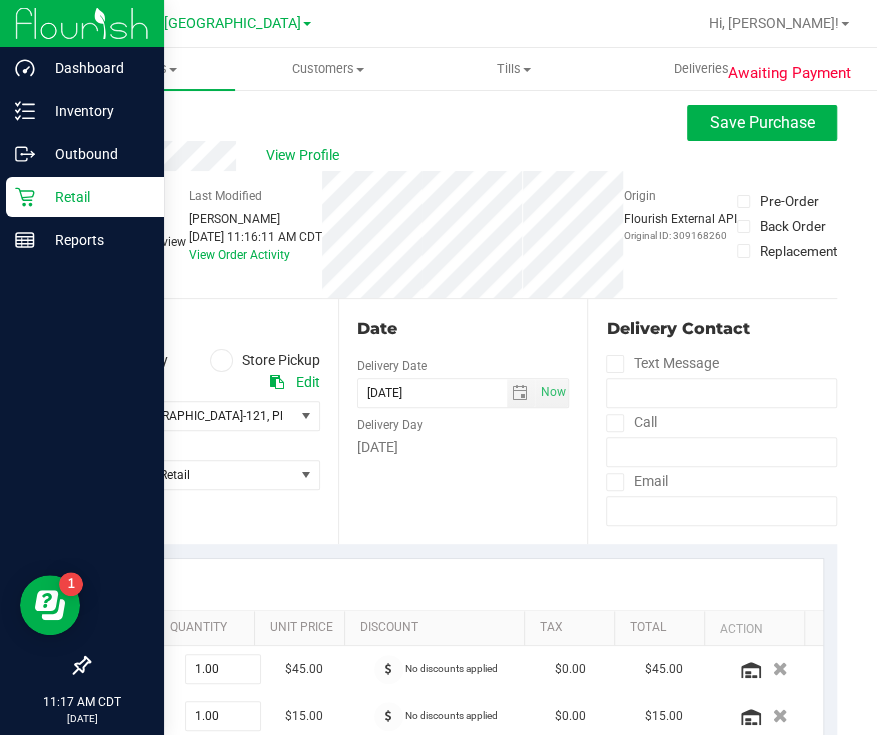 scroll, scrollTop: 0, scrollLeft: 0, axis: both 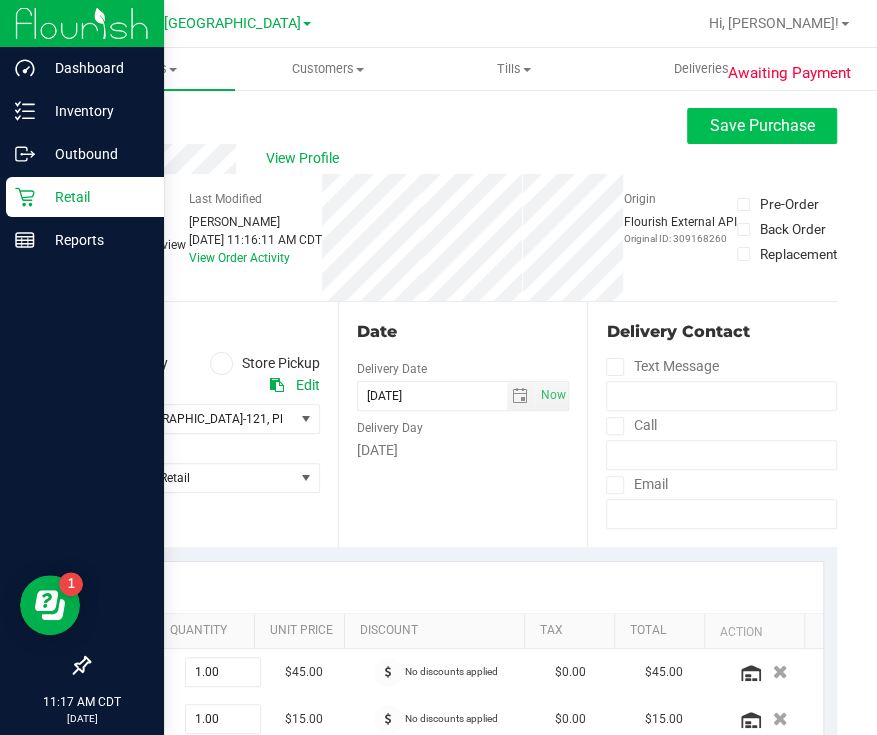 type on "Monday 07/14/2025 10:00-18:00 -- Message:  --  Phone:9725231386 --  Payment Method:CASH --  Menu Name:goodblend TX - Plano Pickup
ptx pu 7/14 rg" 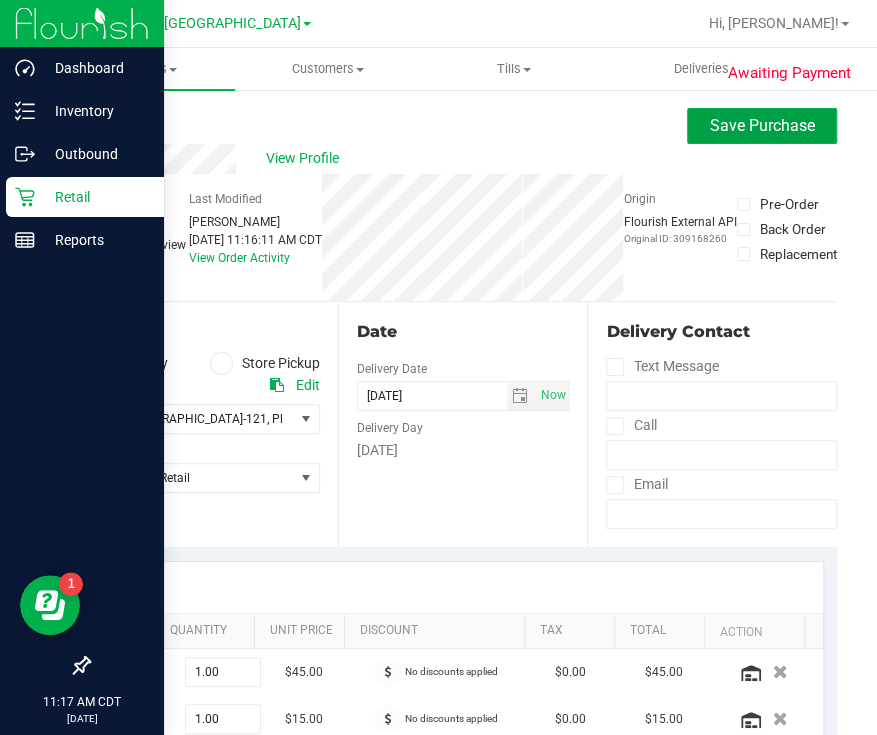 drag, startPoint x: 758, startPoint y: 125, endPoint x: 800, endPoint y: 91, distance: 54.037025 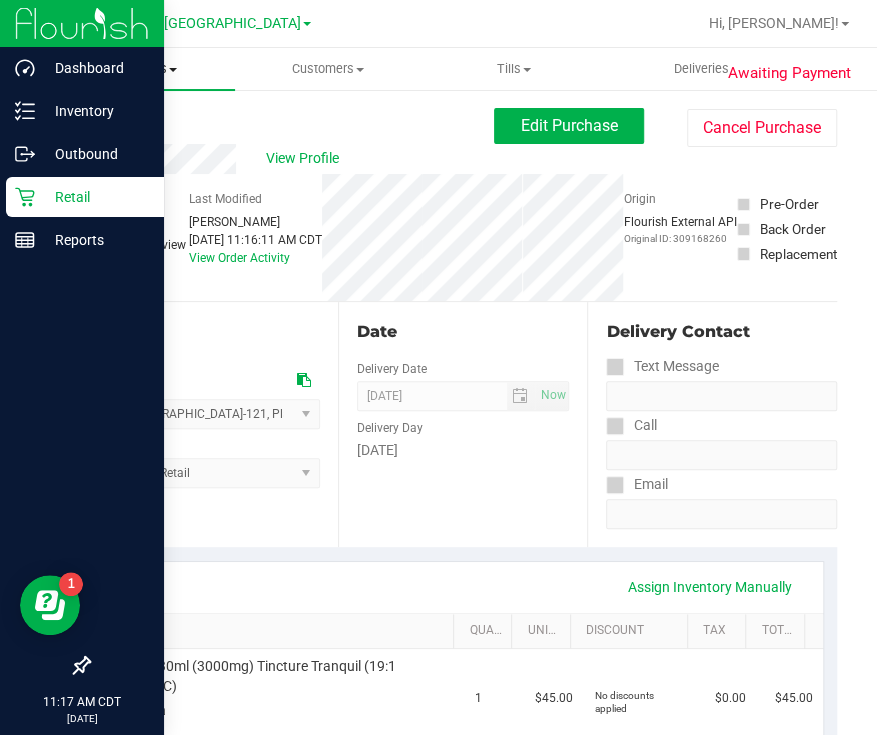 click on "Purchases" at bounding box center [141, 69] 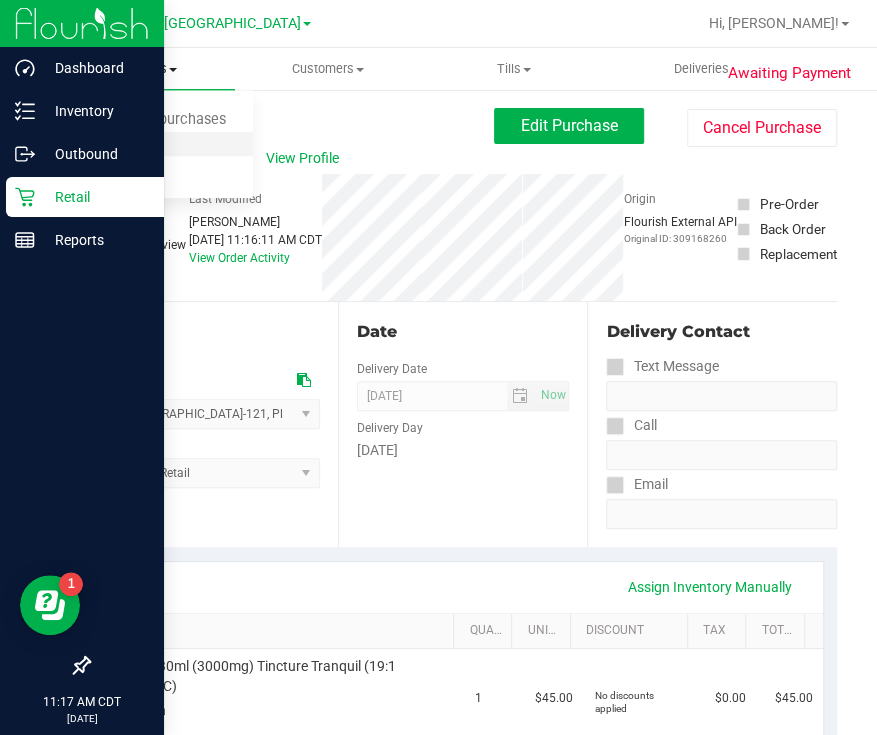 click on "Fulfillment" at bounding box center (150, 145) 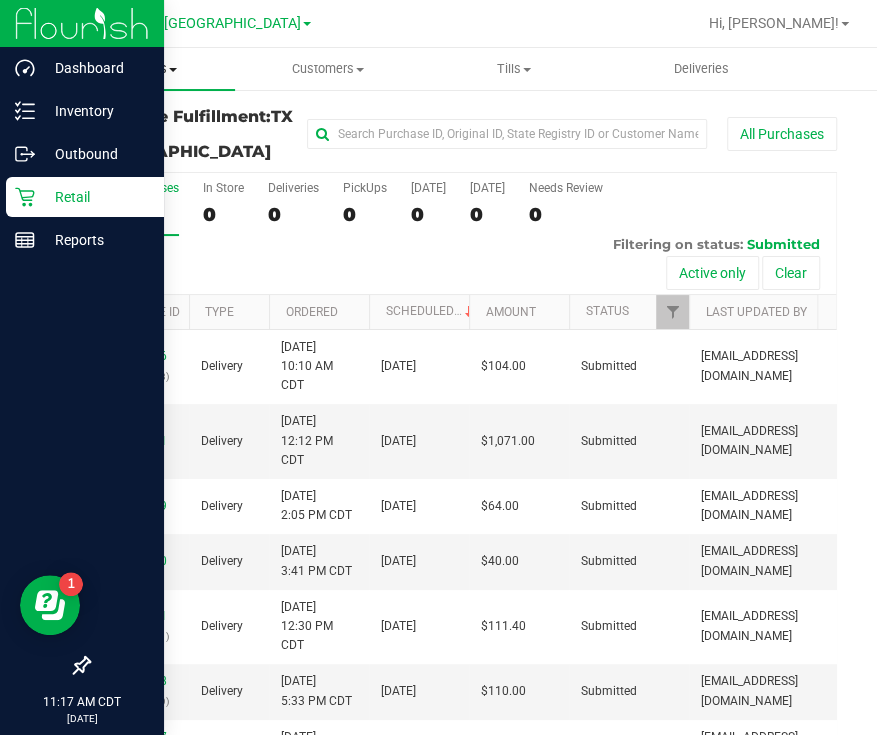 click on "Purchases" at bounding box center (141, 69) 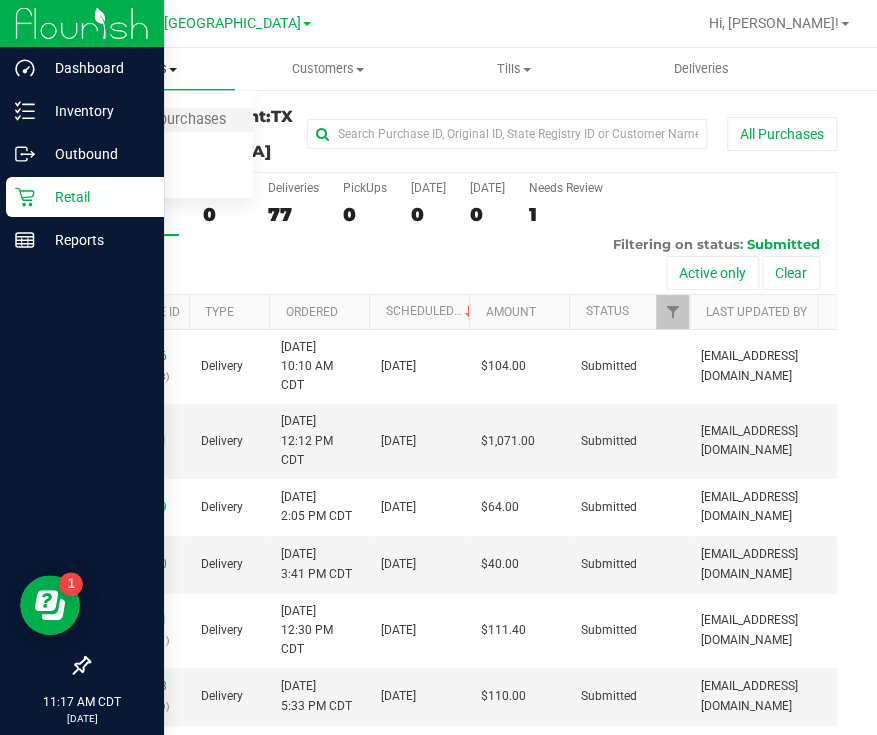 click on "Summary of purchases" at bounding box center (150, 121) 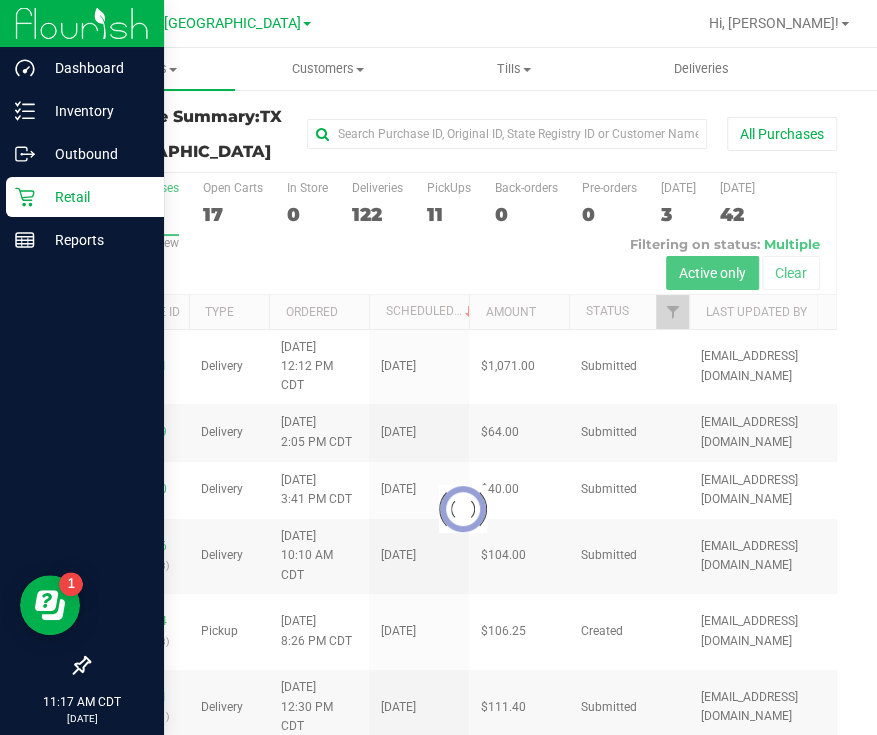 click at bounding box center [462, 509] 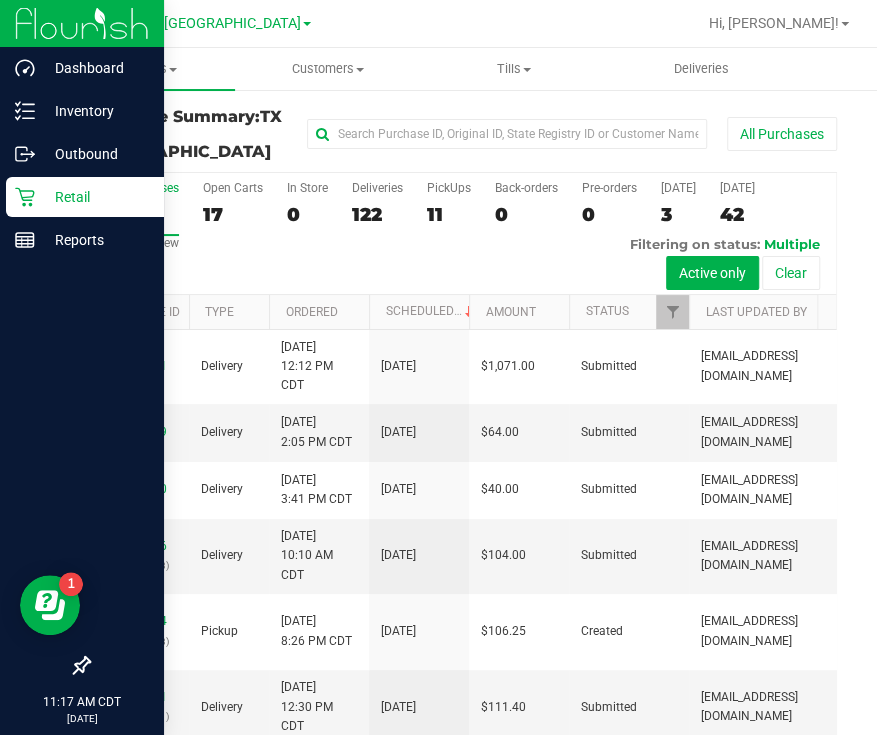 click on "11" at bounding box center (449, 214) 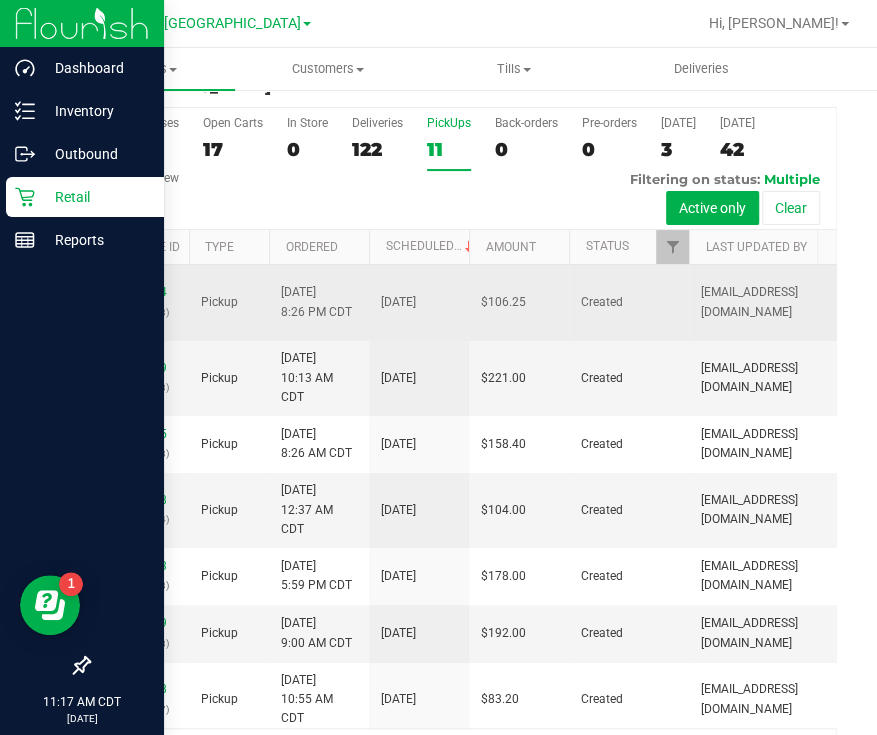 scroll, scrollTop: 113, scrollLeft: 0, axis: vertical 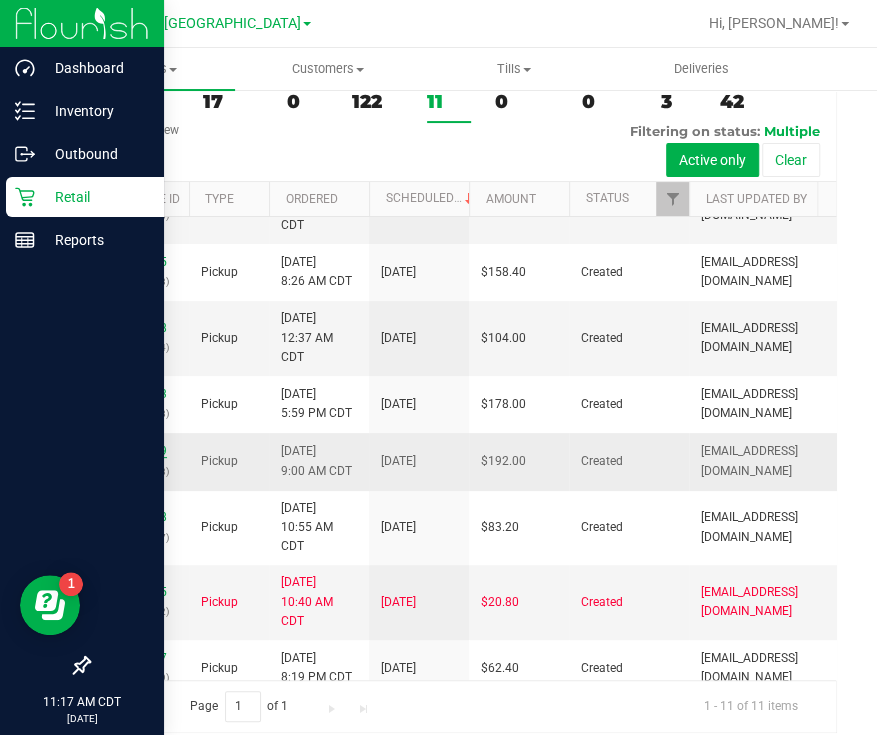 click on "11622939" at bounding box center (139, 451) 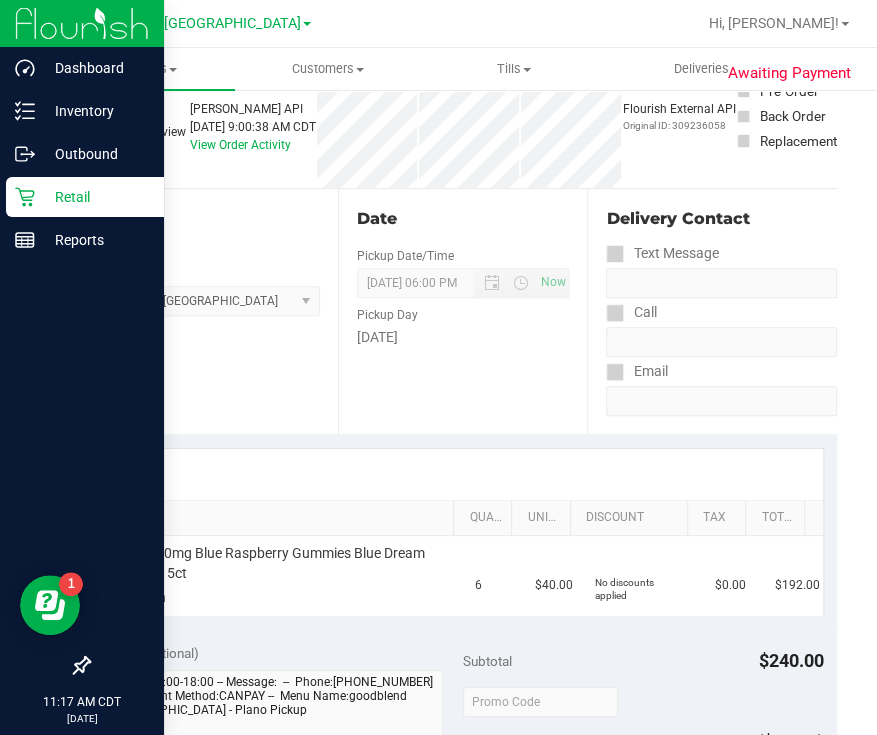 scroll, scrollTop: 0, scrollLeft: 0, axis: both 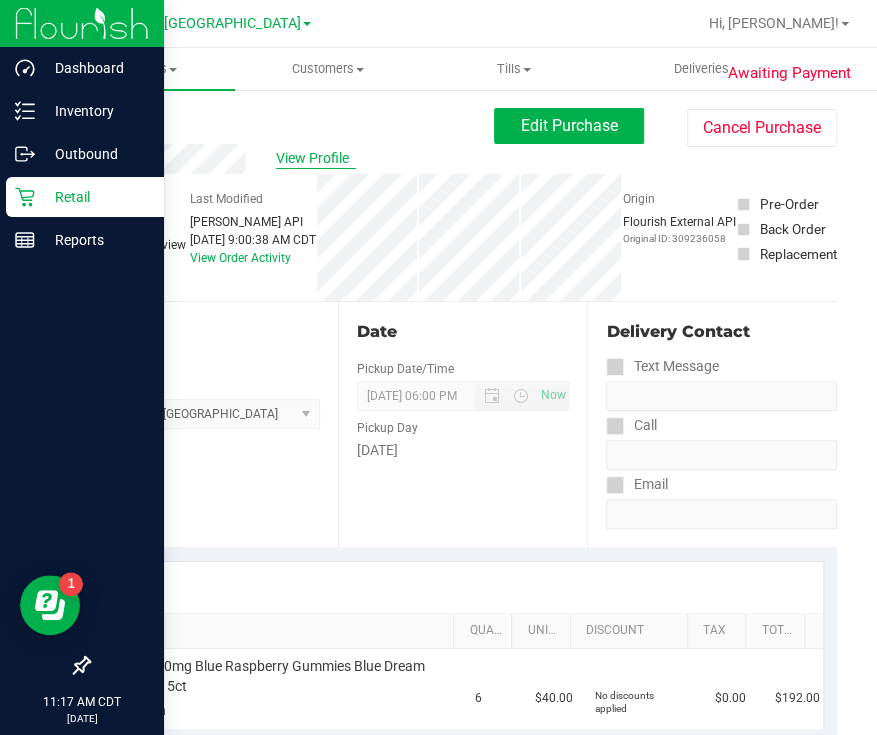 click on "View Profile" at bounding box center (316, 158) 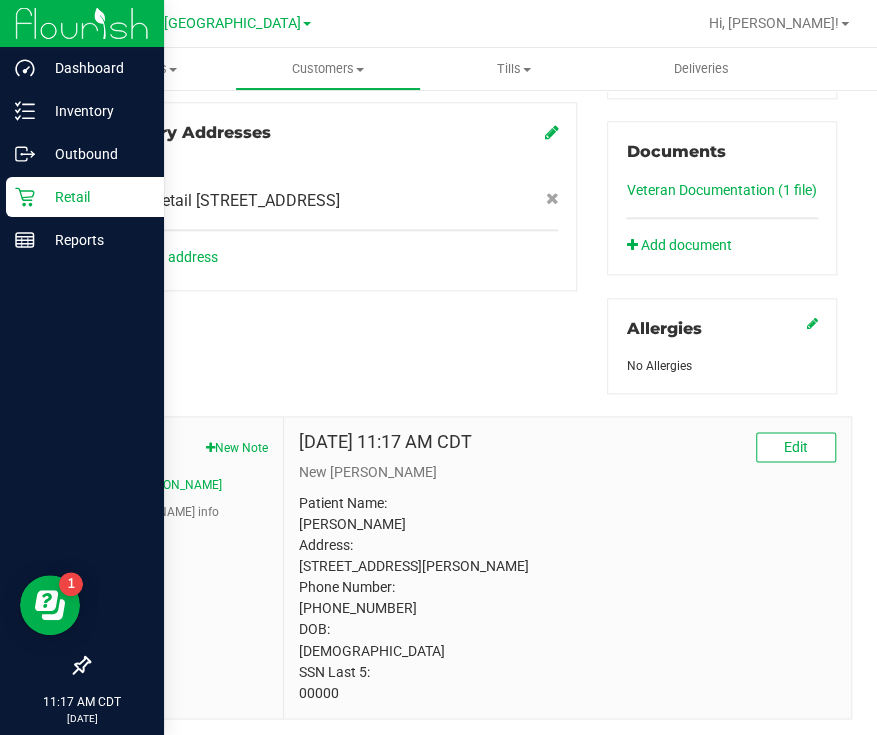scroll, scrollTop: 750, scrollLeft: 0, axis: vertical 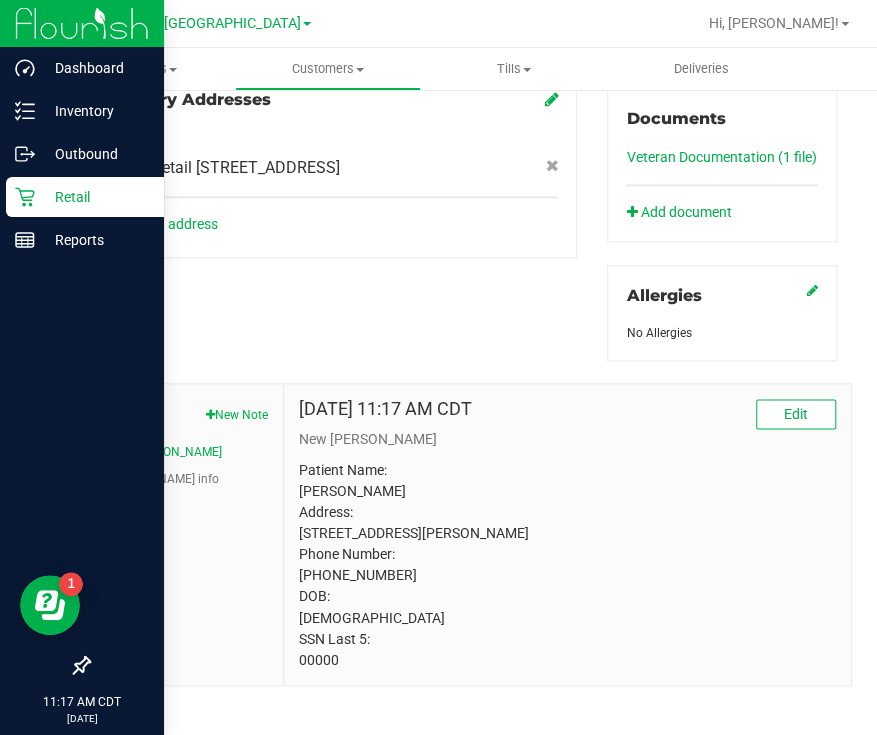 click on "Patient Name:
Hugh Alan Mastroni
Address:
113 Alma Ln
Whitewright, TX, 75491
Phone Number:
(940) 782-5556
DOB:
11/21/1959
SSN Last 5:
00000" at bounding box center (567, 565) 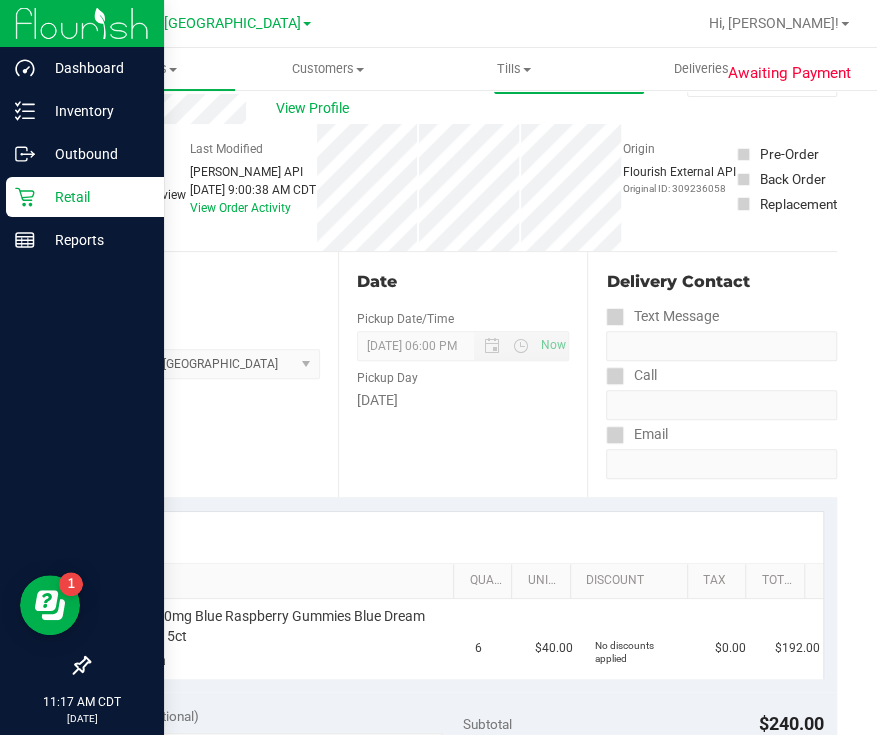 scroll, scrollTop: 0, scrollLeft: 0, axis: both 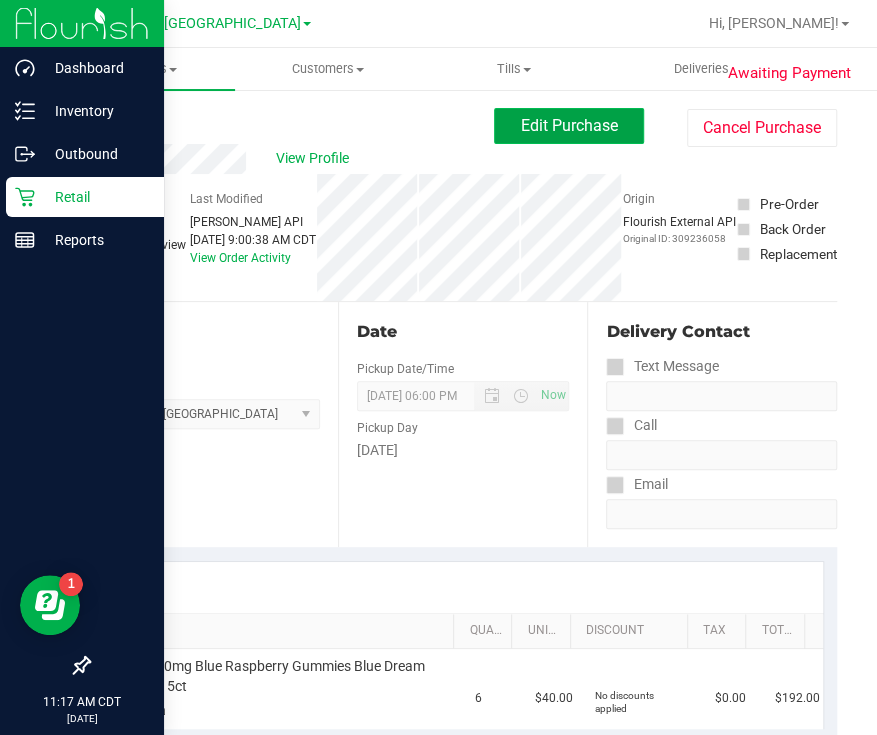 click on "Edit Purchase" at bounding box center [569, 125] 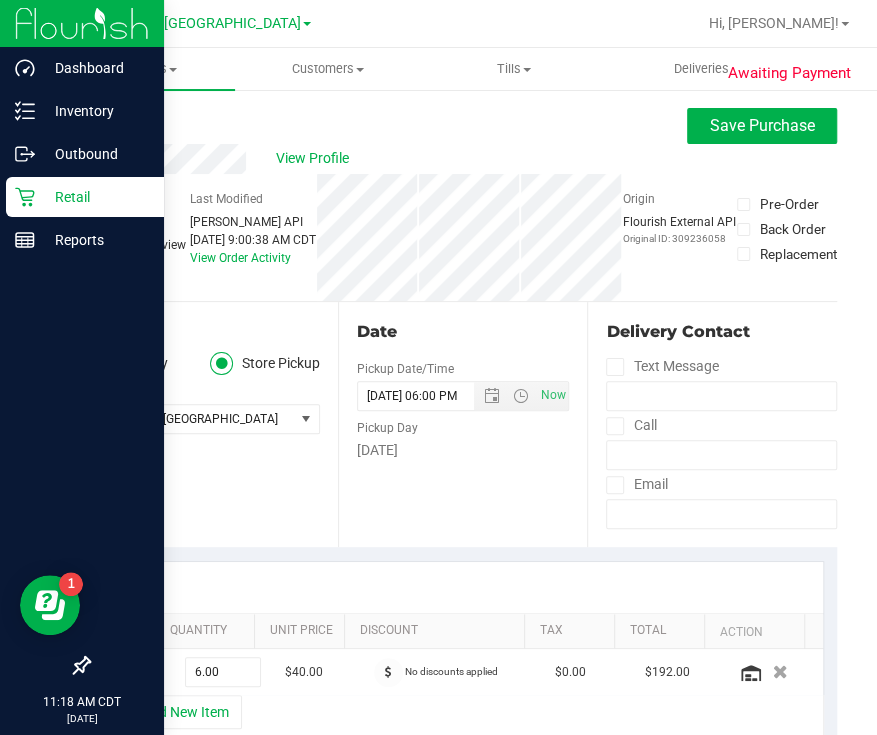 click on "Delivery" at bounding box center (128, 363) 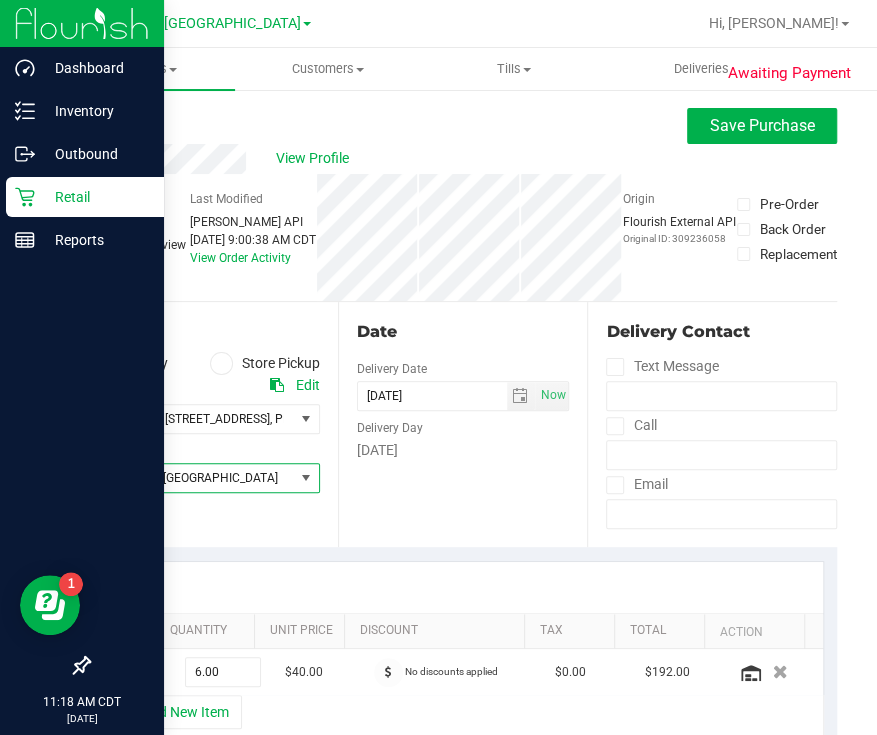 click on "TX Austin [GEOGRAPHIC_DATA]" at bounding box center [191, 478] 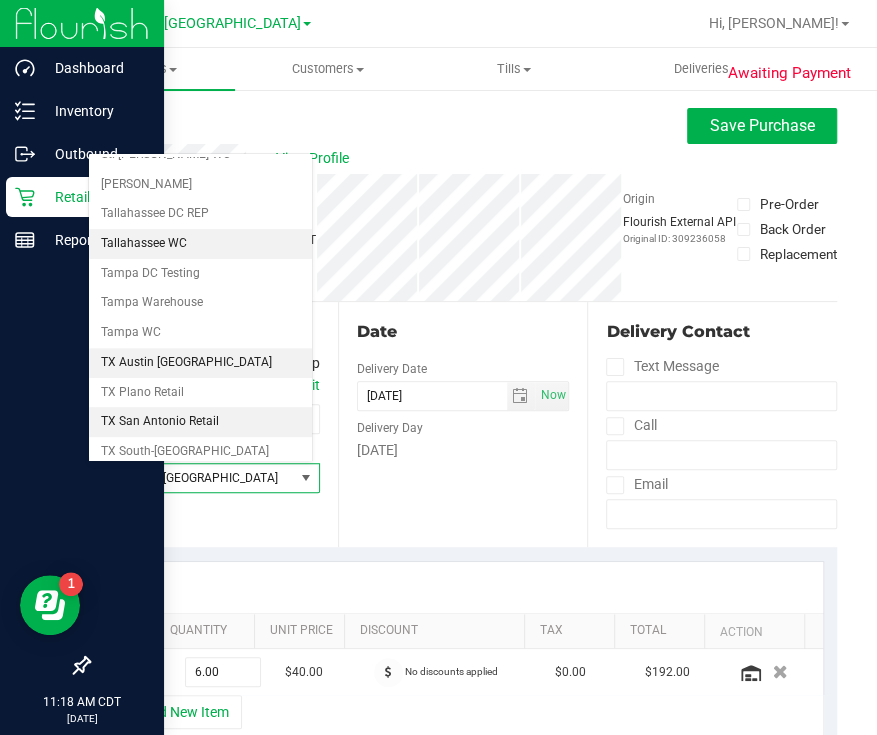 scroll, scrollTop: 1432, scrollLeft: 0, axis: vertical 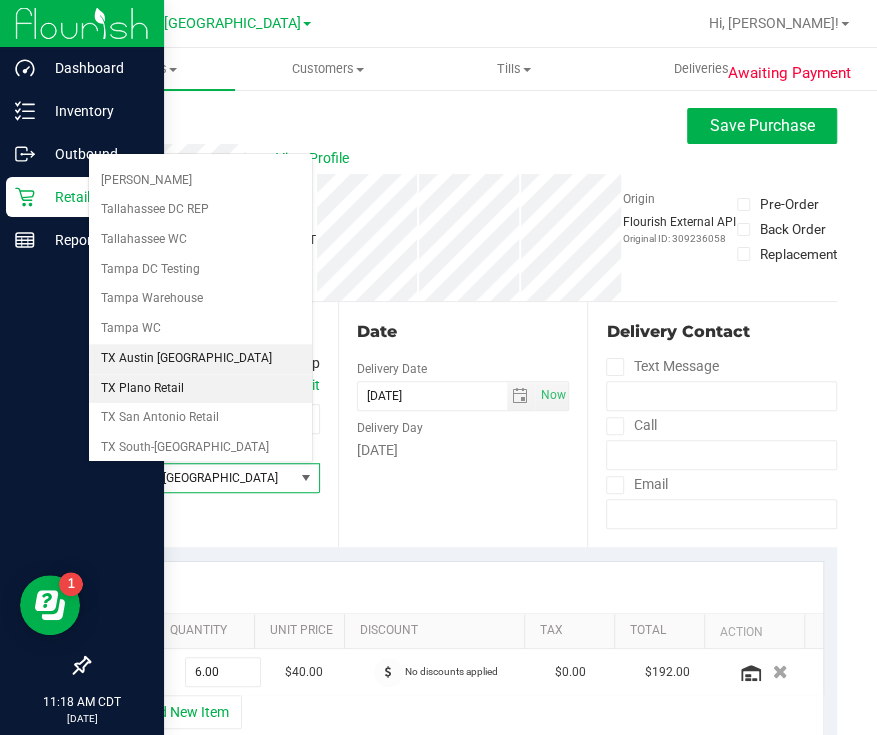 click on "TX Plano Retail" at bounding box center [200, 389] 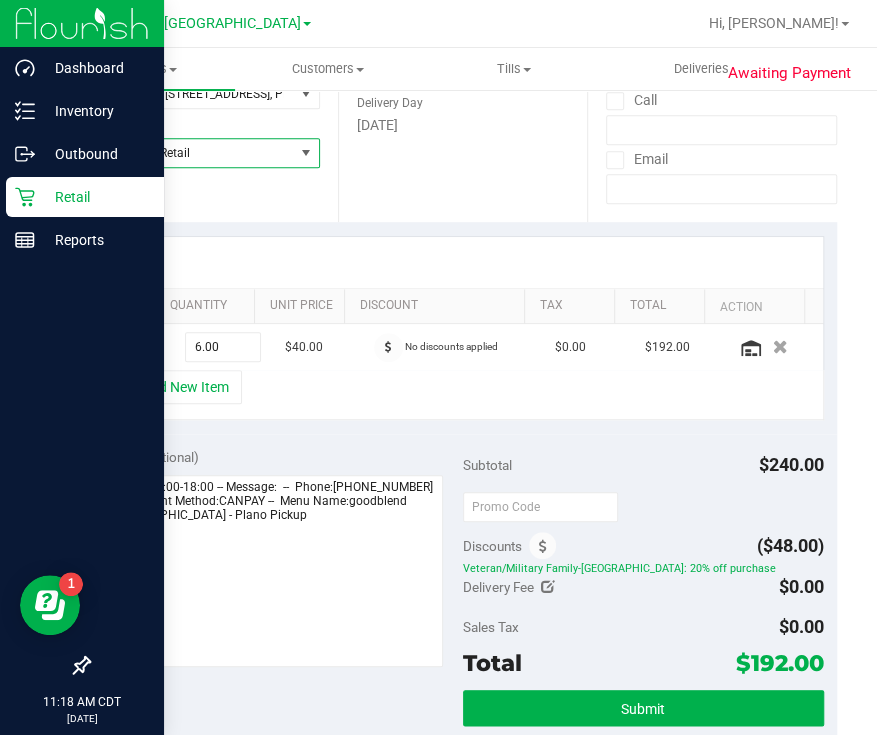 scroll, scrollTop: 499, scrollLeft: 0, axis: vertical 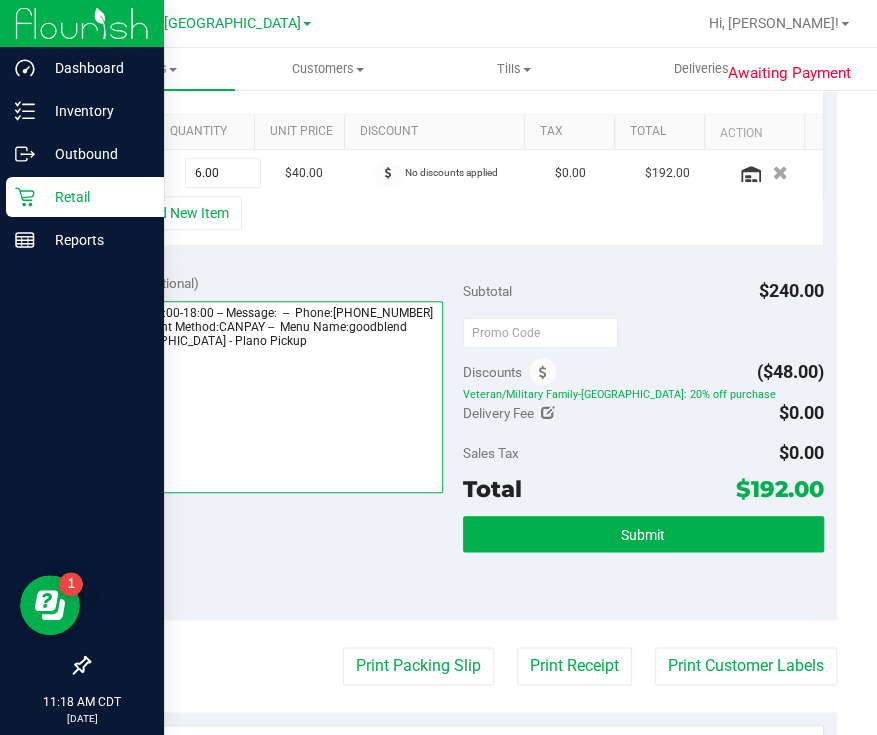 click at bounding box center [272, 397] 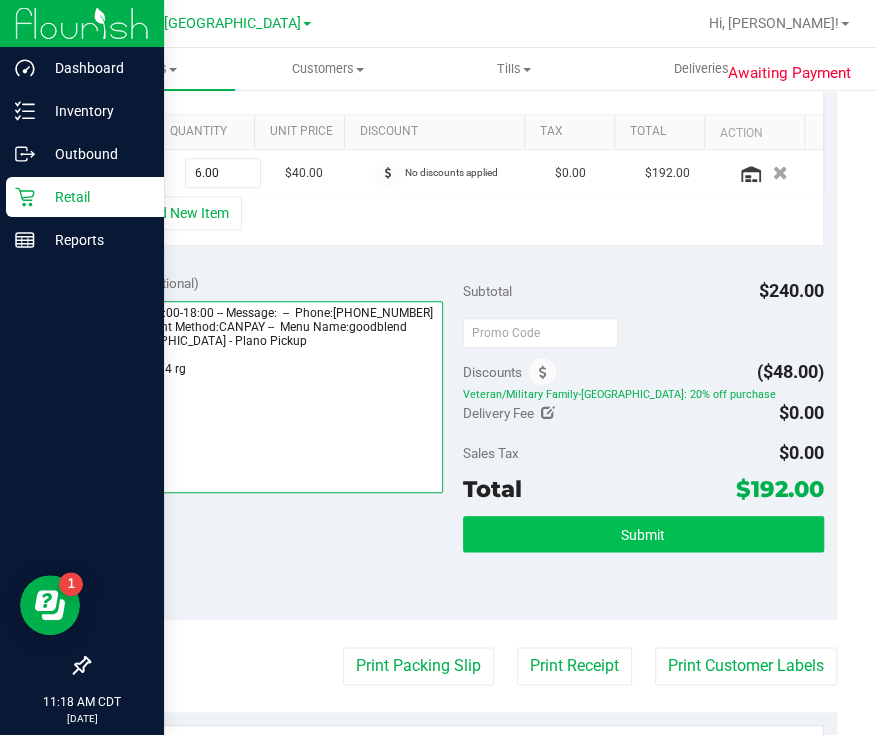 type on "Monday 07/14/2025 10:00-18:00 -- Message:  --  Phone:9407825556 --  Payment Method:CANPAY --  Menu Name:goodblend TX - Plano Pickup
ptx pu 7.14 rg" 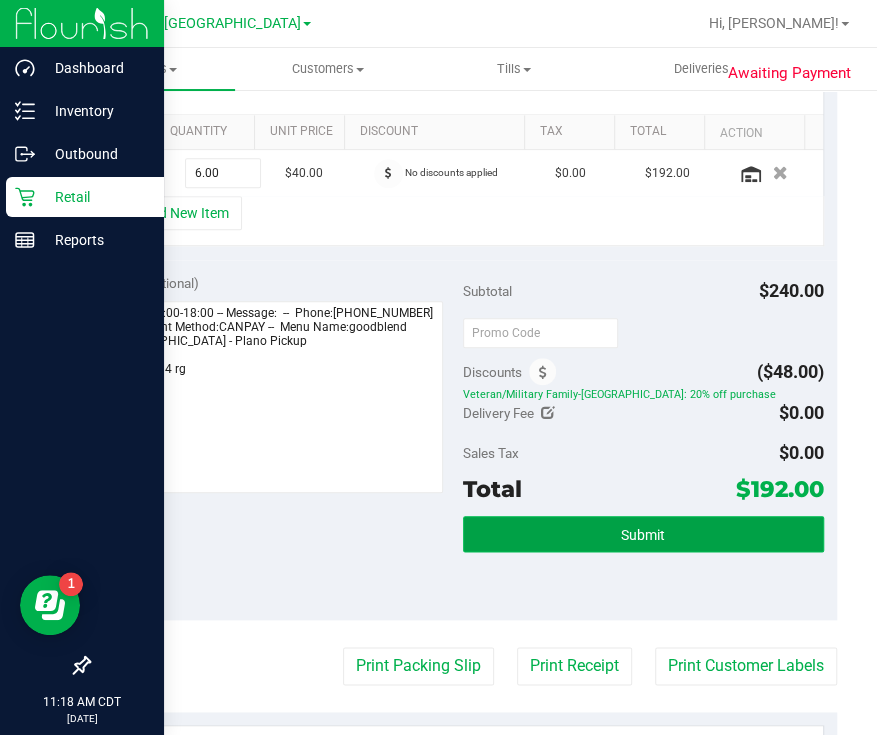 click on "Submit" at bounding box center [643, 535] 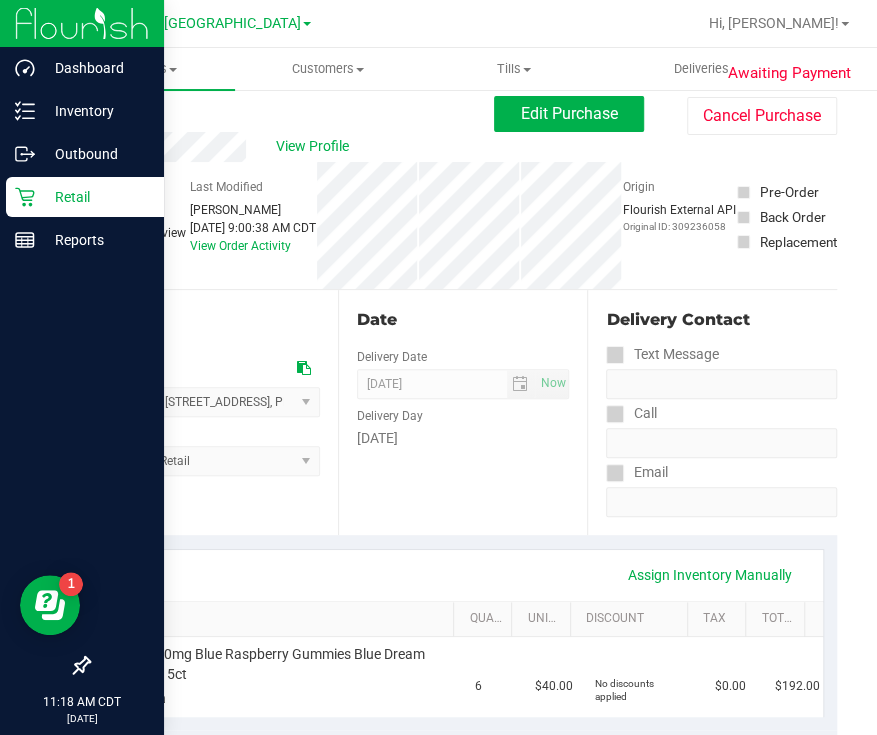 scroll, scrollTop: 0, scrollLeft: 0, axis: both 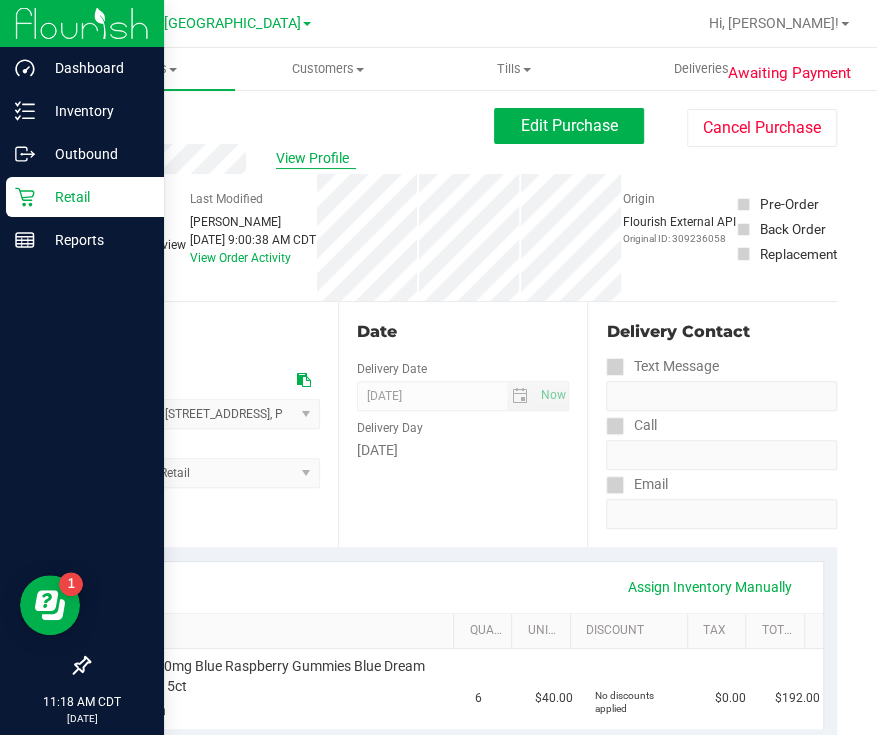 click on "View Profile" at bounding box center [316, 158] 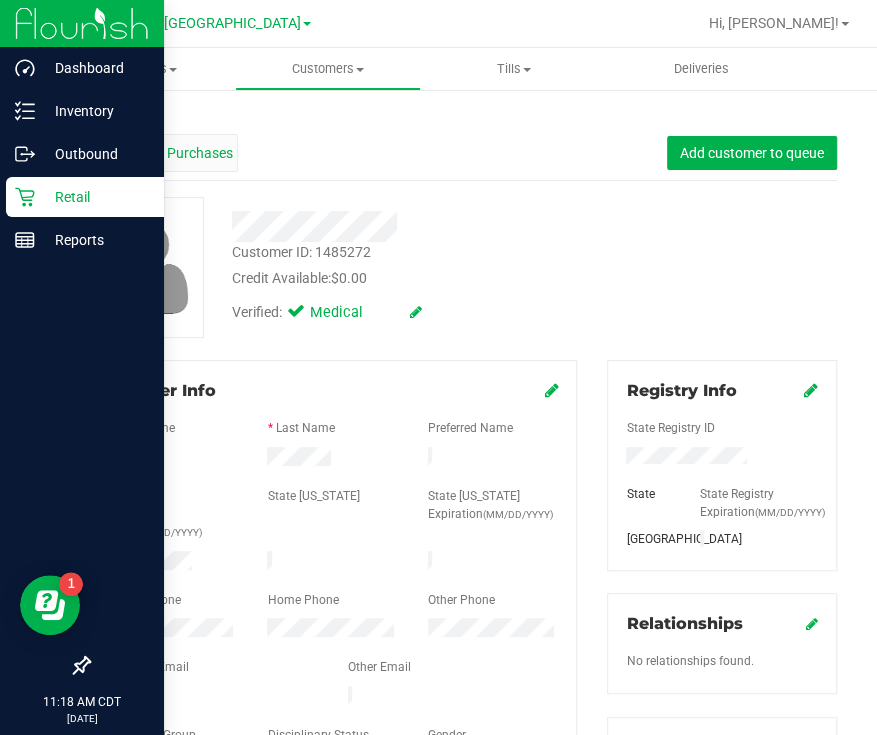 click on "Profile
Purchases
Add customer to queue" at bounding box center [462, 153] 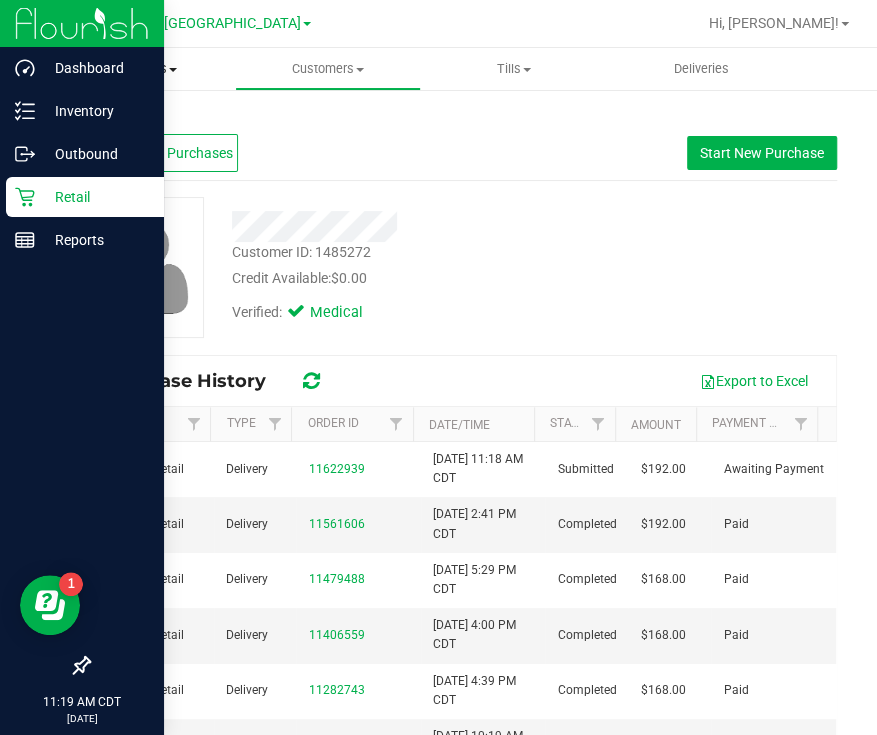 click on "Purchases" at bounding box center (141, 69) 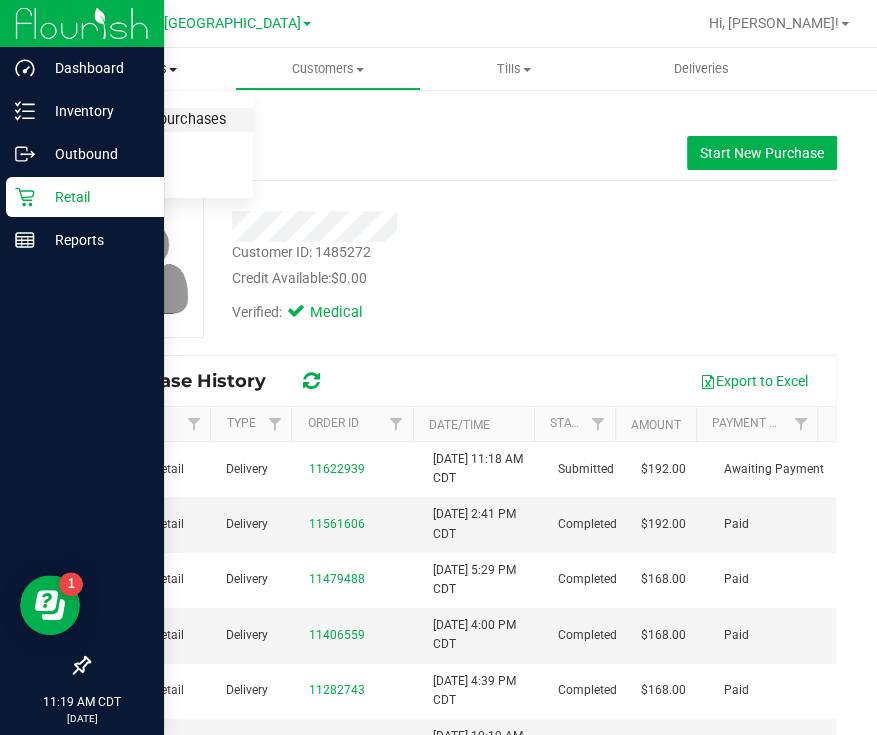 click on "Summary of purchases" at bounding box center (150, 120) 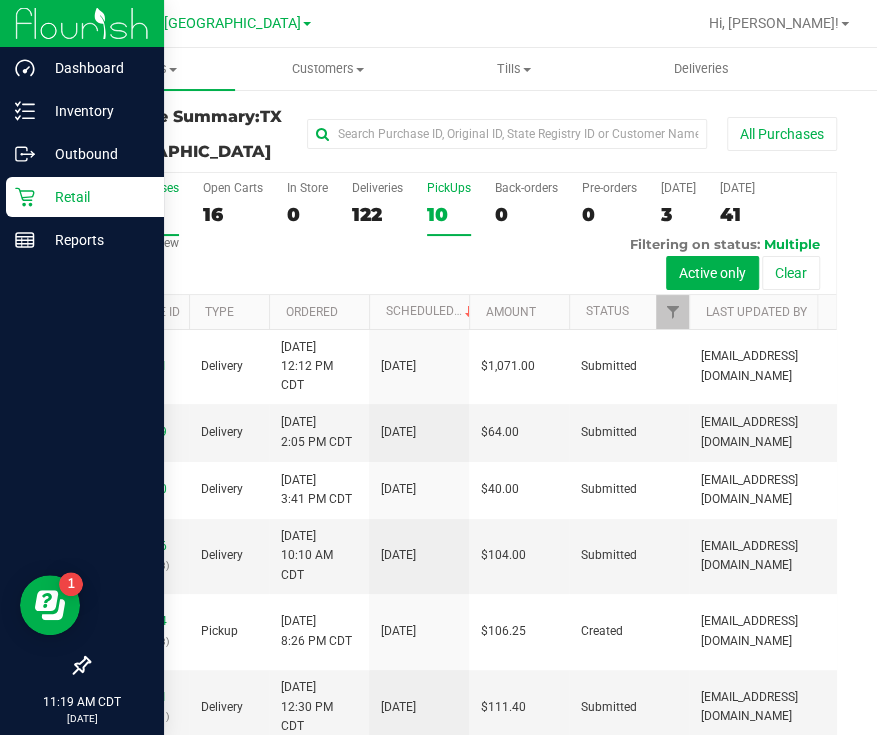click on "10" at bounding box center (449, 214) 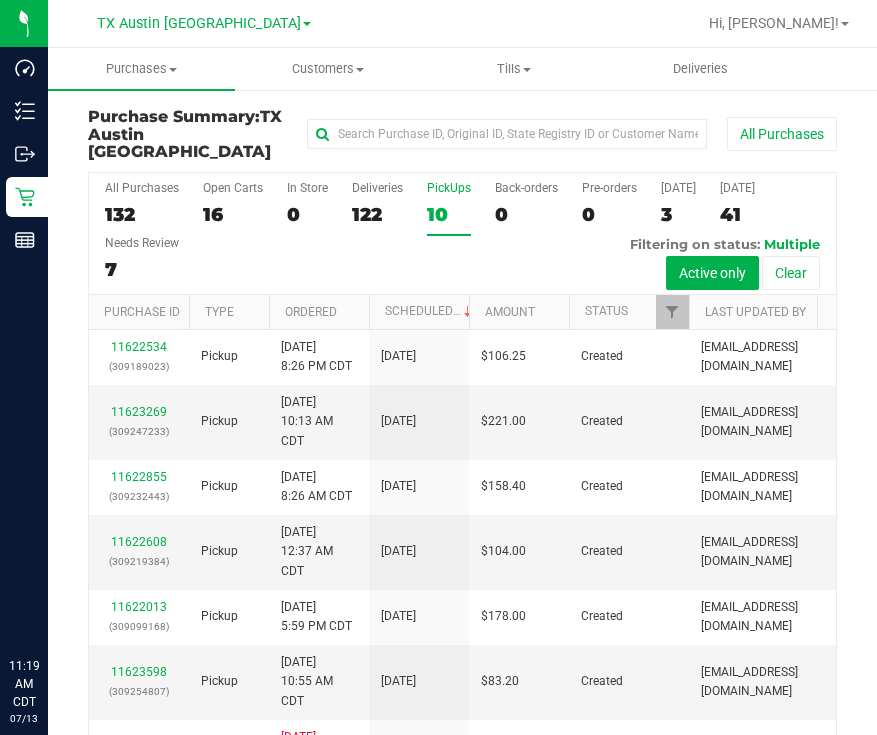 scroll, scrollTop: 0, scrollLeft: 0, axis: both 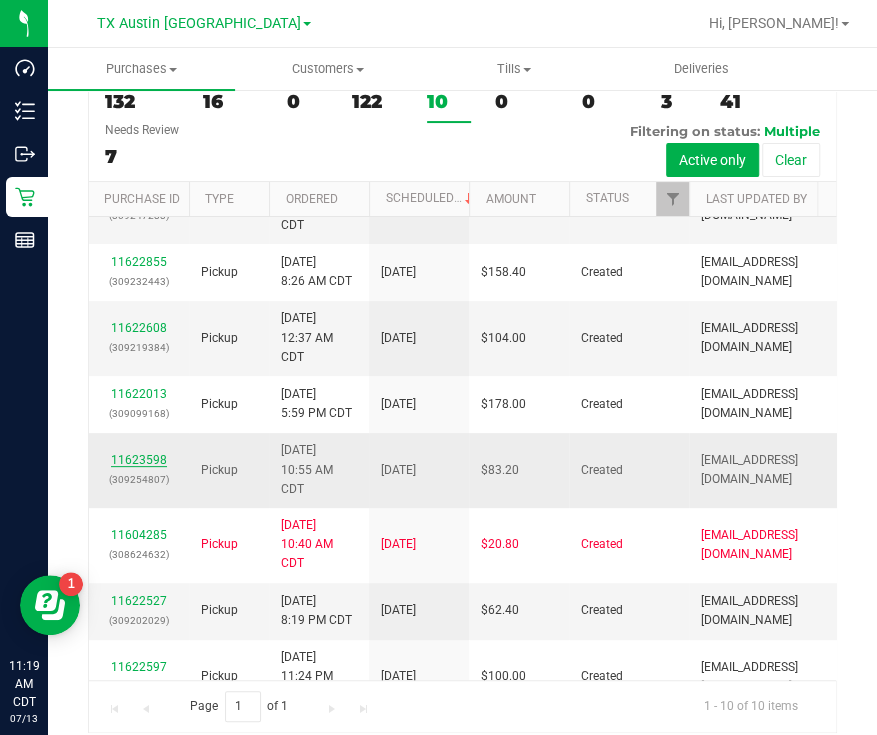click on "11623598" at bounding box center [139, 460] 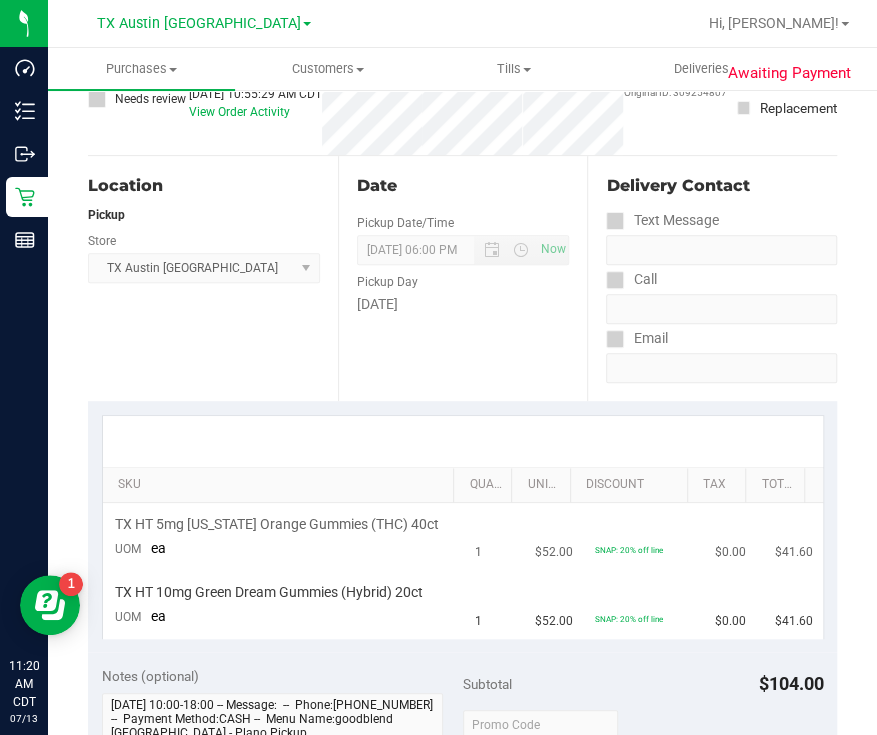 scroll, scrollTop: 0, scrollLeft: 0, axis: both 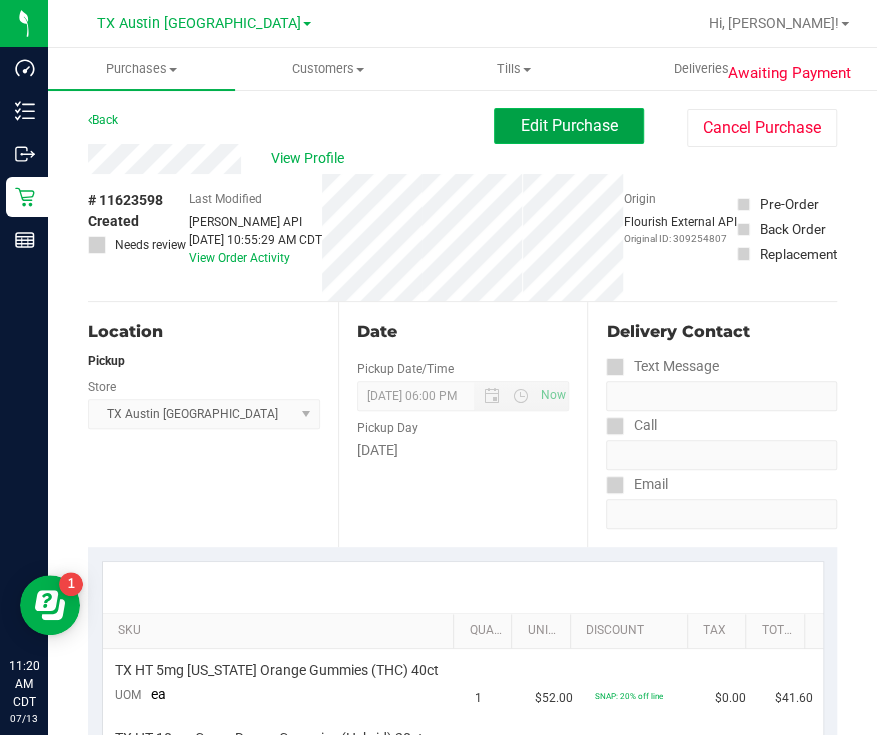 click on "Edit Purchase" at bounding box center [569, 126] 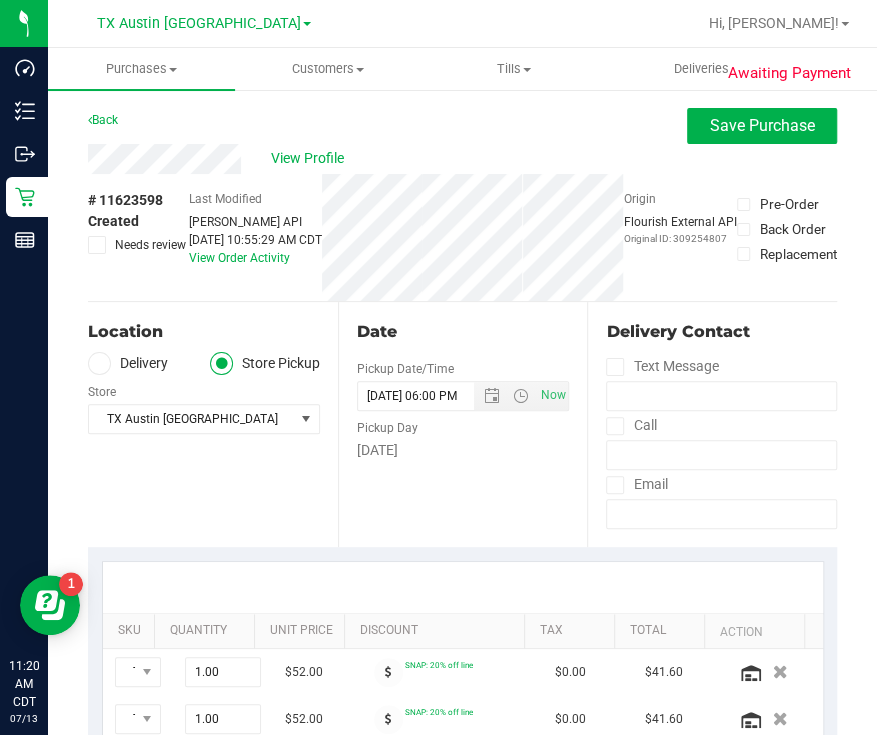 click on "Delivery" at bounding box center (128, 363) 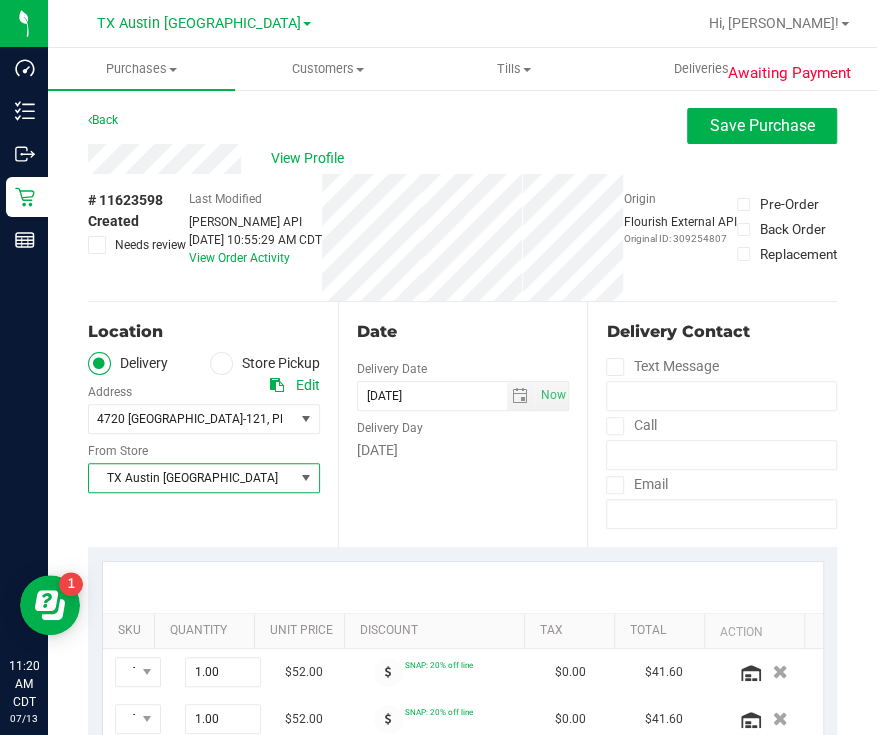 click on "TX Austin [GEOGRAPHIC_DATA]" at bounding box center [191, 478] 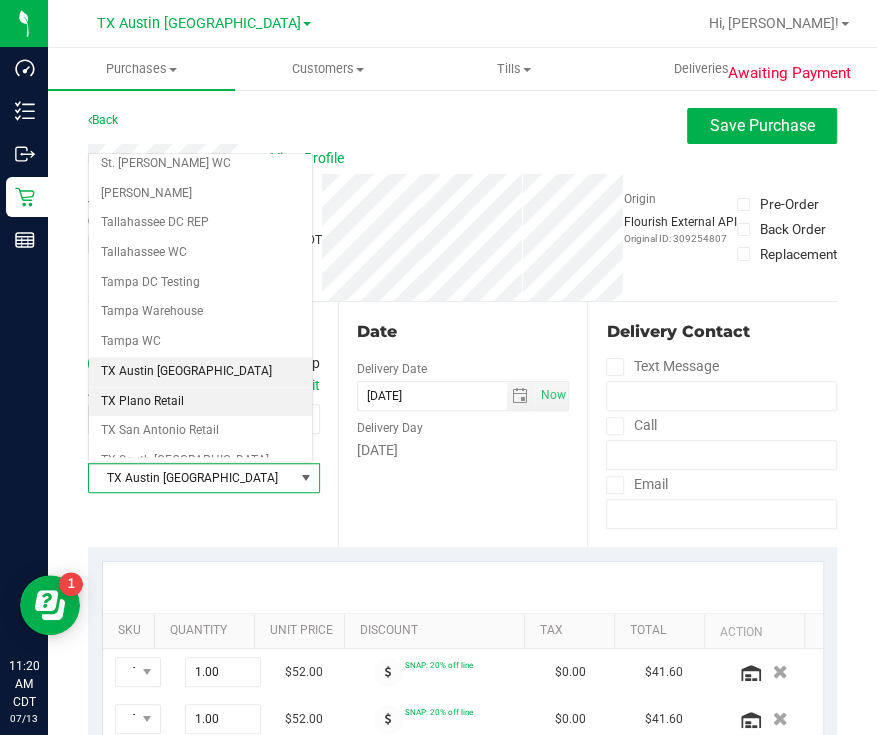scroll, scrollTop: 1432, scrollLeft: 0, axis: vertical 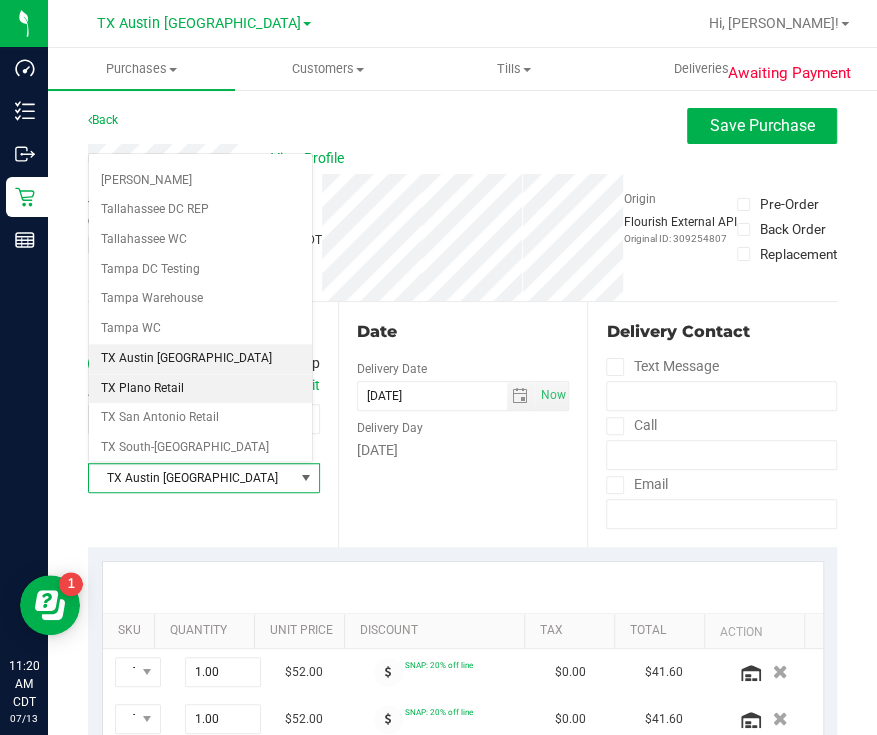 click on "TX Plano Retail" at bounding box center (200, 389) 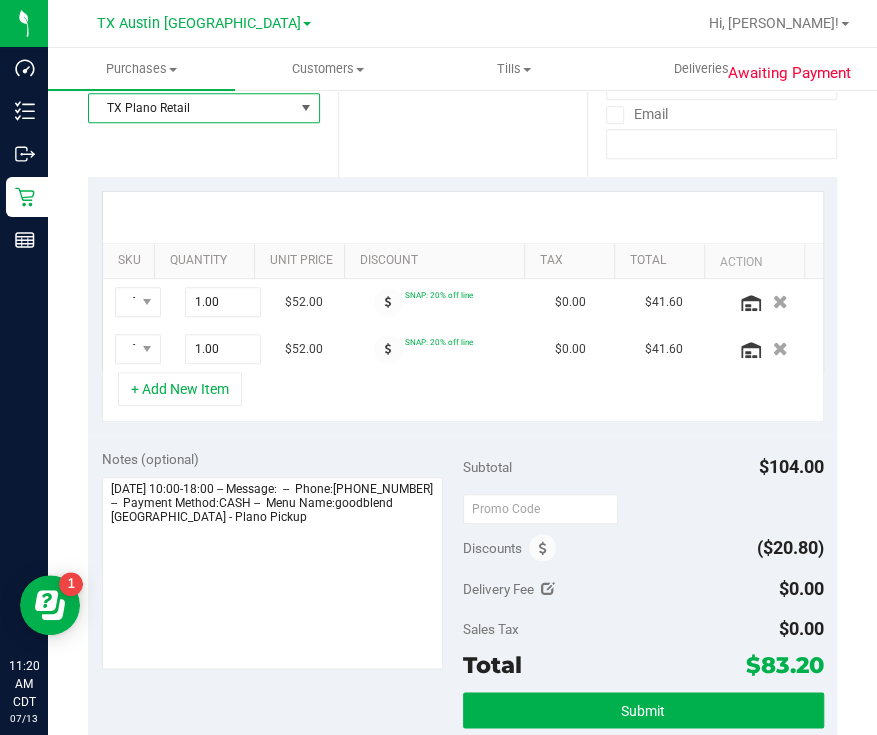 scroll, scrollTop: 375, scrollLeft: 0, axis: vertical 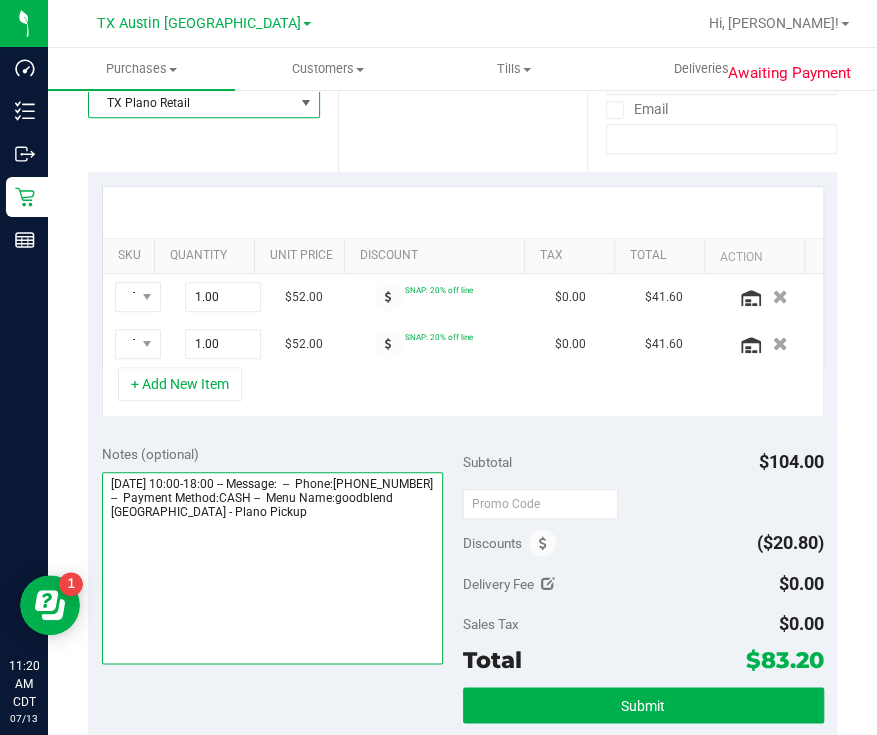 click at bounding box center [272, 568] 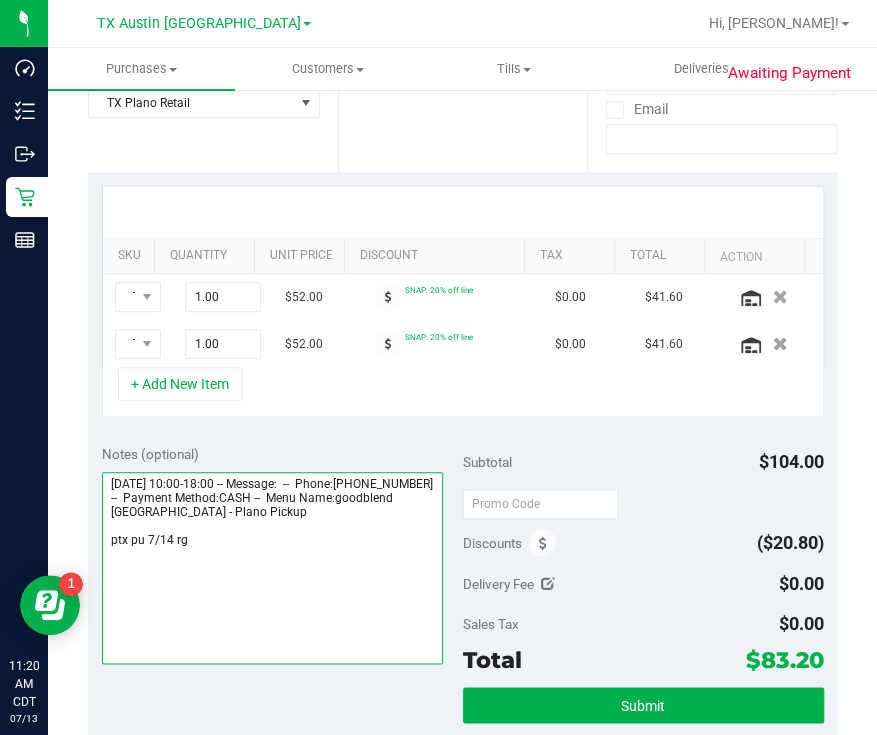 type on "[DATE] 10:00-18:00 -- Message:  --  Phone:[PHONE_NUMBER] --  Payment Method:CASH --  Menu Name:goodblend [GEOGRAPHIC_DATA] - Plano Pickup
ptx pu 7/14 rg" 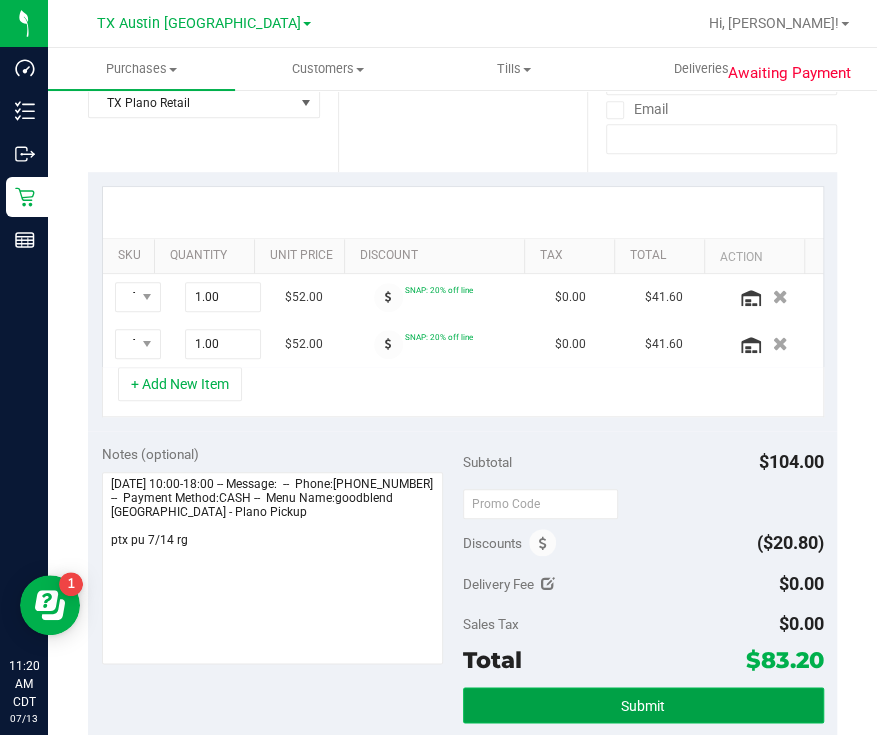 click on "Submit" at bounding box center [643, 705] 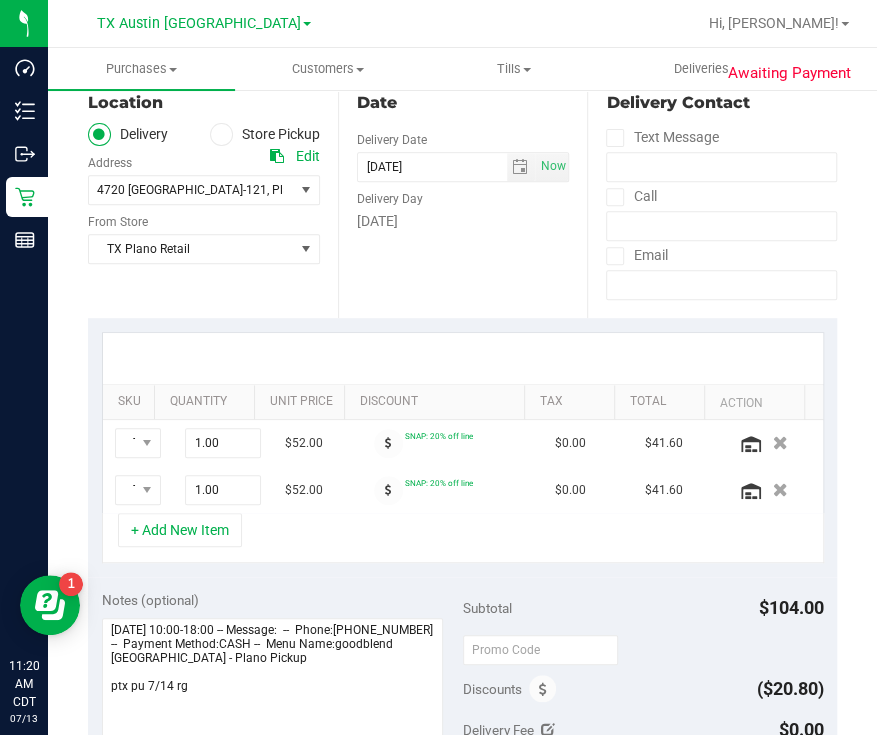 scroll, scrollTop: 0, scrollLeft: 0, axis: both 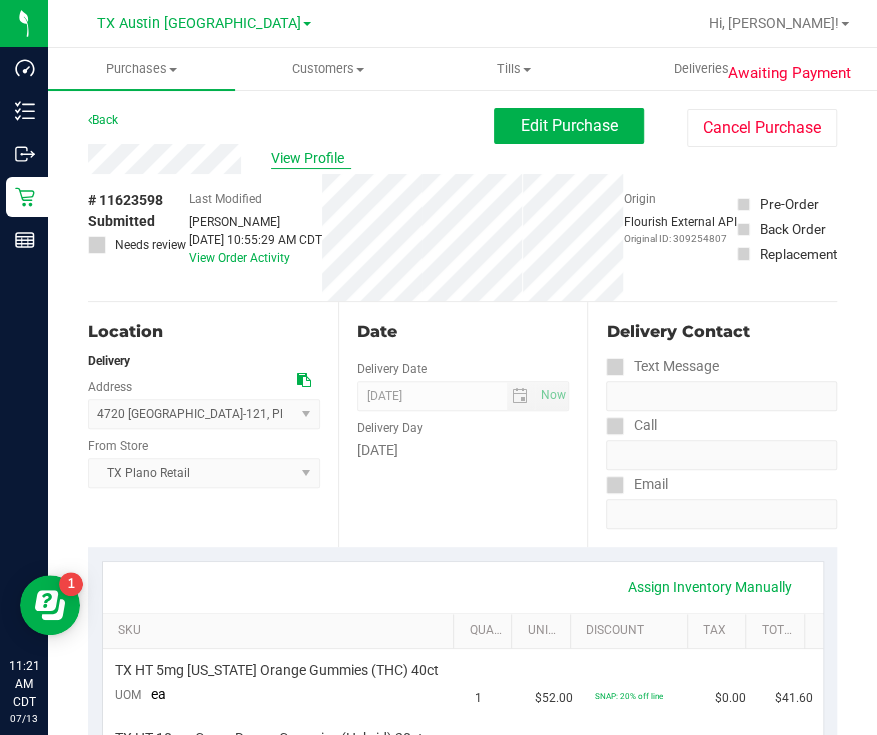 click on "View Profile" at bounding box center [311, 158] 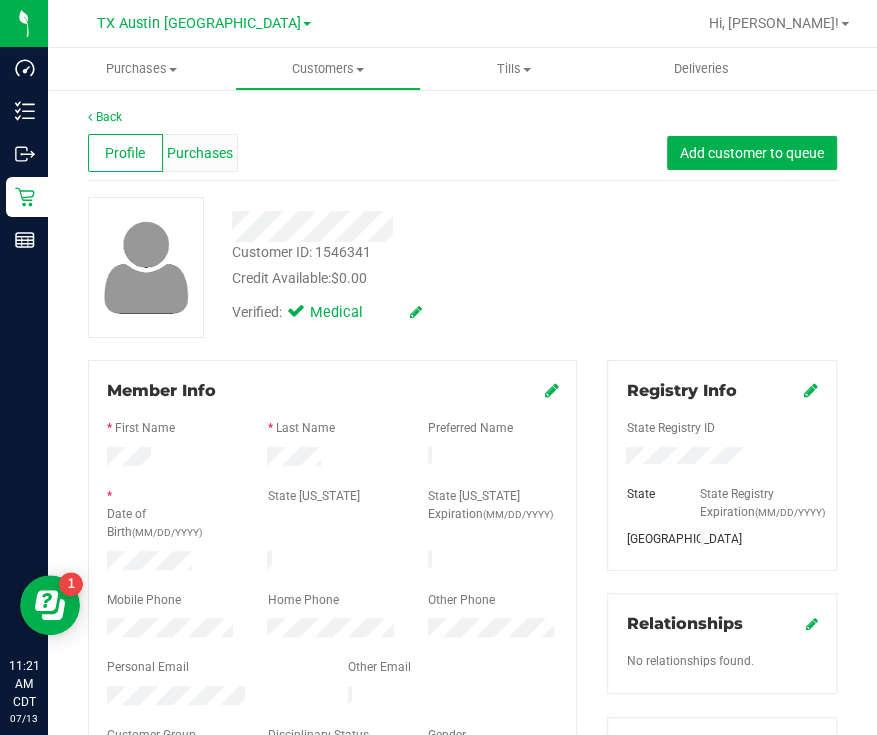 click on "Purchases" at bounding box center [200, 153] 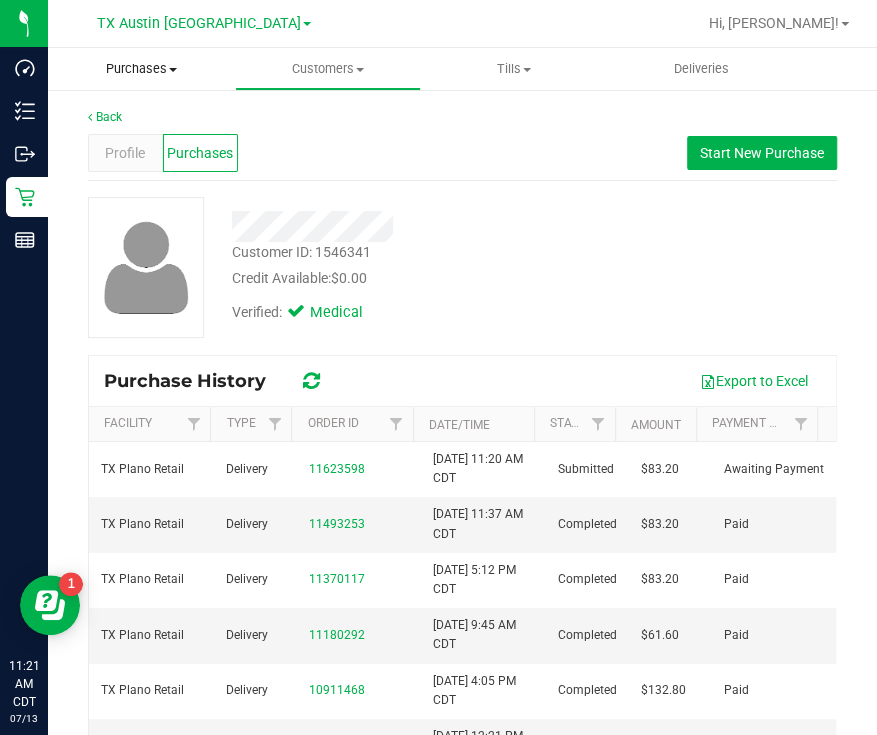 click on "Purchases
Summary of purchases
Fulfillment
All purchases" at bounding box center [141, 69] 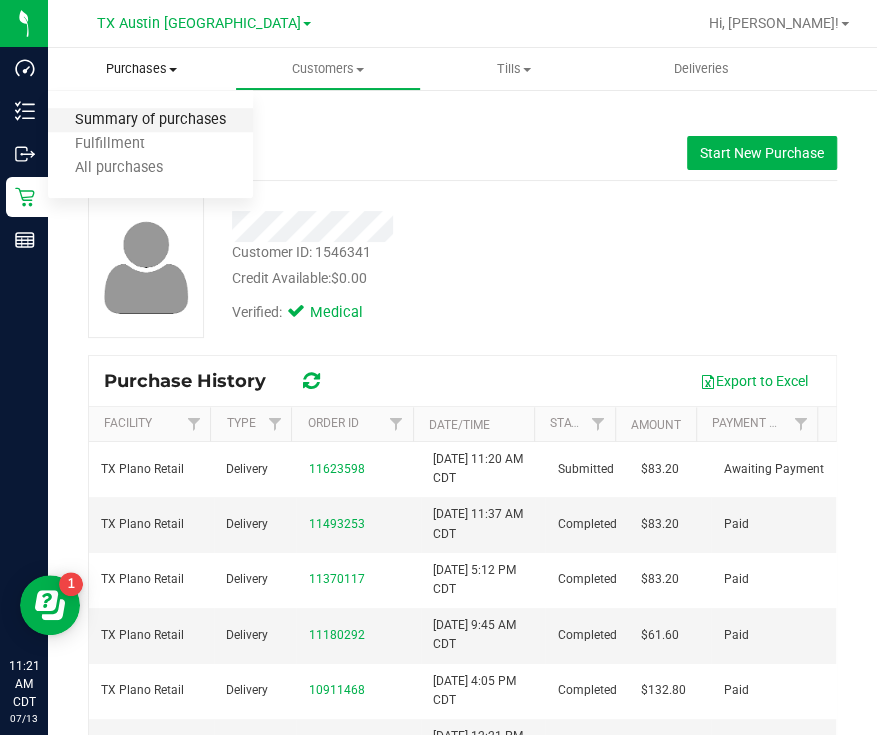 click on "Summary of purchases" at bounding box center (150, 121) 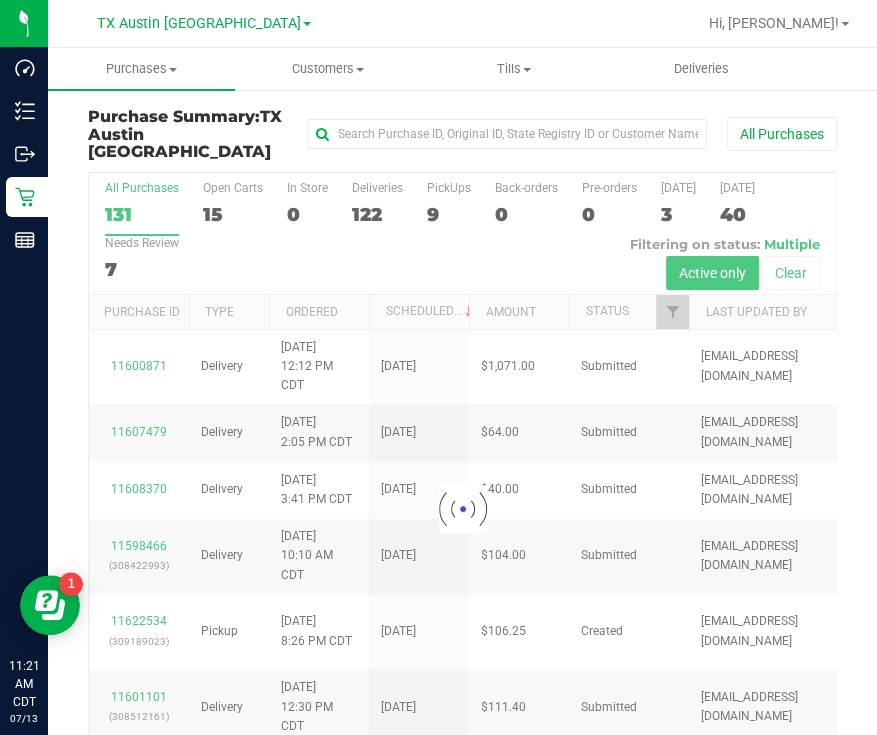 click at bounding box center (462, 509) 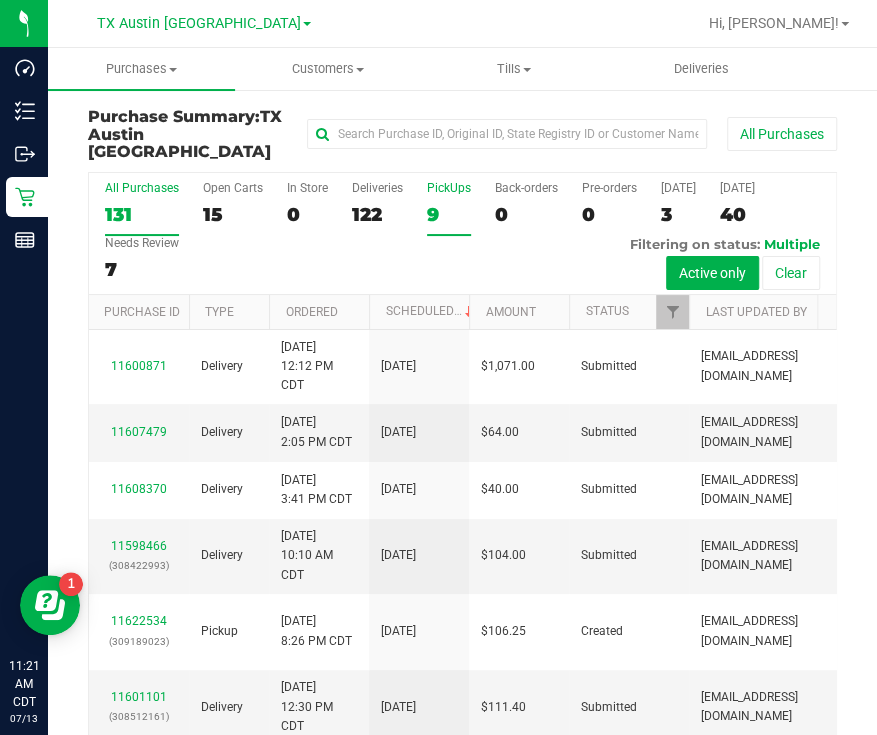 click on "9" at bounding box center [449, 214] 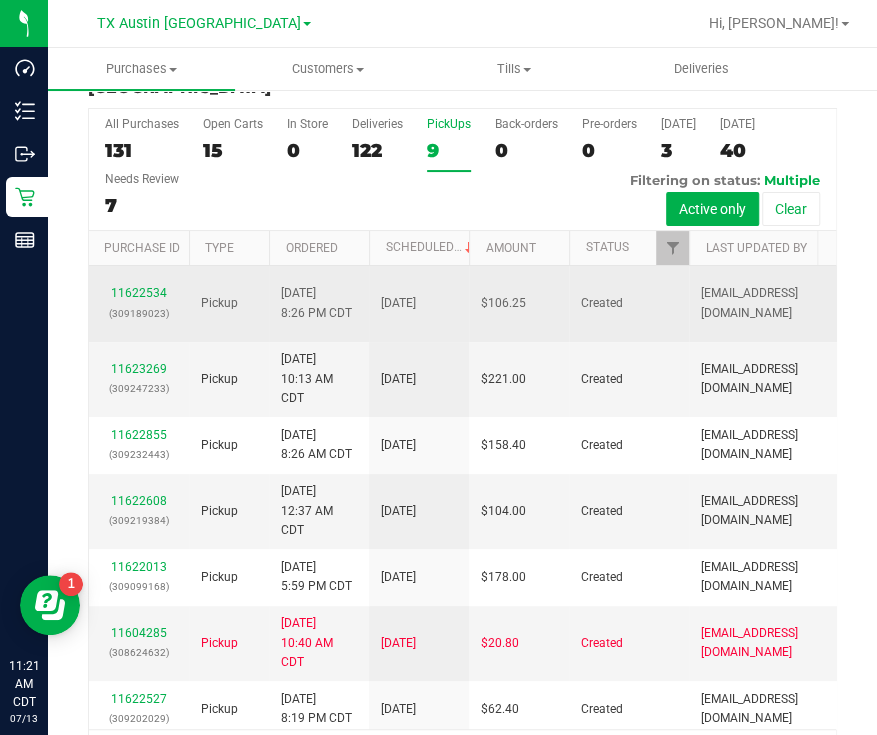 scroll, scrollTop: 113, scrollLeft: 0, axis: vertical 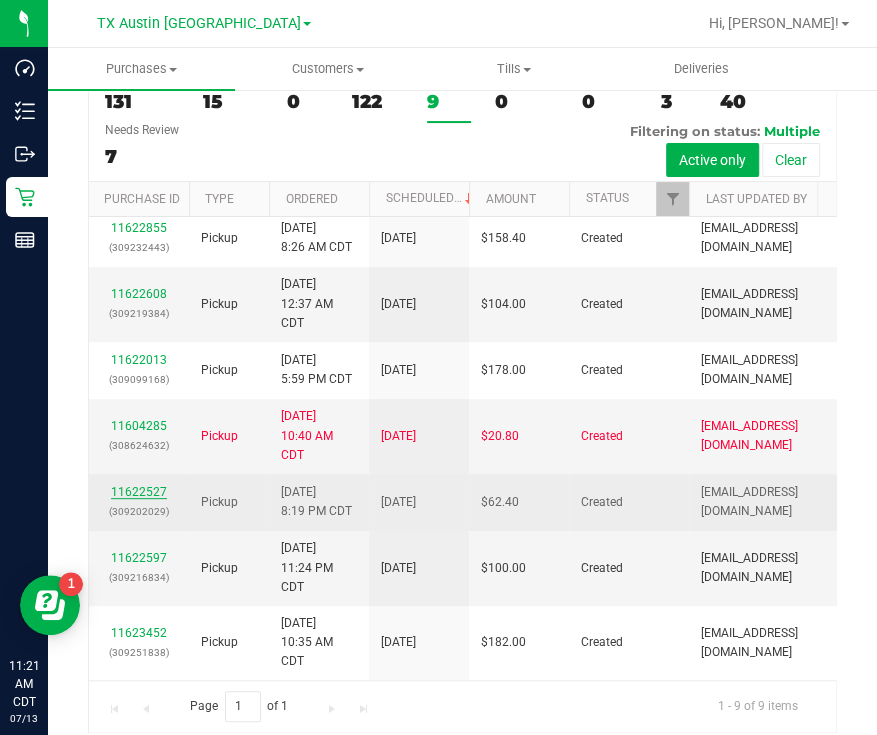 click on "11622527" at bounding box center (139, 492) 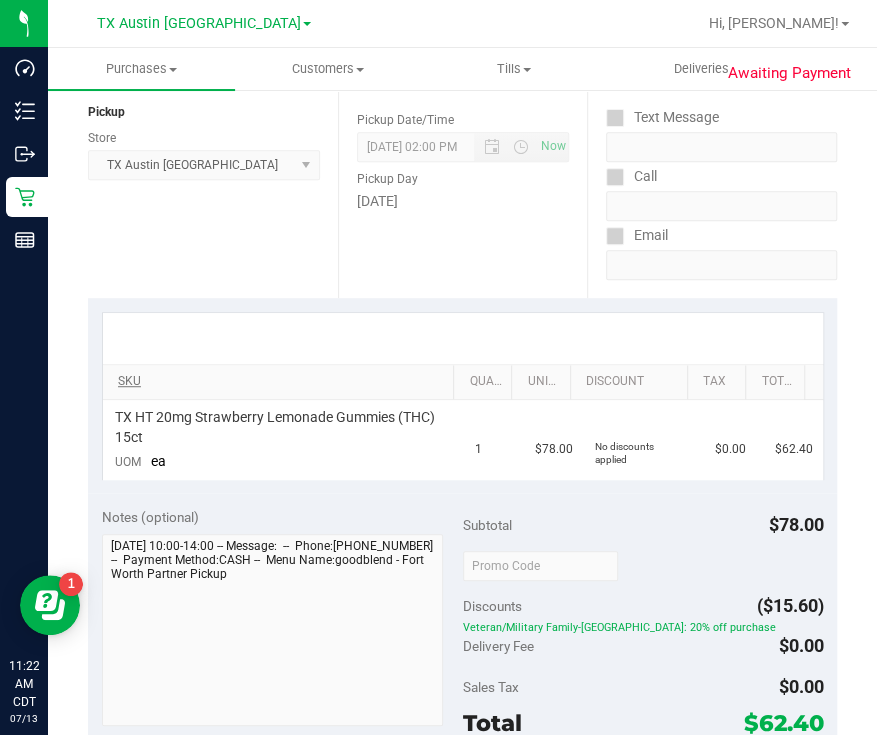 scroll, scrollTop: 0, scrollLeft: 0, axis: both 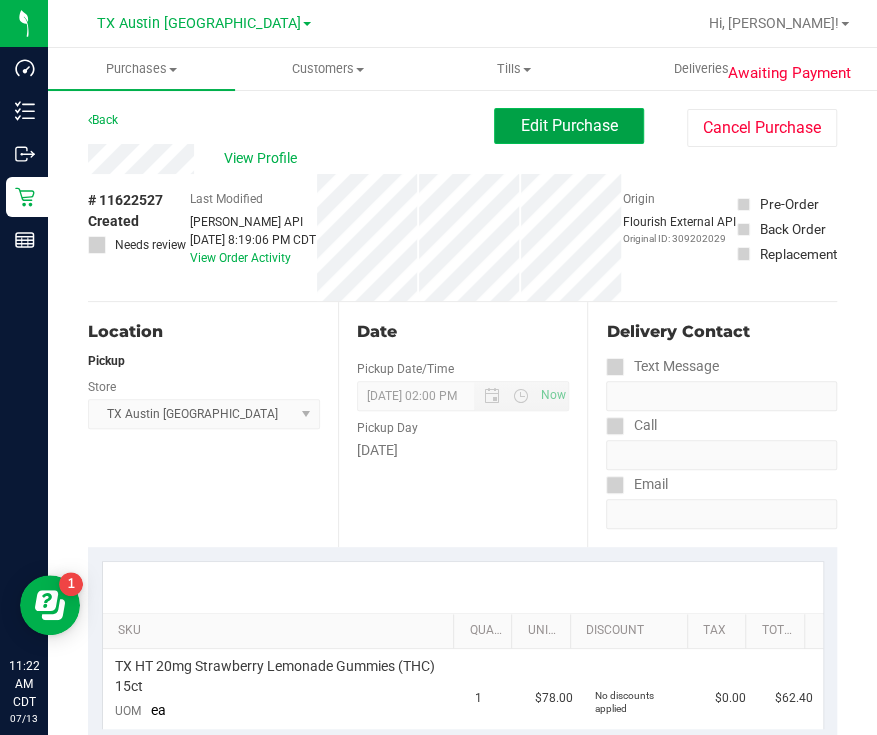 click on "Edit Purchase" at bounding box center (569, 125) 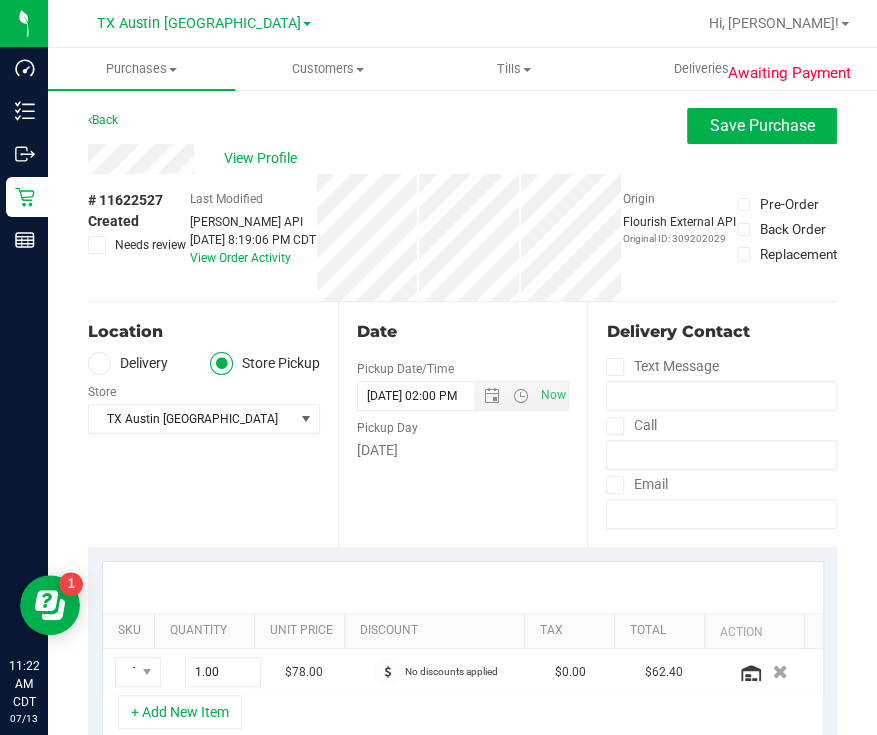 click on "Delivery" at bounding box center [128, 363] 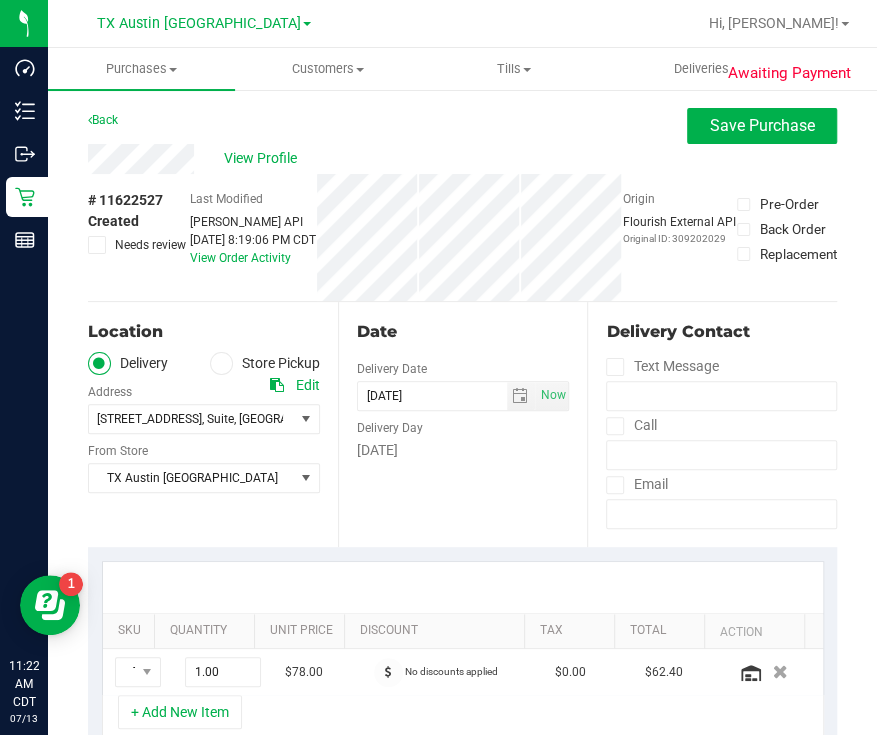 click on "[GEOGRAPHIC_DATA] [GEOGRAPHIC_DATA] [GEOGRAPHIC_DATA] Select Store [PERSON_NAME][GEOGRAPHIC_DATA] [GEOGRAPHIC_DATA][PERSON_NAME][GEOGRAPHIC_DATA] [GEOGRAPHIC_DATA] [GEOGRAPHIC_DATA] [PERSON_NAME][GEOGRAPHIC_DATA] WC [GEOGRAPHIC_DATA] WC Call Center [PERSON_NAME] [GEOGRAPHIC_DATA] WC [GEOGRAPHIC_DATA] WC [GEOGRAPHIC_DATA] WC Deltona WC [GEOGRAPHIC_DATA][PERSON_NAME] WC Ft. Lauderdale WC Ft. [PERSON_NAME] [GEOGRAPHIC_DATA] WC Jax Atlantic WC JAX [GEOGRAPHIC_DATA] REP Jax WC [GEOGRAPHIC_DATA][PERSON_NAME] WC [GEOGRAPHIC_DATA][PERSON_NAME][GEOGRAPHIC_DATA] [GEOGRAPHIC_DATA] REP [PERSON_NAME][GEOGRAPHIC_DATA] [GEOGRAPHIC_DATA] [GEOGRAPHIC_DATA] 72nd WC [GEOGRAPHIC_DATA] WC [GEOGRAPHIC_DATA] [GEOGRAPHIC_DATA] [GEOGRAPHIC_DATA] [GEOGRAPHIC_DATA] [GEOGRAPHIC_DATA] [GEOGRAPHIC_DATA] [GEOGRAPHIC_DATA][PERSON_NAME] [GEOGRAPHIC_DATA] WC [GEOGRAPHIC_DATA] Ocala WC [GEOGRAPHIC_DATA] [PERSON_NAME][GEOGRAPHIC_DATA] Colonial [PERSON_NAME][GEOGRAPHIC_DATA] [GEOGRAPHIC_DATA] REP [GEOGRAPHIC_DATA] [PERSON_NAME][GEOGRAPHIC_DATA] WC [GEOGRAPHIC_DATA] WC [GEOGRAPHIC_DATA] WC [GEOGRAPHIC_DATA] [GEOGRAPHIC_DATA] [GEOGRAPHIC_DATA] WC [GEOGRAPHIC_DATA] WC [GEOGRAPHIC_DATA][PERSON_NAME] [PERSON_NAME][GEOGRAPHIC_DATA] WC [GEOGRAPHIC_DATA] WC [GEOGRAPHIC_DATA][PERSON_NAME][GEOGRAPHIC_DATA] WC [GEOGRAPHIC_DATA] [GEOGRAPHIC_DATA] REP [GEOGRAPHIC_DATA] WC [GEOGRAPHIC_DATA] [GEOGRAPHIC_DATA] Testing [GEOGRAPHIC_DATA] Warehouse [GEOGRAPHIC_DATA] [GEOGRAPHIC_DATA] [GEOGRAPHIC_DATA] [GEOGRAPHIC_DATA] [GEOGRAPHIC_DATA] [GEOGRAPHIC_DATA] [GEOGRAPHIC_DATA] Retail [GEOGRAPHIC_DATA] [GEOGRAPHIC_DATA] [GEOGRAPHIC_DATA] [GEOGRAPHIC_DATA] [GEOGRAPHIC_DATA] [GEOGRAPHIC_DATA] [GEOGRAPHIC_DATA] [GEOGRAPHIC_DATA] Retail [GEOGRAPHIC_DATA] WC WPB DC WPB WC" at bounding box center (204, 463) 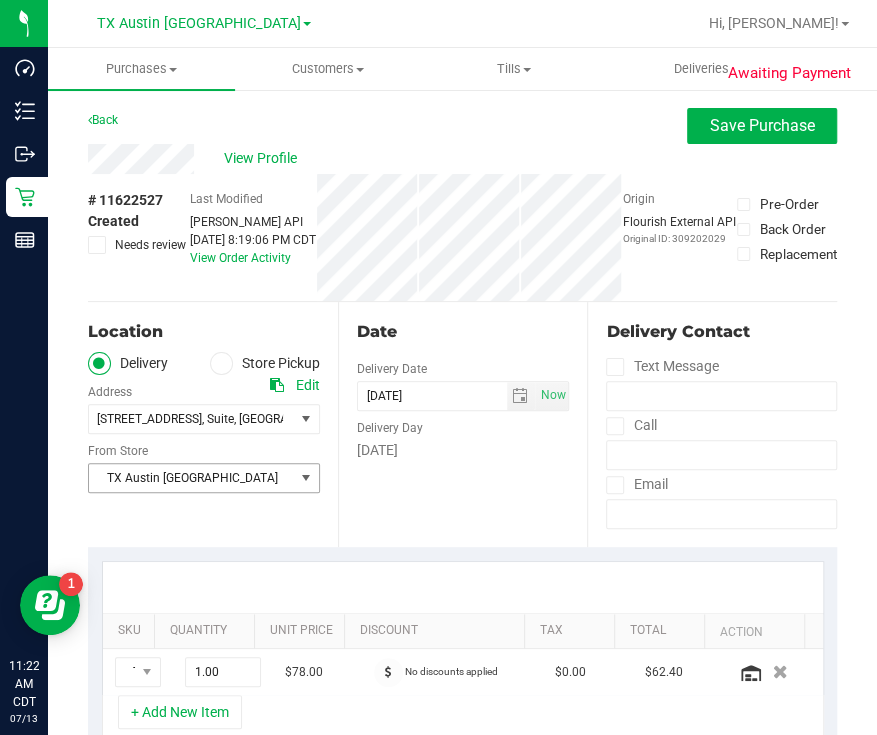 click on "TX Austin [GEOGRAPHIC_DATA]" at bounding box center (191, 478) 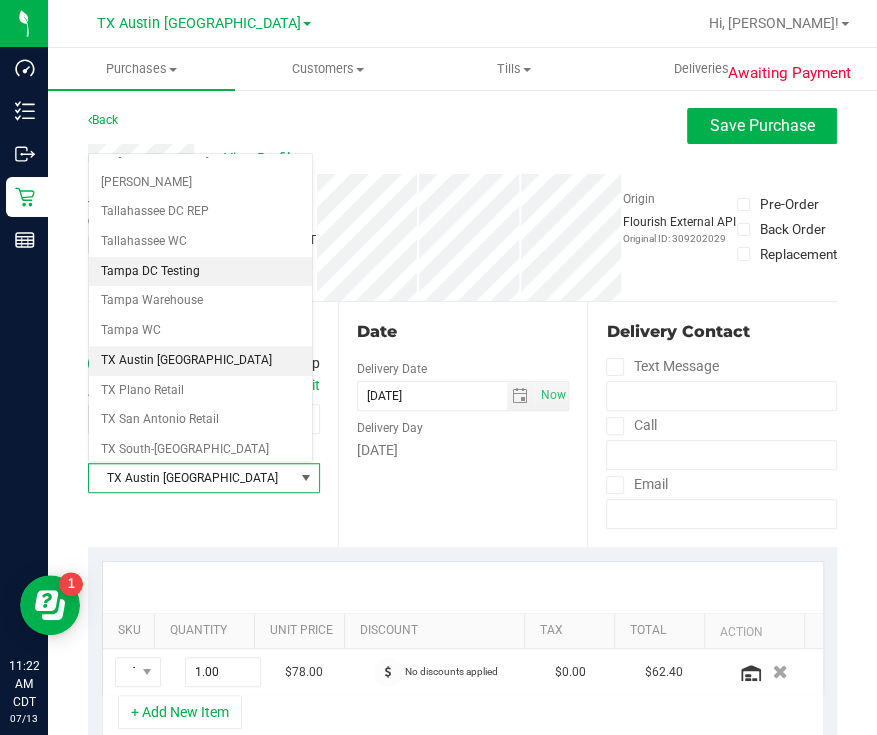scroll, scrollTop: 1432, scrollLeft: 0, axis: vertical 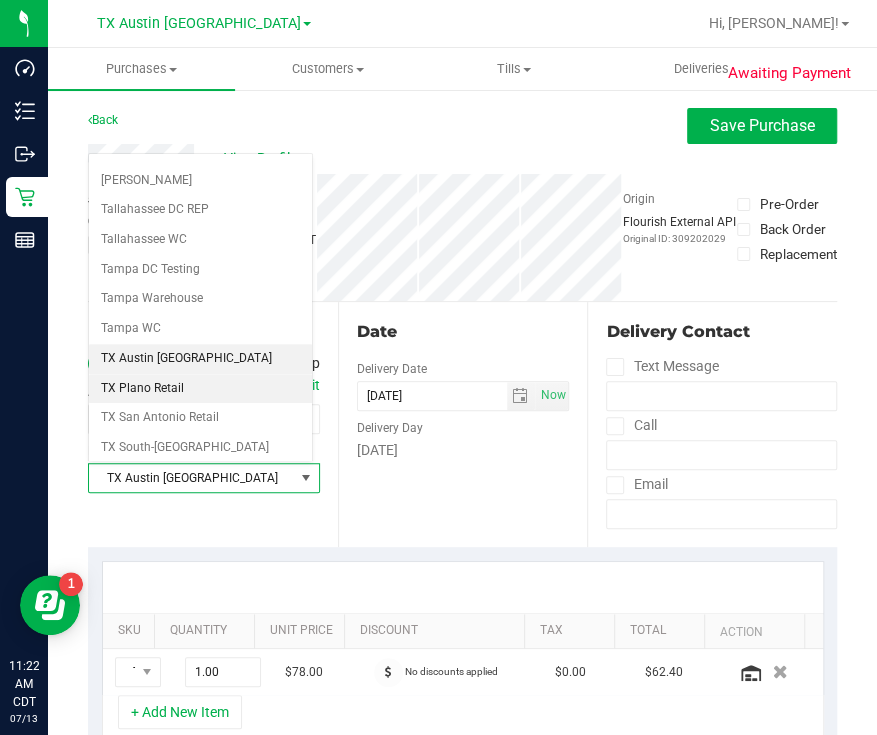 click on "TX Plano Retail" at bounding box center [200, 389] 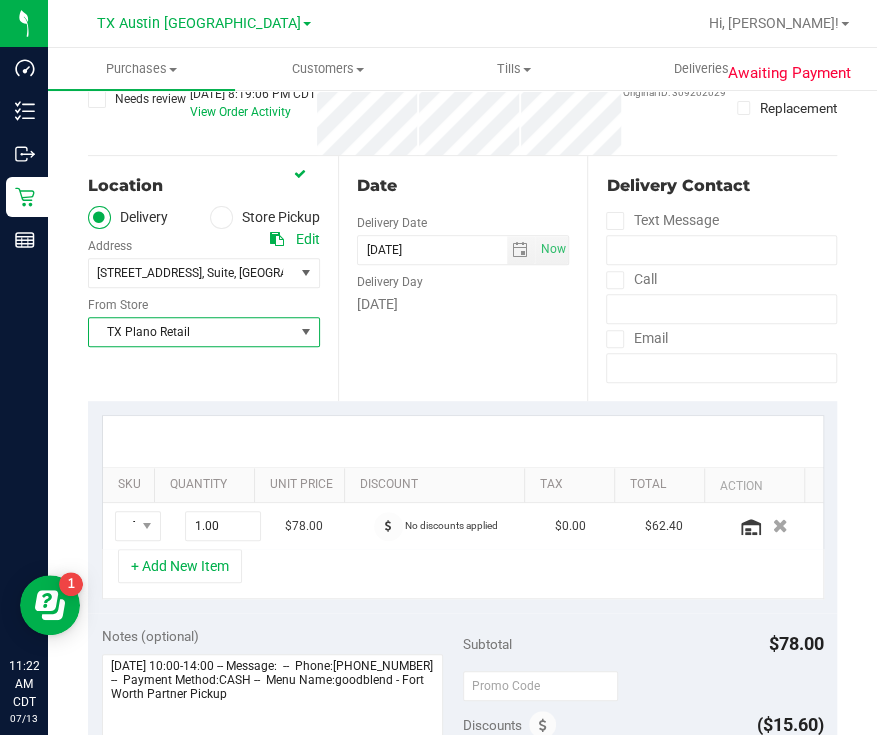 scroll, scrollTop: 124, scrollLeft: 0, axis: vertical 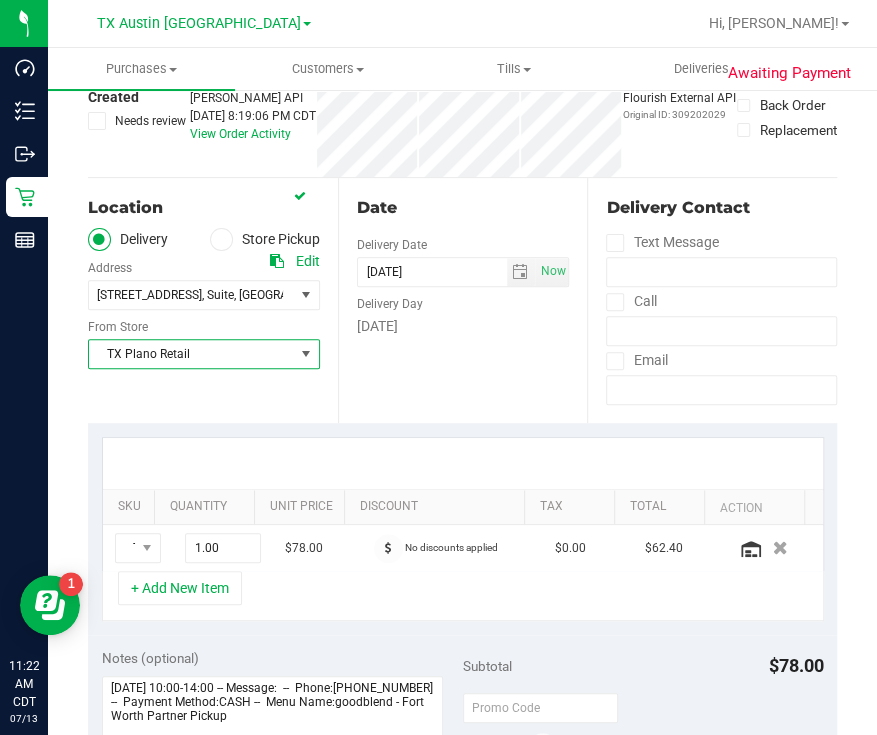 click on "TX Plano Retail" at bounding box center [191, 354] 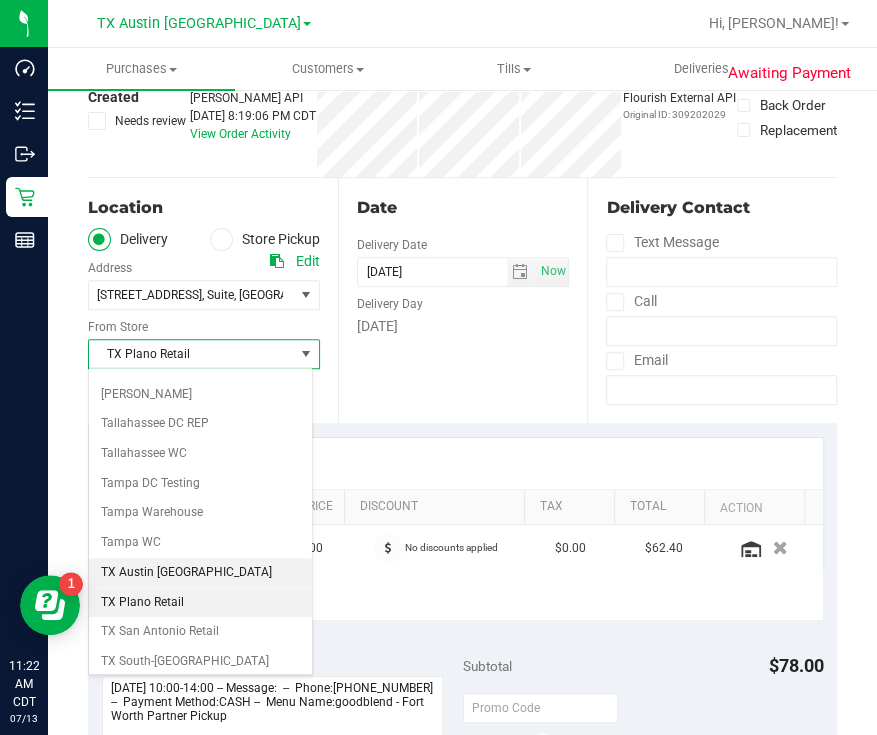 click on "TX Austin [GEOGRAPHIC_DATA]" at bounding box center (200, 573) 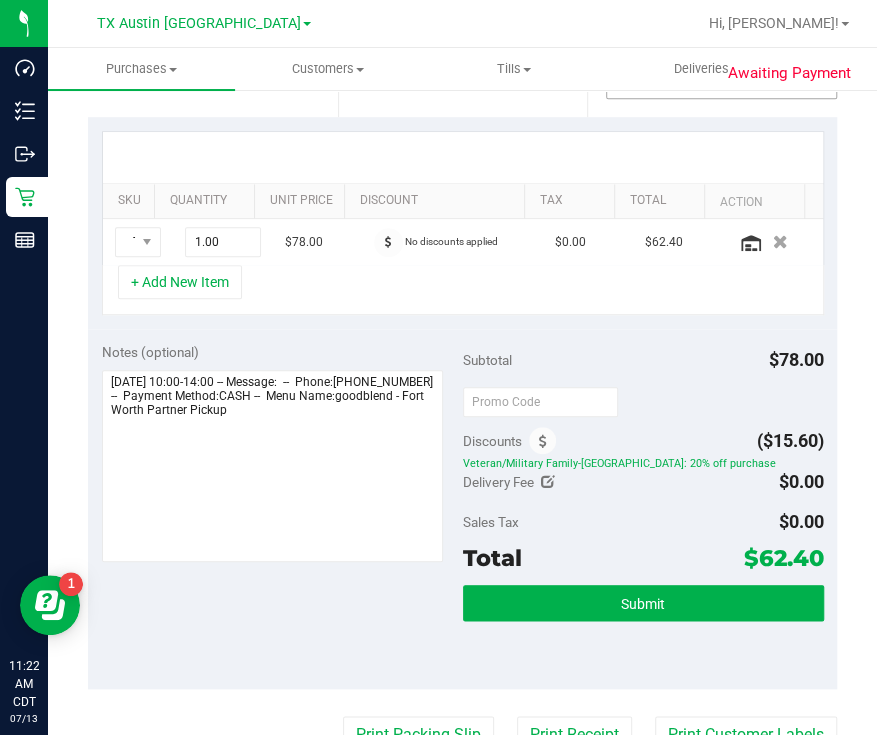 scroll, scrollTop: 499, scrollLeft: 0, axis: vertical 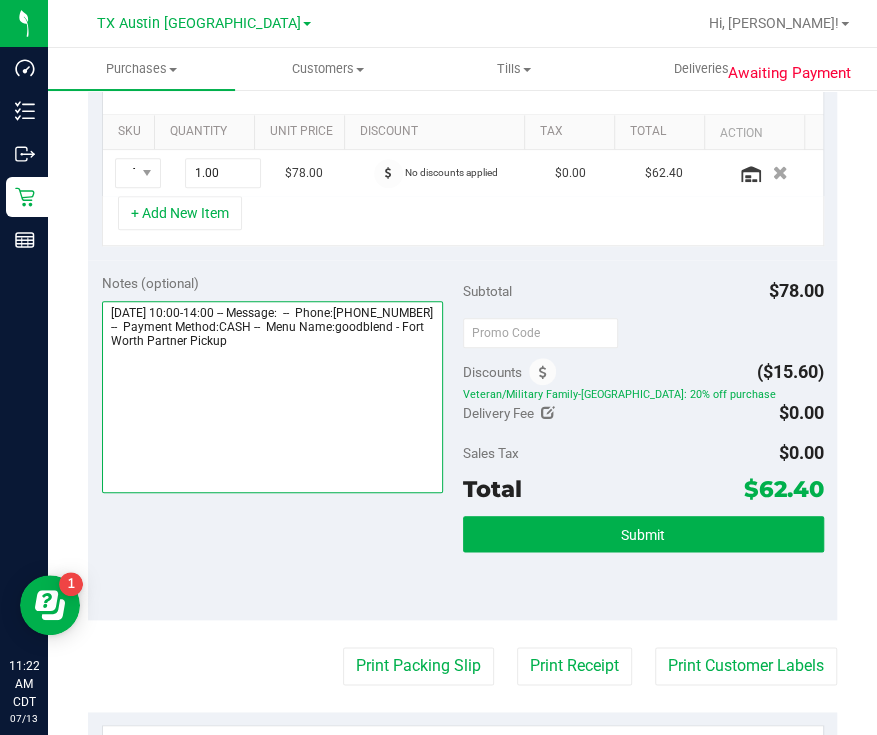 click at bounding box center (272, 397) 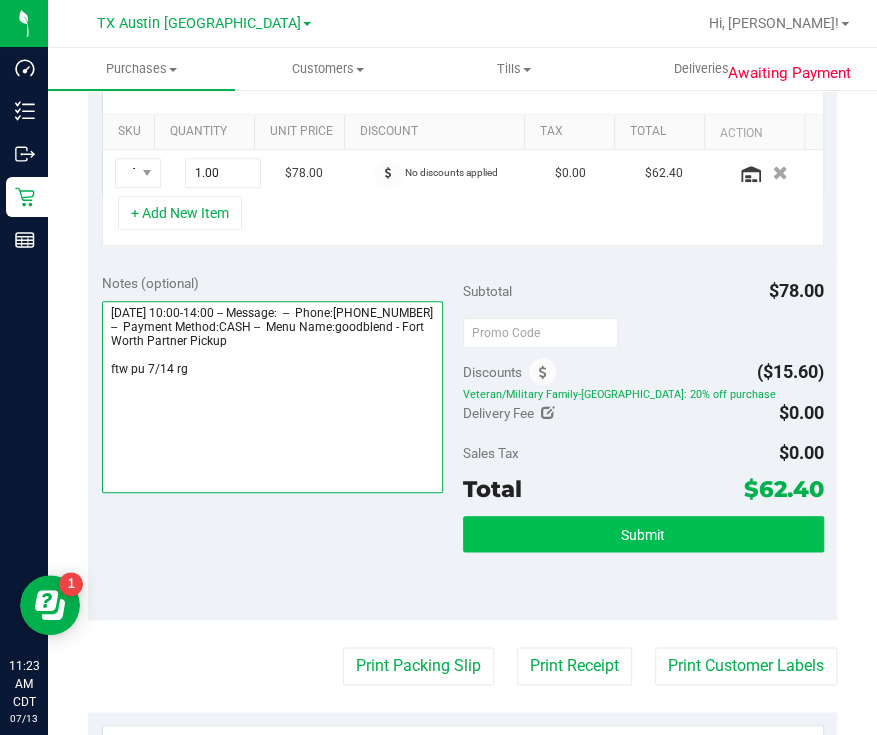 type on "[DATE] 10:00-14:00 -- Message:  --  Phone:[PHONE_NUMBER] --  Payment Method:CASH --  Menu Name:goodblend - Fort Worth Partner Pickup
ftw pu 7/14 rg" 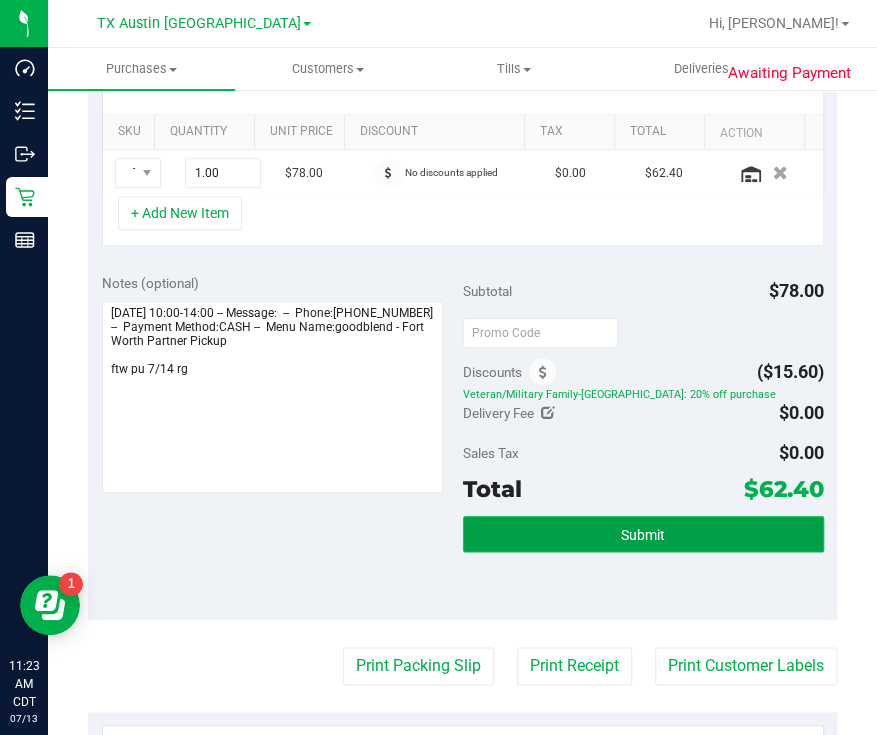 click on "Submit" at bounding box center (643, 534) 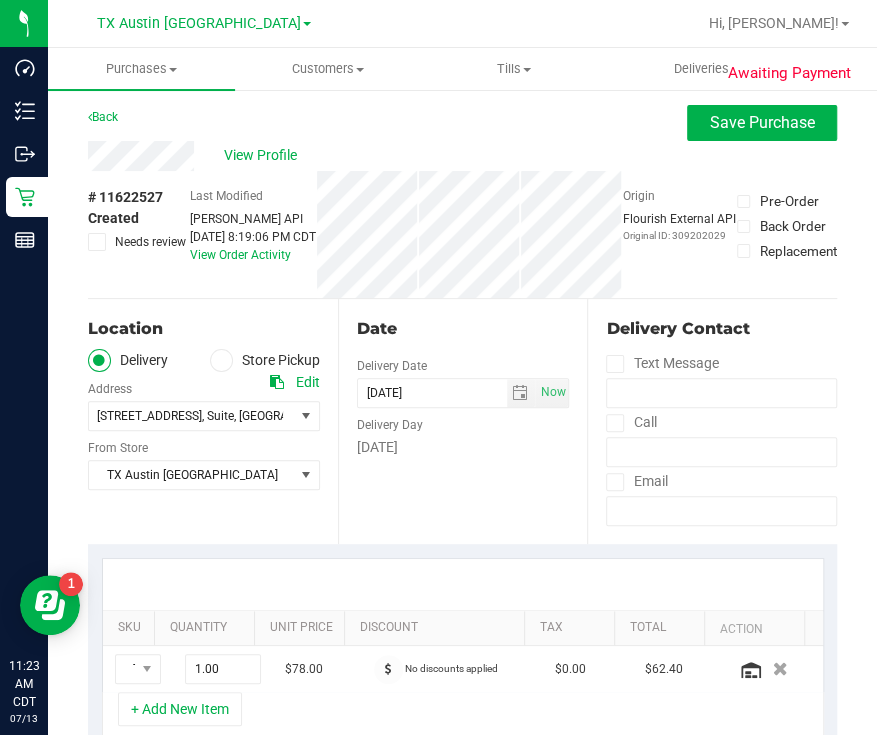 scroll, scrollTop: 0, scrollLeft: 0, axis: both 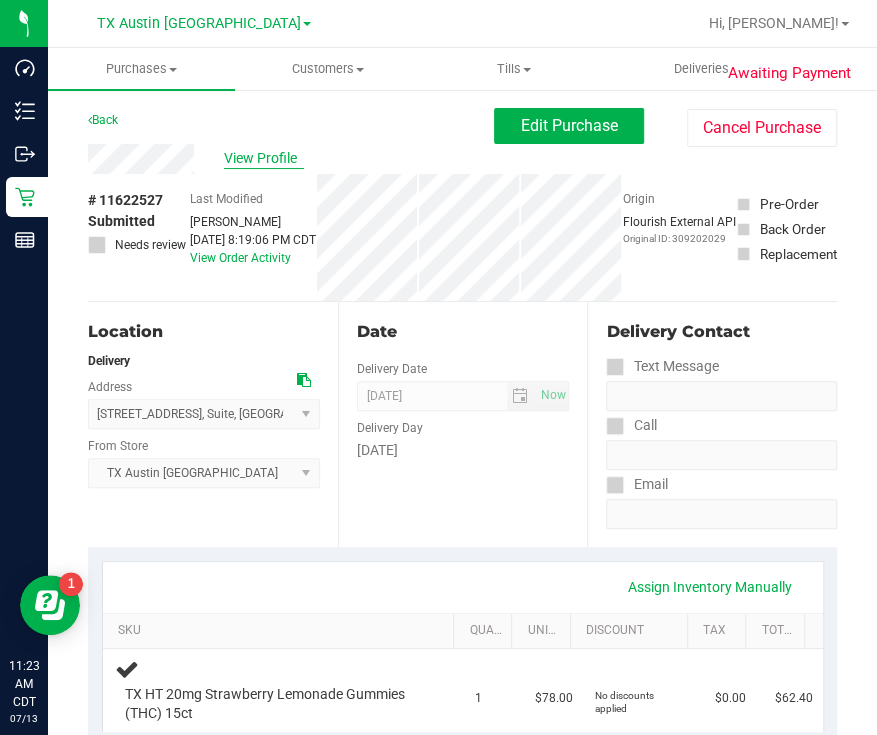 click on "View Profile" at bounding box center [264, 158] 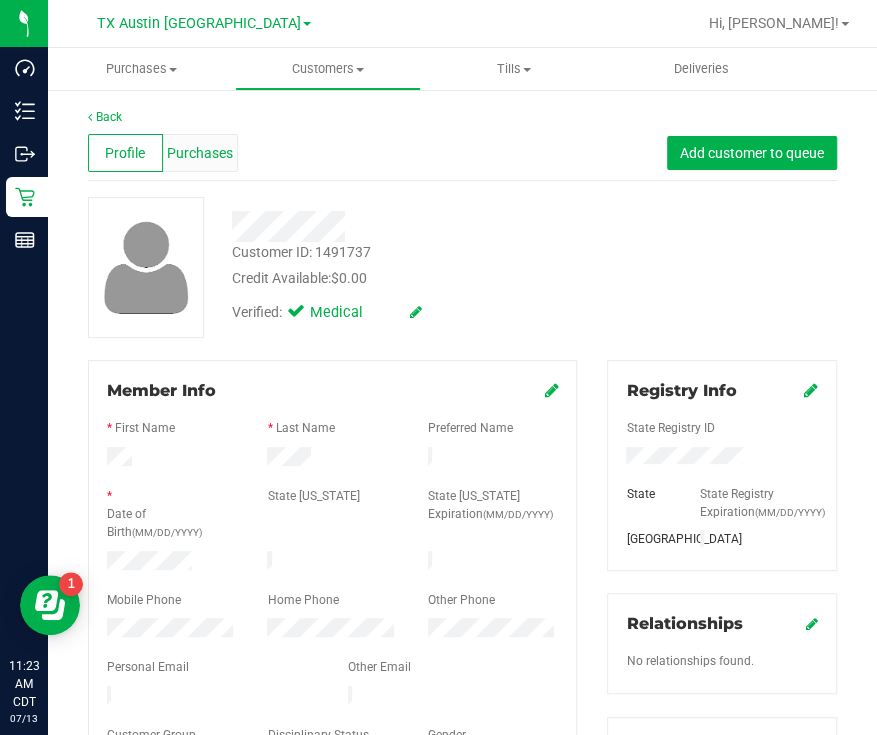 click on "Purchases" at bounding box center [200, 153] 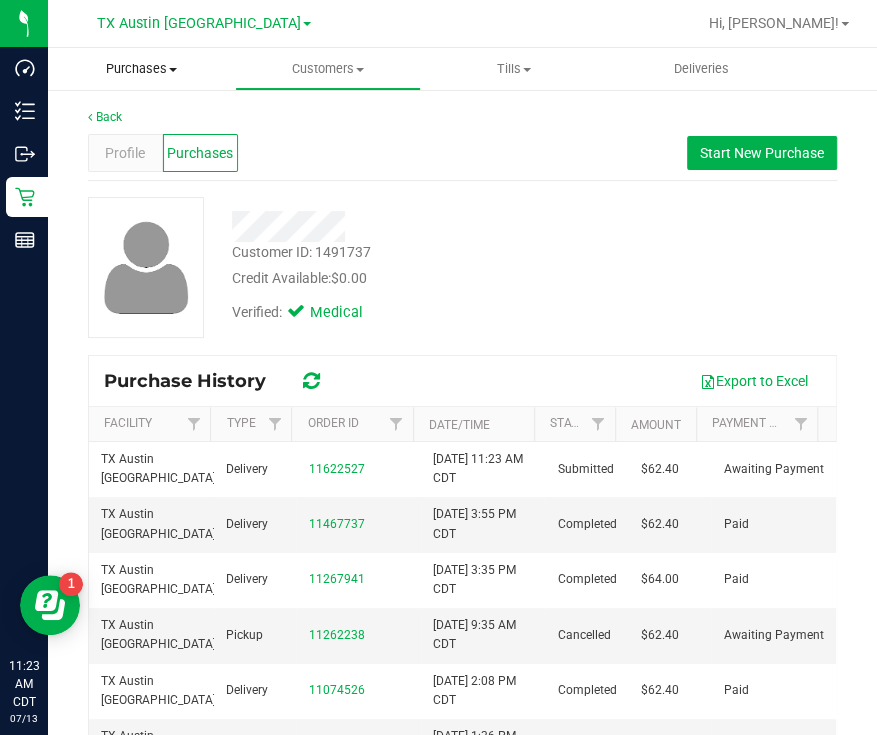 click on "Purchases" at bounding box center (141, 69) 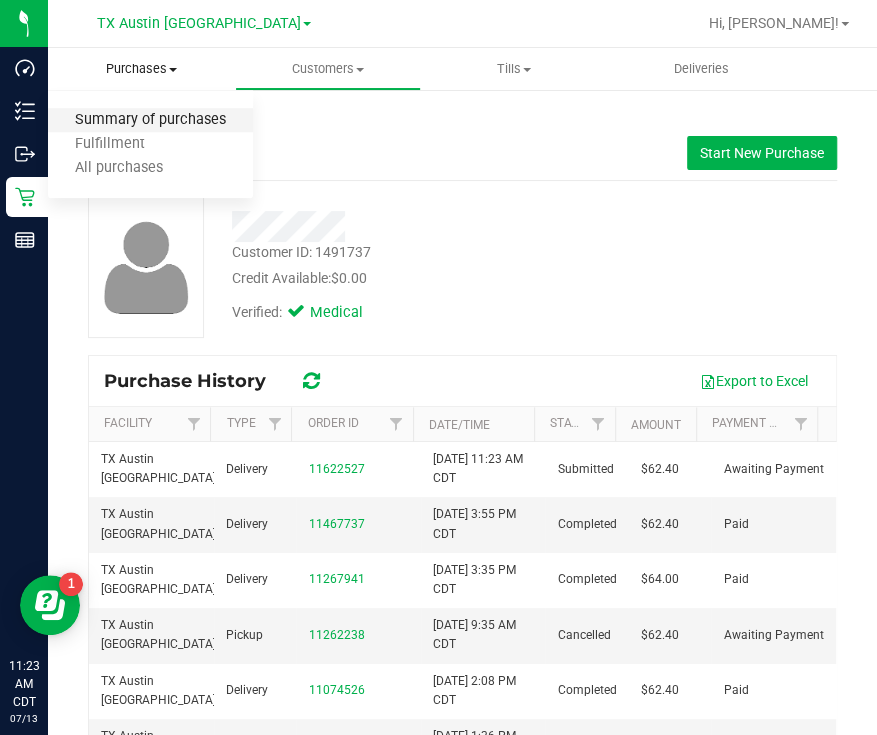 click on "Summary of purchases" at bounding box center (150, 120) 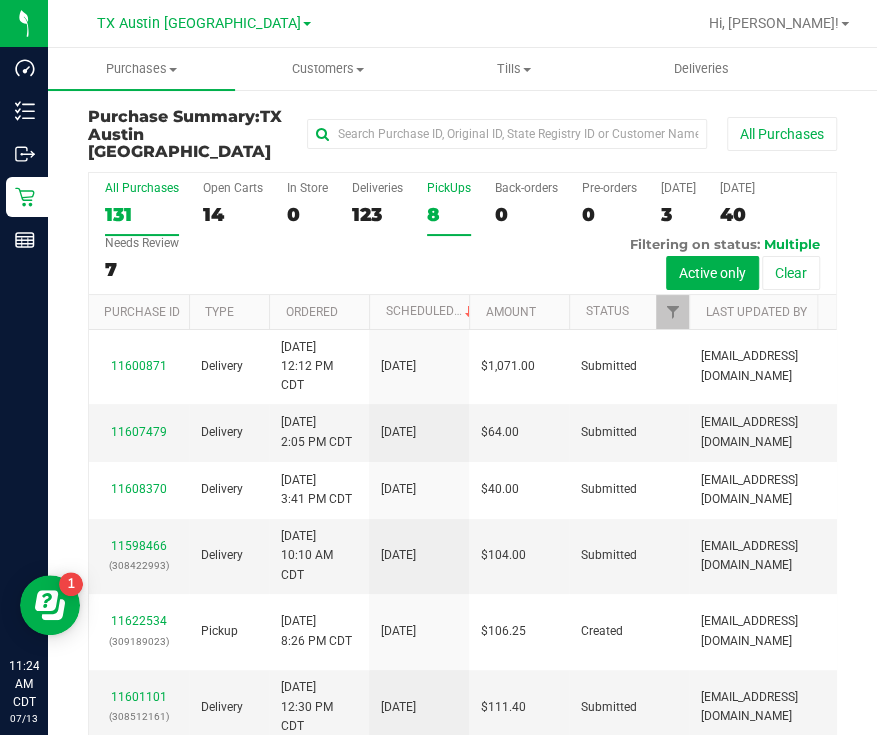 click on "8" at bounding box center (449, 214) 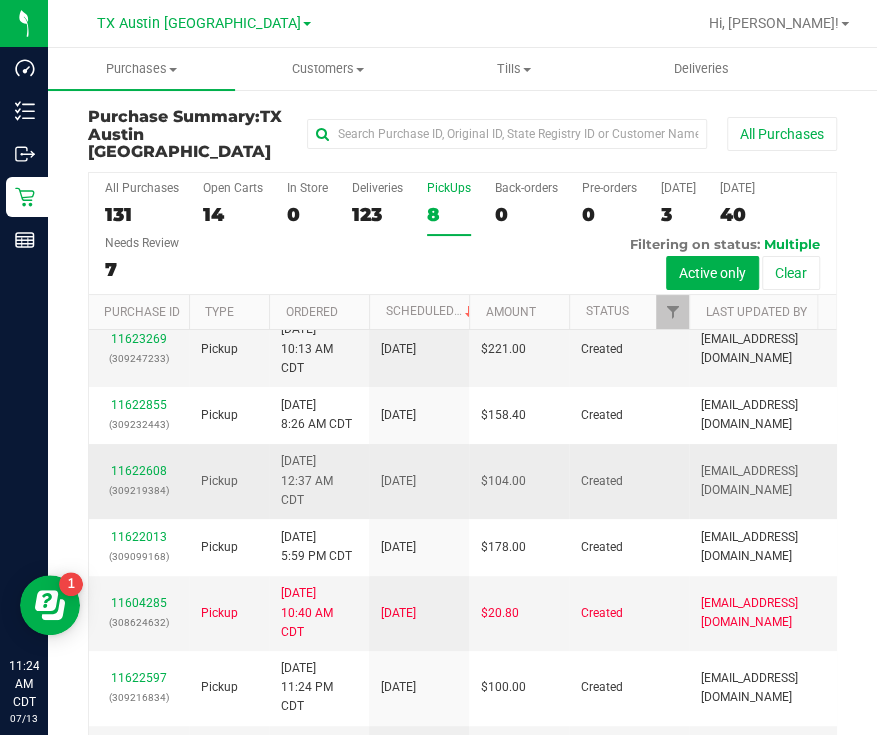scroll, scrollTop: 189, scrollLeft: 0, axis: vertical 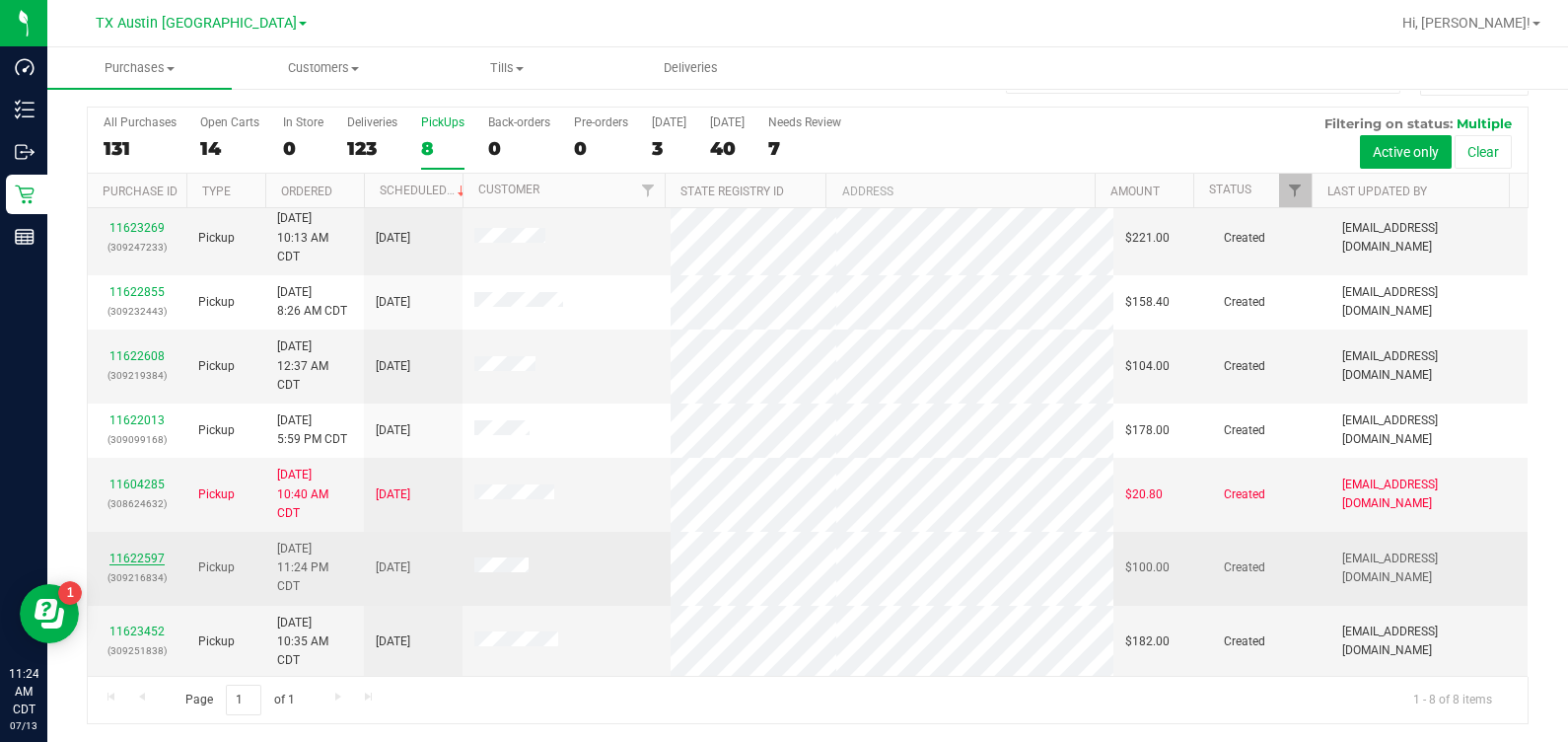 click on "11622597" at bounding box center (137, 558) 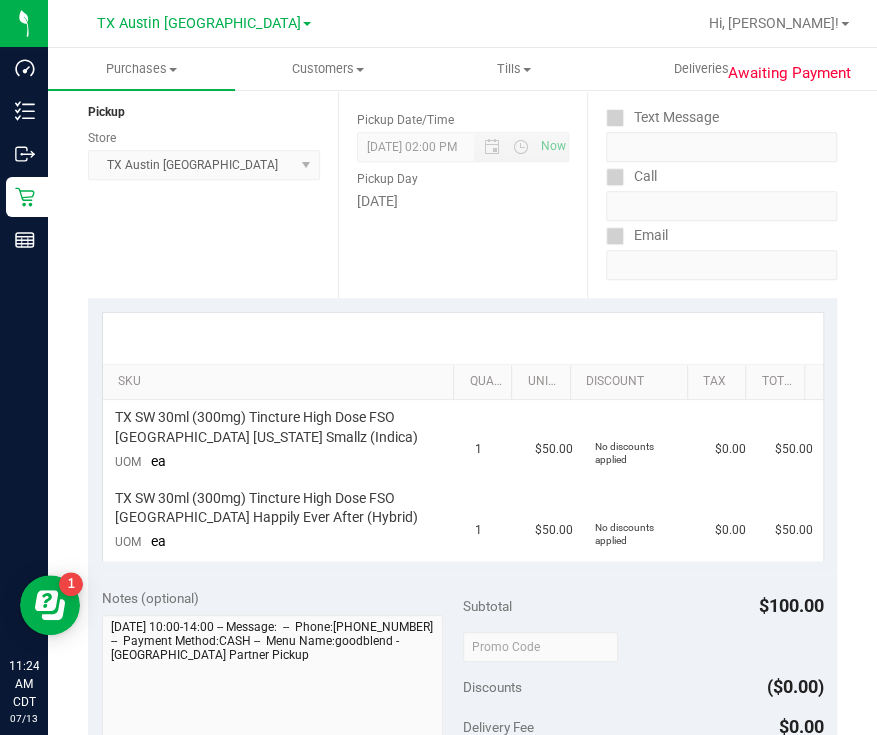 scroll, scrollTop: 0, scrollLeft: 0, axis: both 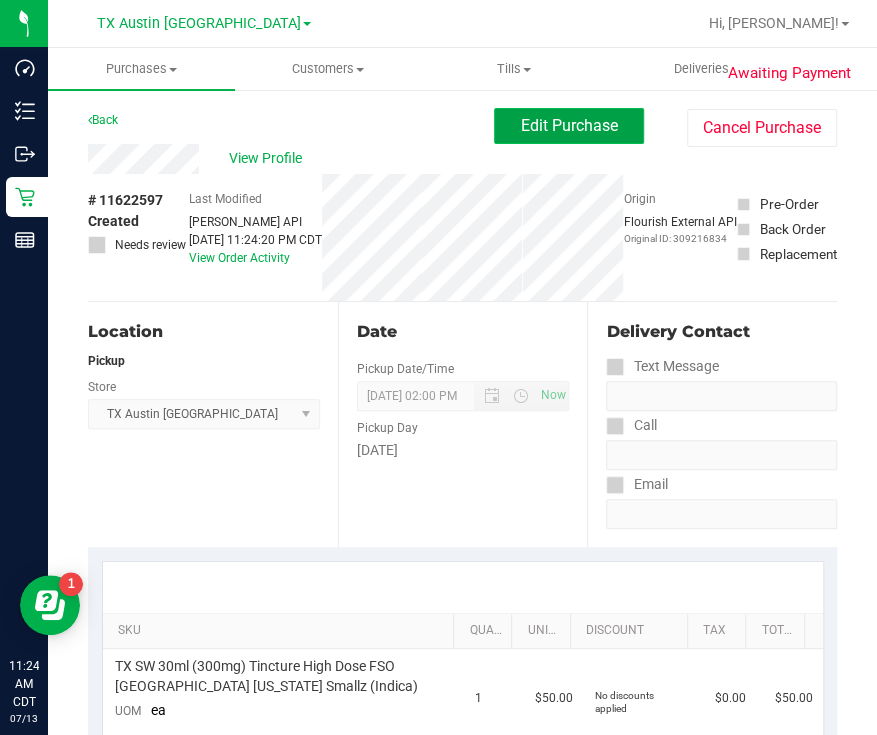 click on "Edit Purchase" at bounding box center [569, 125] 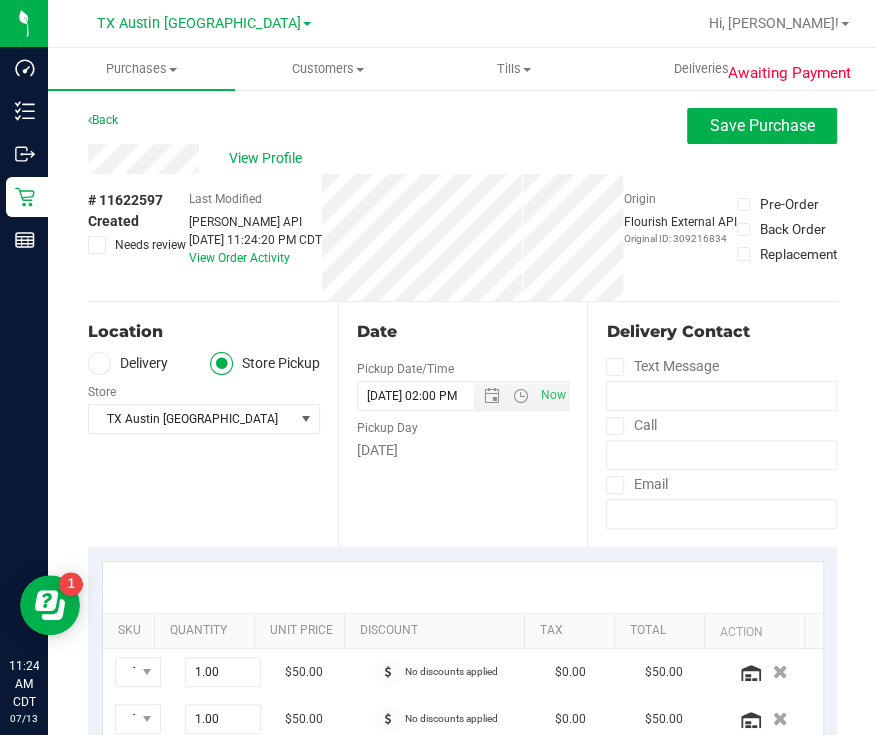 click at bounding box center [99, 363] 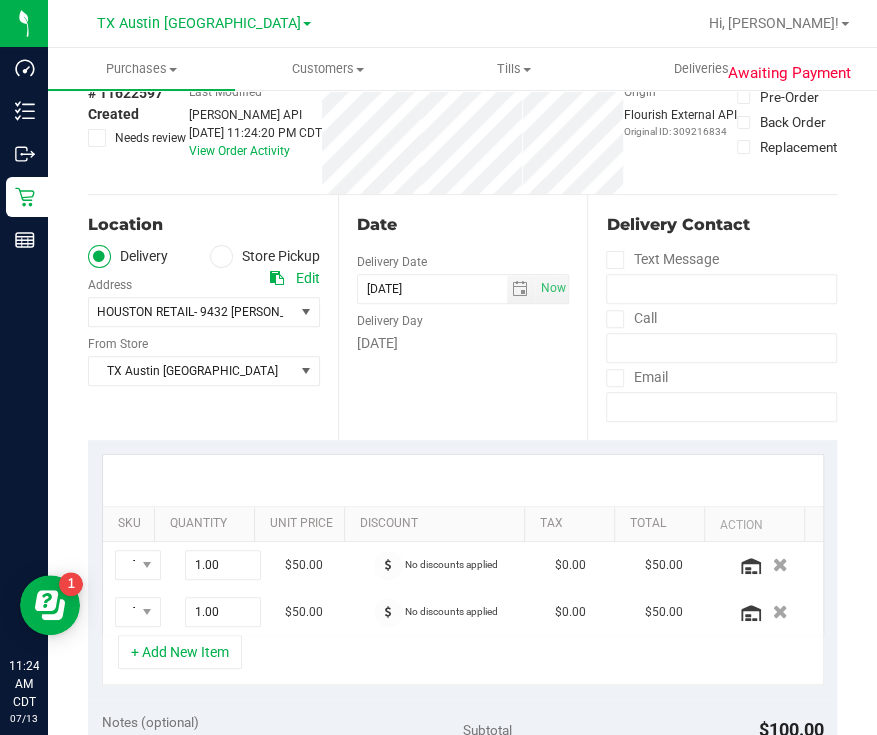 scroll, scrollTop: 249, scrollLeft: 0, axis: vertical 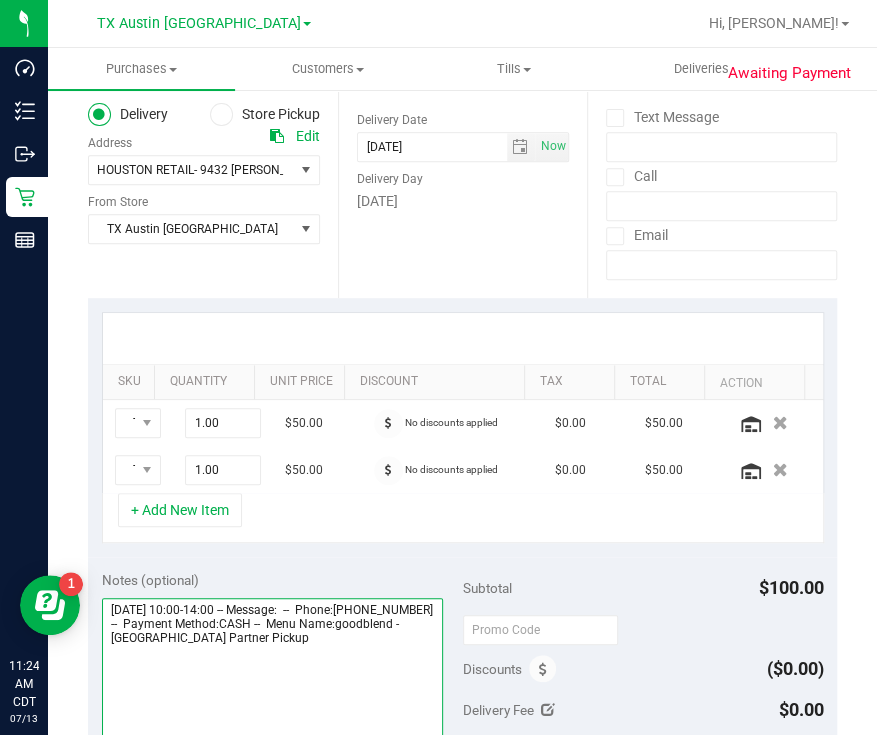 click at bounding box center (272, 694) 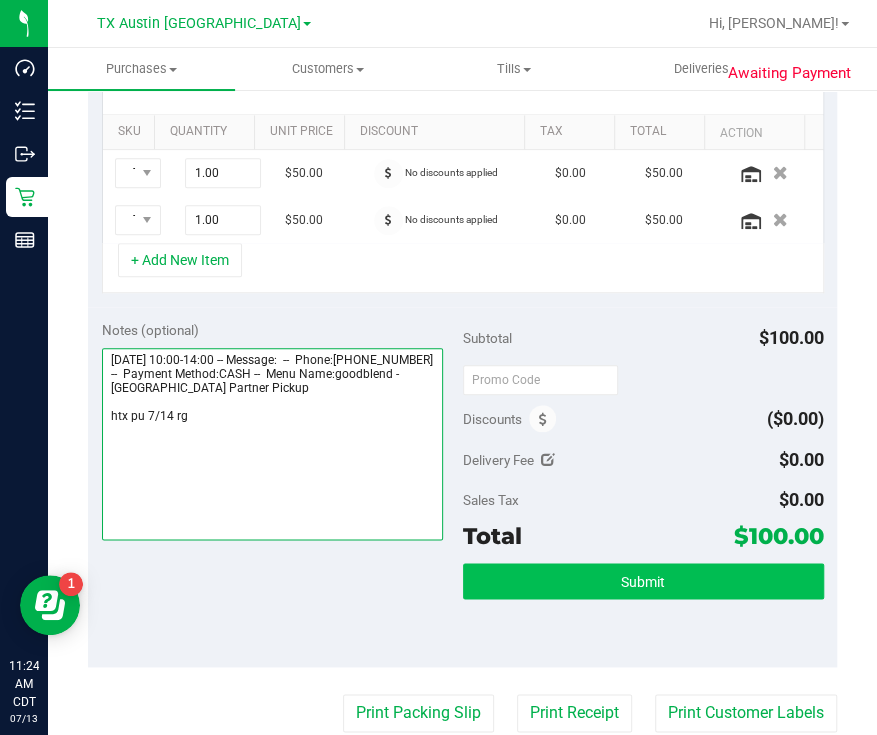 type on "[DATE] 10:00-14:00 -- Message:  --  Phone:[PHONE_NUMBER] --  Payment Method:CASH --  Menu Name:goodblend - [GEOGRAPHIC_DATA] Partner Pickup
htx pu 7/14 rg" 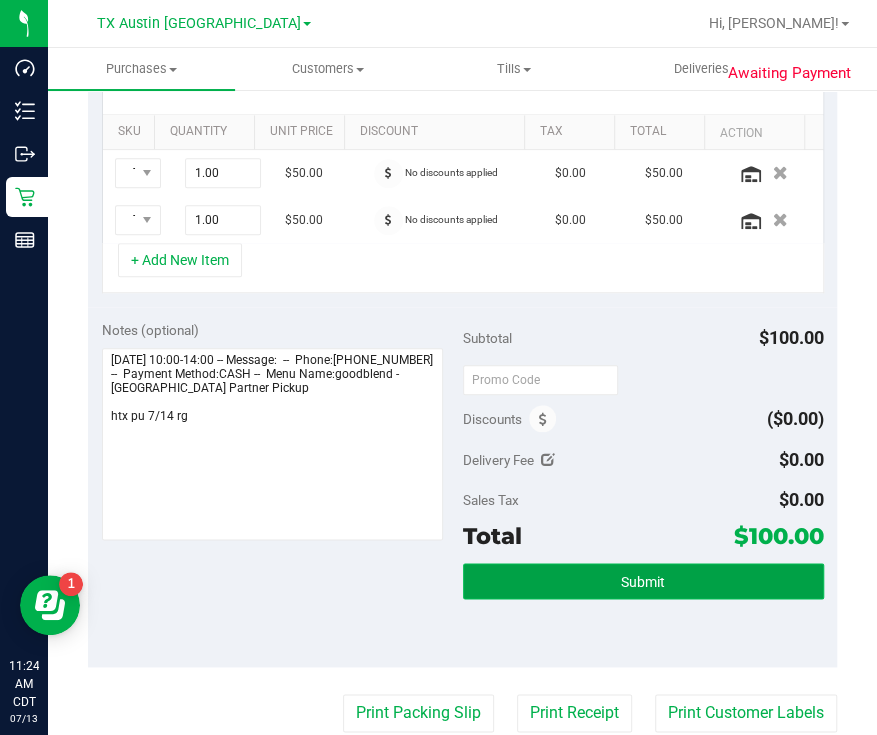 click on "Submit" at bounding box center (643, 582) 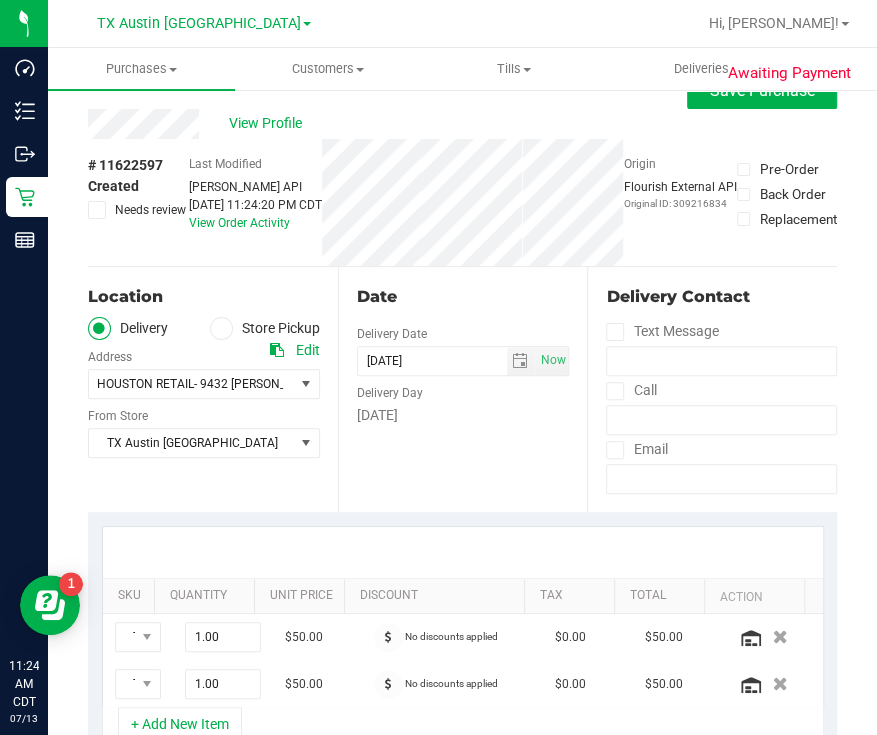 scroll, scrollTop: 0, scrollLeft: 0, axis: both 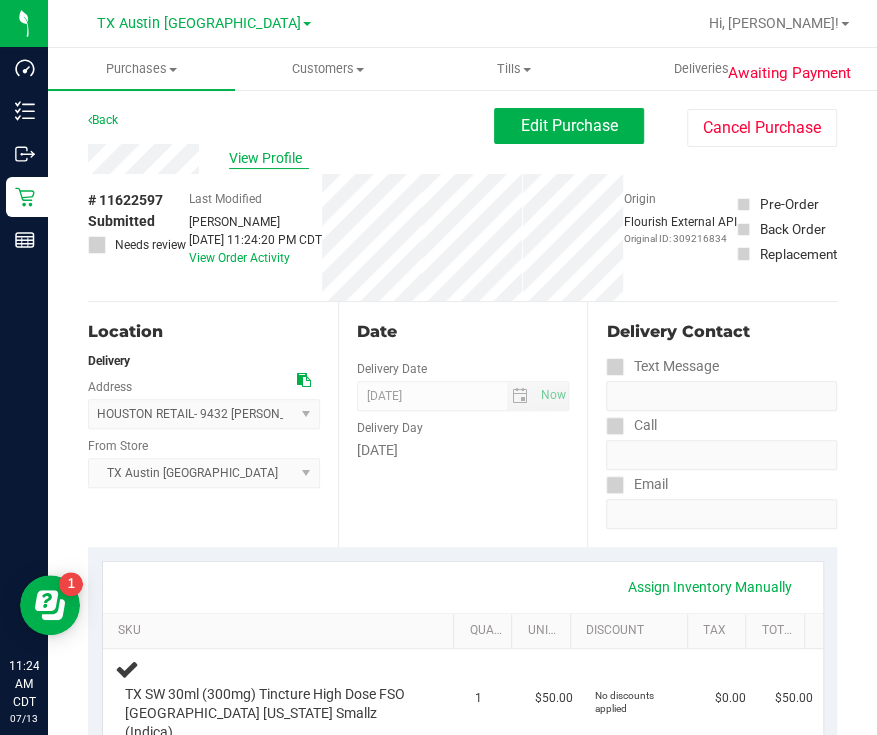click on "View Profile" at bounding box center [269, 158] 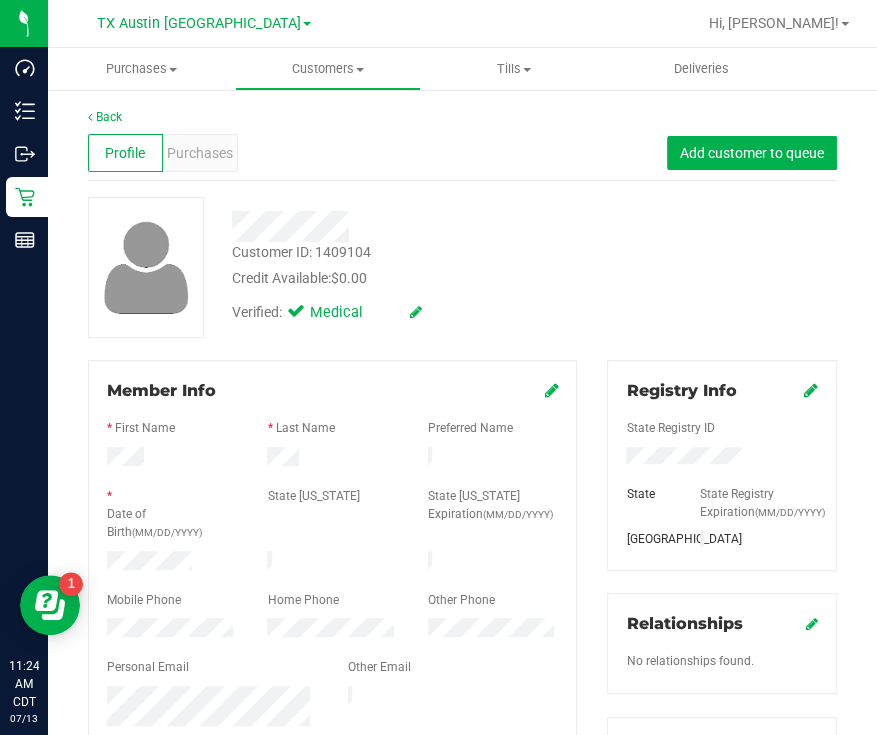 click at bounding box center (212, 708) 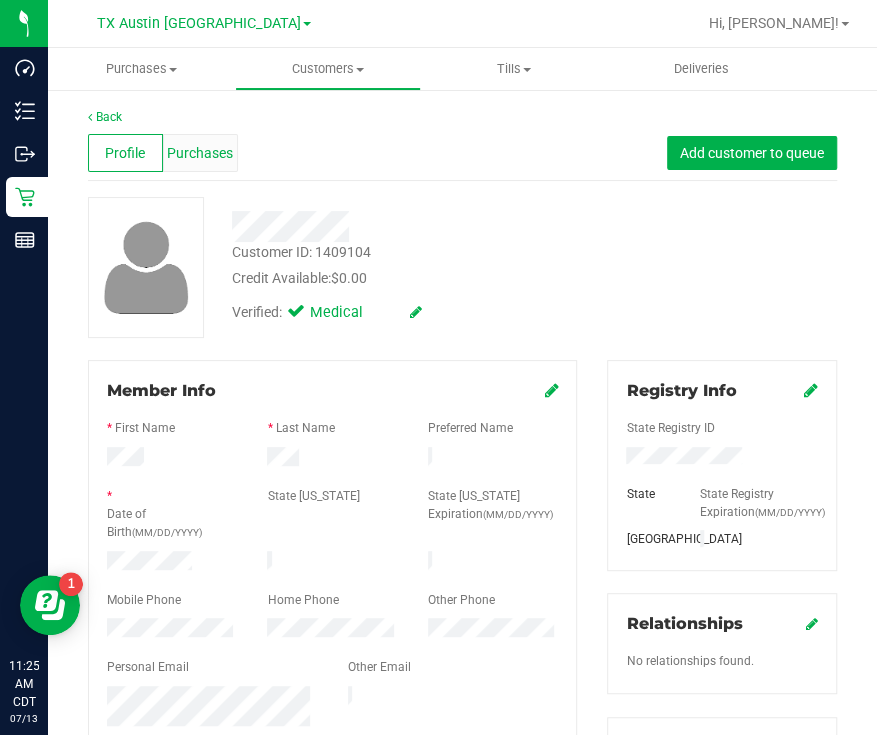 click on "Purchases" at bounding box center [200, 153] 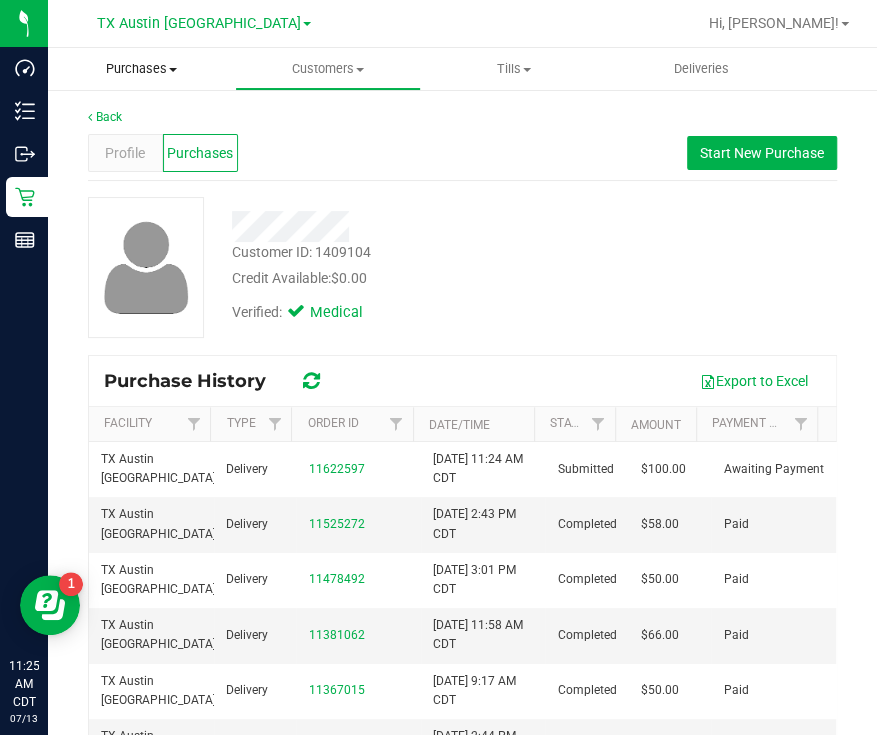 click on "Purchases" at bounding box center [141, 69] 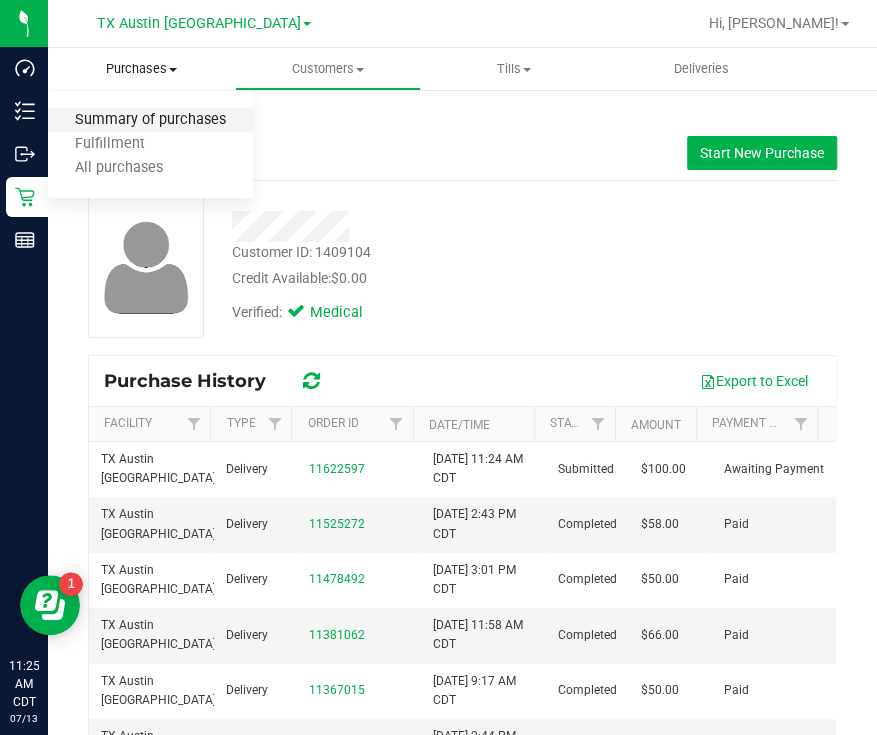 click on "Summary of purchases" at bounding box center (150, 120) 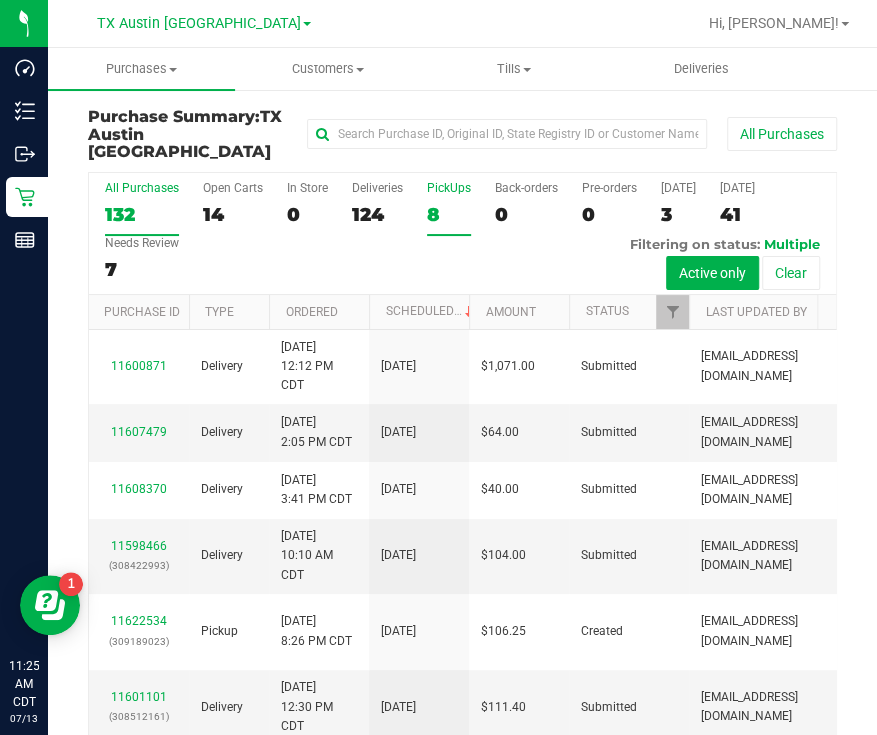 click on "PickUps
8" at bounding box center (449, 208) 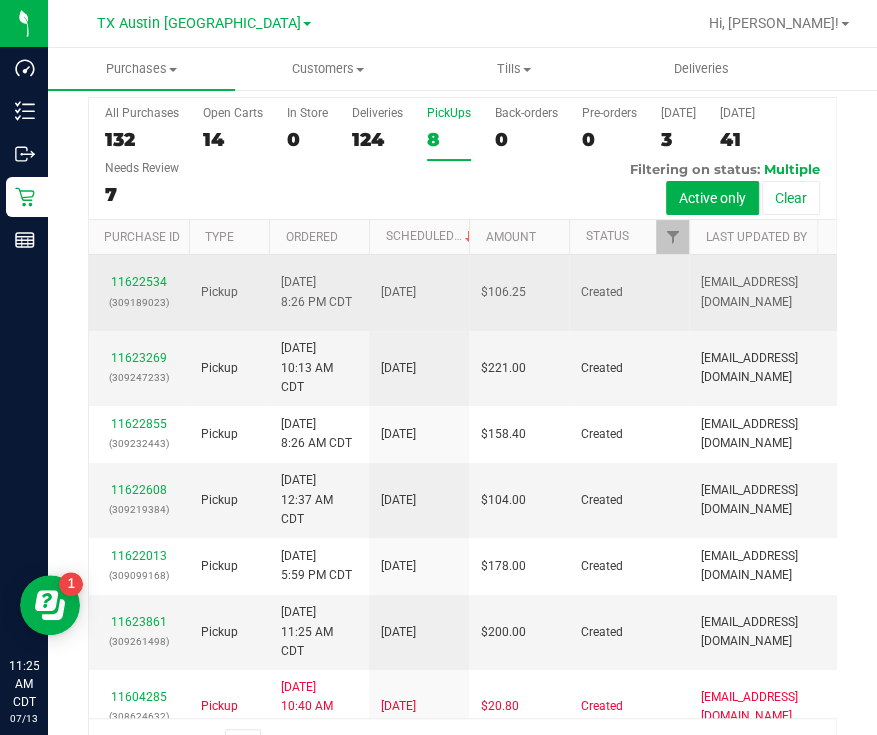 scroll, scrollTop: 113, scrollLeft: 0, axis: vertical 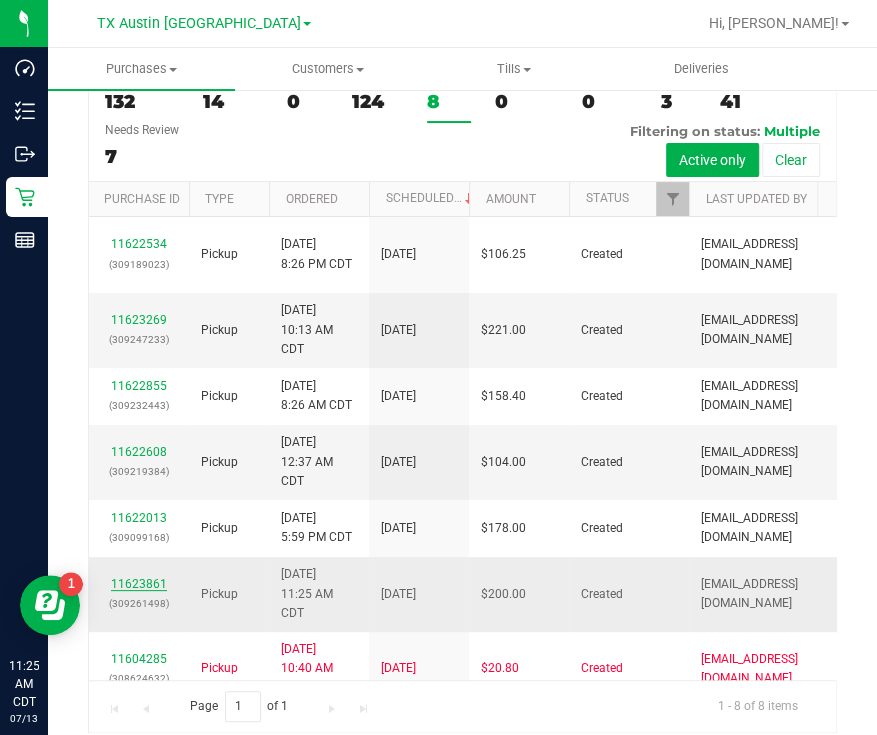 click on "11623861" at bounding box center (139, 584) 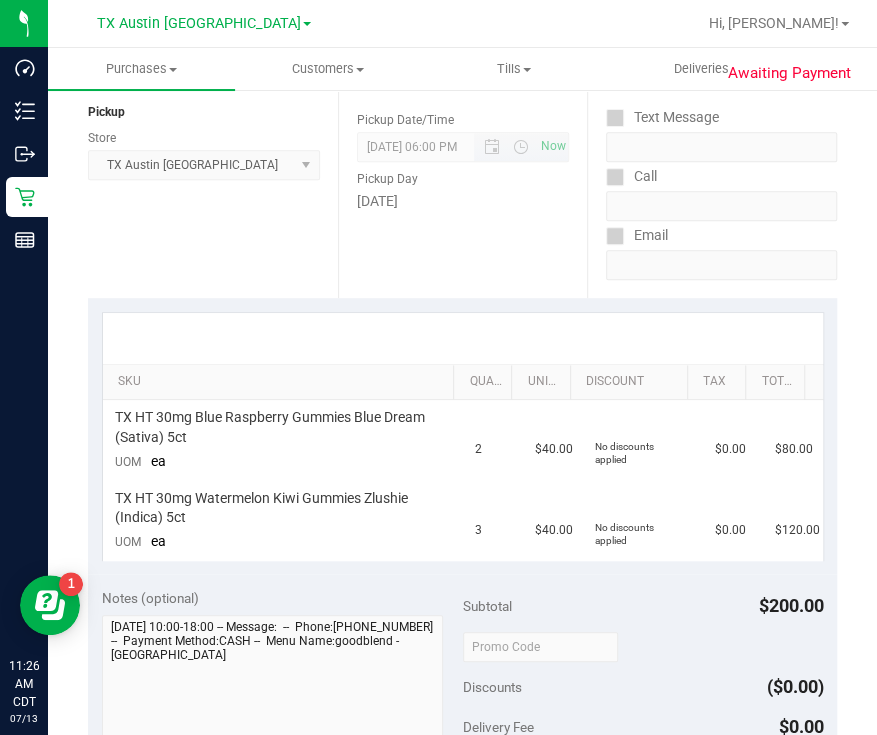 scroll, scrollTop: 0, scrollLeft: 0, axis: both 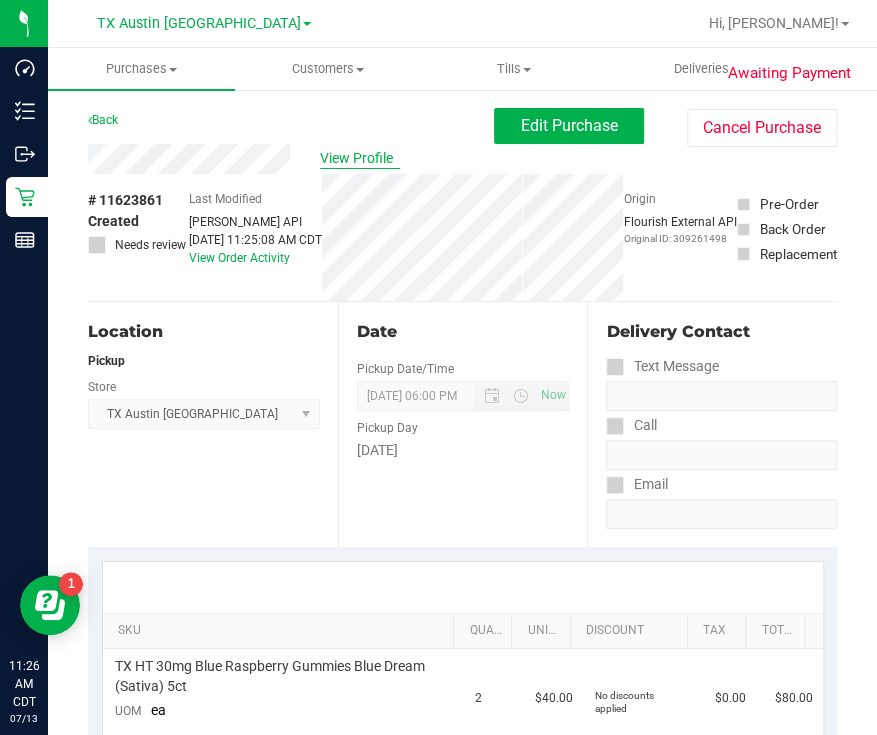 click on "View Profile" at bounding box center (360, 158) 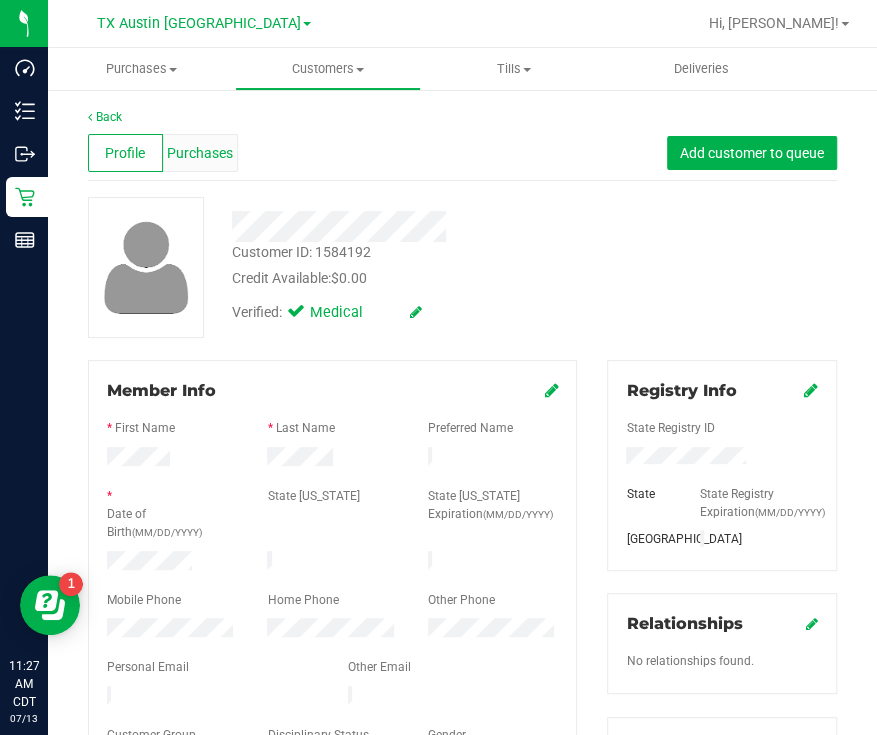 click on "Purchases" at bounding box center (200, 153) 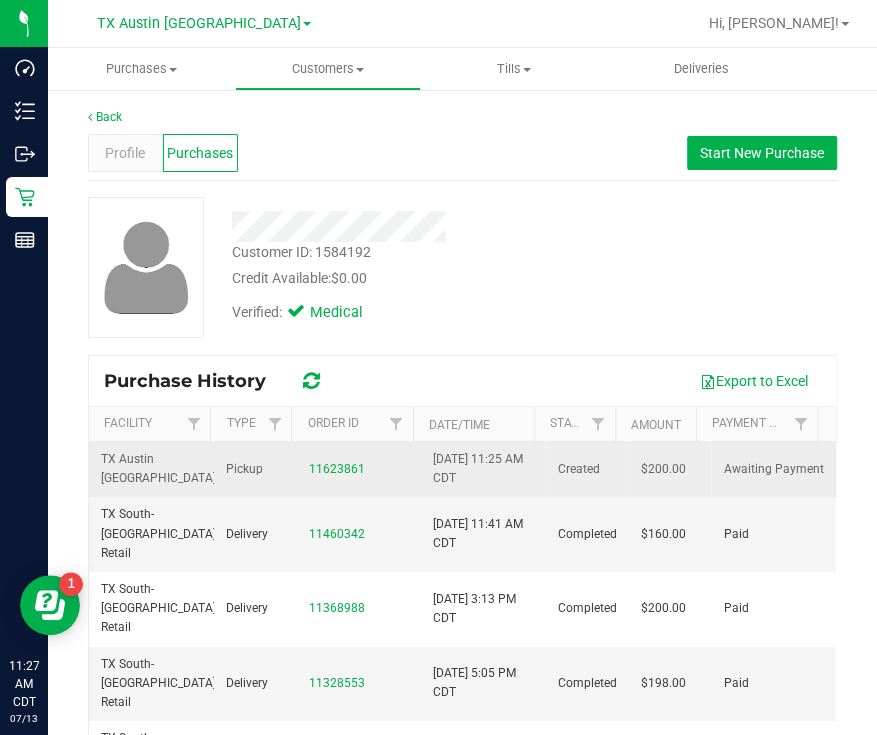 click on "11623861" at bounding box center (358, 469) 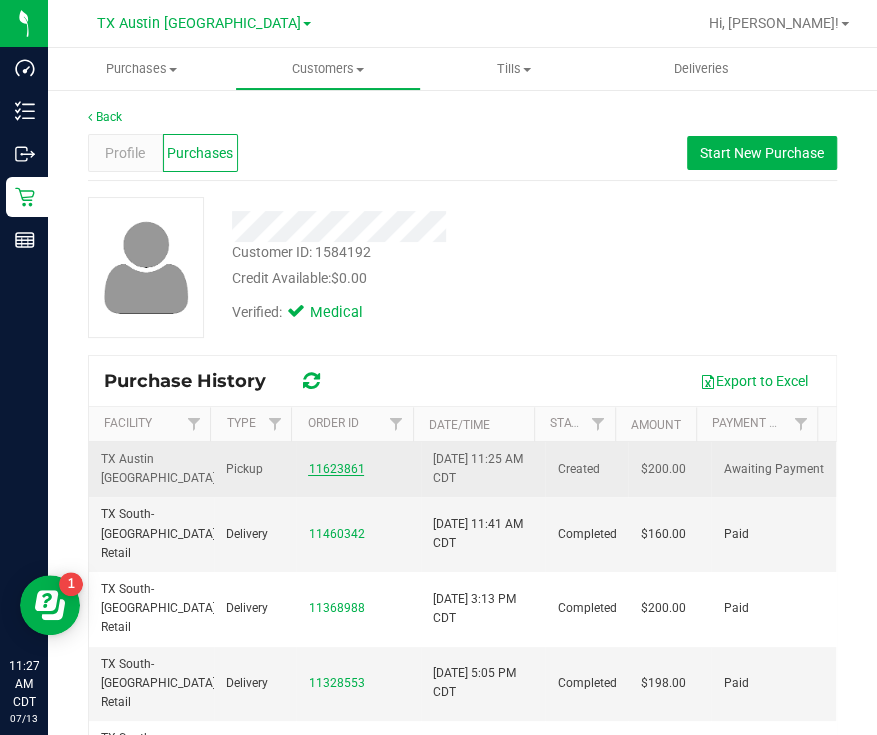 click on "11623861" at bounding box center [336, 469] 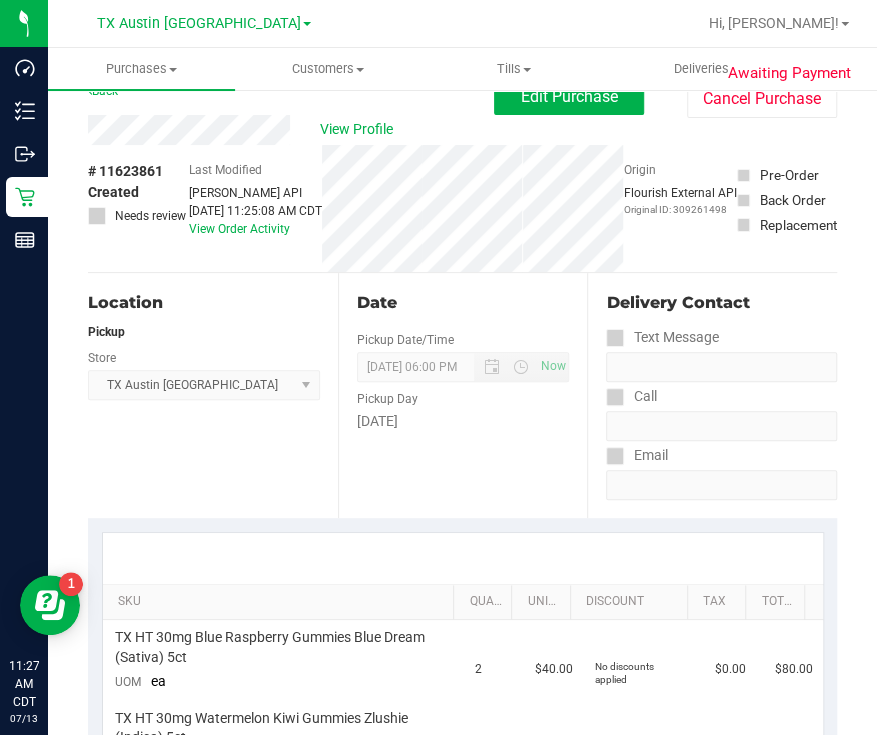 scroll, scrollTop: 0, scrollLeft: 0, axis: both 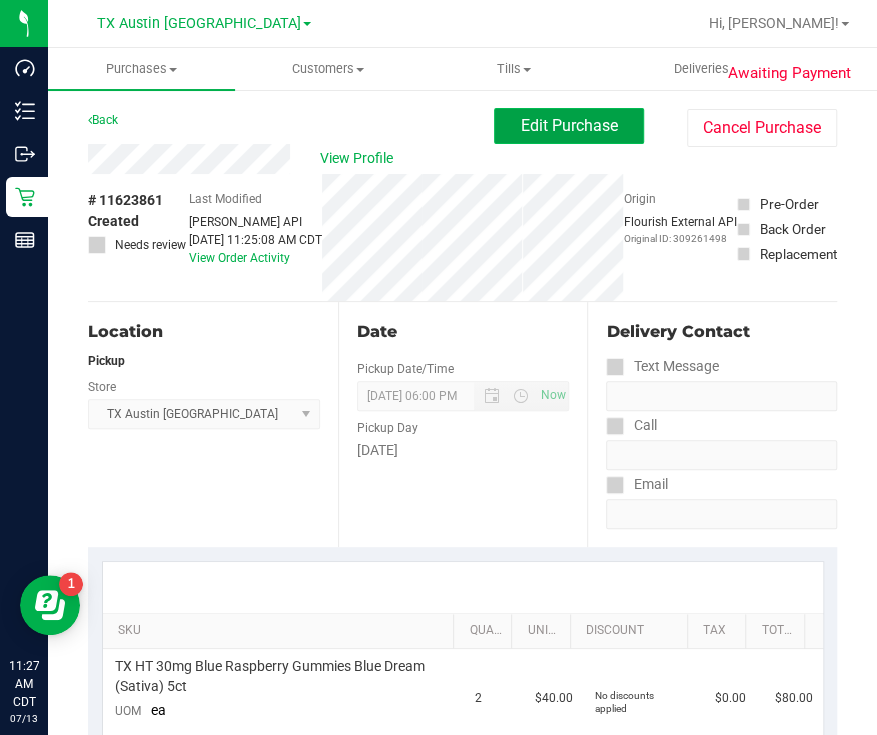 click on "Edit Purchase" at bounding box center (569, 125) 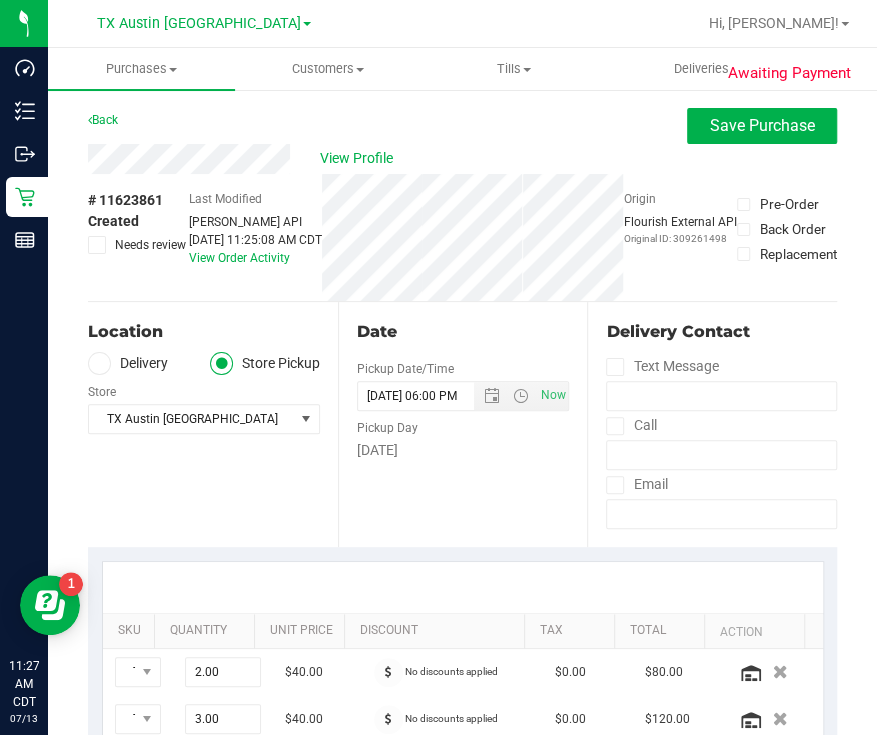click at bounding box center (97, 245) 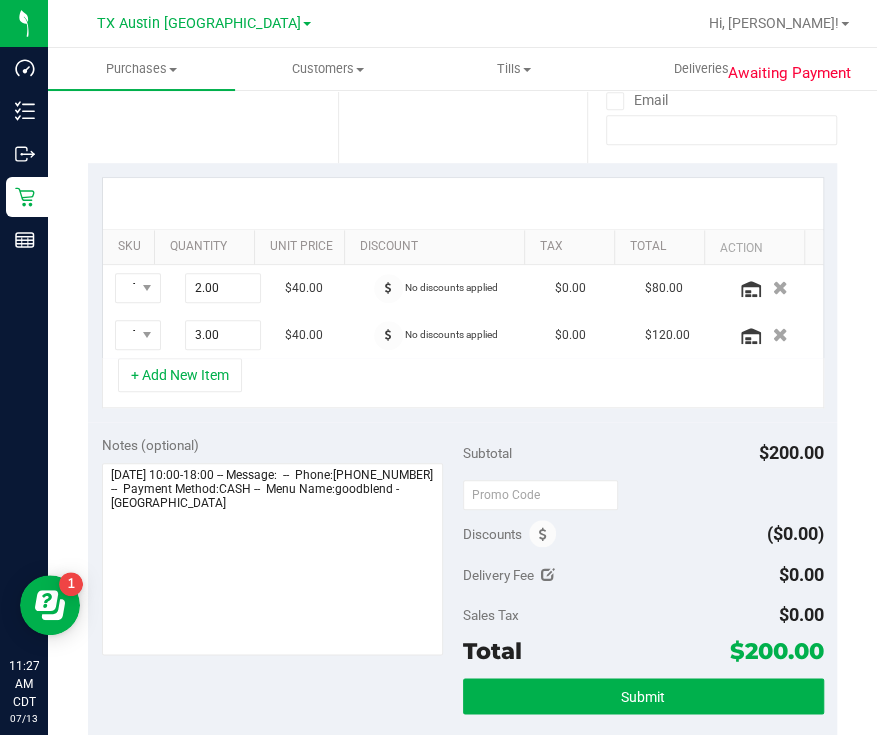 scroll, scrollTop: 499, scrollLeft: 0, axis: vertical 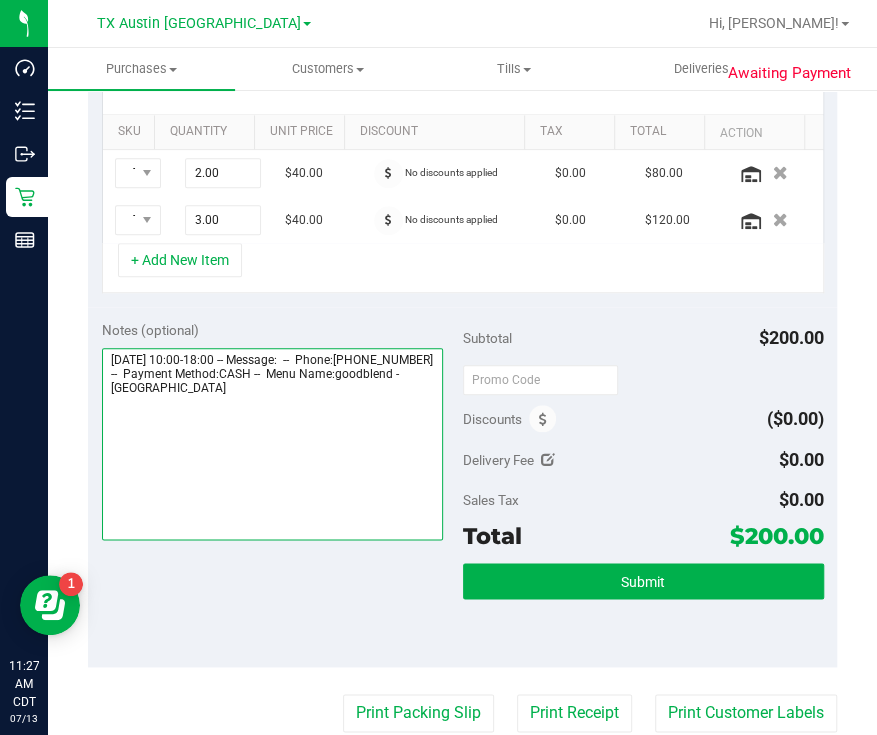 click at bounding box center [272, 444] 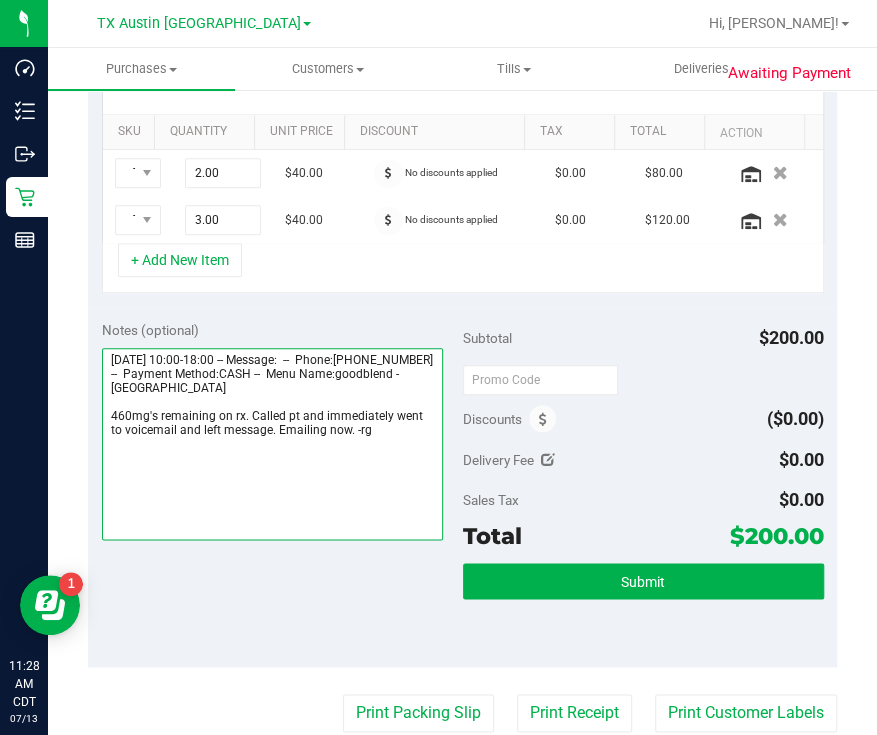 drag, startPoint x: 383, startPoint y: 440, endPoint x: 59, endPoint y: 418, distance: 324.74606 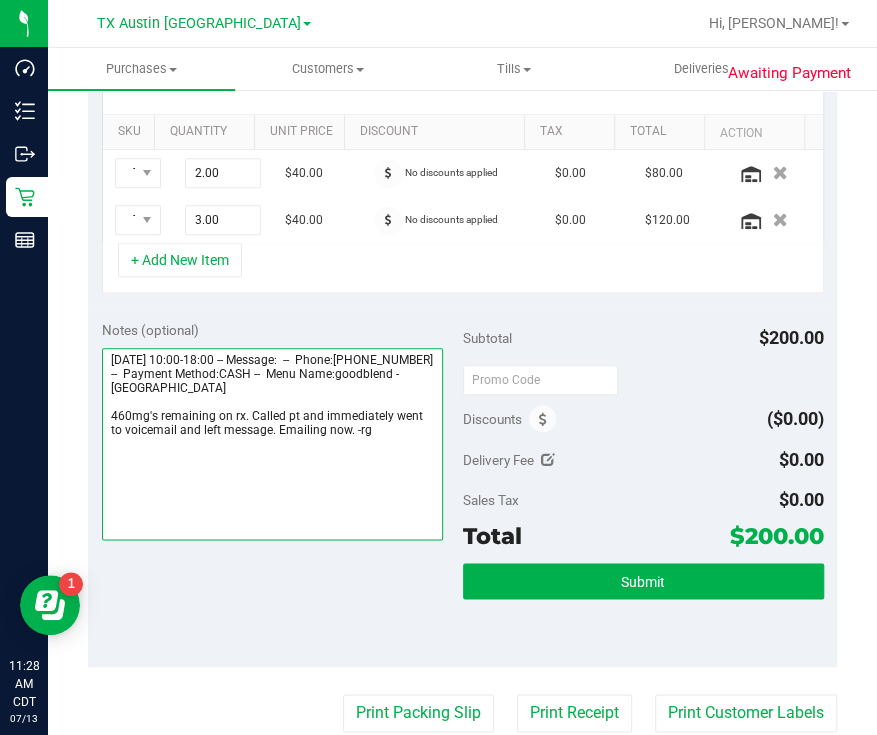click on "Awaiting Payment
Back
Save Purchase
View Profile
# 11623861
Created
Needs review
Last Modified
[PERSON_NAME] API
[DATE] 11:25:08 AM CDT
View Order Activity
Origin
Flourish External API" at bounding box center (462, 396) 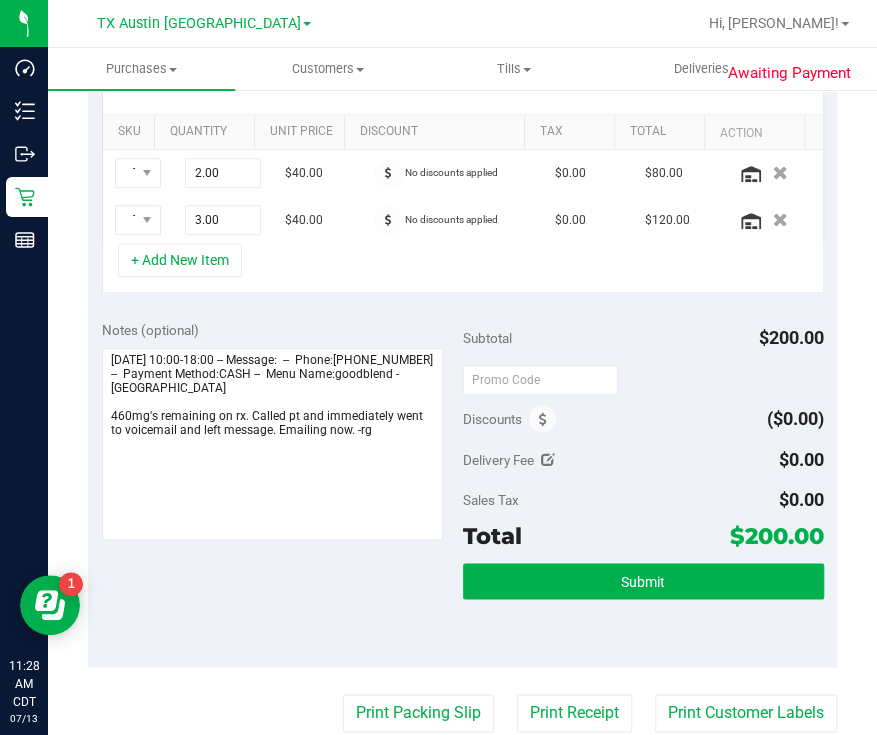 click on "Subtotal
$200.00
Discounts
($0.00)
Delivery Fee
$0.00
Sales Tax
$0.00
Total
$200.00
Submit" at bounding box center (643, 486) 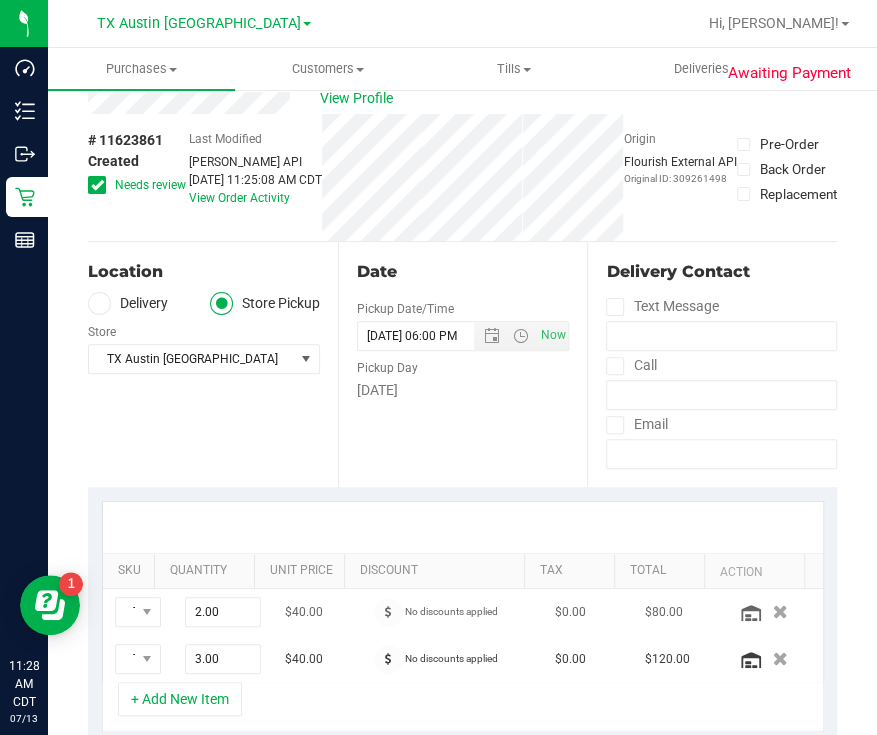 scroll, scrollTop: 0, scrollLeft: 0, axis: both 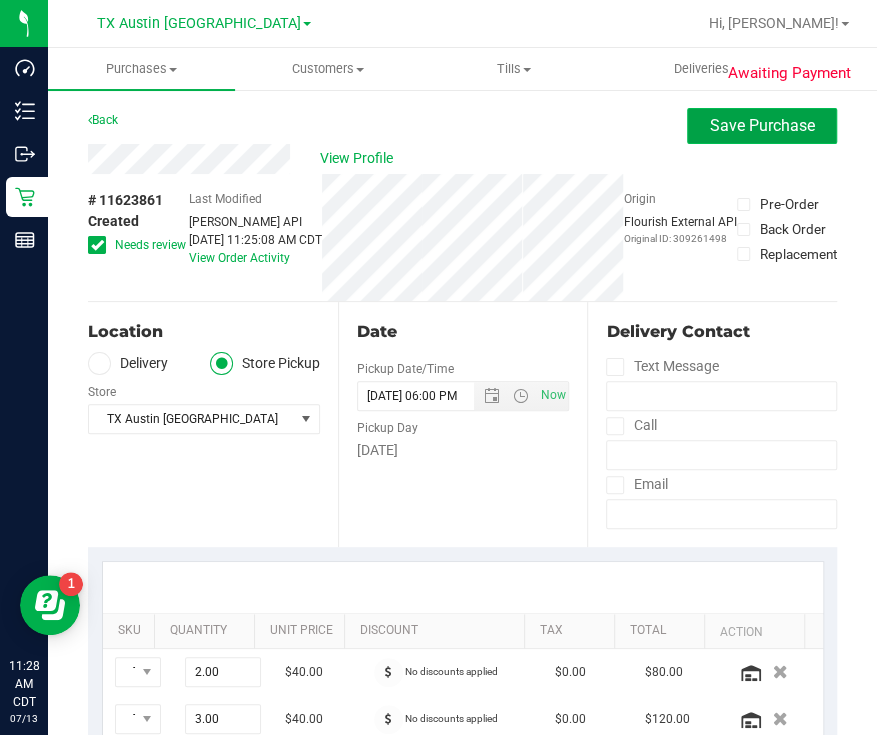 click on "Save Purchase" at bounding box center (762, 125) 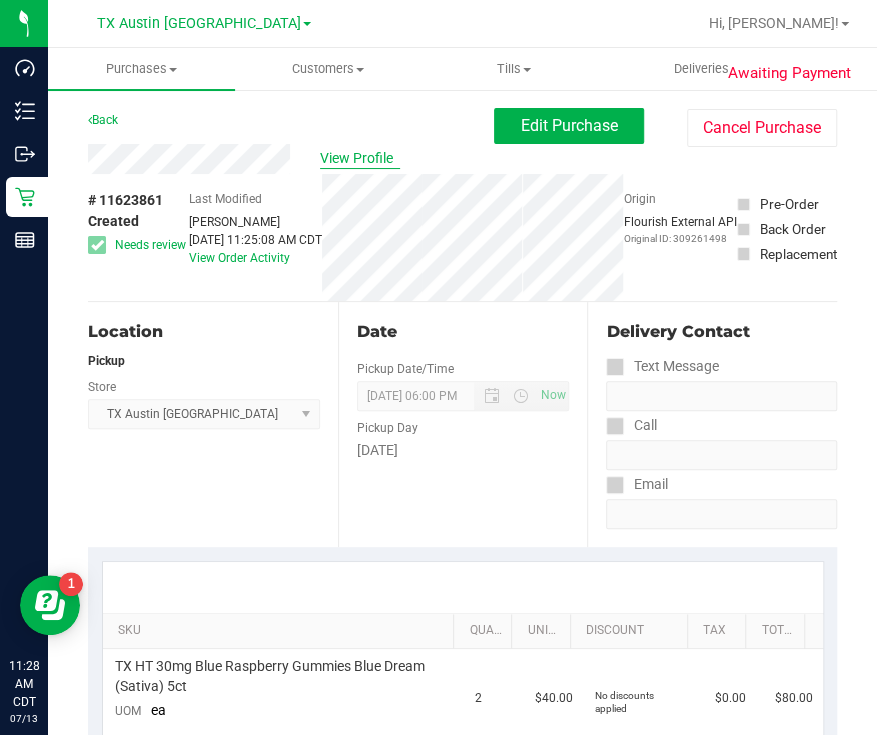 click on "View Profile" at bounding box center (360, 158) 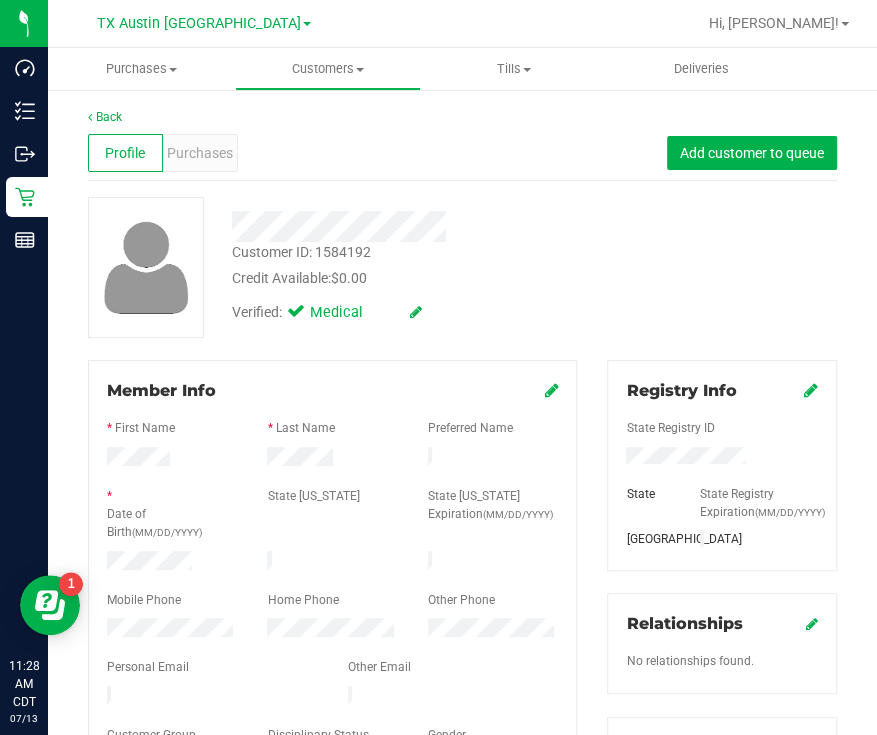click at bounding box center (332, 683) 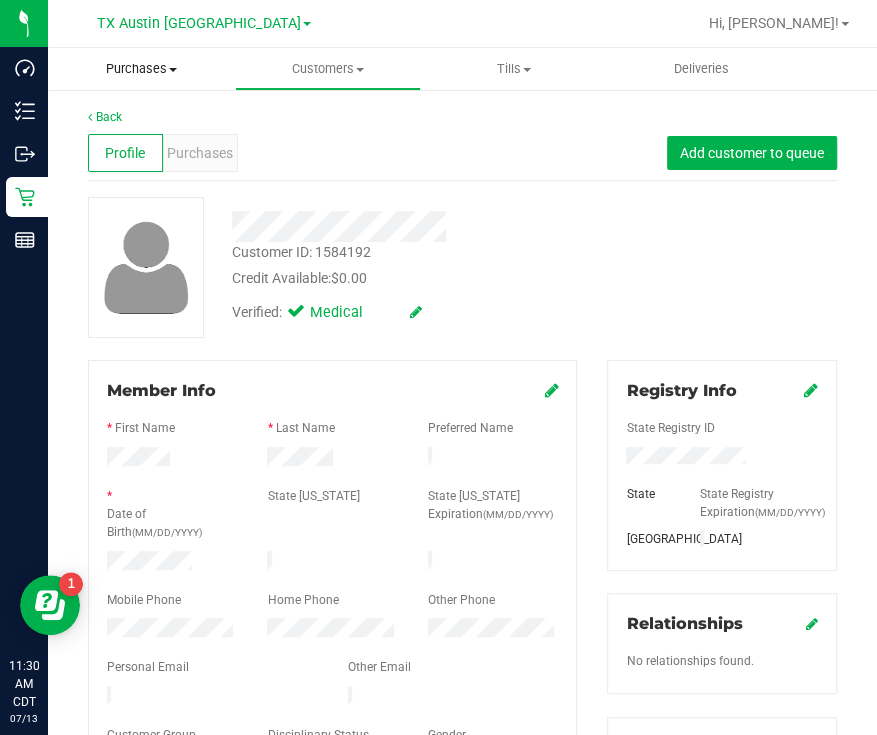 click on "Purchases" at bounding box center (141, 69) 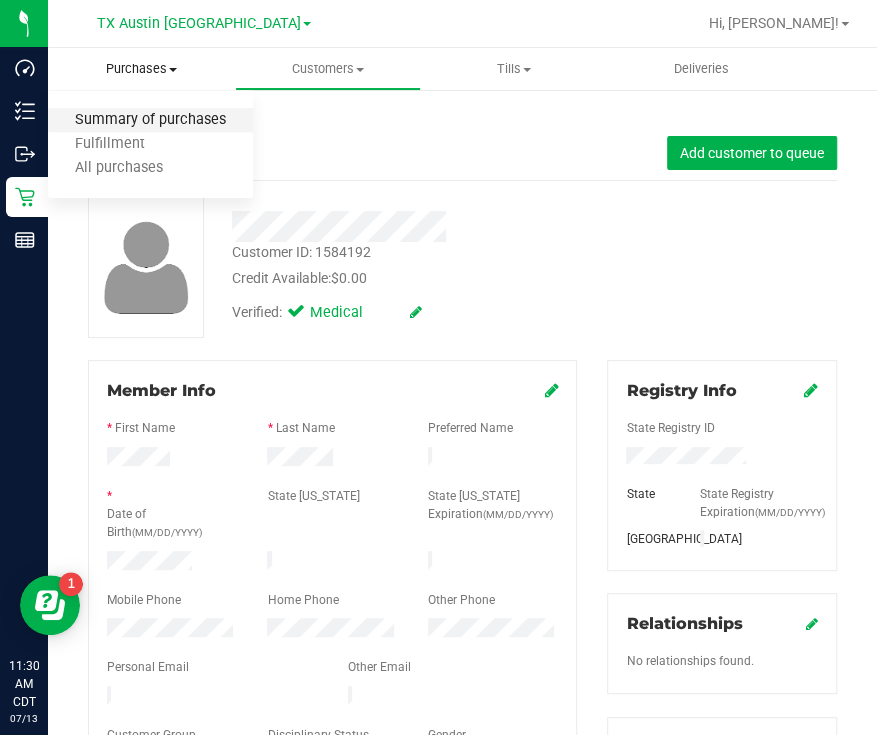 click on "Summary of purchases" at bounding box center [150, 120] 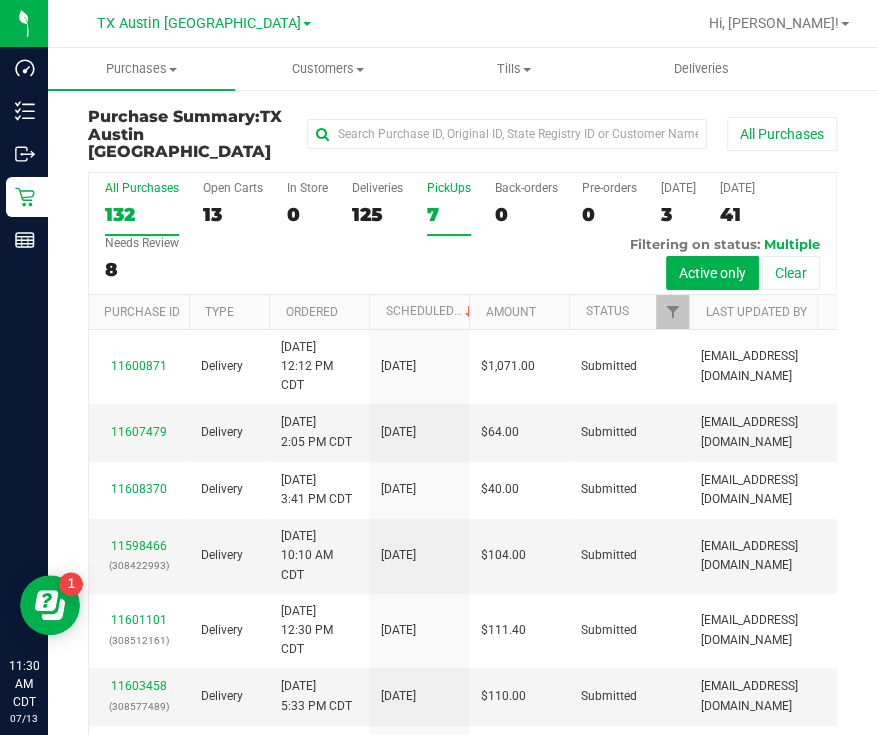click on "PickUps
7" at bounding box center (449, 208) 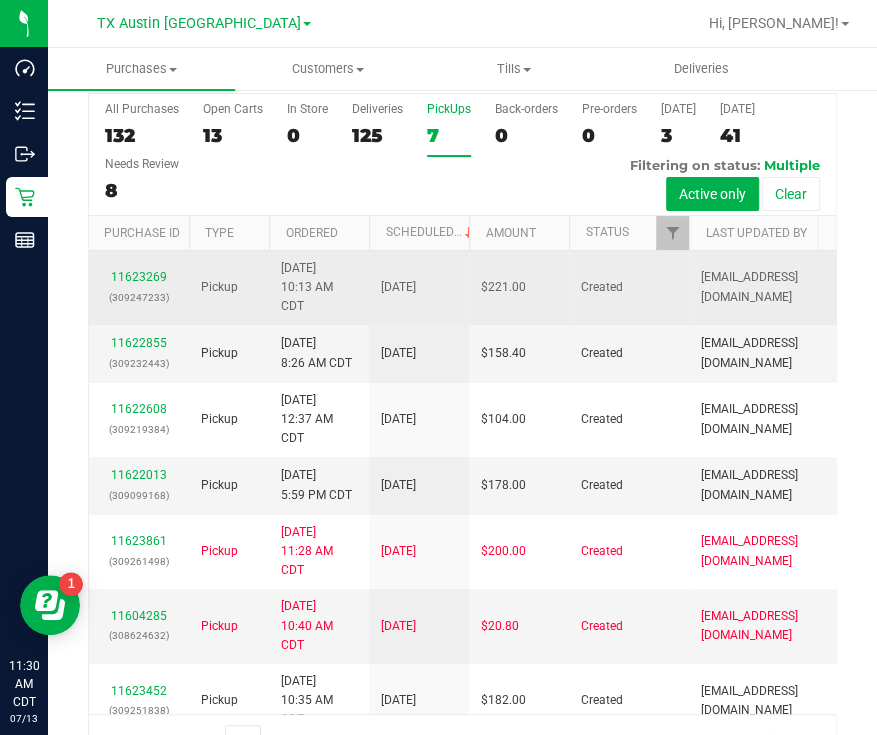 scroll, scrollTop: 113, scrollLeft: 0, axis: vertical 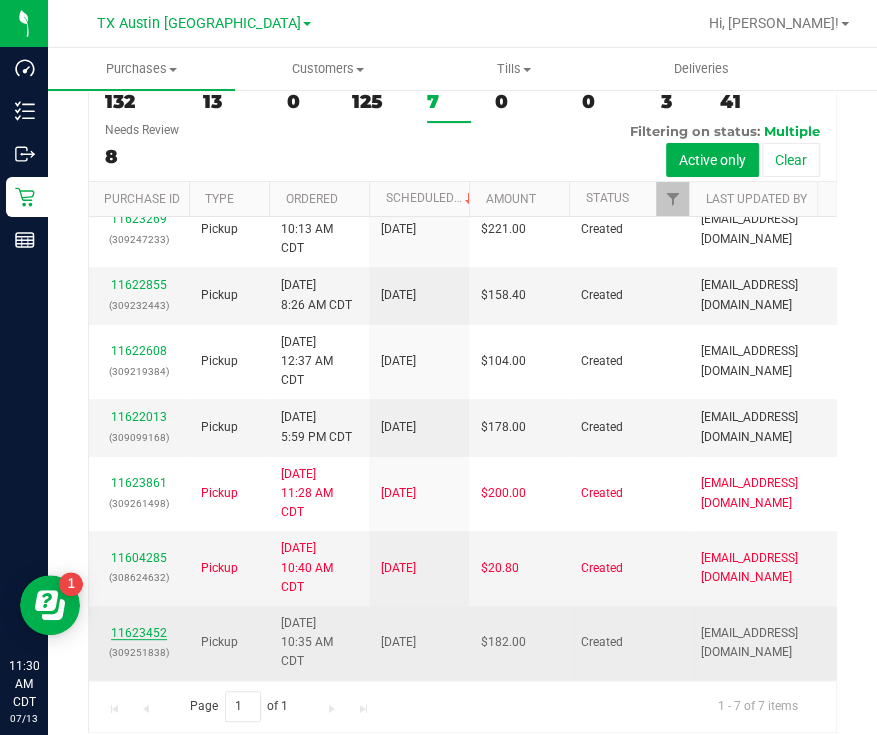 click on "11623452" at bounding box center (139, 633) 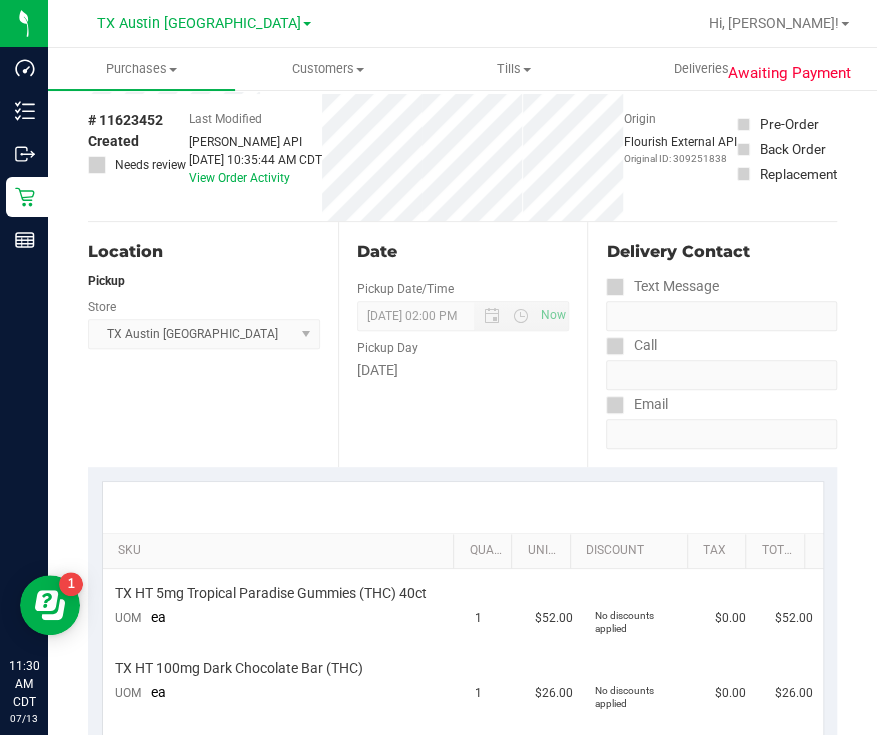 scroll, scrollTop: 0, scrollLeft: 0, axis: both 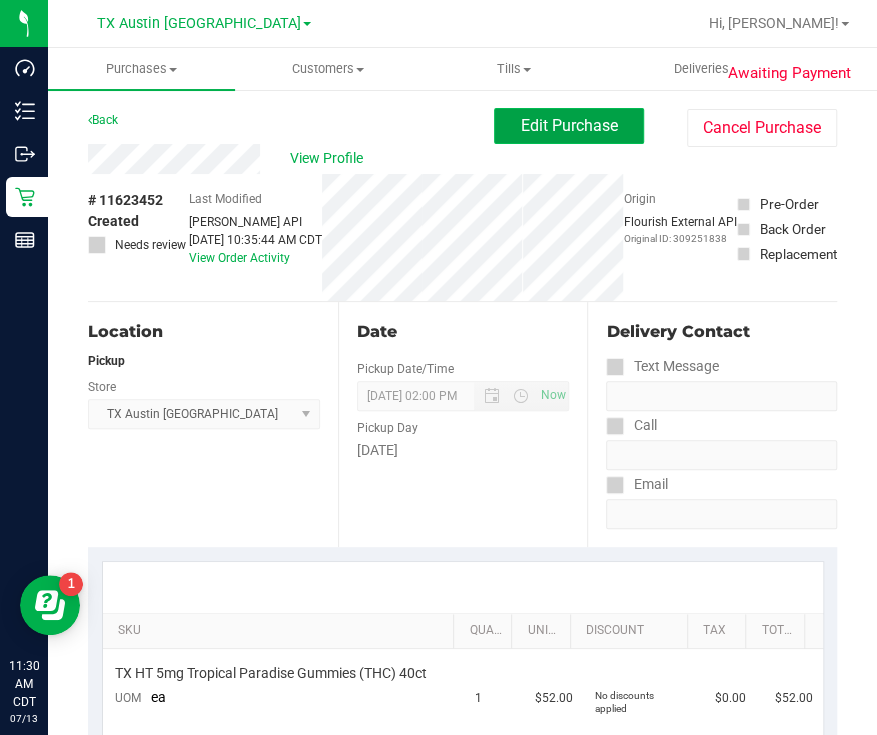 click on "Edit Purchase" at bounding box center [569, 125] 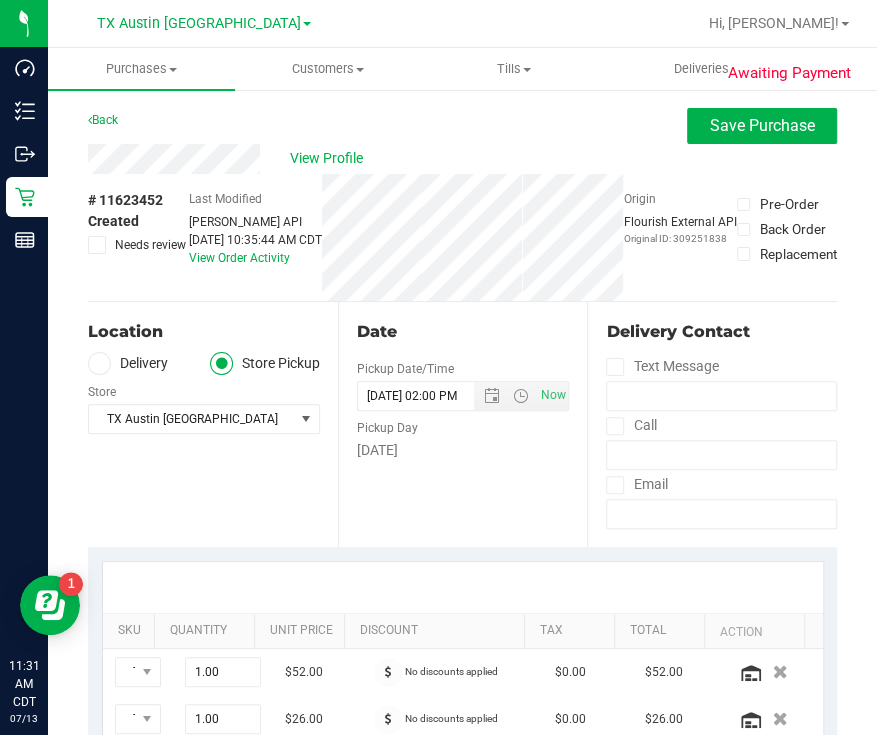 click on "Delivery" at bounding box center (128, 363) 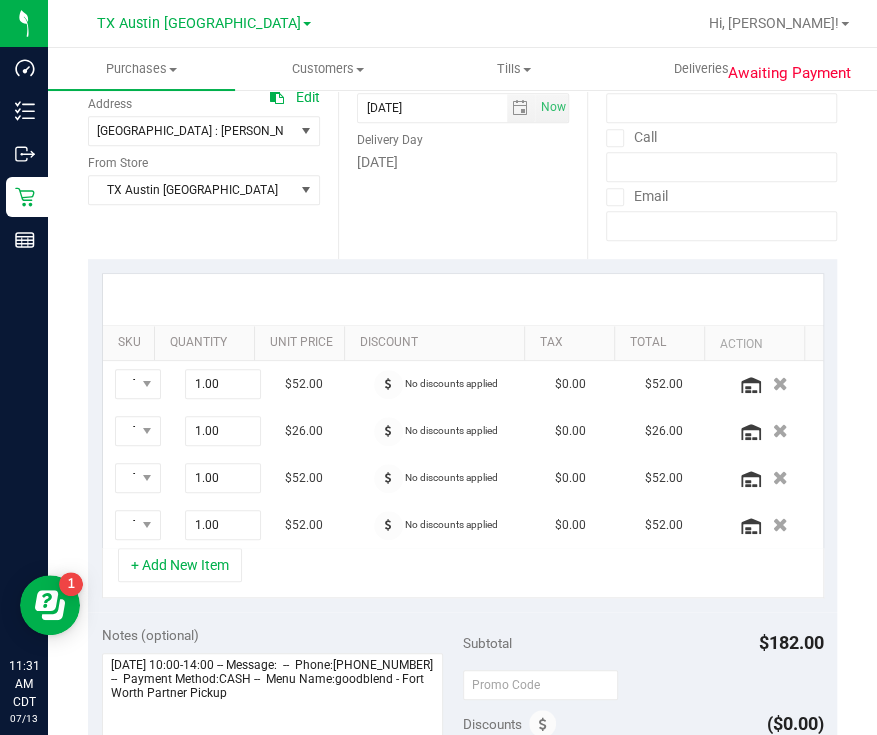 scroll, scrollTop: 249, scrollLeft: 0, axis: vertical 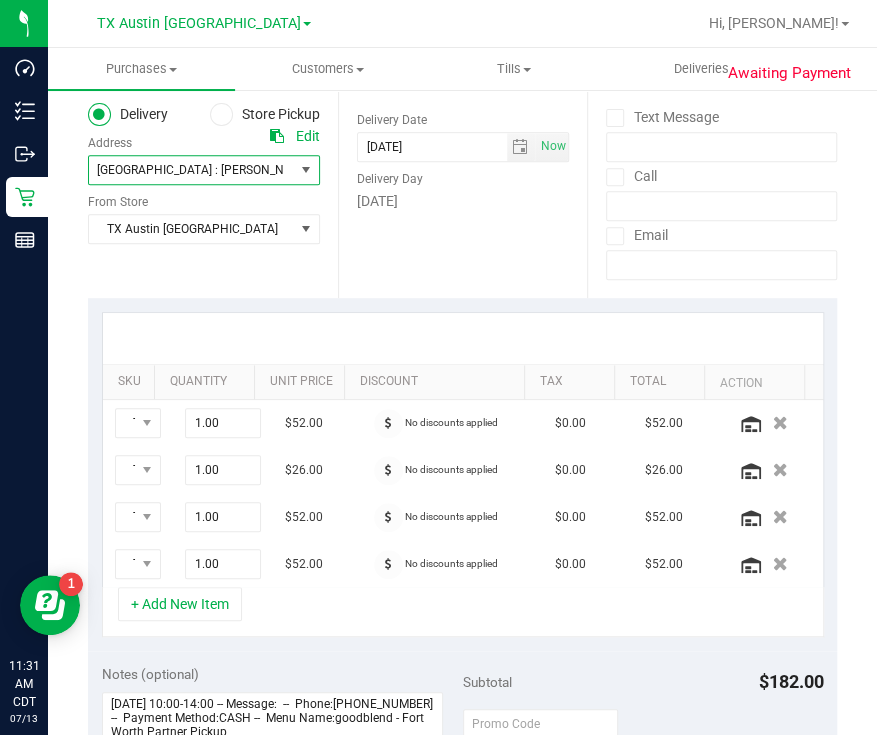click on "[GEOGRAPHIC_DATA] :  [PERSON_NAME] Quality of Life  [STREET_ADDRESS]" at bounding box center [297, 170] 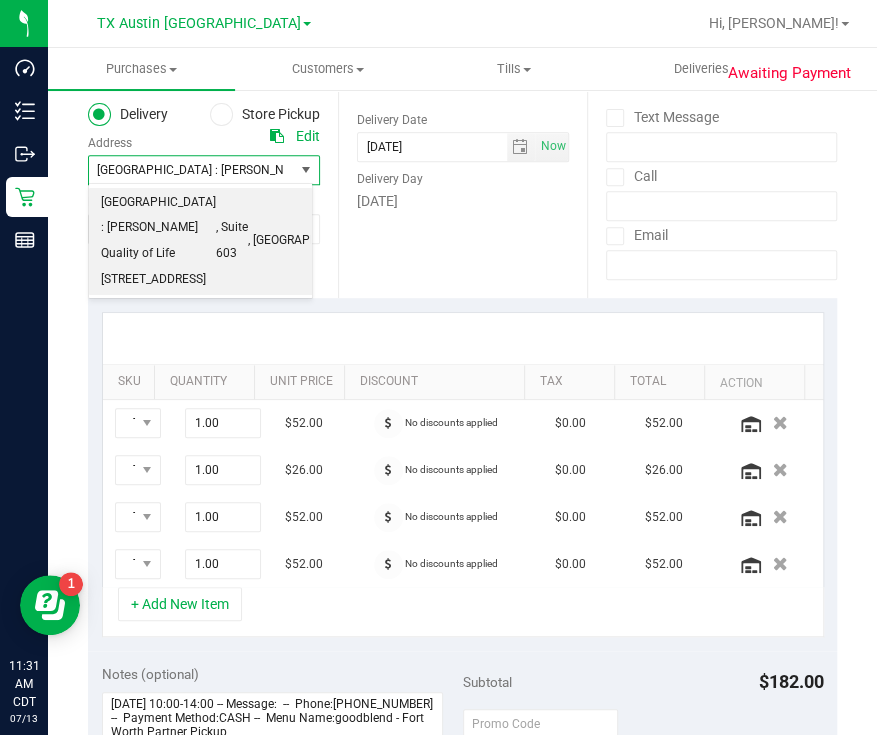 click on ", [GEOGRAPHIC_DATA]" at bounding box center [308, 241] 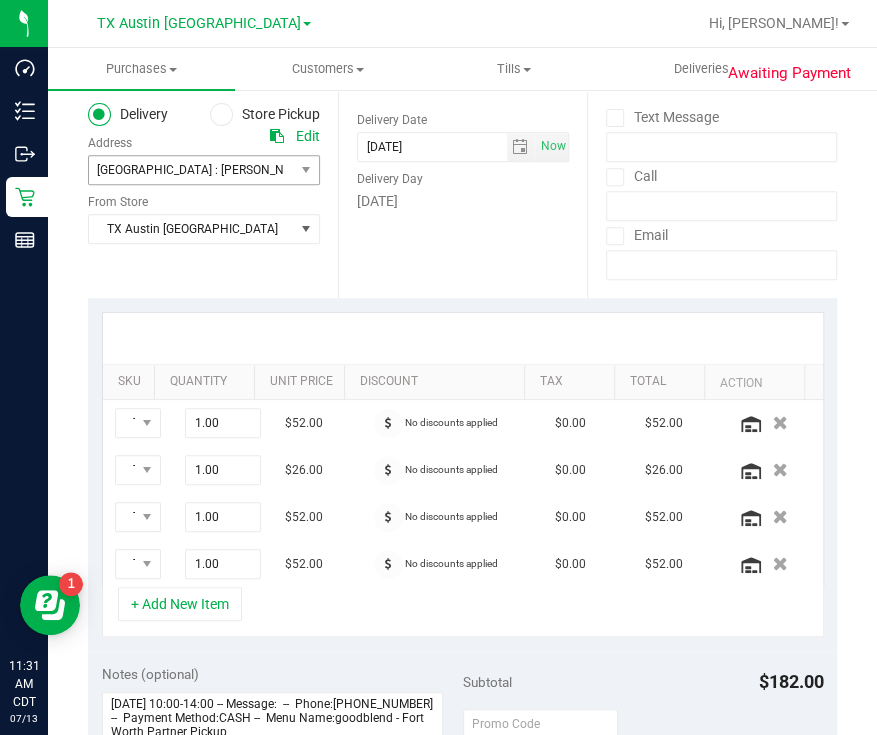 click on "Edit" at bounding box center (308, 136) 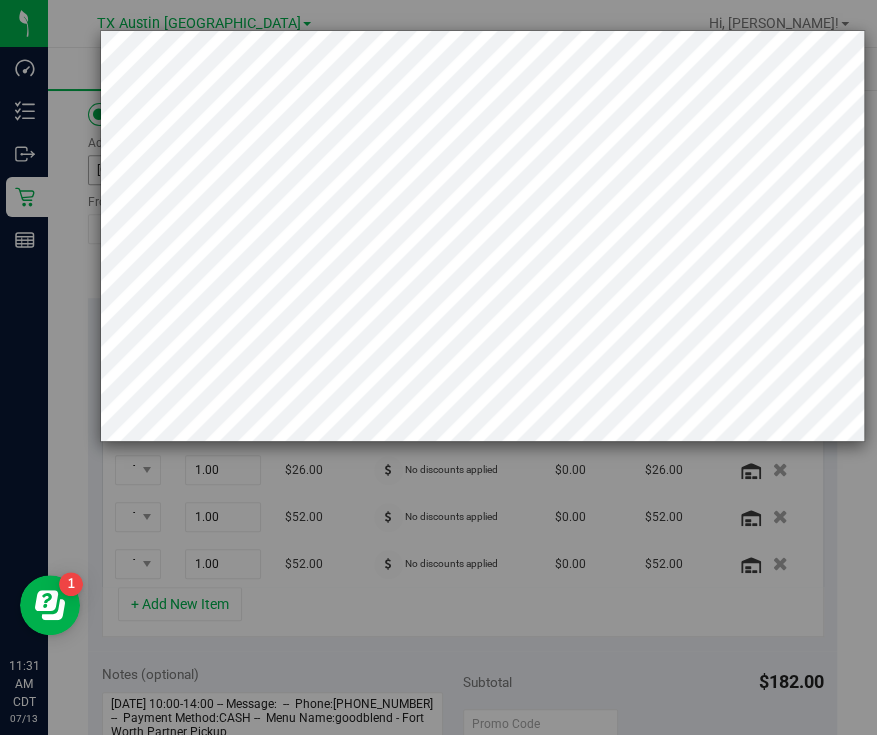 click at bounding box center (446, 236) 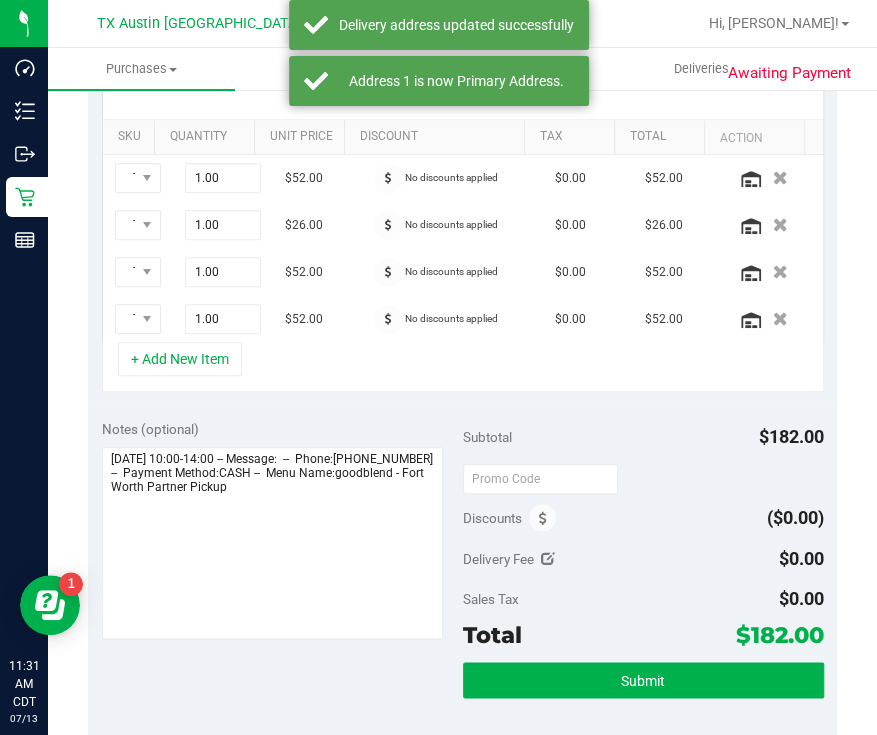 scroll, scrollTop: 499, scrollLeft: 0, axis: vertical 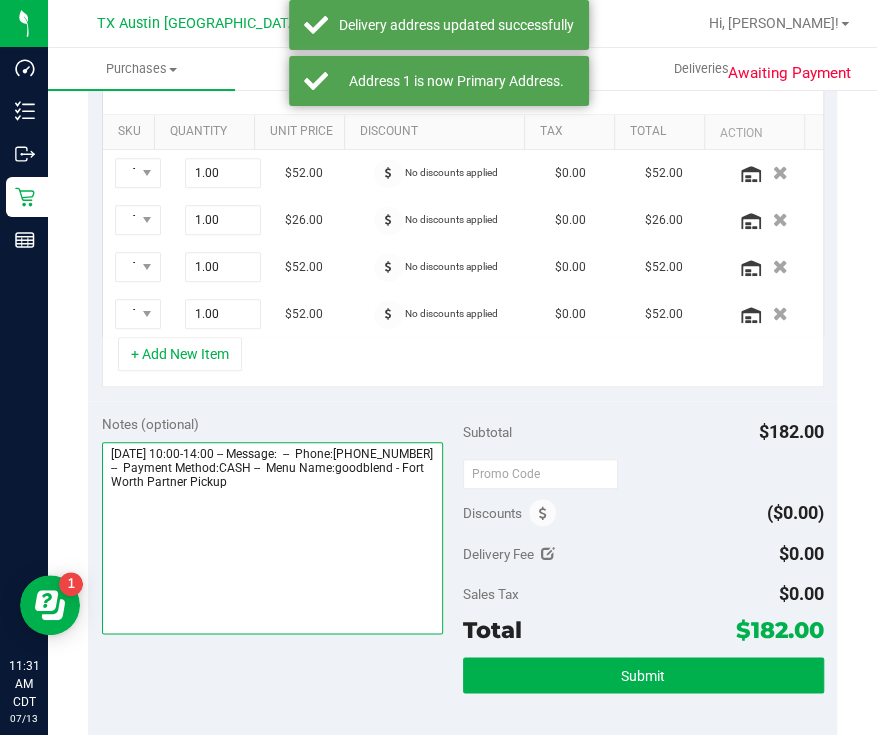 click at bounding box center (272, 538) 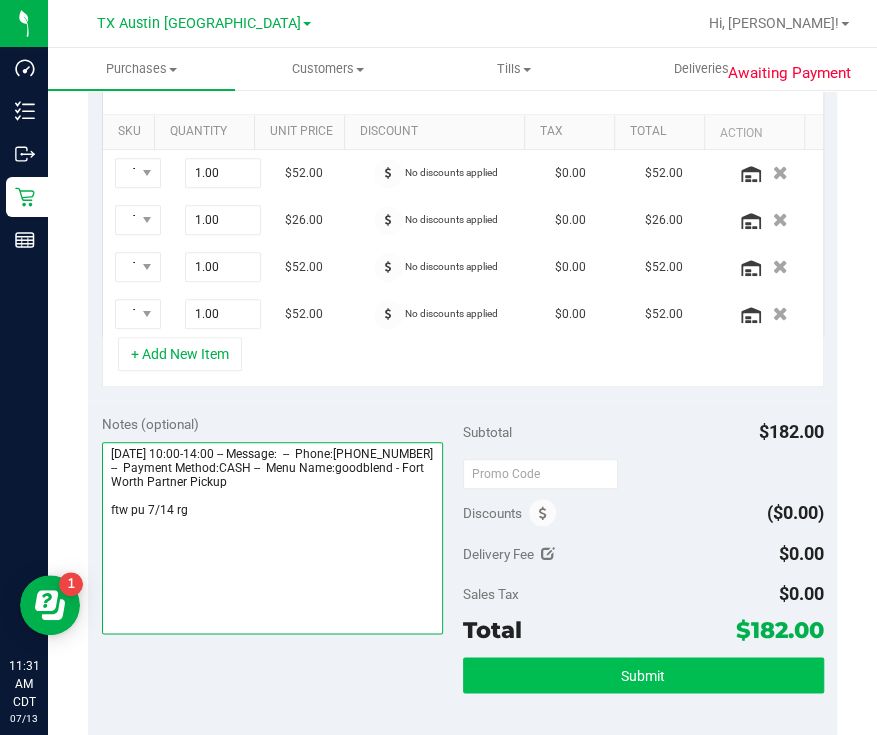type on "[DATE] 10:00-14:00 -- Message:  --  Phone:[PHONE_NUMBER] --  Payment Method:CASH --  Menu Name:goodblend - Fort Worth Partner Pickup
ftw pu 7/14 rg" 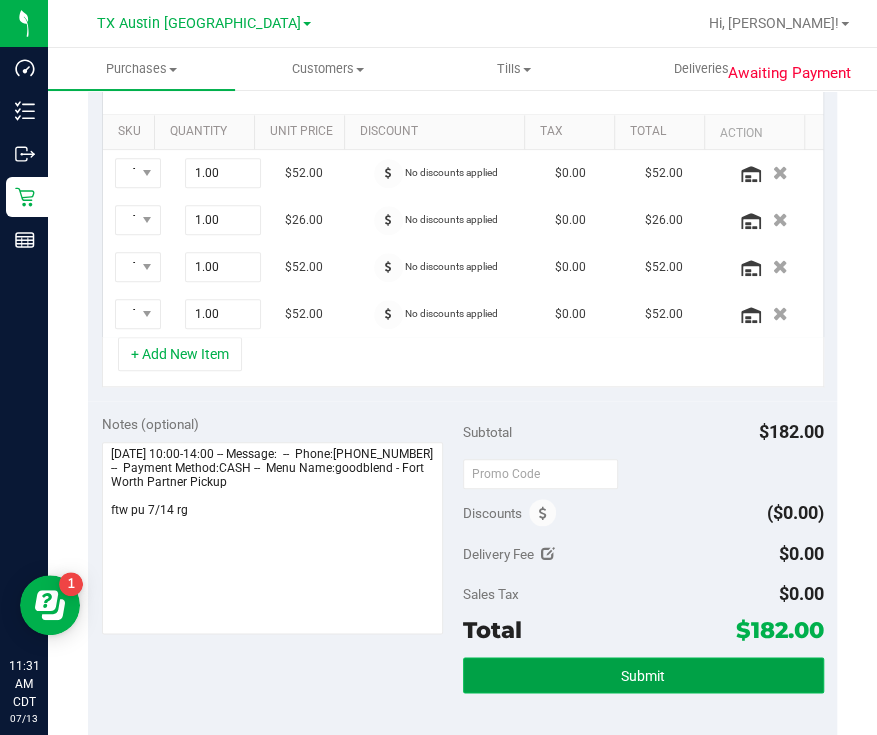 click on "Submit" at bounding box center [643, 675] 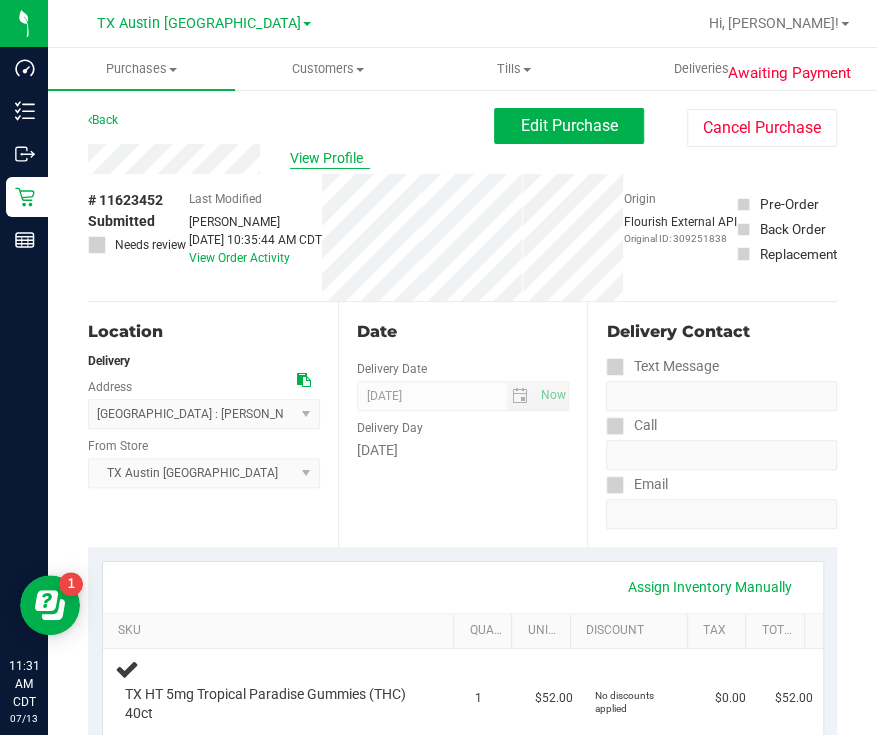 scroll, scrollTop: 0, scrollLeft: 0, axis: both 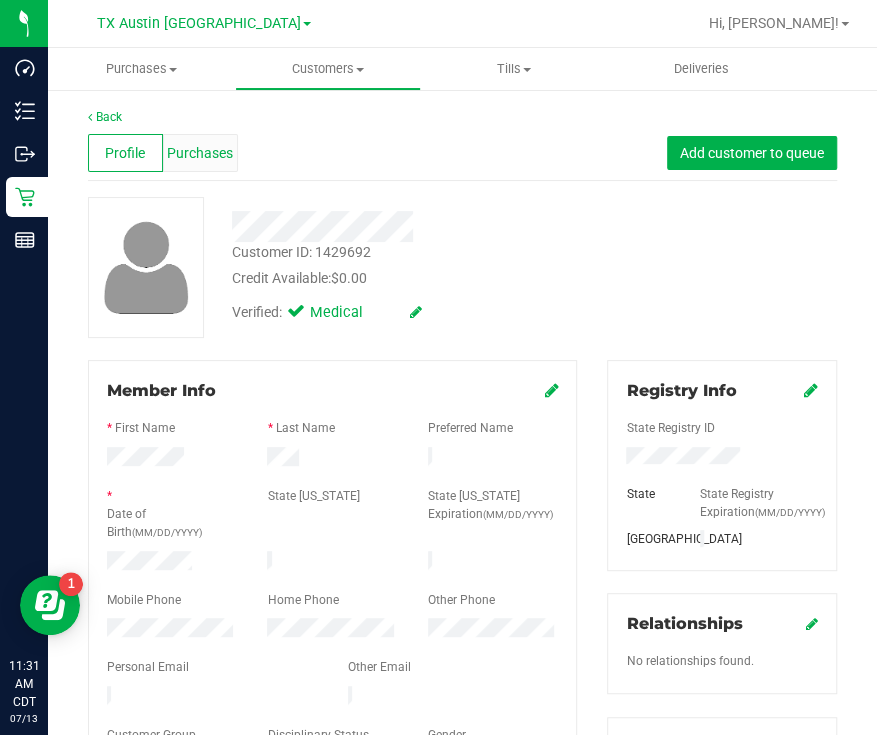 click on "Purchases" at bounding box center [200, 153] 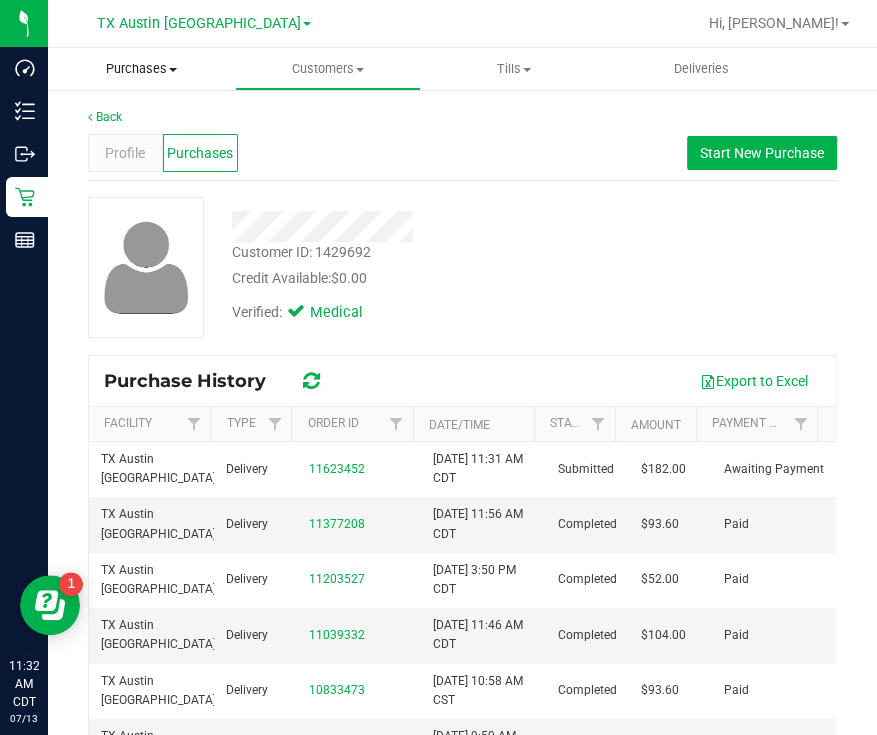 click on "Purchases" at bounding box center (141, 69) 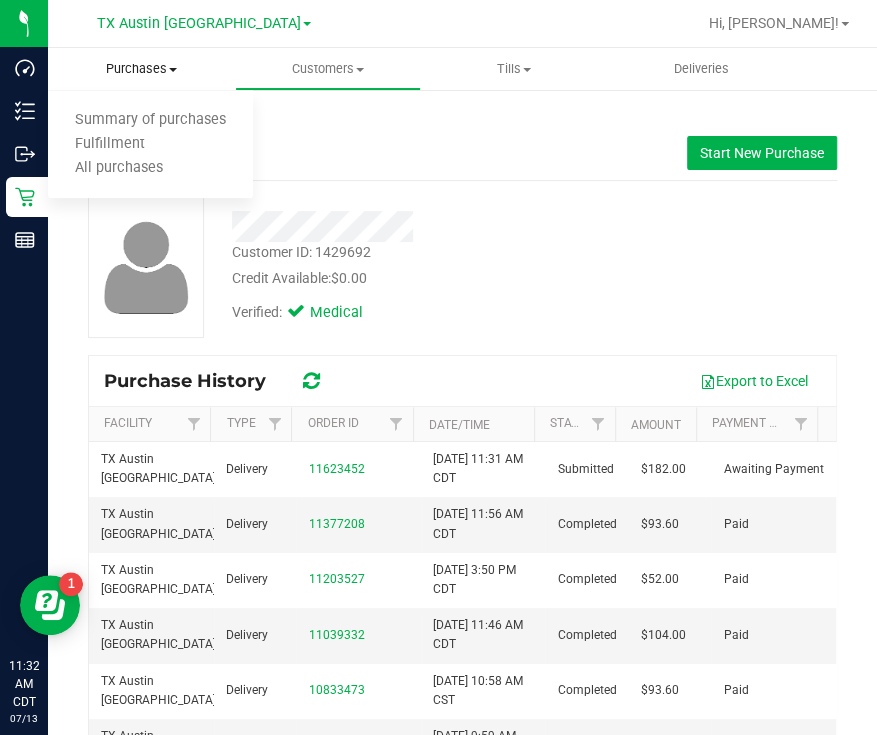 click on "Summary of purchases
Fulfillment
All purchases" at bounding box center [150, 145] 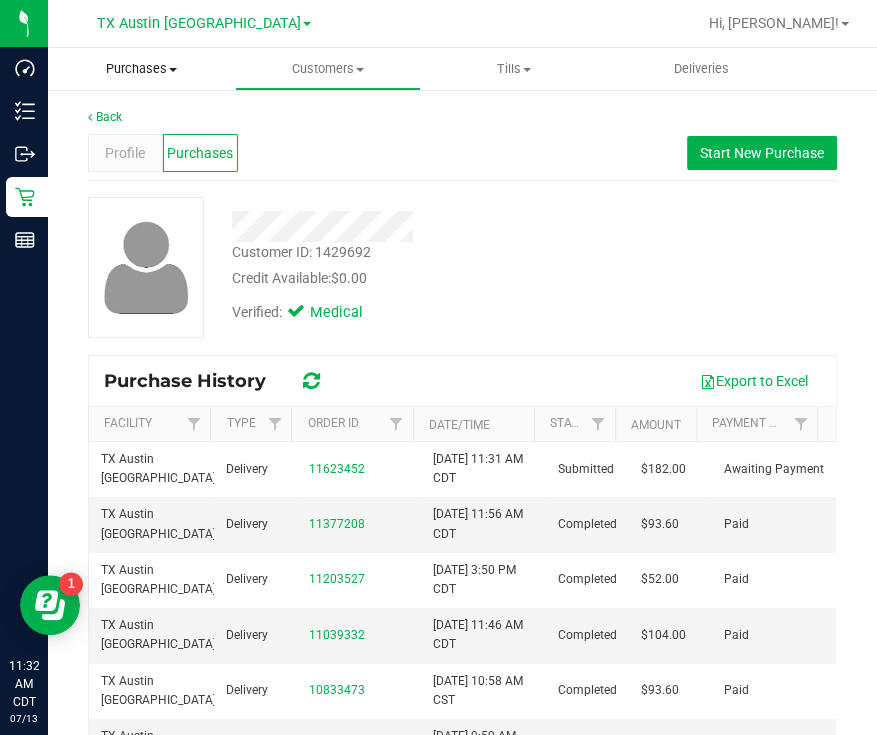 click on "Purchases
Summary of purchases
Fulfillment
All purchases" at bounding box center (141, 69) 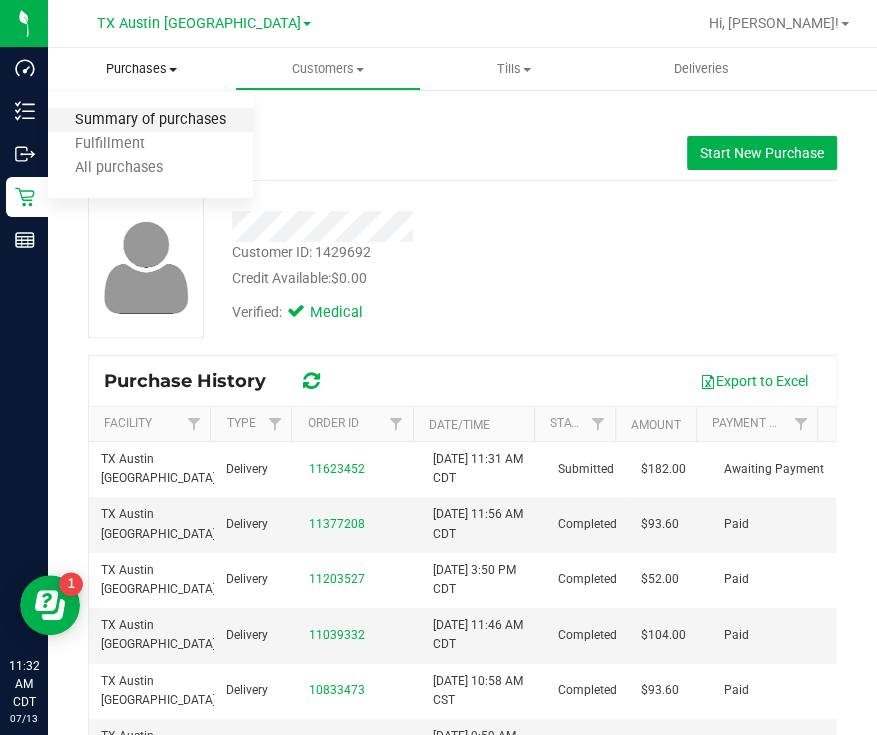 click on "Summary of purchases" at bounding box center (150, 120) 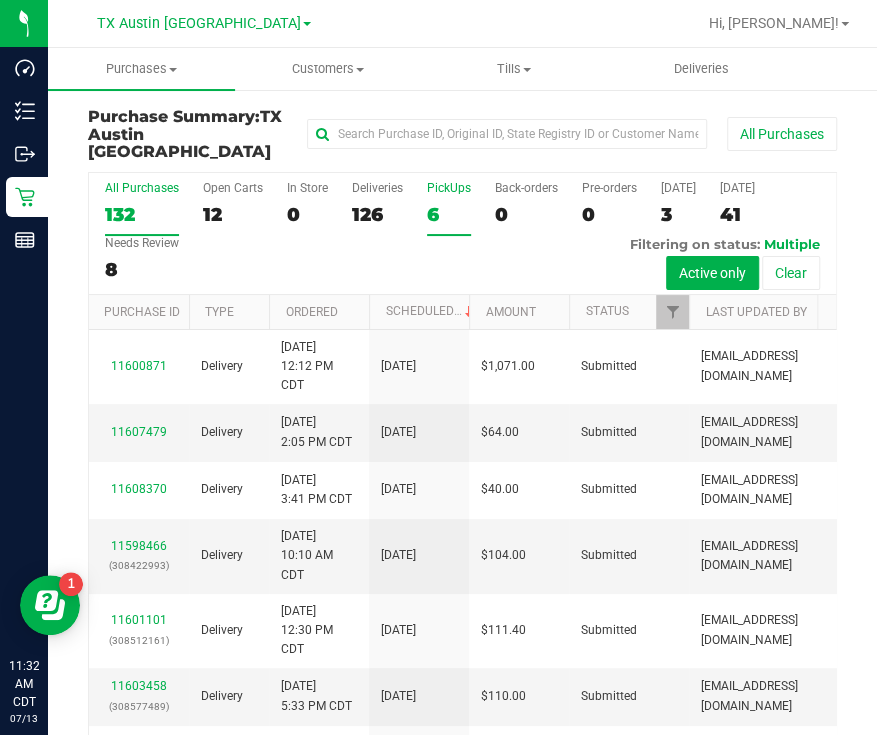 click on "PickUps" at bounding box center [449, 188] 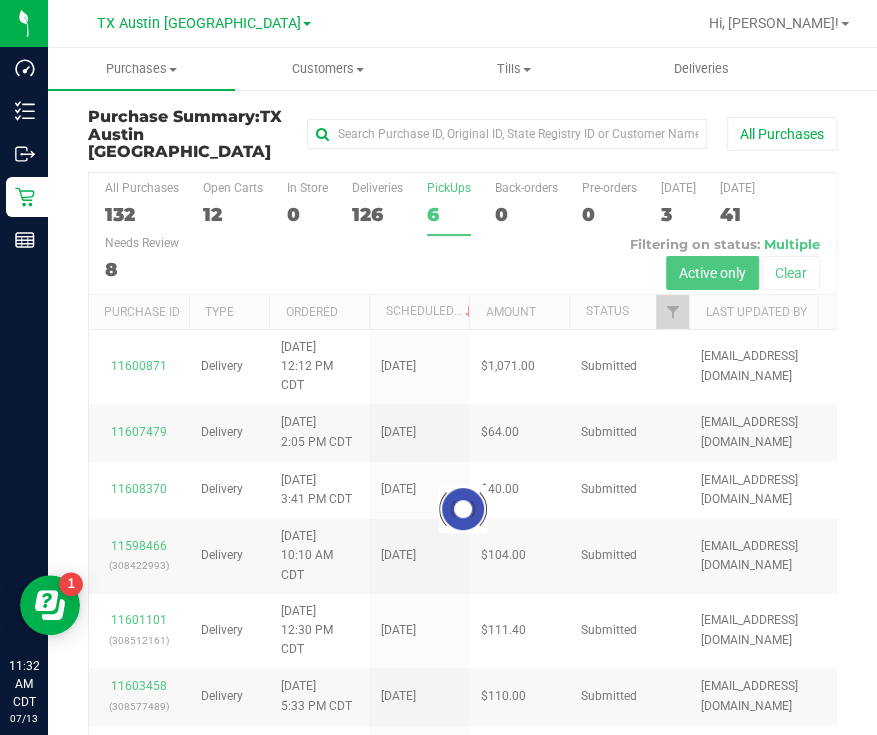 scroll, scrollTop: 113, scrollLeft: 0, axis: vertical 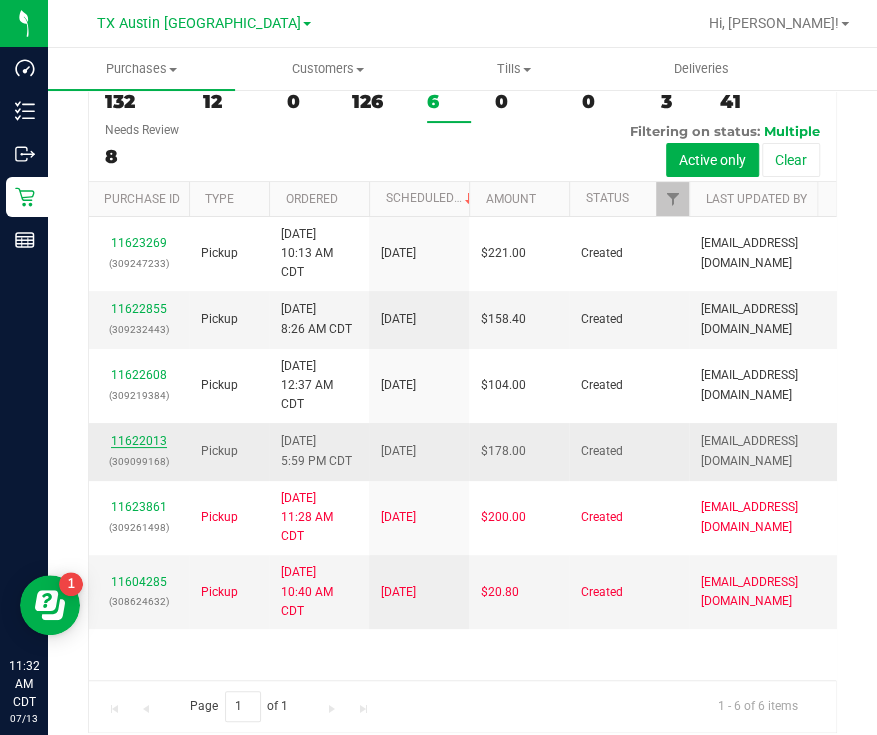 click on "11622013" at bounding box center [139, 441] 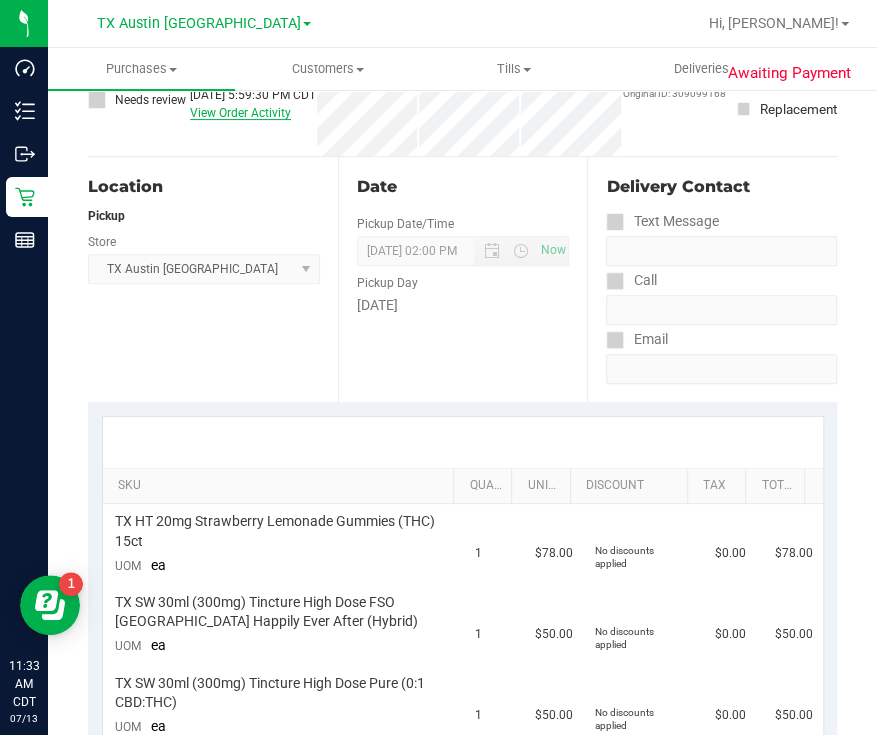 scroll, scrollTop: 0, scrollLeft: 0, axis: both 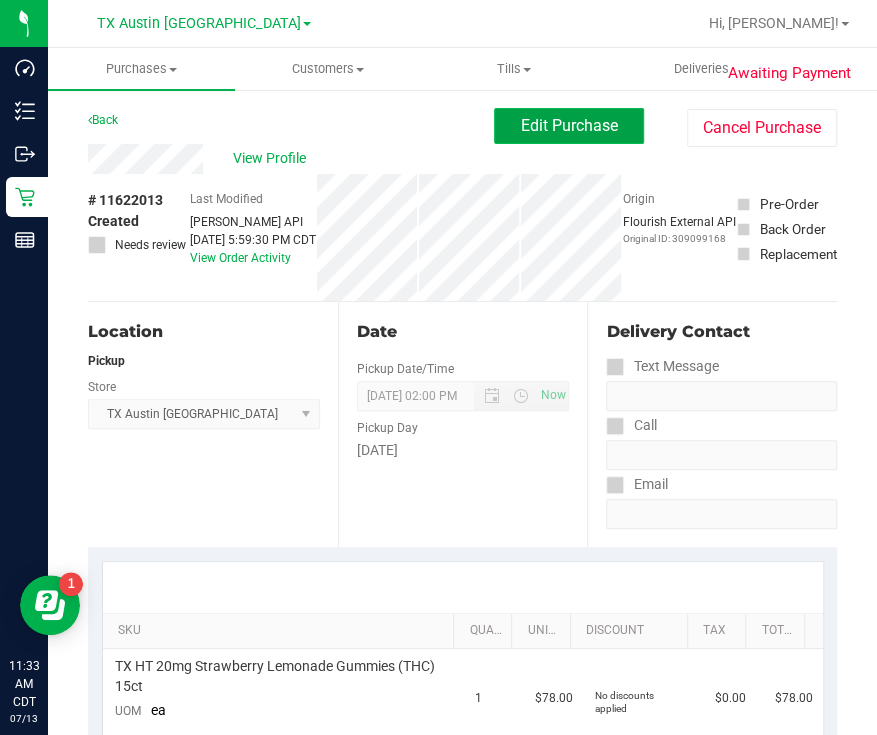 click on "Edit Purchase" at bounding box center [569, 125] 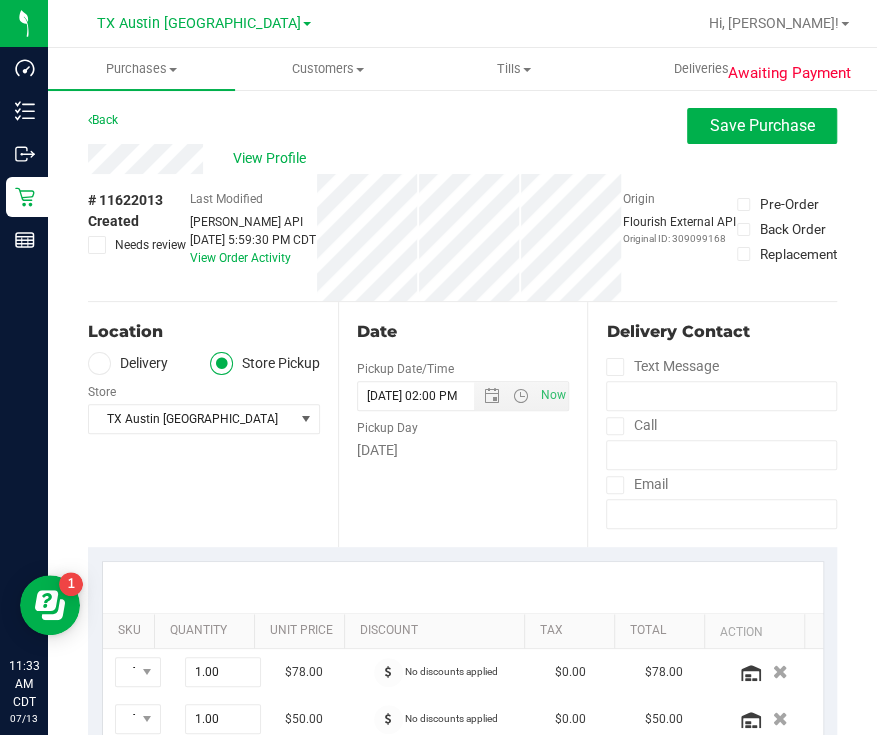 click at bounding box center (99, 363) 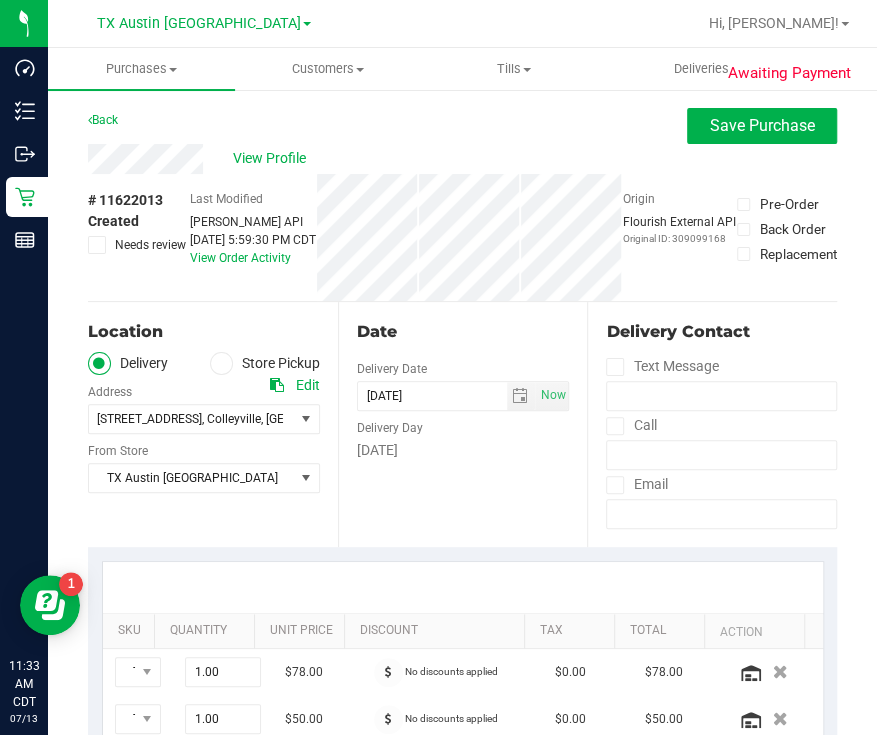 scroll, scrollTop: 124, scrollLeft: 0, axis: vertical 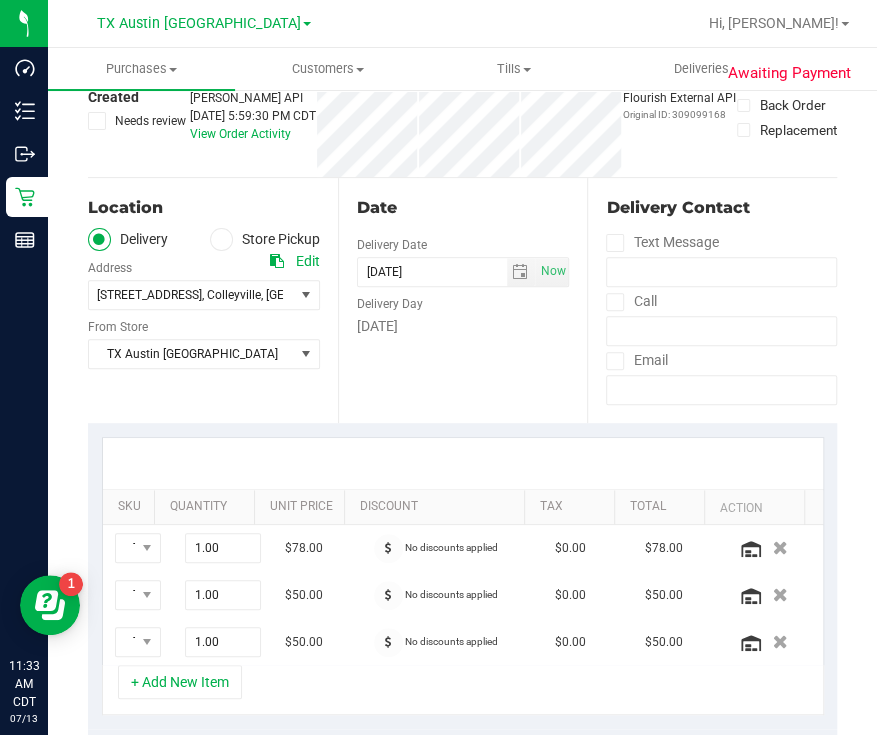 click on "Edit" at bounding box center (308, 261) 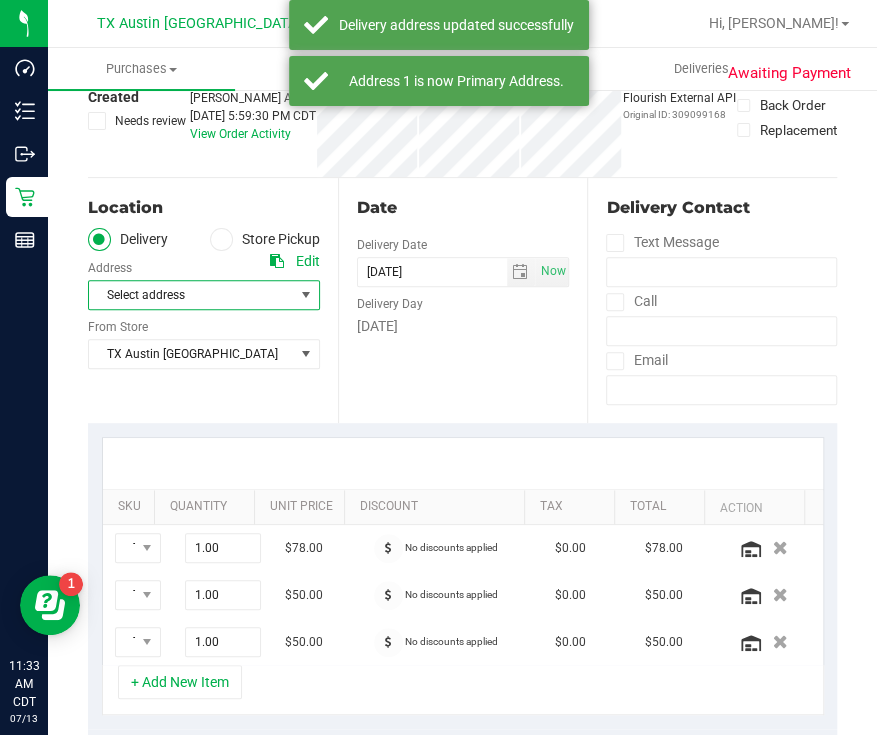 click on "Select address" at bounding box center [186, 295] 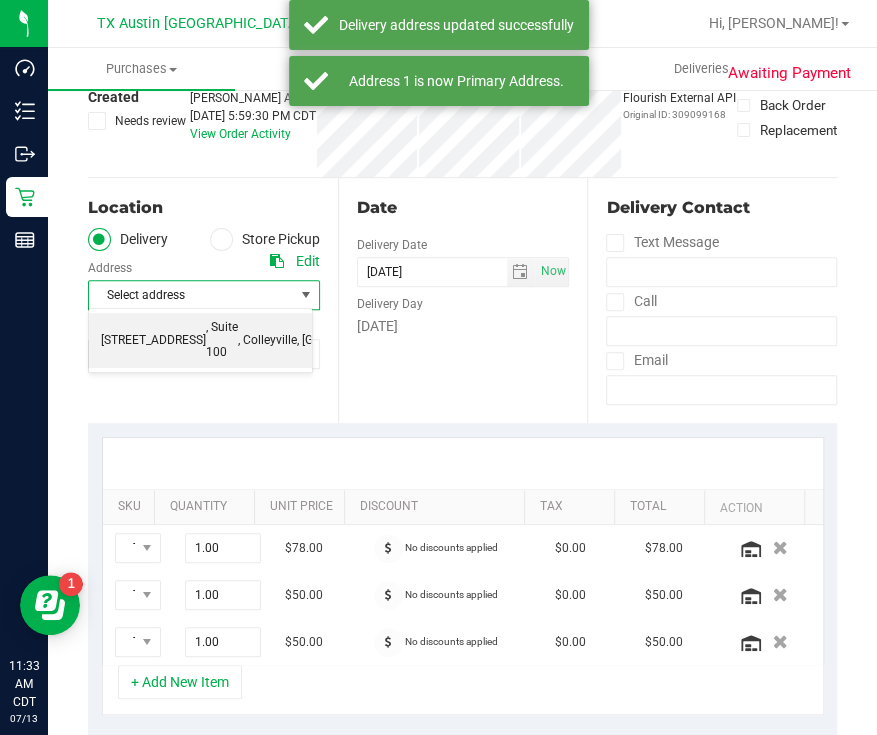 click on "[STREET_ADDRESS]
, Suite 100
, [GEOGRAPHIC_DATA]
, [GEOGRAPHIC_DATA]
76034" at bounding box center (200, 340) 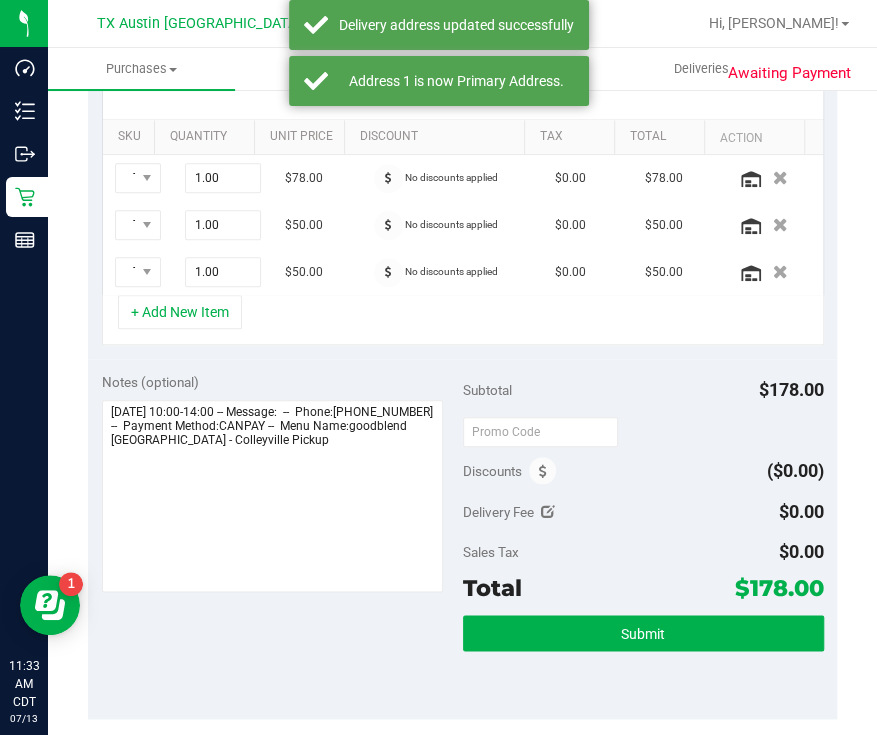 scroll, scrollTop: 499, scrollLeft: 0, axis: vertical 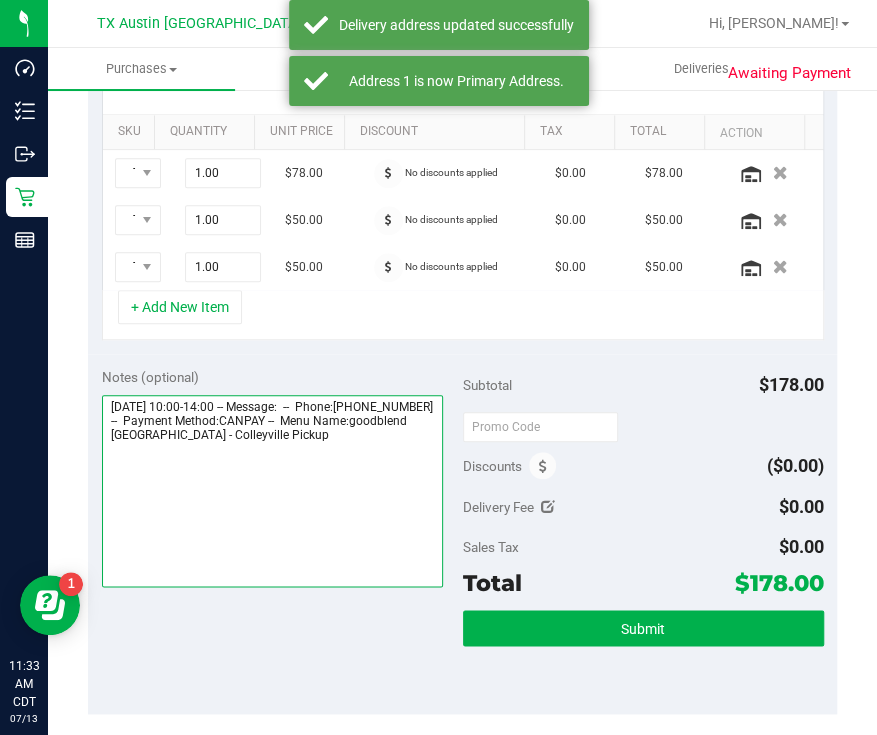 click at bounding box center [272, 491] 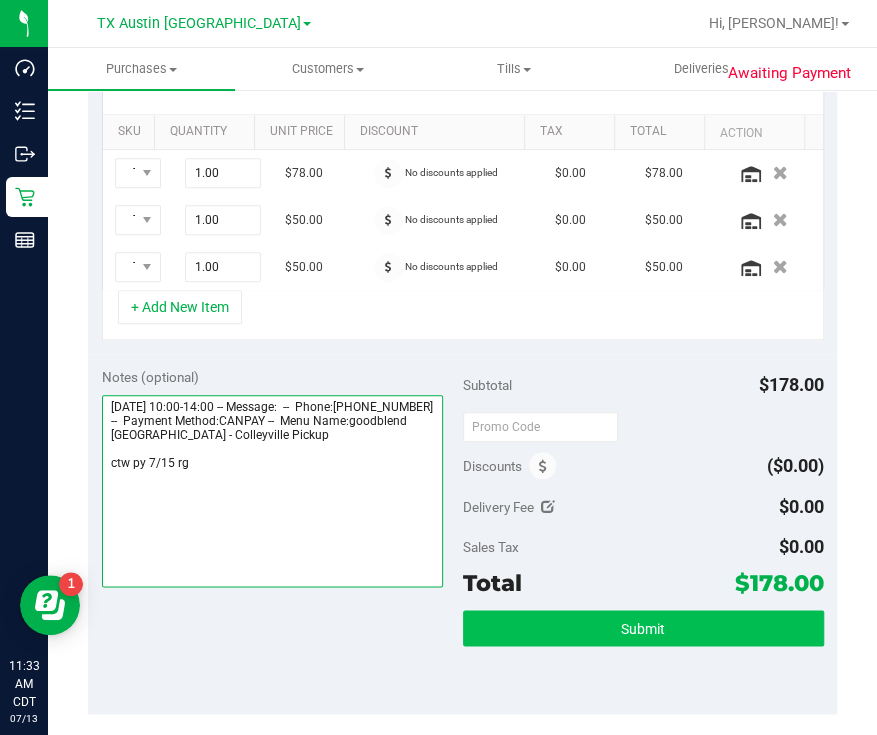 type on "[DATE] 10:00-14:00 -- Message:  --  Phone:[PHONE_NUMBER] --  Payment Method:CANPAY --  Menu Name:goodblend [GEOGRAPHIC_DATA] - Colleyville Pickup
ctw py 7/15 rg" 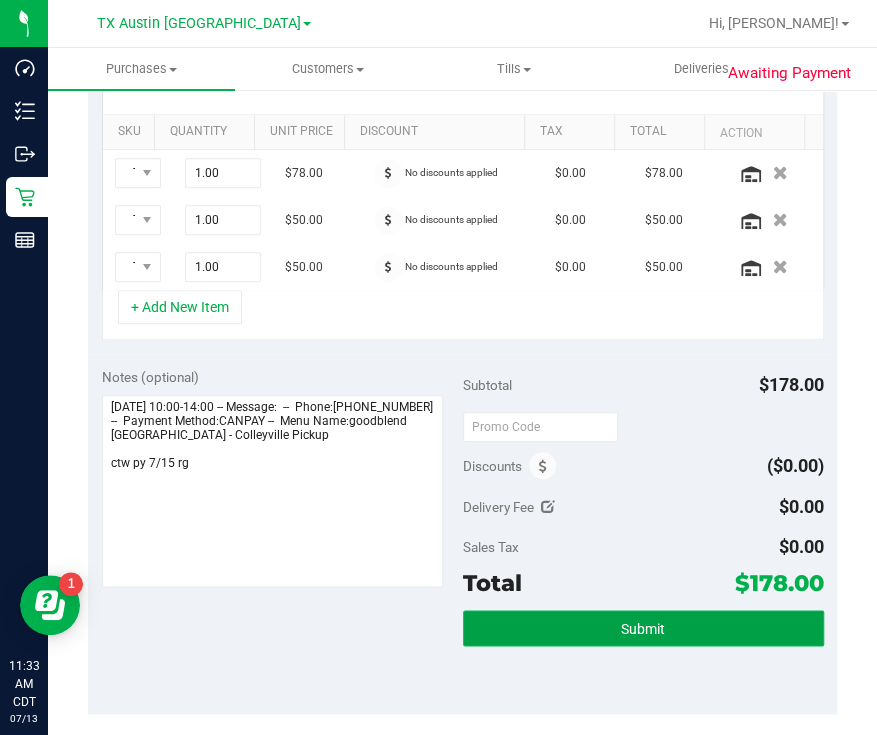 click on "Submit" at bounding box center (643, 628) 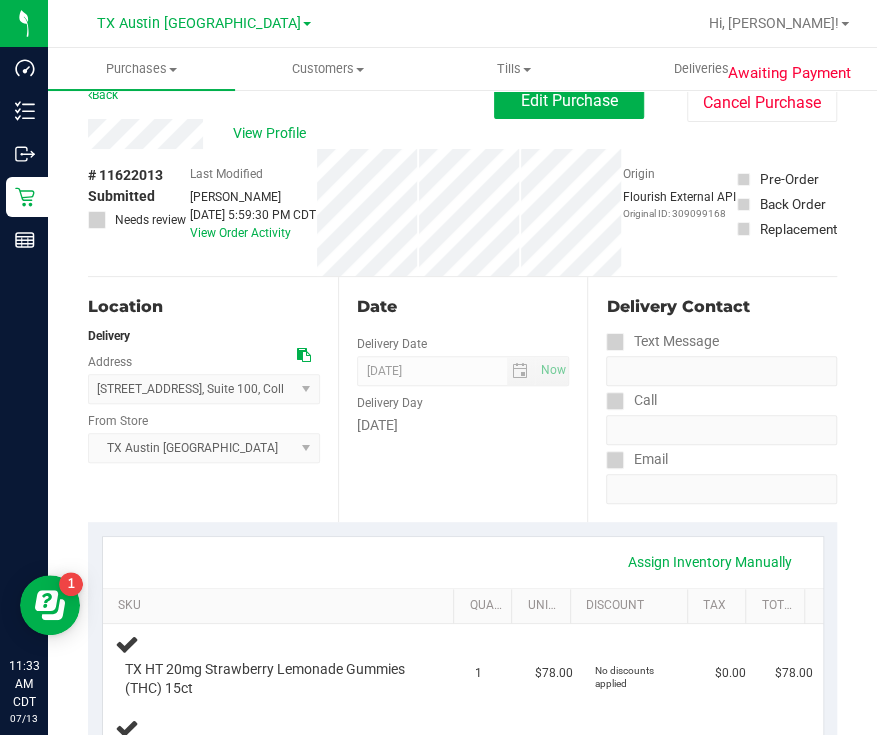 scroll, scrollTop: 0, scrollLeft: 0, axis: both 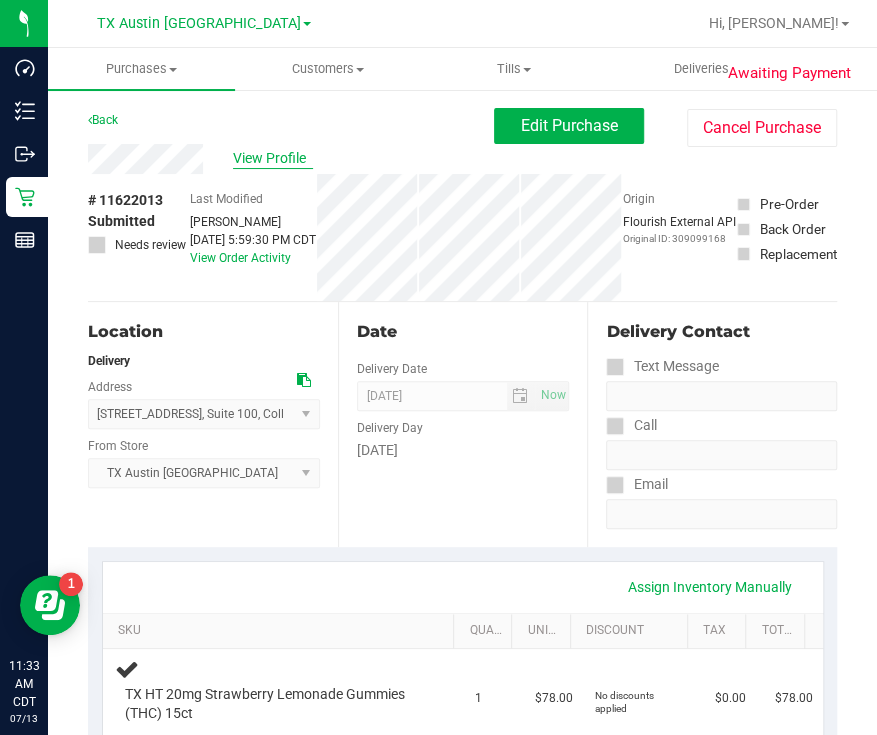 click on "View Profile" at bounding box center (273, 158) 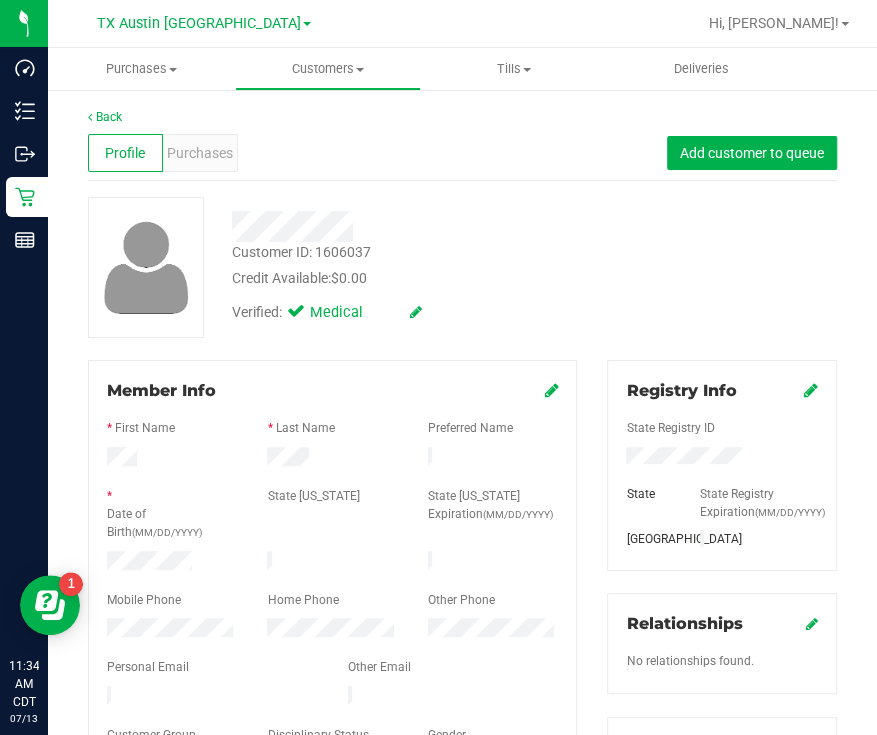 click on "Profile
Purchases
Add customer to queue" at bounding box center (462, 153) 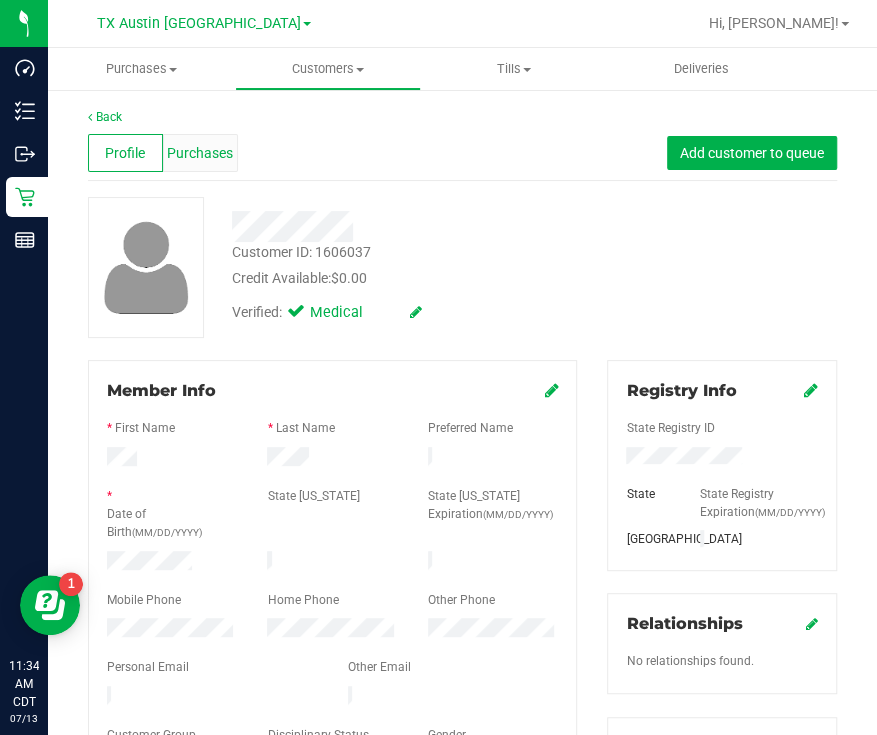 click on "Purchases" at bounding box center (200, 153) 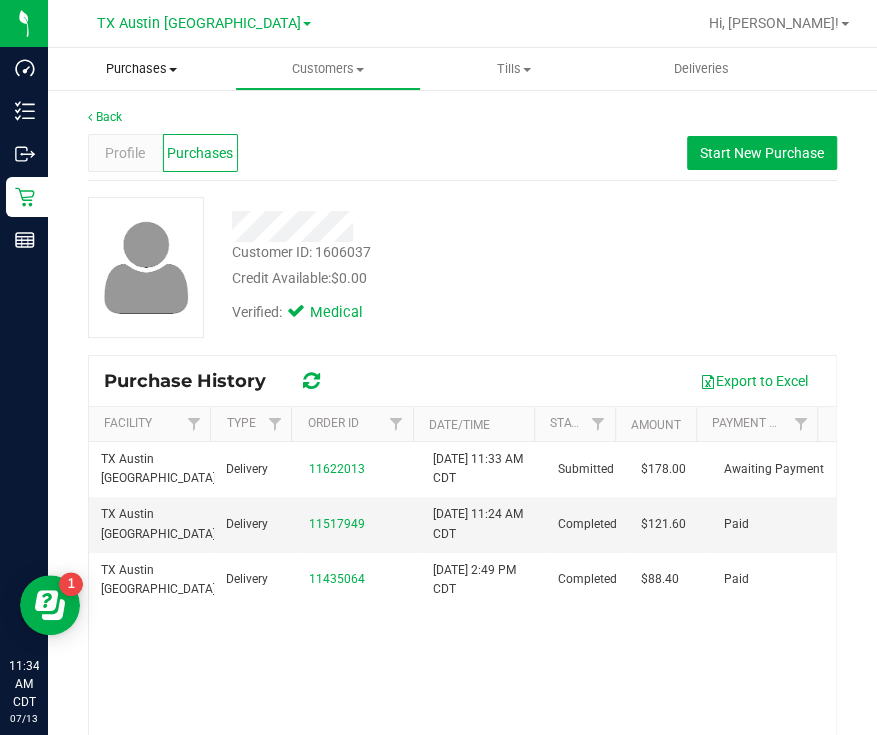 click on "Purchases
Summary of purchases
Fulfillment
All purchases" at bounding box center [141, 69] 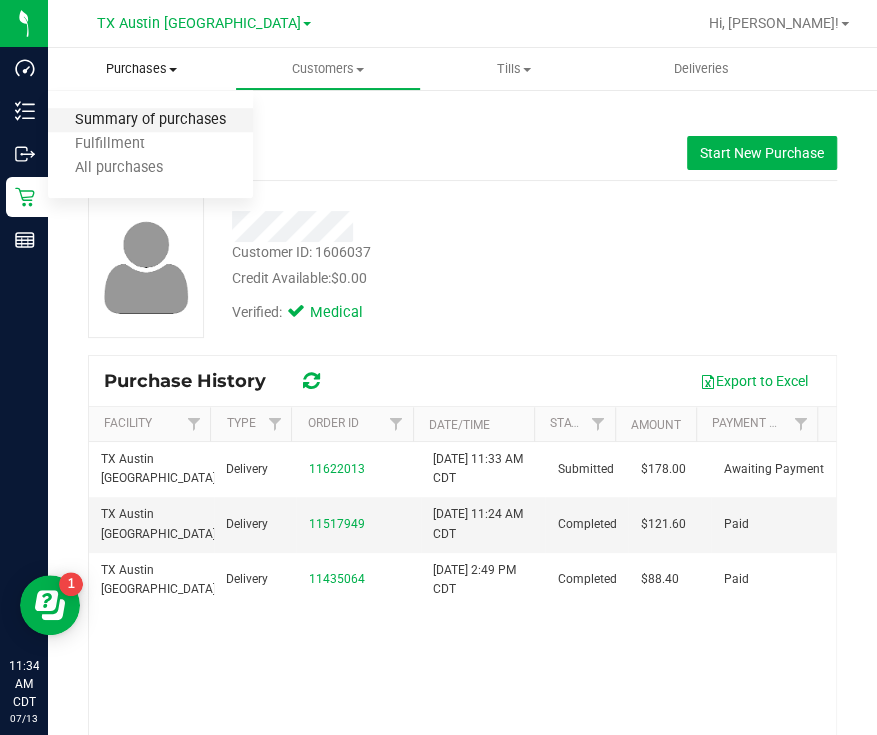 click on "Summary of purchases" at bounding box center [150, 120] 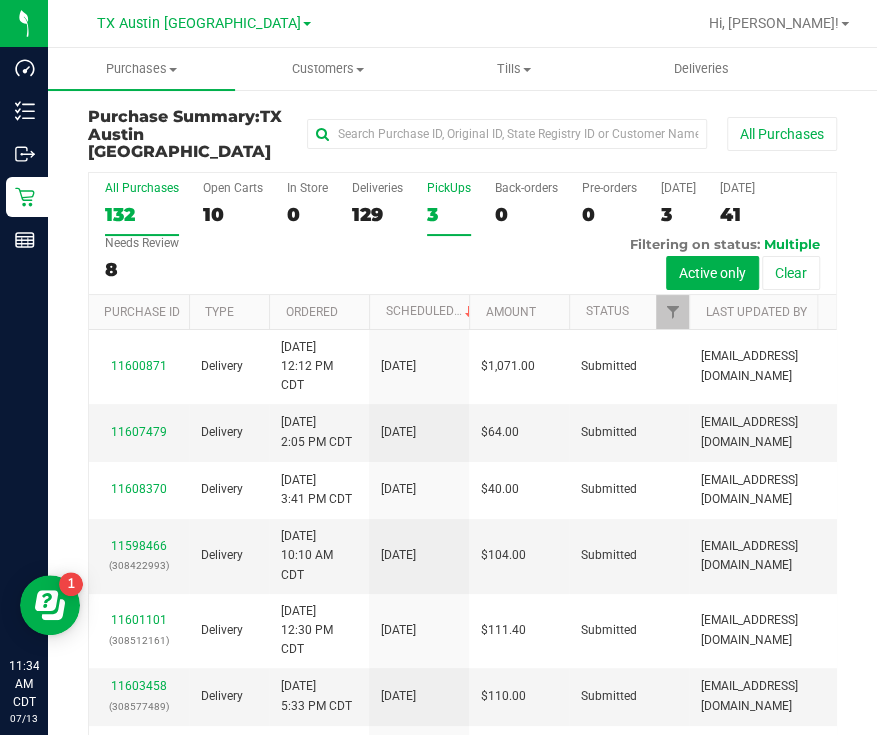 click on "3" at bounding box center (449, 214) 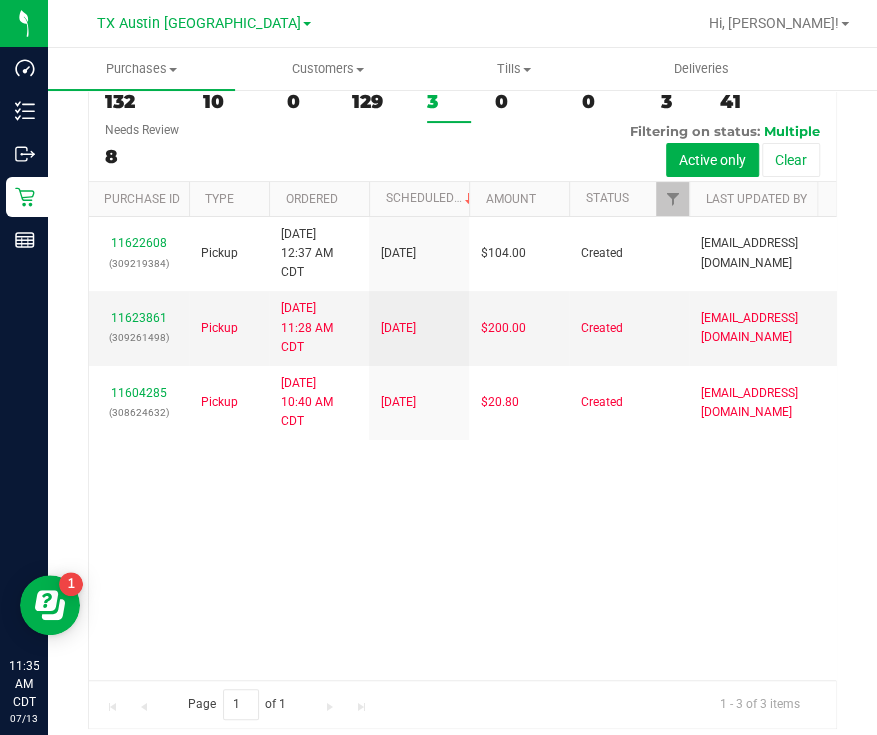 scroll, scrollTop: 45, scrollLeft: 0, axis: vertical 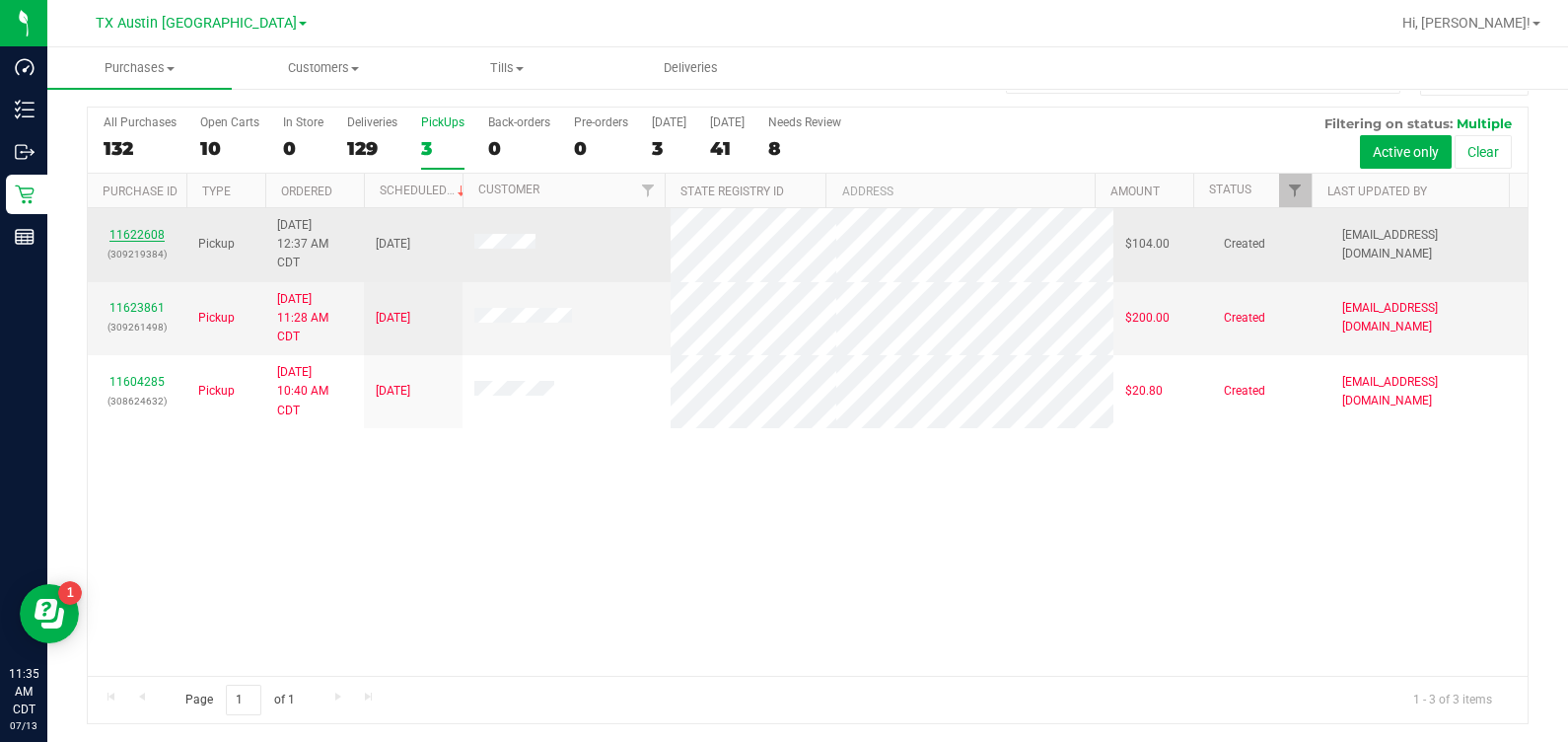 click on "11622608" at bounding box center (137, 235) 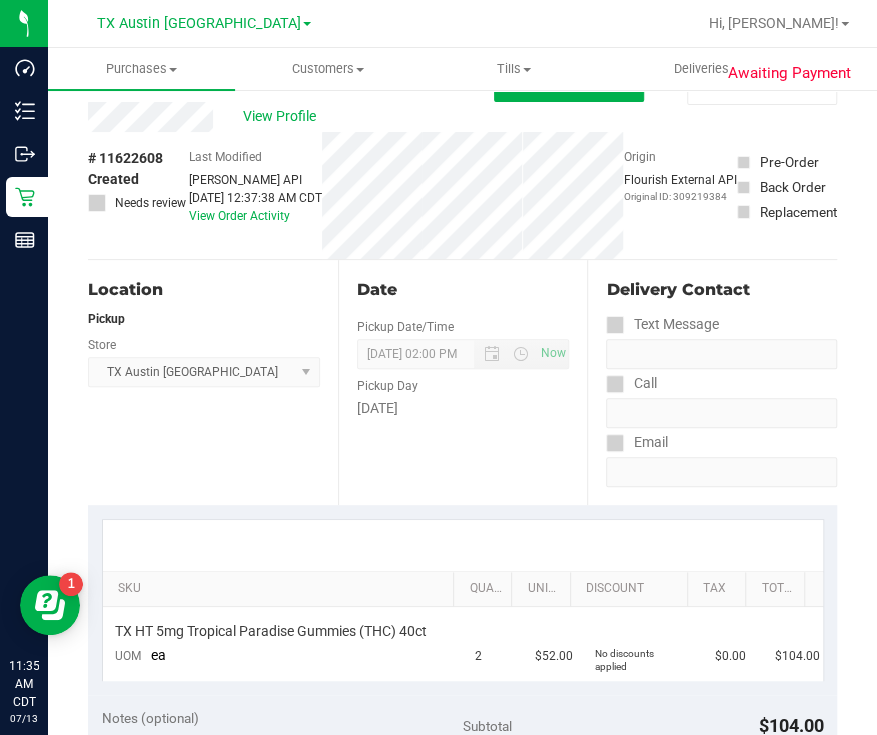 scroll, scrollTop: 0, scrollLeft: 0, axis: both 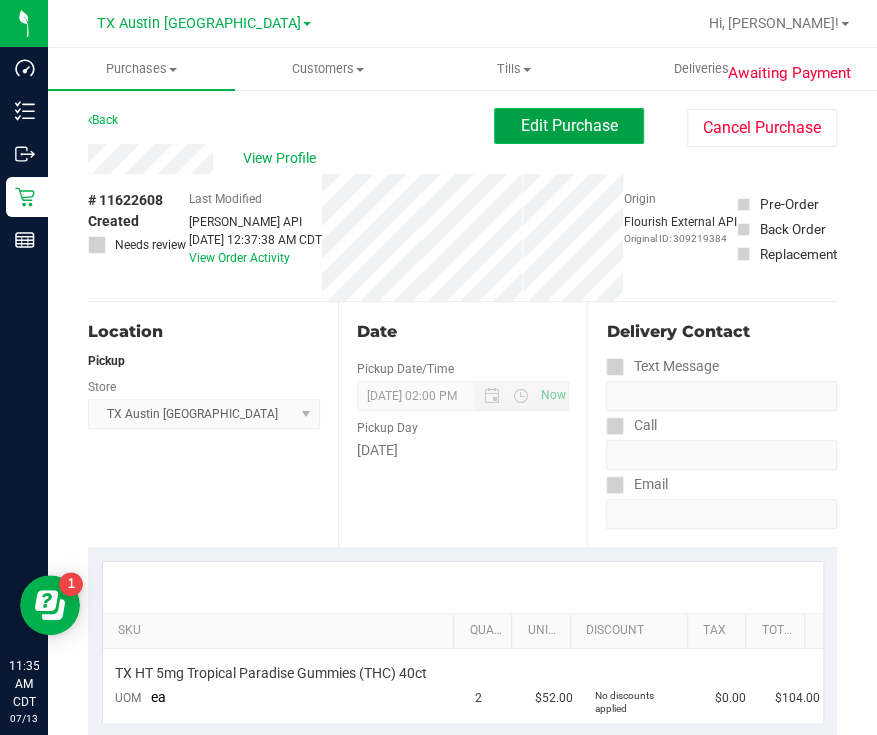 click on "Edit Purchase" at bounding box center [569, 125] 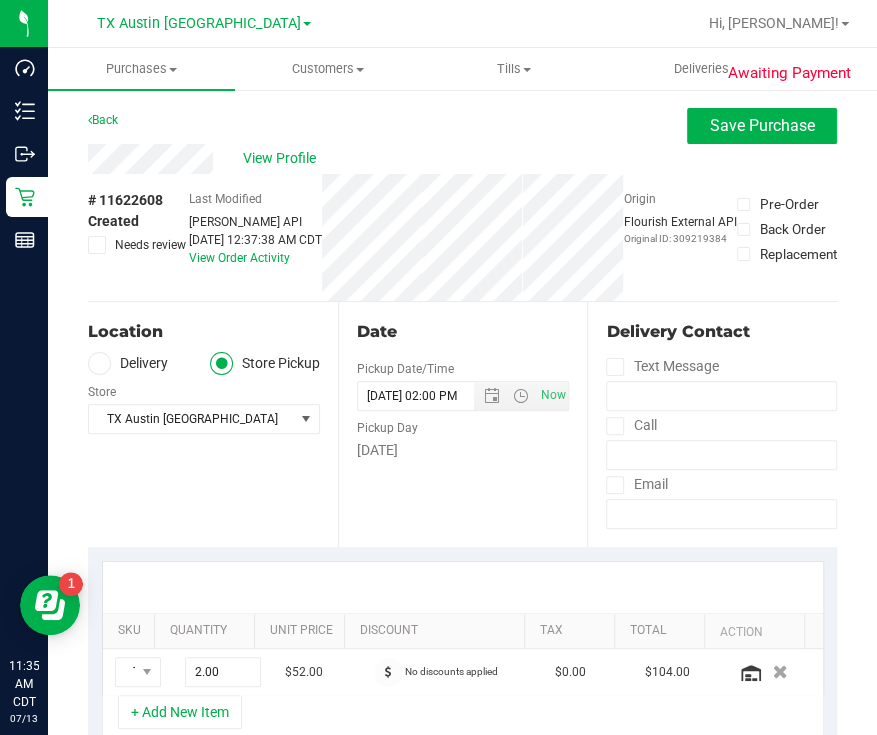click on "Delivery" at bounding box center [128, 363] 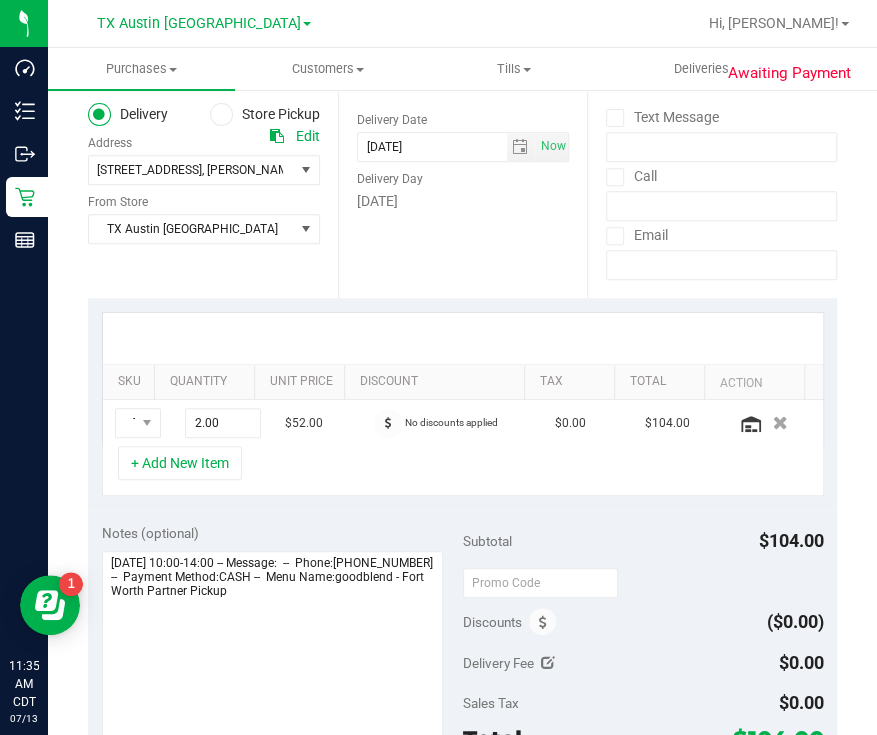 scroll, scrollTop: 249, scrollLeft: 0, axis: vertical 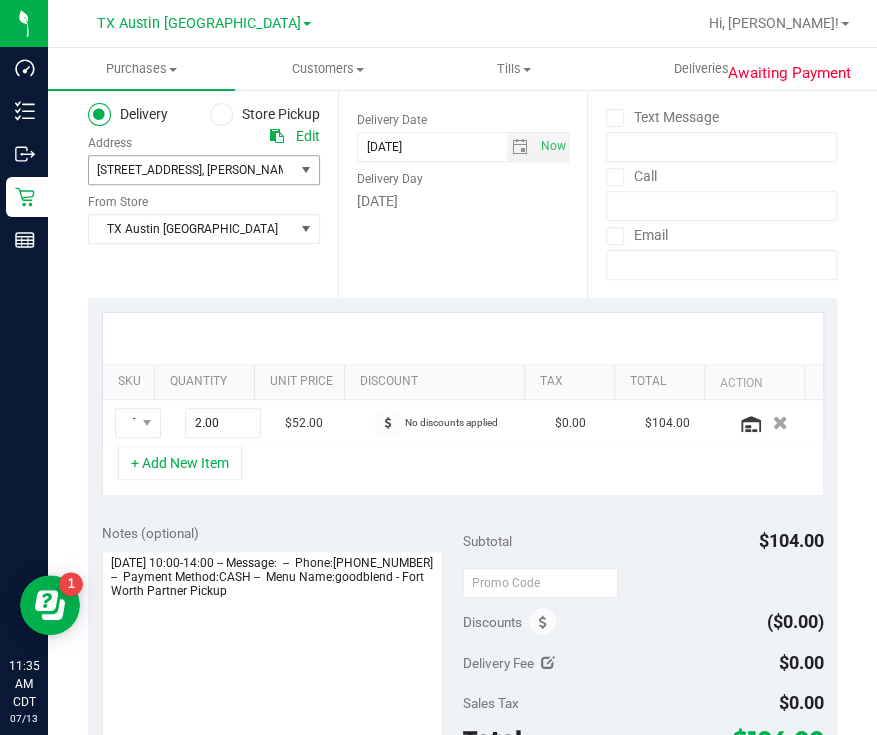 click on "[STREET_ADDRESS]" at bounding box center [149, 170] 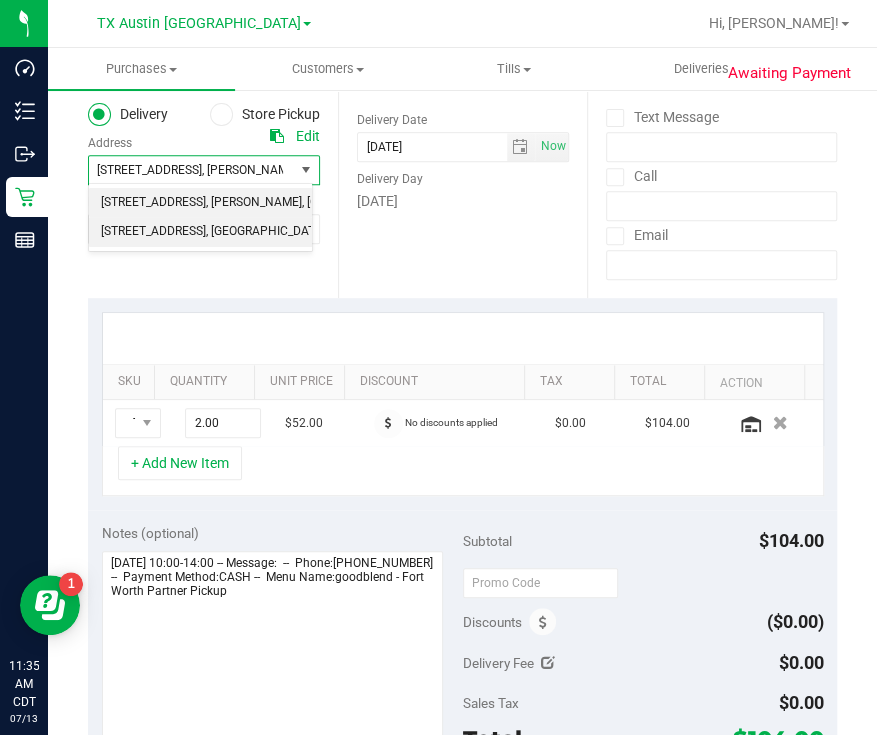 click on "[STREET_ADDRESS]" at bounding box center (153, 232) 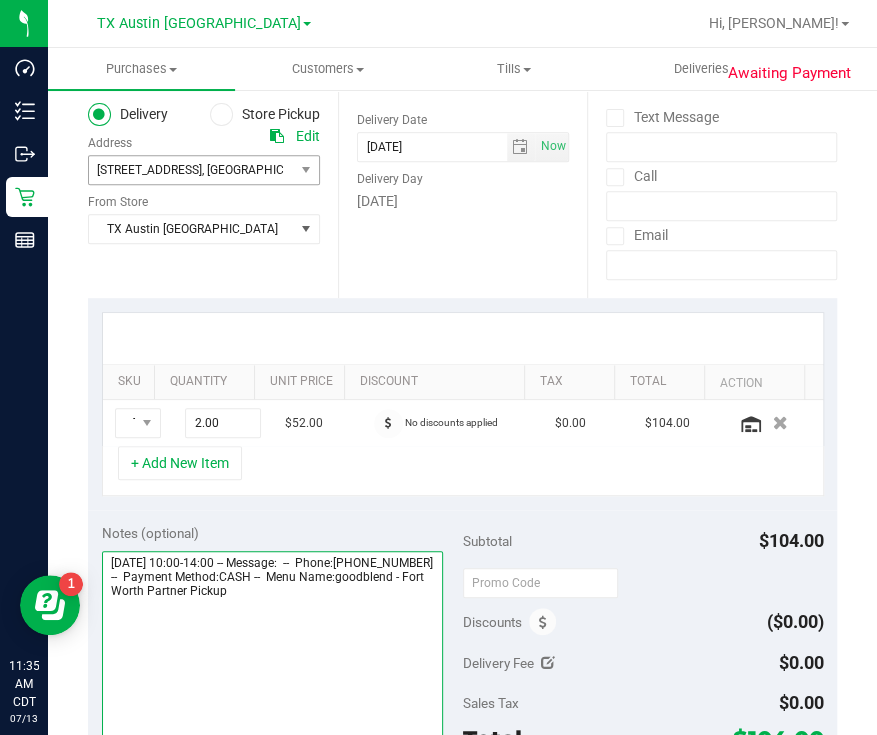click at bounding box center [272, 647] 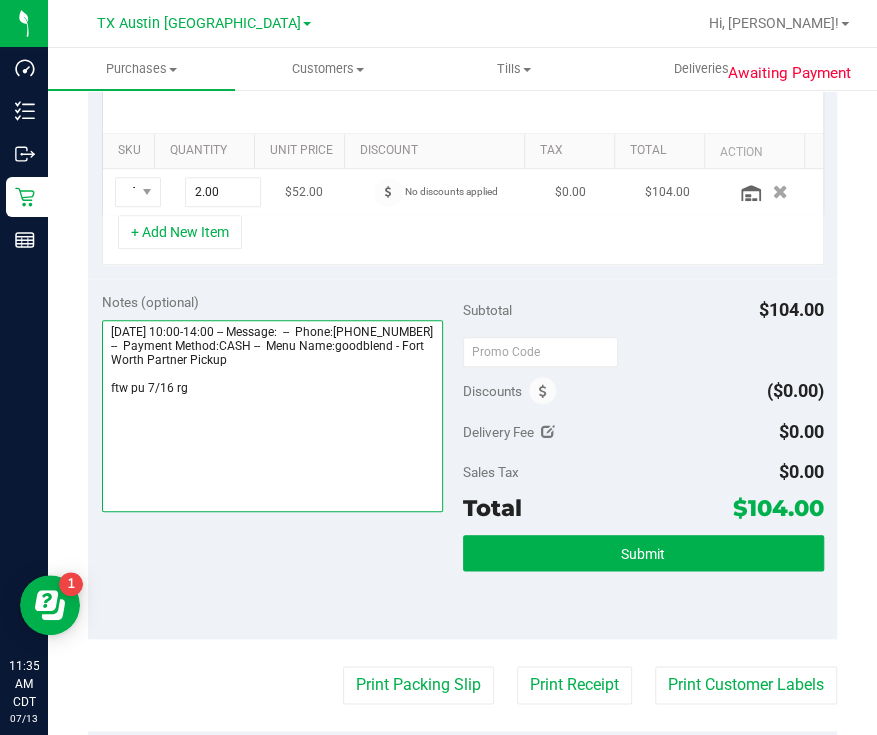 scroll, scrollTop: 499, scrollLeft: 0, axis: vertical 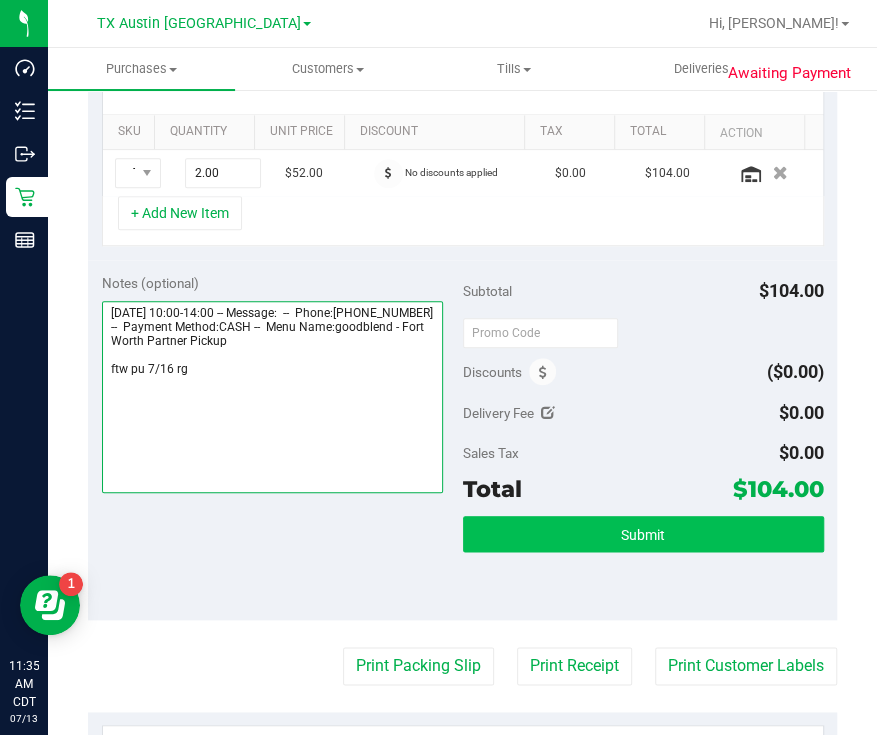 type on "[DATE] 10:00-14:00 -- Message:  --  Phone:[PHONE_NUMBER] --  Payment Method:CASH --  Menu Name:goodblend - Fort Worth Partner Pickup
ftw pu 7/16 rg" 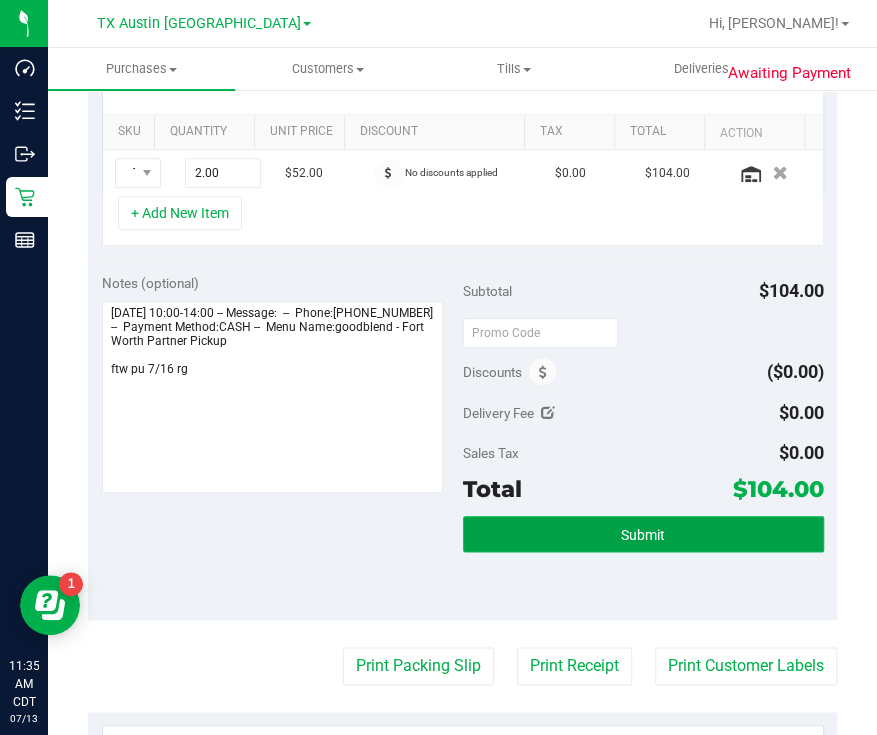 click on "Submit" at bounding box center (643, 534) 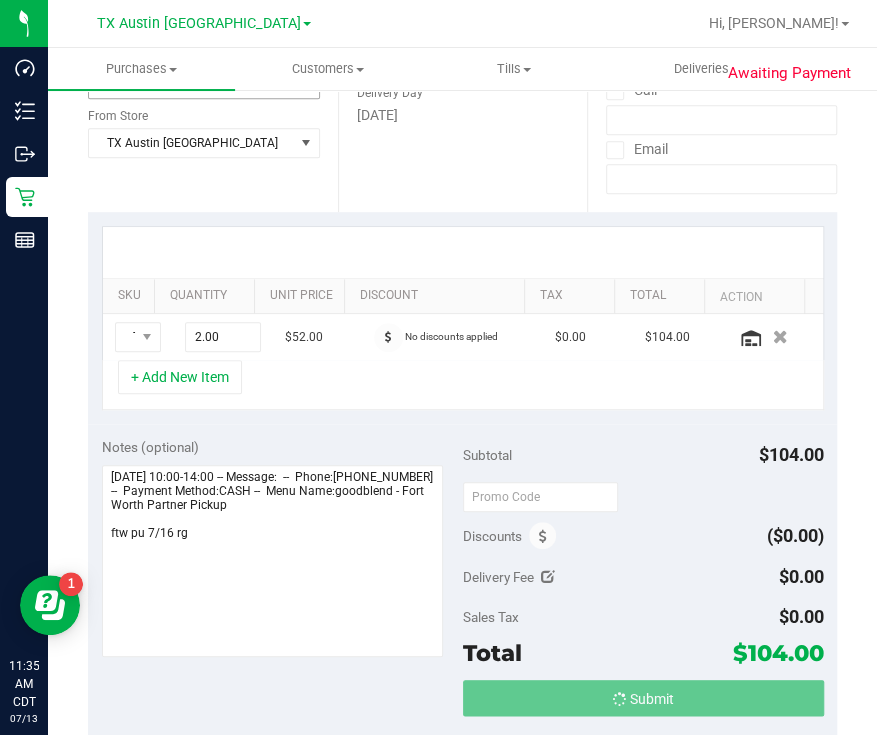 scroll, scrollTop: 124, scrollLeft: 0, axis: vertical 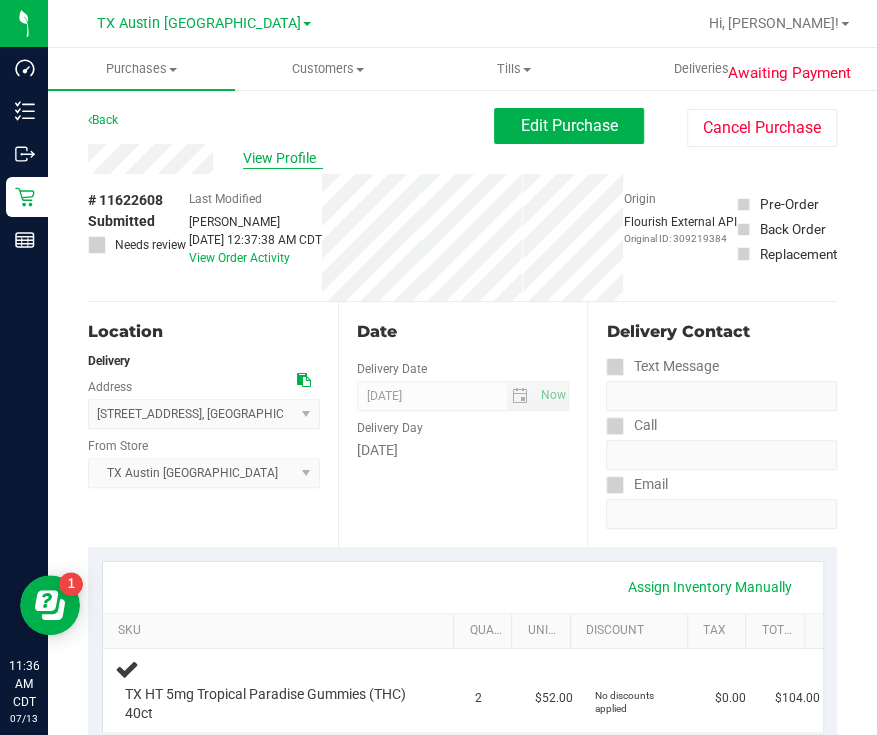 click on "View Profile" at bounding box center (283, 158) 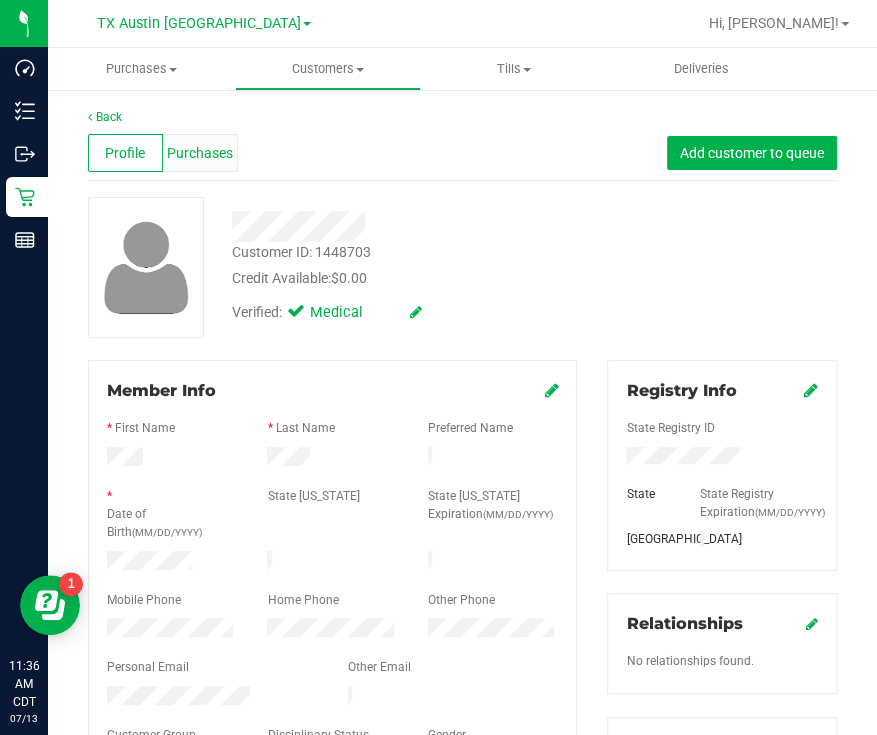 click on "Purchases" at bounding box center (200, 153) 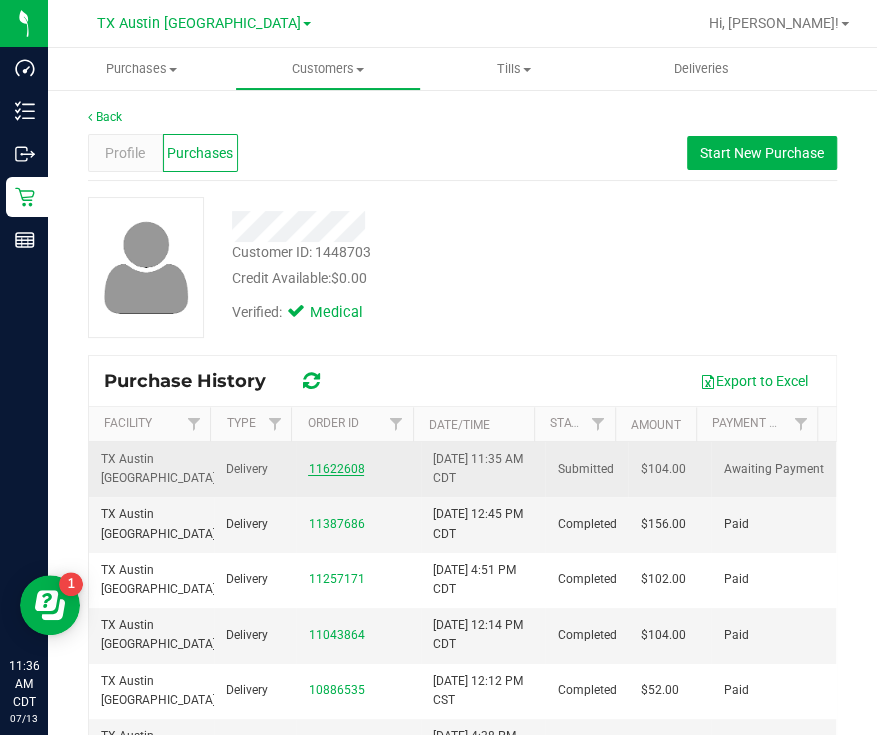 click on "11622608" at bounding box center (336, 469) 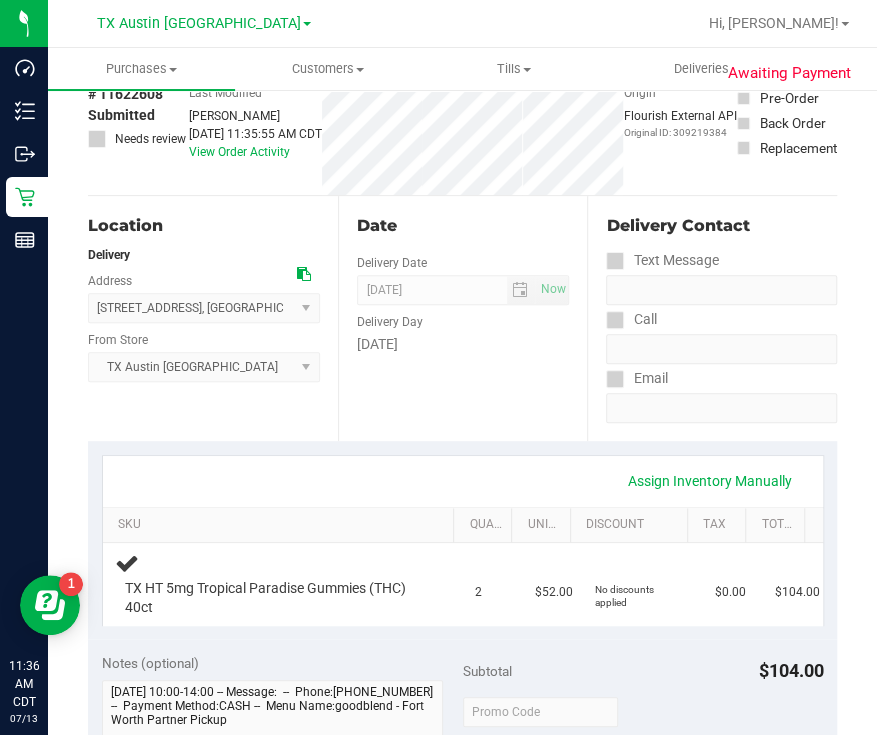 scroll, scrollTop: 0, scrollLeft: 0, axis: both 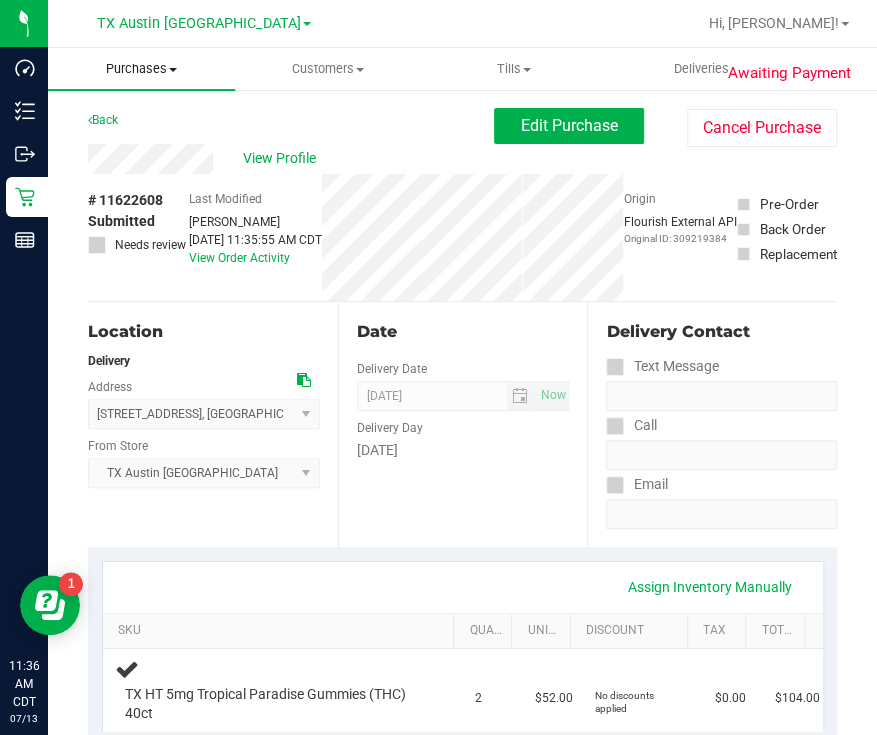 click on "Purchases
Summary of purchases
Fulfillment
All purchases" at bounding box center (141, 69) 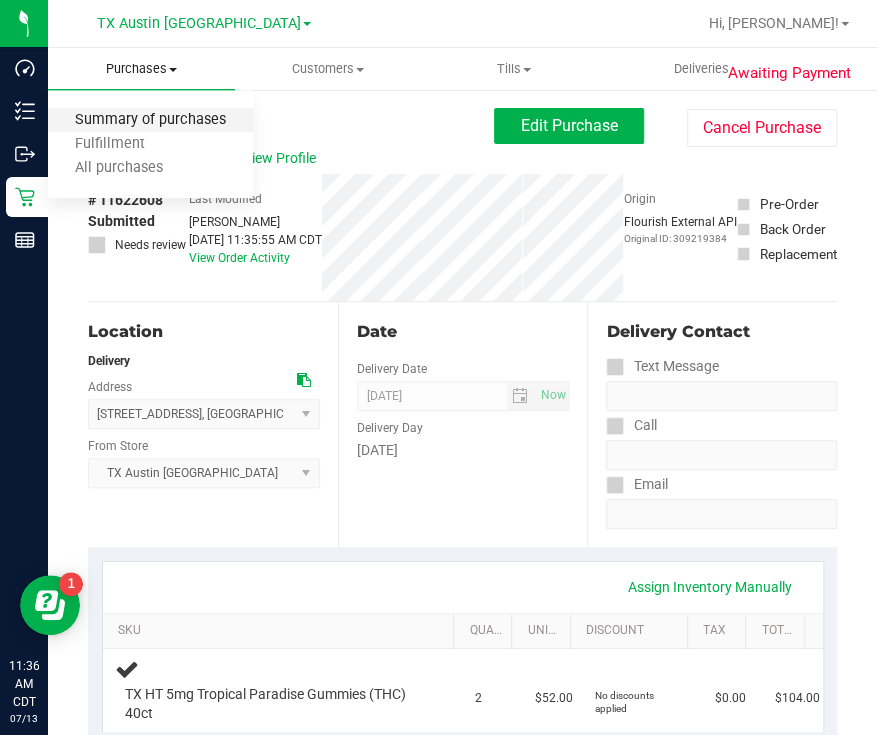 click on "Summary of purchases" at bounding box center [150, 120] 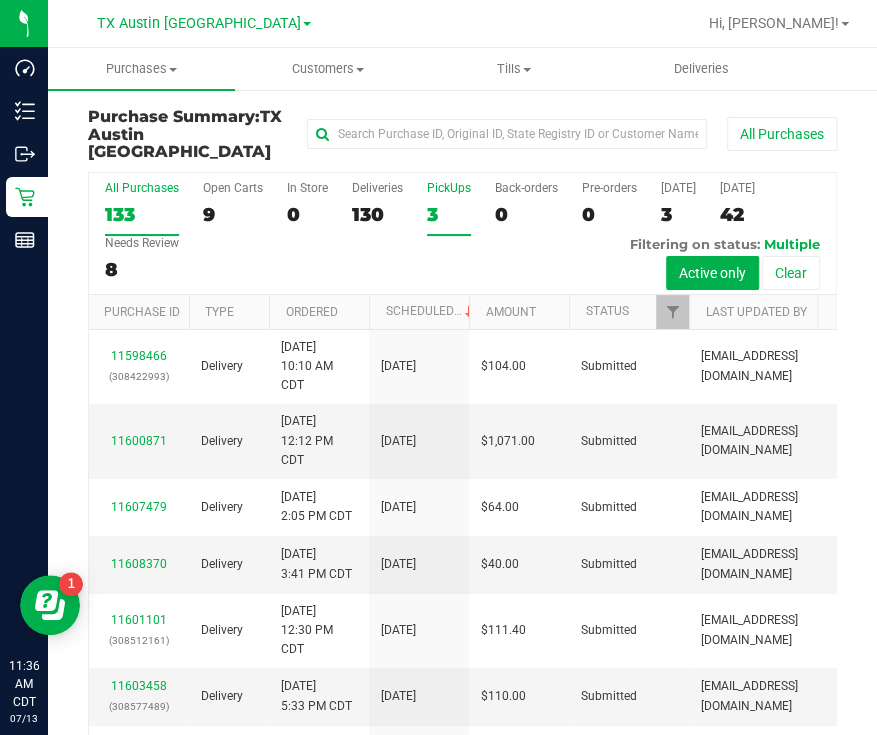 click on "PickUps
3" at bounding box center [449, 208] 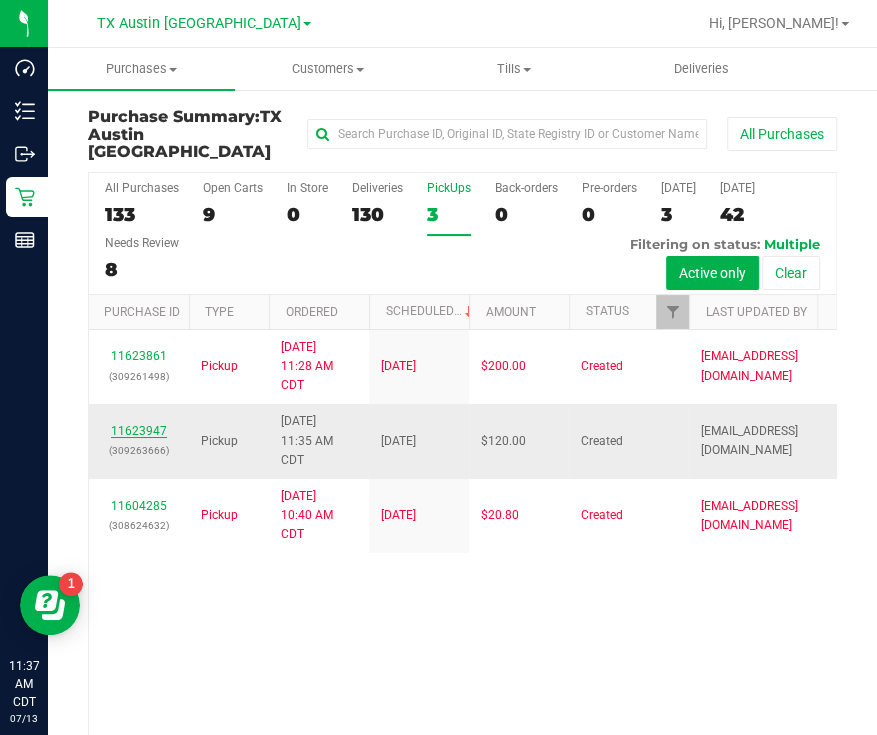 click on "11623947" at bounding box center (139, 431) 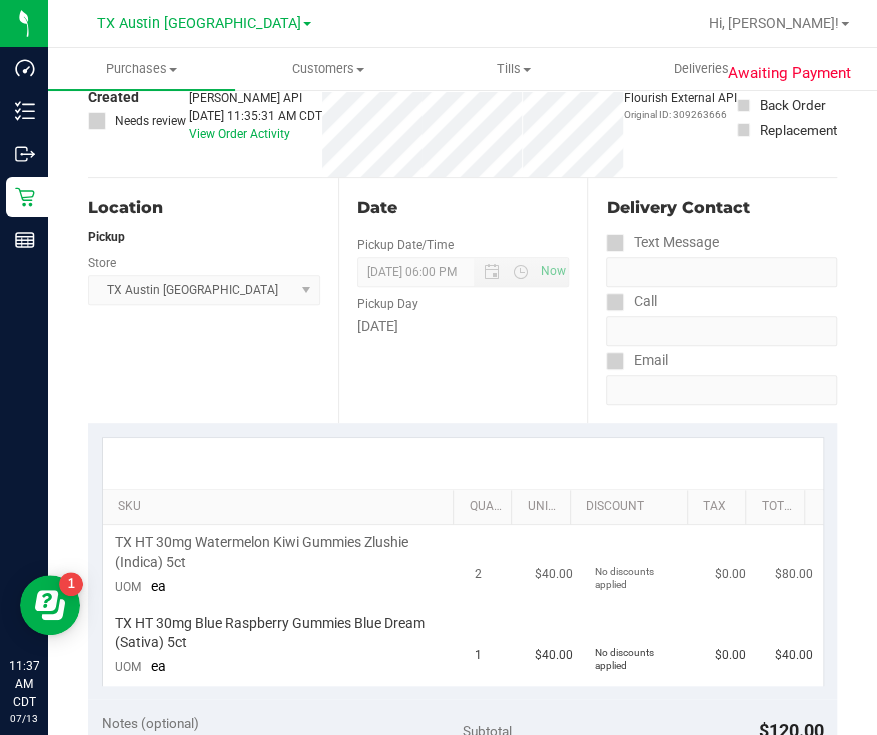 scroll, scrollTop: 0, scrollLeft: 0, axis: both 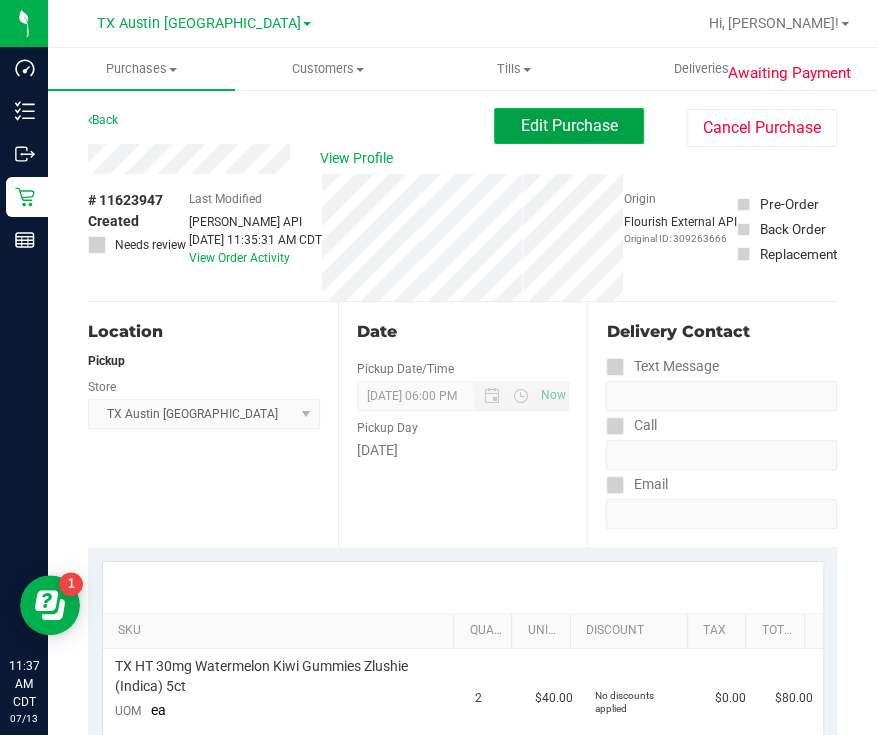 click on "Edit Purchase" at bounding box center [569, 125] 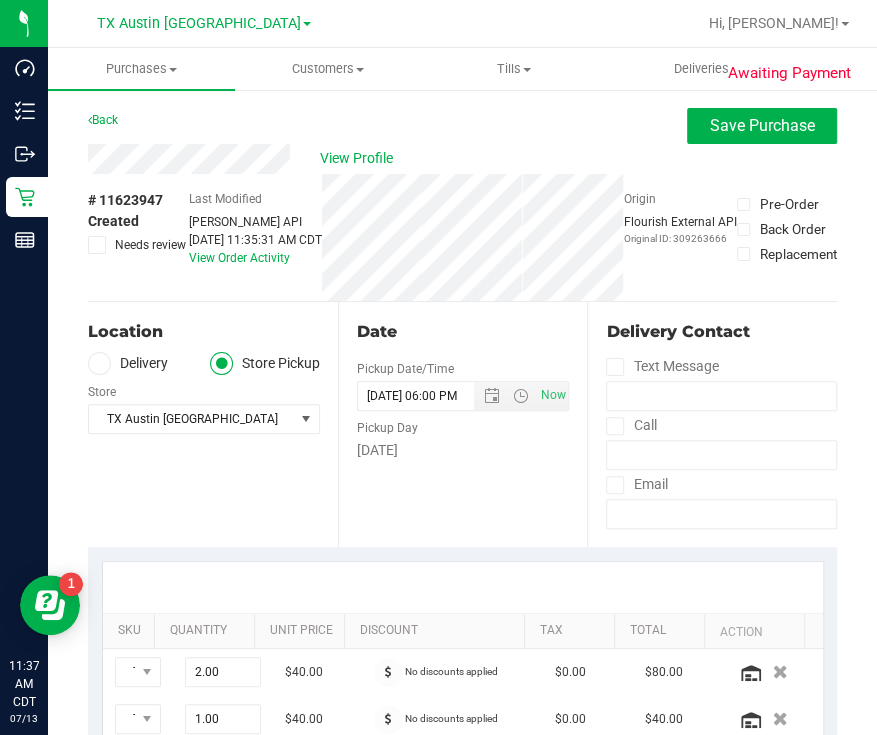 click on "Delivery" at bounding box center (128, 363) 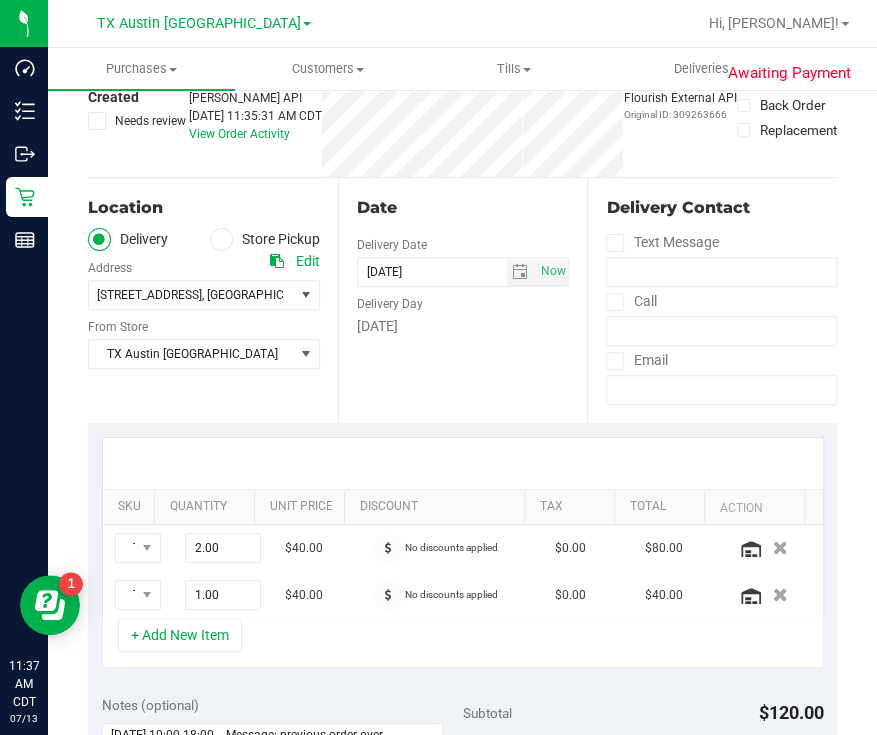 scroll, scrollTop: 249, scrollLeft: 0, axis: vertical 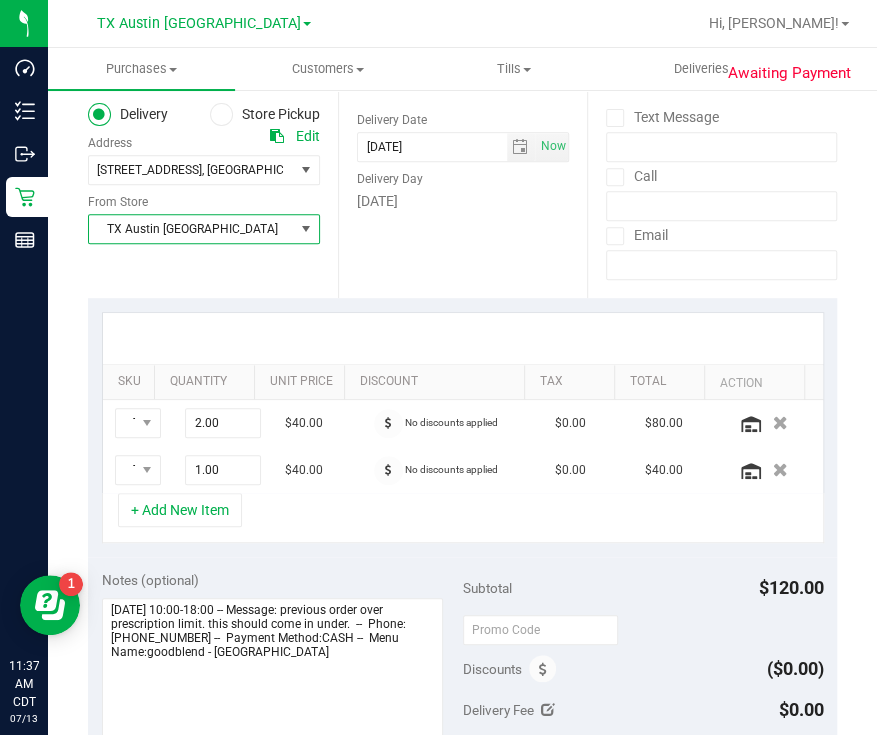 click on "TX Austin [GEOGRAPHIC_DATA]" at bounding box center [191, 229] 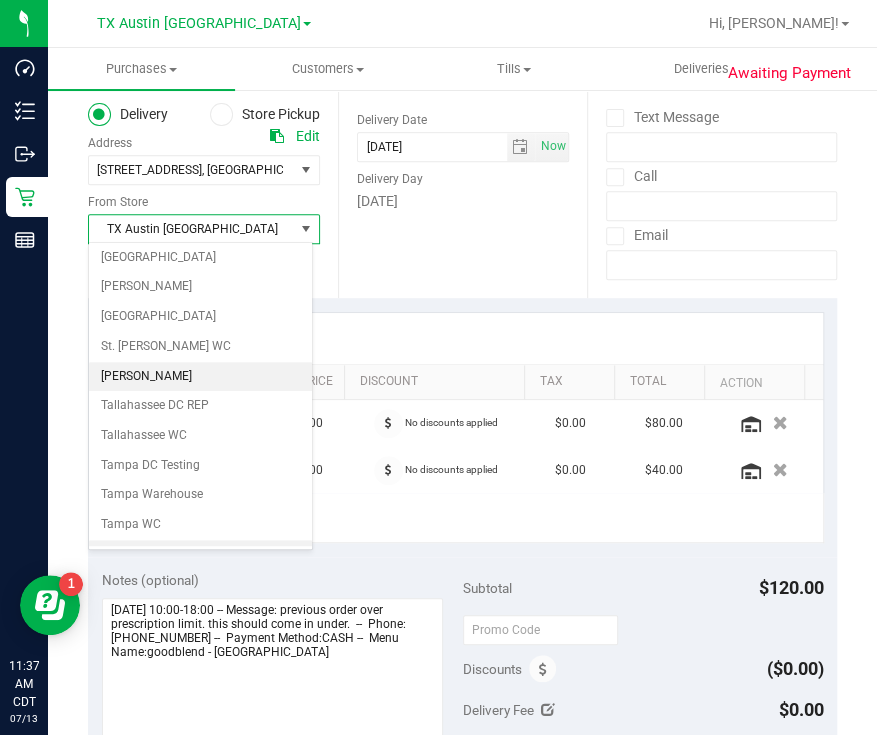 scroll, scrollTop: 1350, scrollLeft: 0, axis: vertical 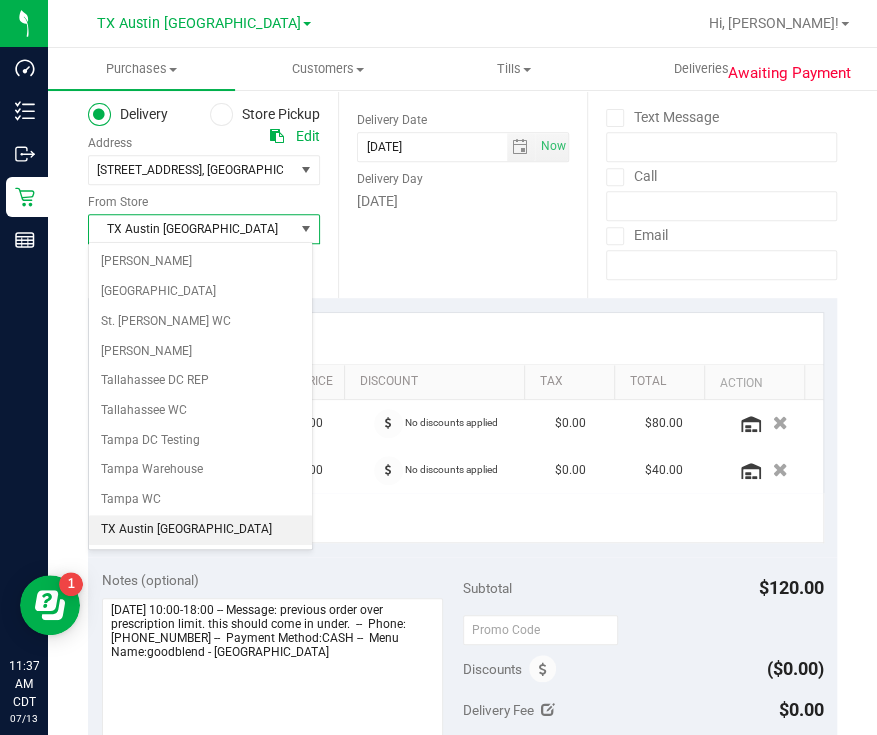 click on "TX South-[GEOGRAPHIC_DATA] Retail" at bounding box center [200, 631] 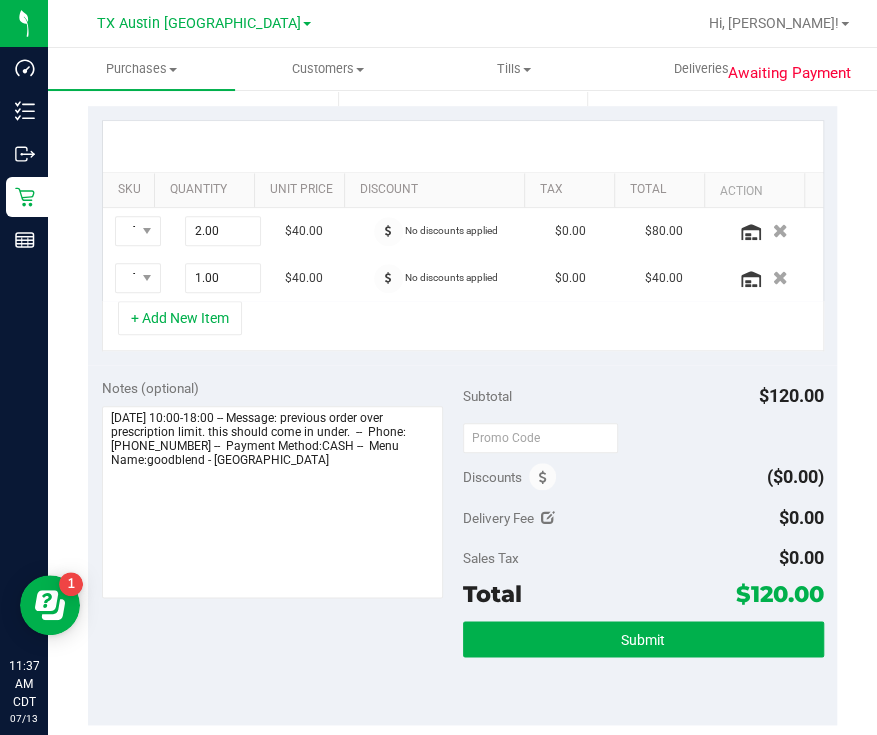 scroll, scrollTop: 499, scrollLeft: 0, axis: vertical 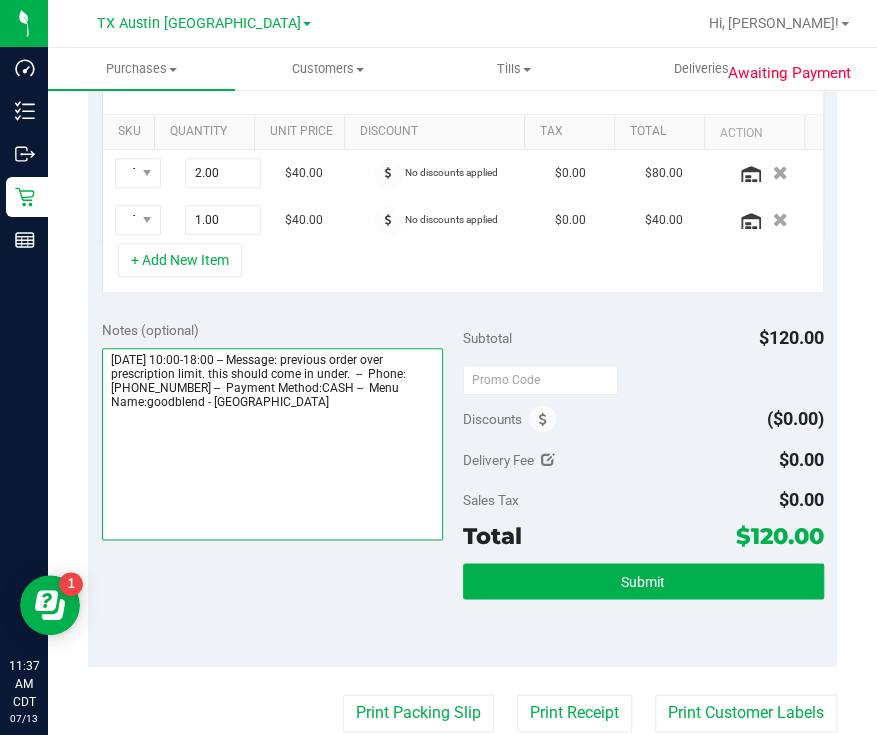 click at bounding box center (272, 444) 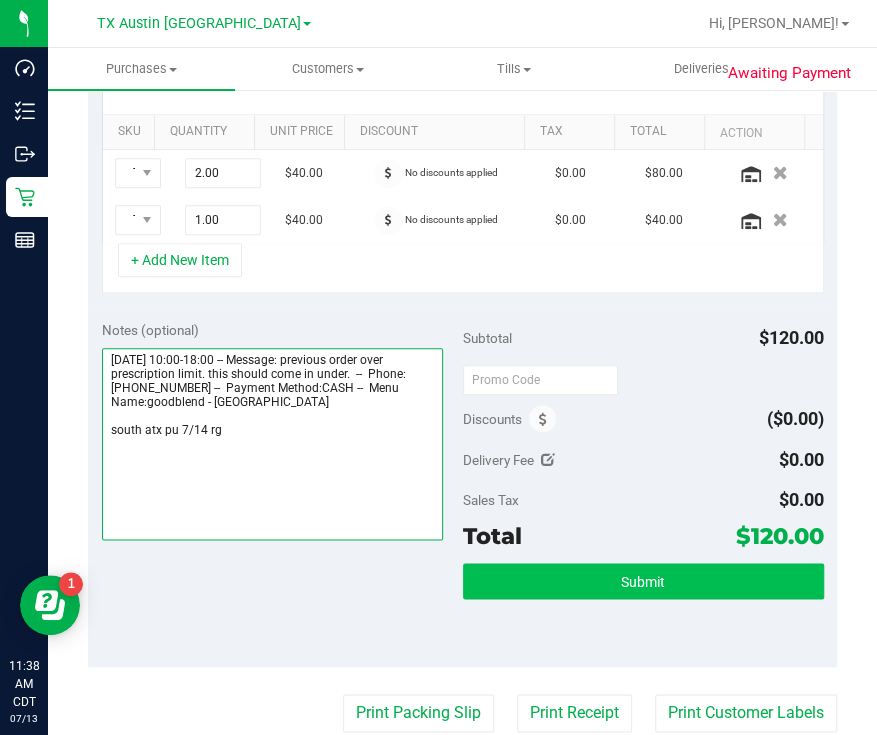 type on "[DATE] 10:00-18:00 -- Message: previous order over prescription limit. this should come in under.  --  Phone:[PHONE_NUMBER] --  Payment Method:CASH --  Menu Name:goodblend - [GEOGRAPHIC_DATA]
south atx pu 7/14 rg" 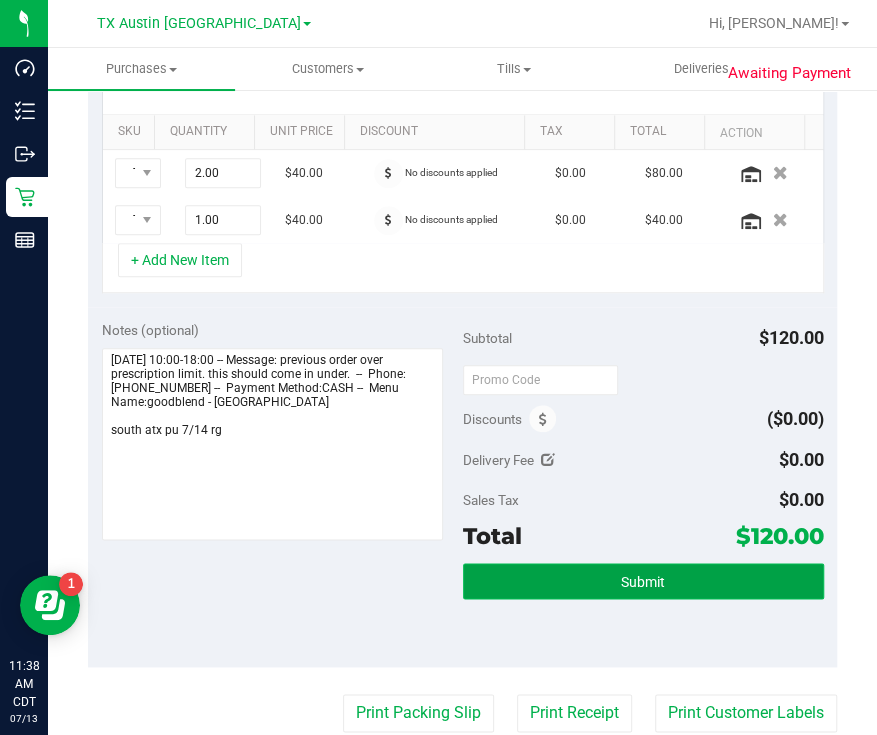 click on "Submit" at bounding box center [643, 581] 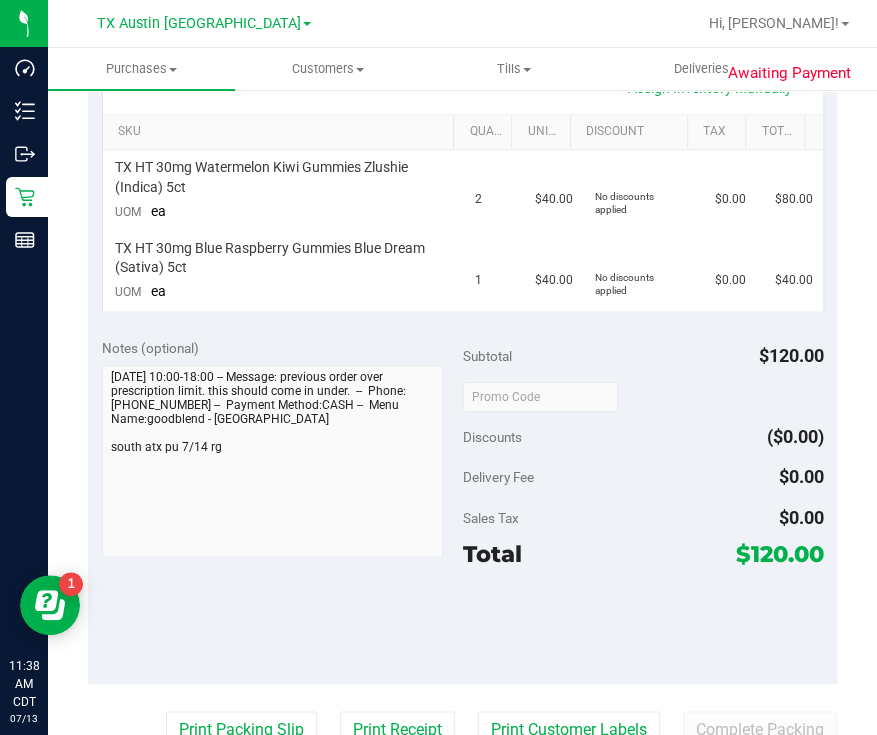 scroll, scrollTop: 0, scrollLeft: 0, axis: both 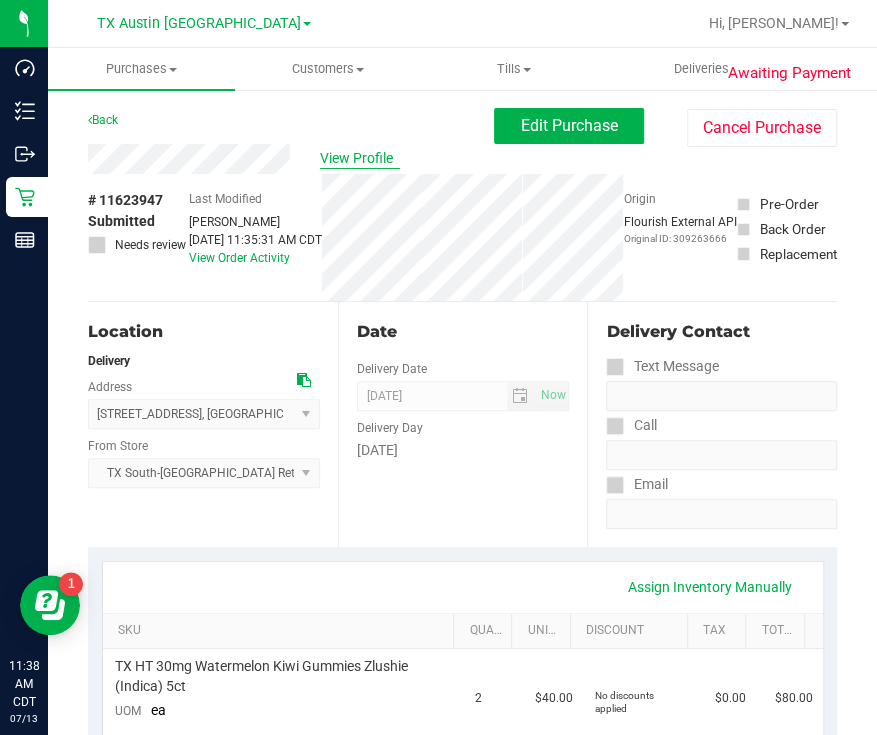 click on "View Profile" at bounding box center [360, 158] 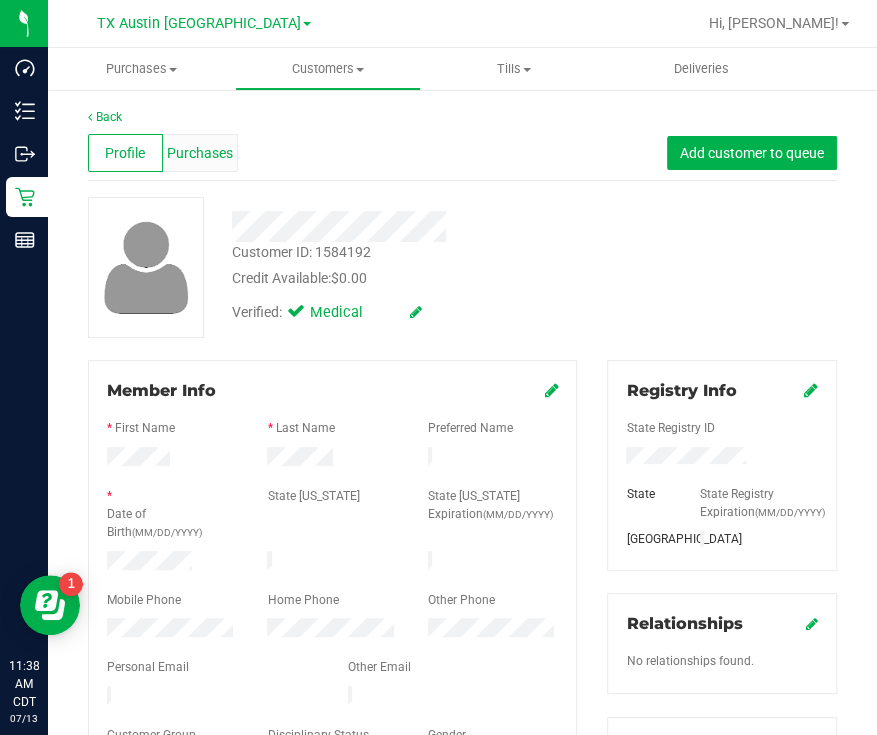 click on "Purchases" at bounding box center [200, 153] 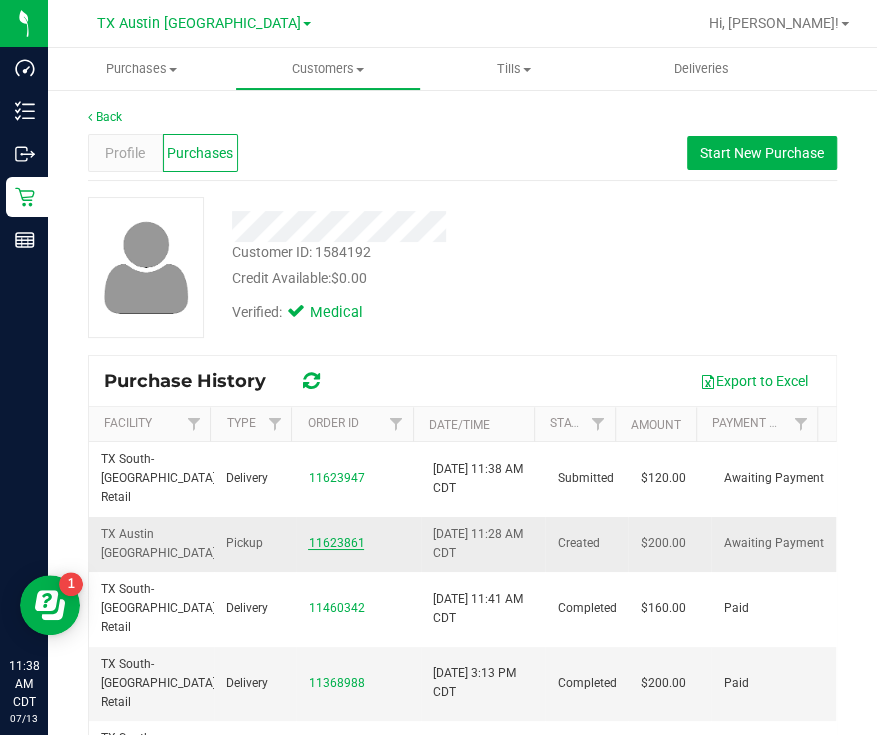 click on "11623861" at bounding box center (336, 543) 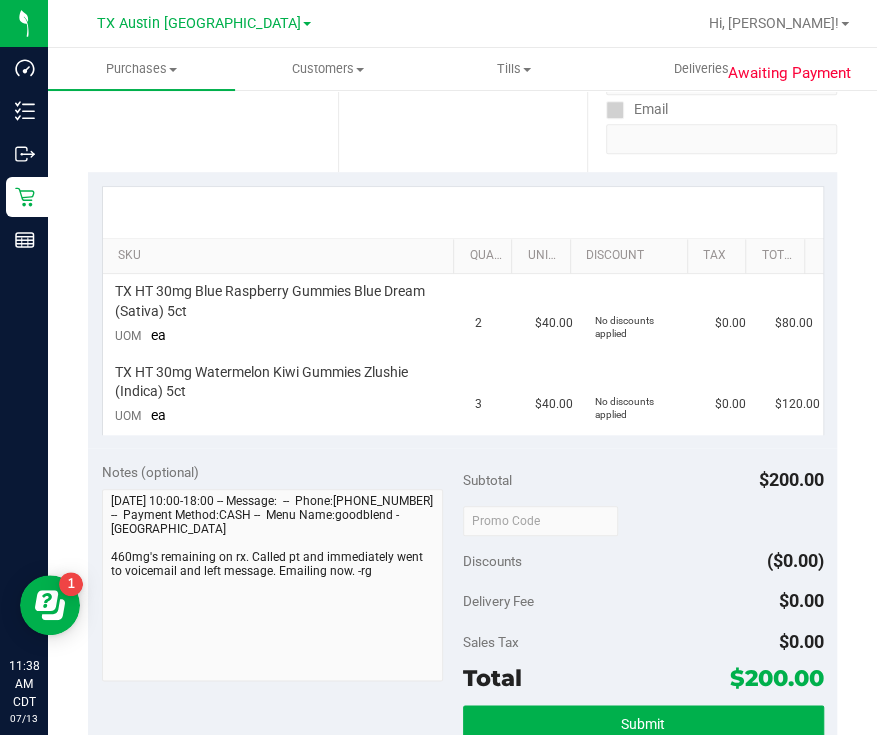 scroll, scrollTop: 0, scrollLeft: 0, axis: both 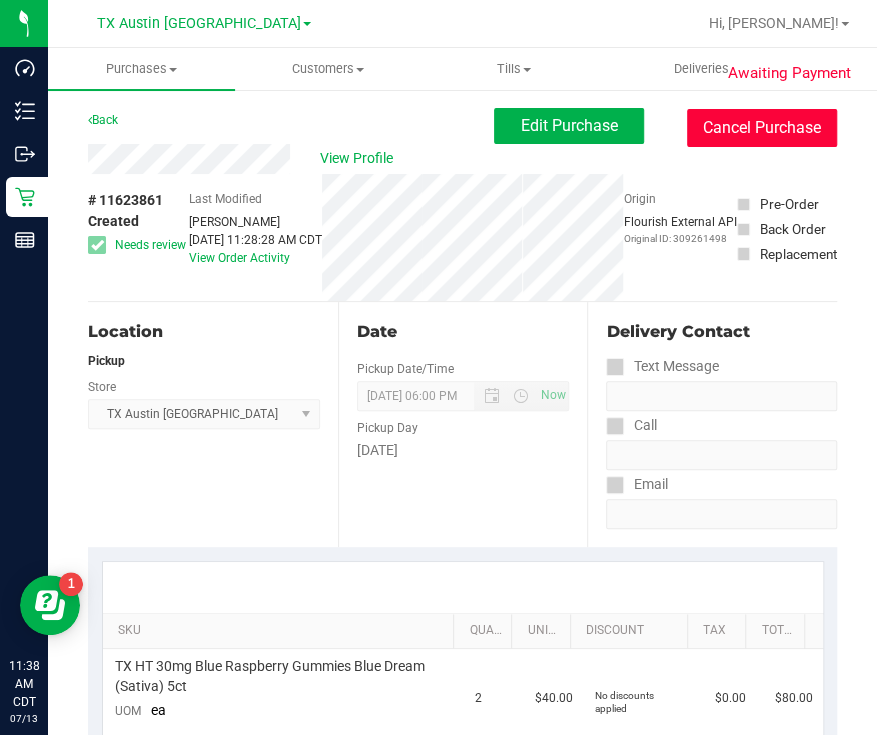 drag, startPoint x: 699, startPoint y: 132, endPoint x: 571, endPoint y: 149, distance: 129.12398 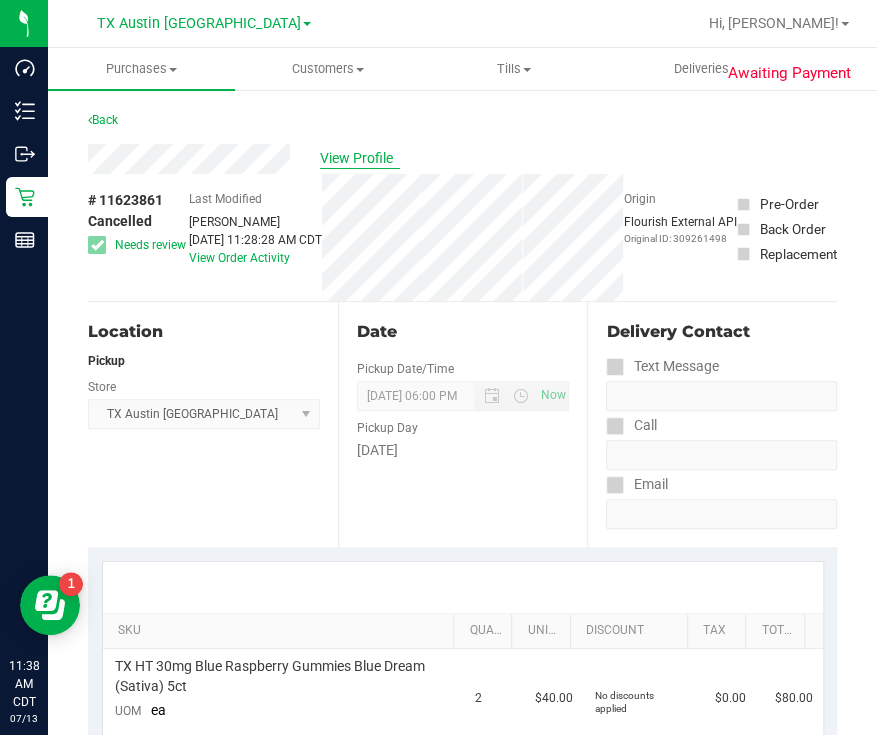 click on "View Profile" at bounding box center [360, 158] 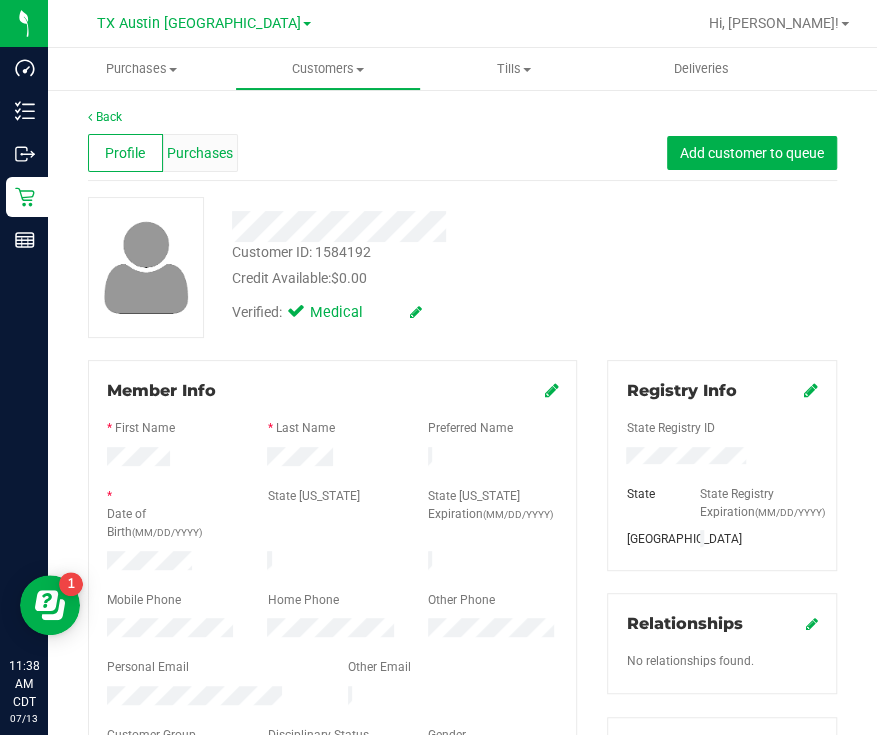 click on "Purchases" at bounding box center [200, 153] 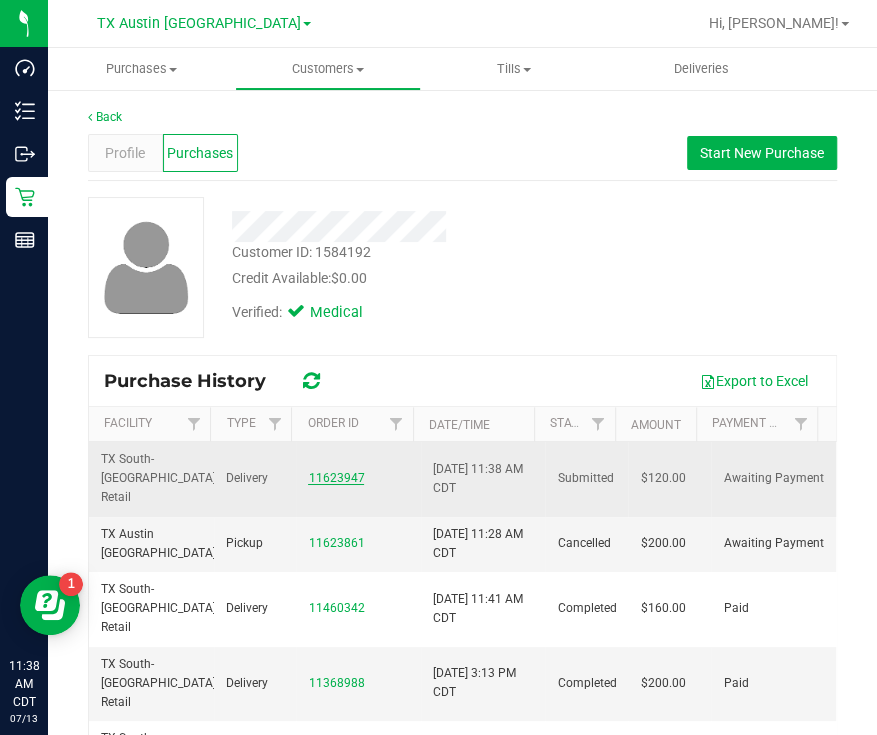 click on "11623947" at bounding box center [336, 478] 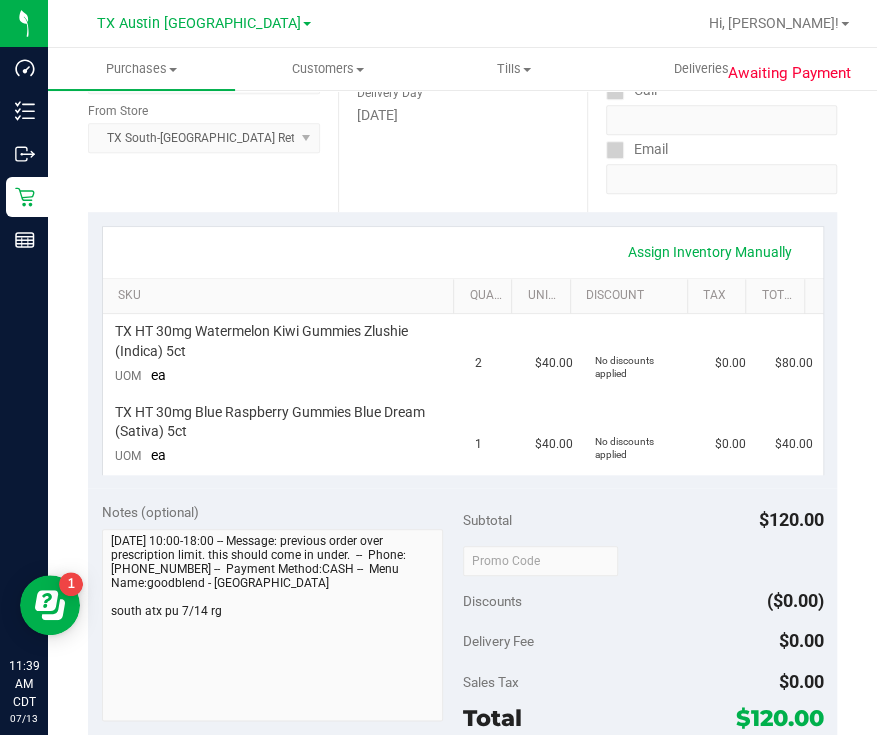 scroll, scrollTop: 0, scrollLeft: 0, axis: both 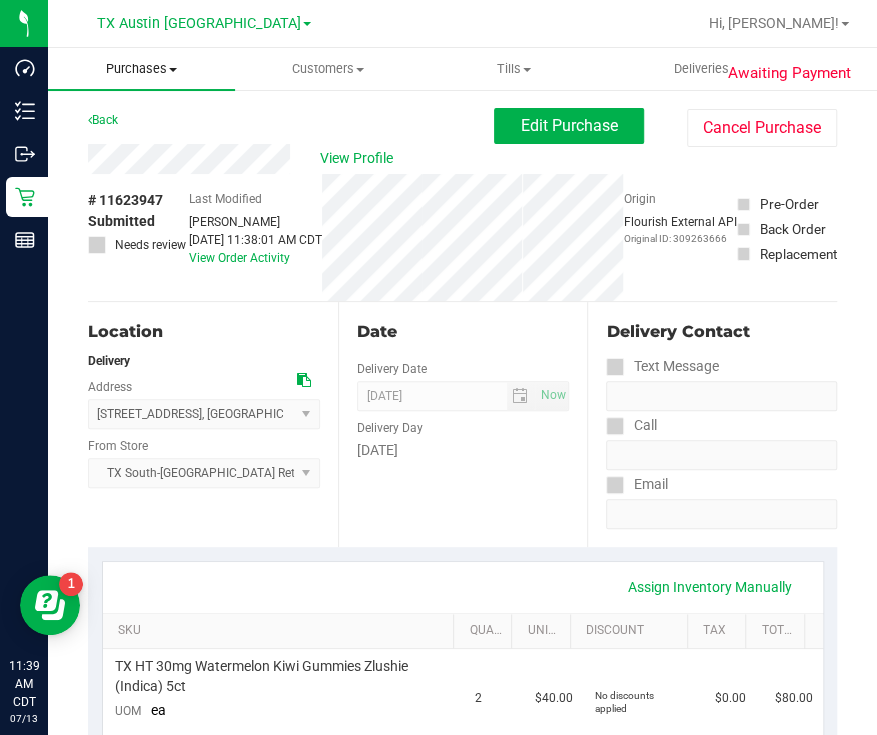 click on "Purchases
Summary of purchases
Fulfillment
All purchases" at bounding box center (141, 69) 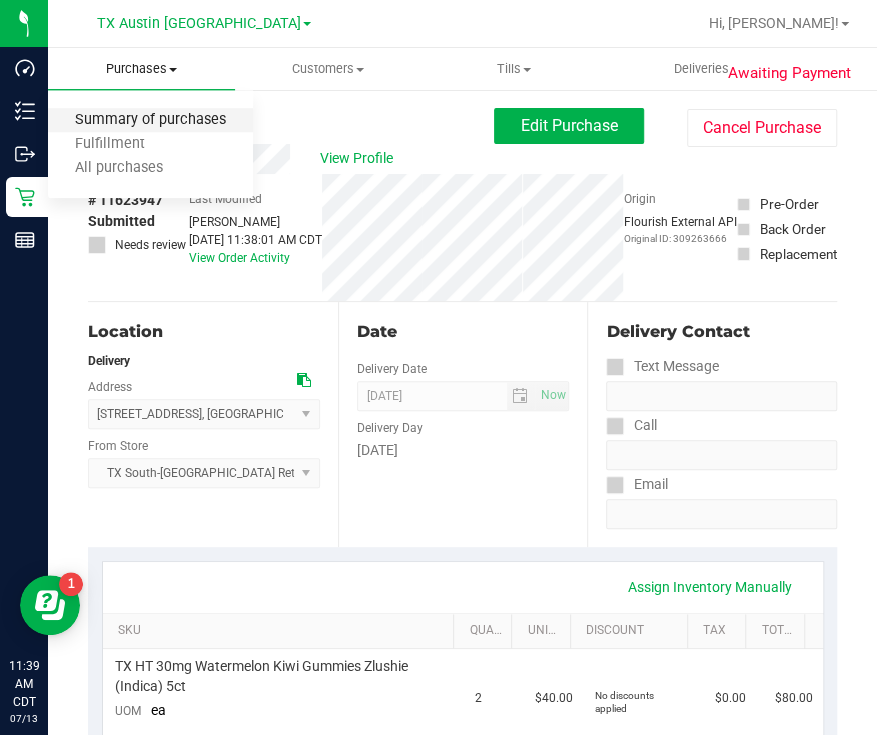 click on "Summary of purchases" at bounding box center (150, 120) 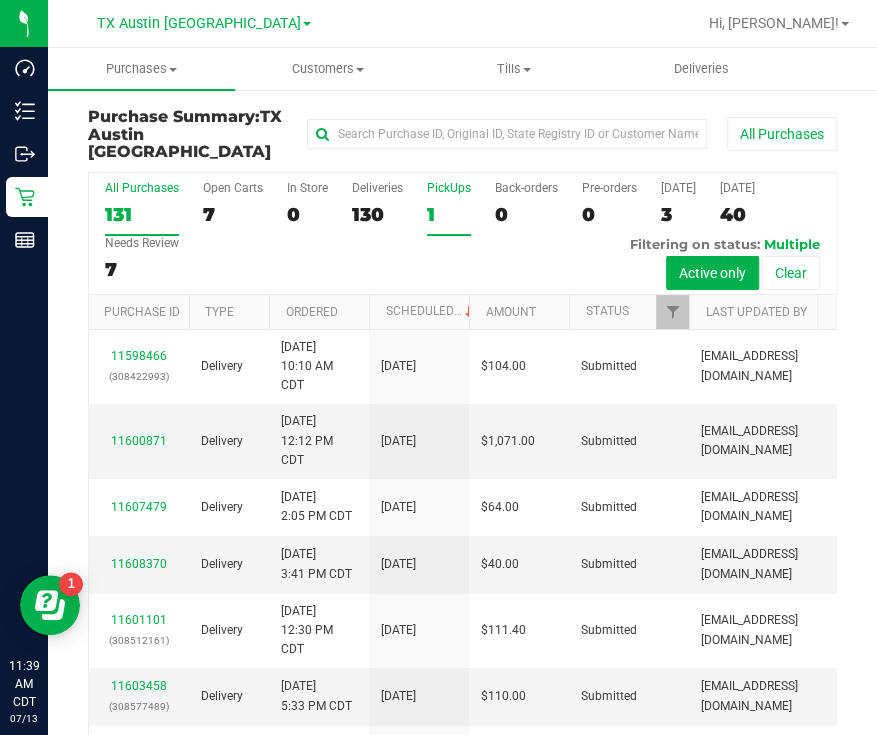 click on "1" at bounding box center (449, 214) 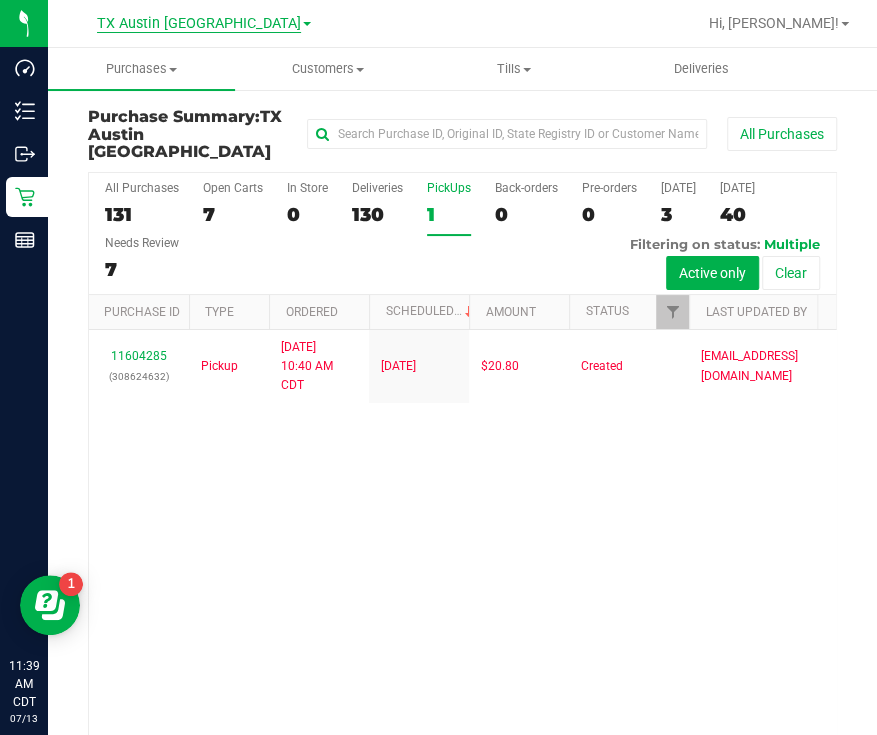 click on "TX Austin [GEOGRAPHIC_DATA]" at bounding box center [199, 24] 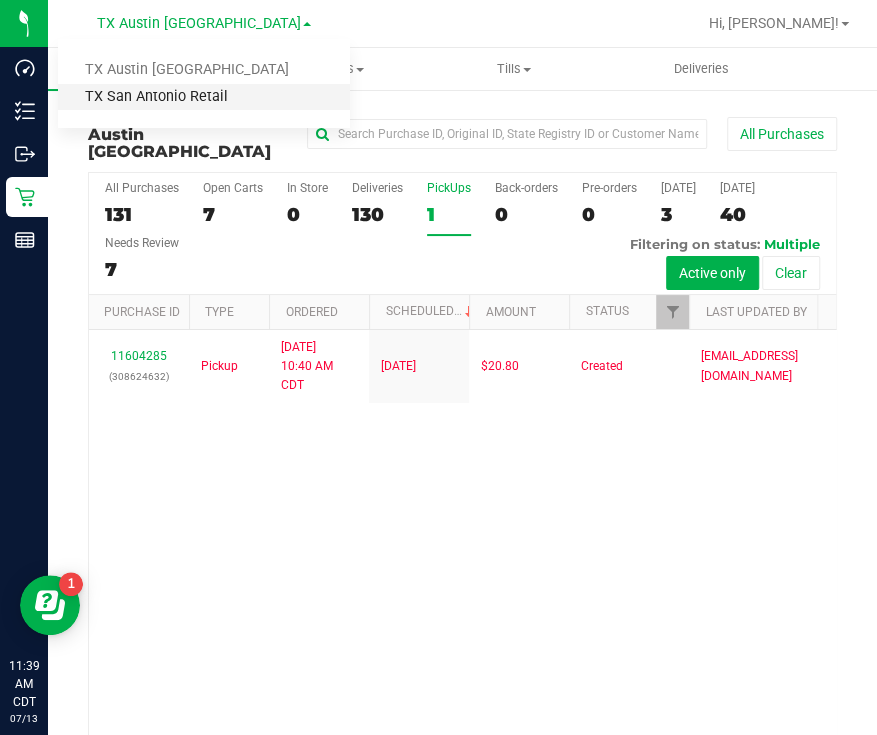 click on "TX San Antonio Retail" at bounding box center [204, 97] 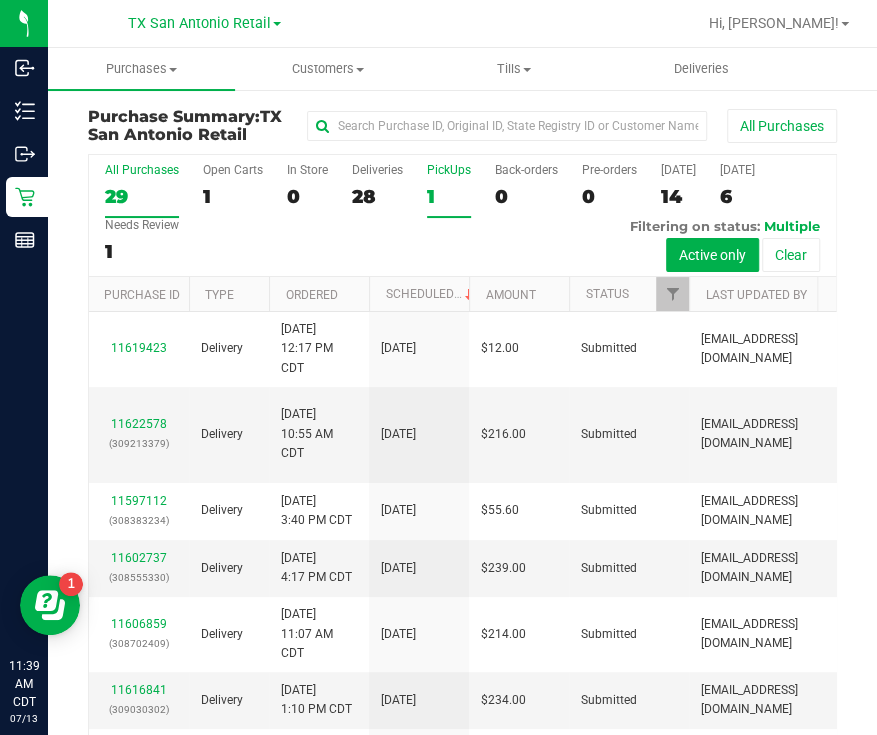click on "PickUps
1" at bounding box center [449, 190] 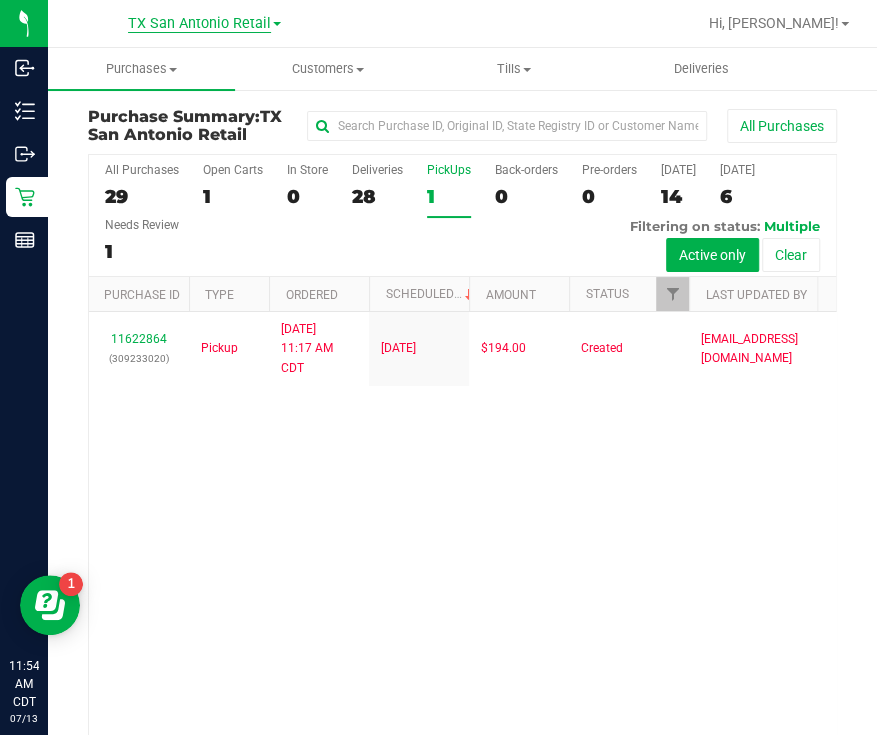 click on "TX San Antonio Retail" at bounding box center (199, 24) 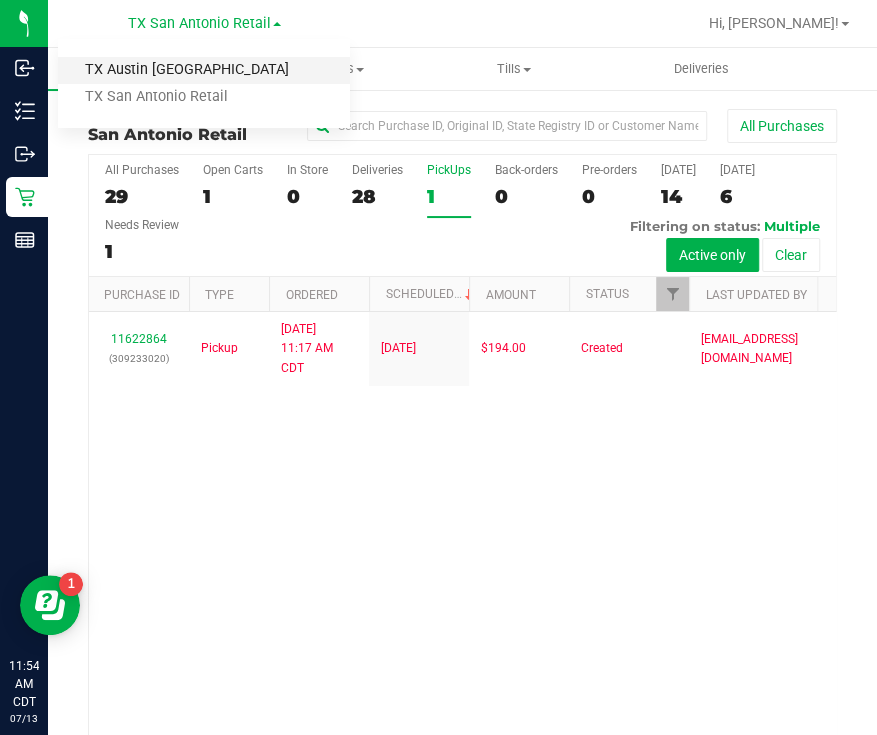 click on "TX Austin [GEOGRAPHIC_DATA]" at bounding box center (204, 70) 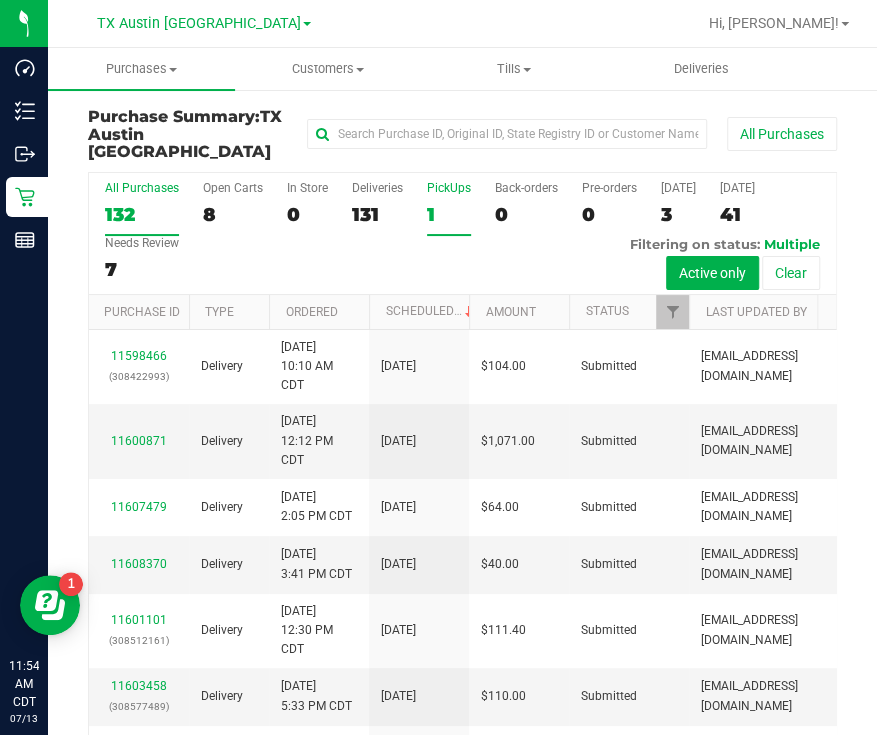 click on "PickUps
1" at bounding box center [449, 208] 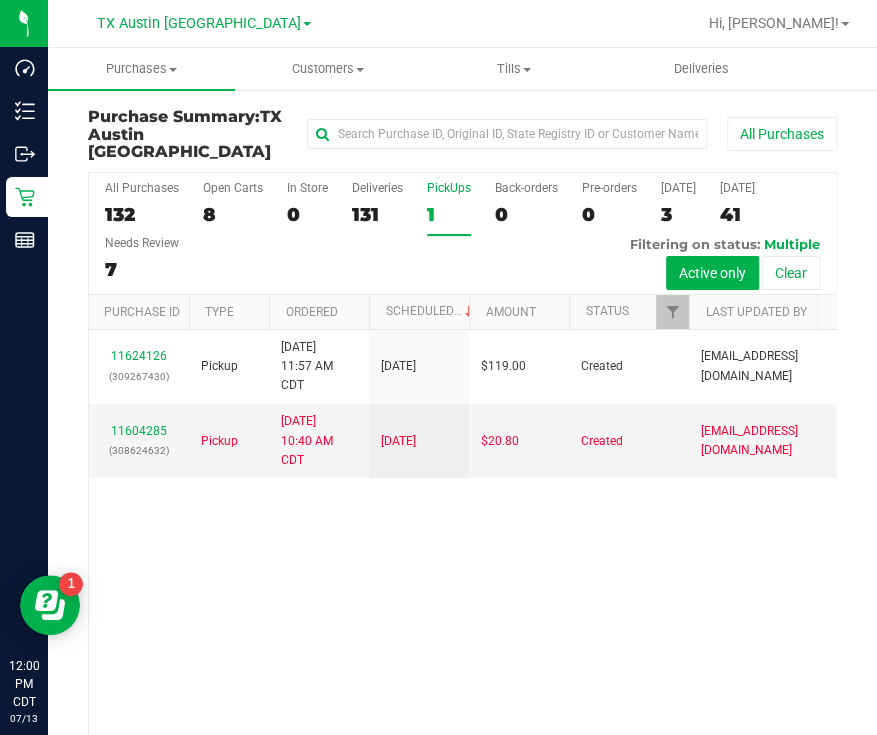 click on "11624126
(309267430)
Pickup [DATE] 11:57 AM CDT 7/20/2025
$119.00
Created [PERSON_NAME][EMAIL_ADDRESS][DOMAIN_NAME]
11604285
(308624632)
Pickup [DATE] 10:40 AM CDT 7/14/2025
$20.80
Created [EMAIL_ADDRESS][DOMAIN_NAME]" at bounding box center [462, 561] 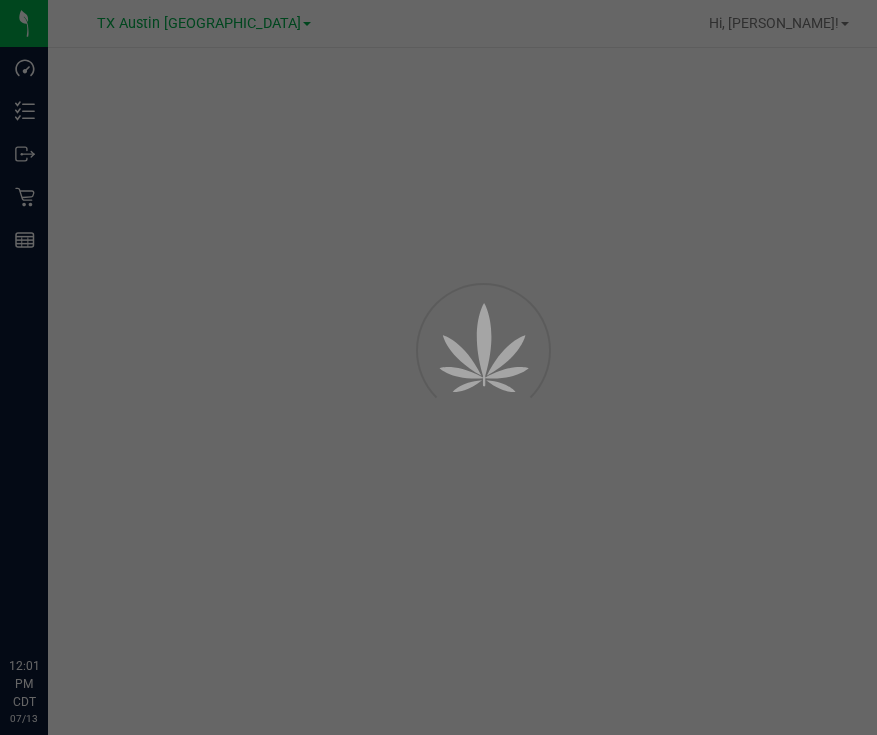 scroll, scrollTop: 0, scrollLeft: 0, axis: both 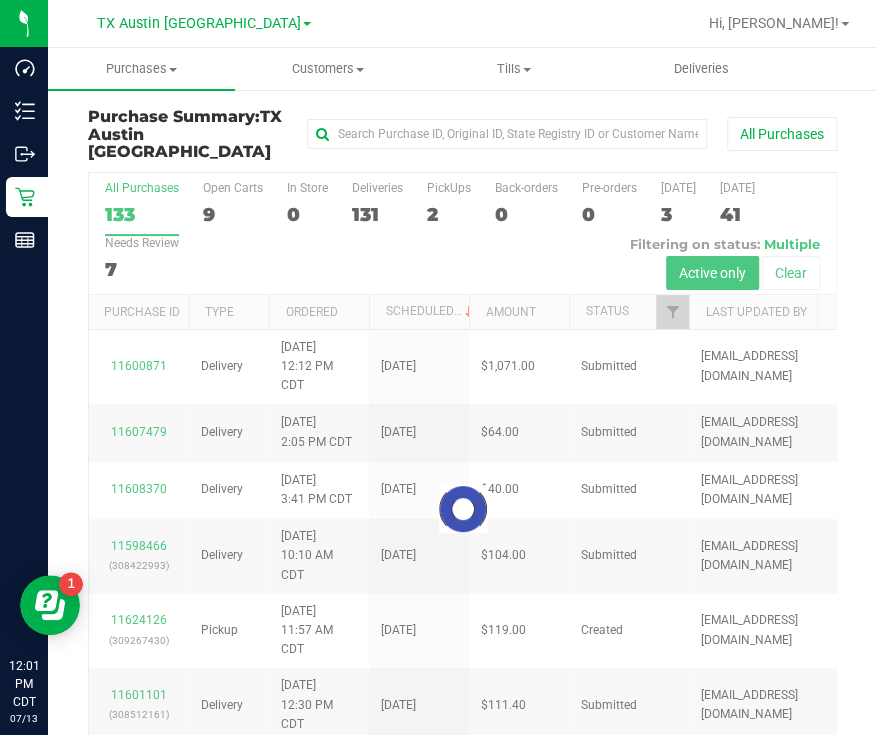 click at bounding box center (462, 509) 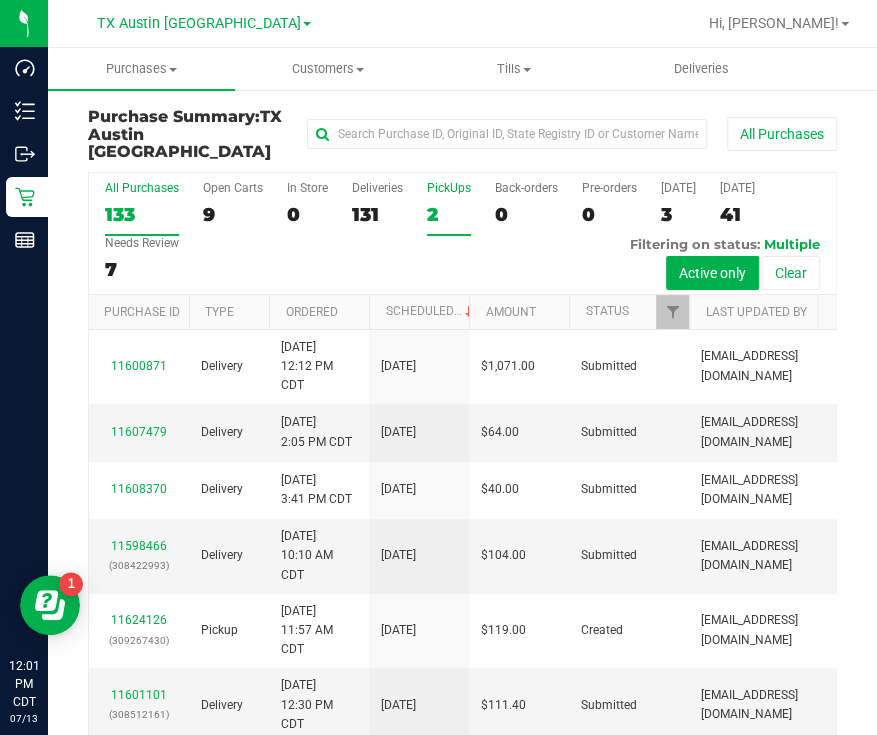click on "2" at bounding box center [449, 214] 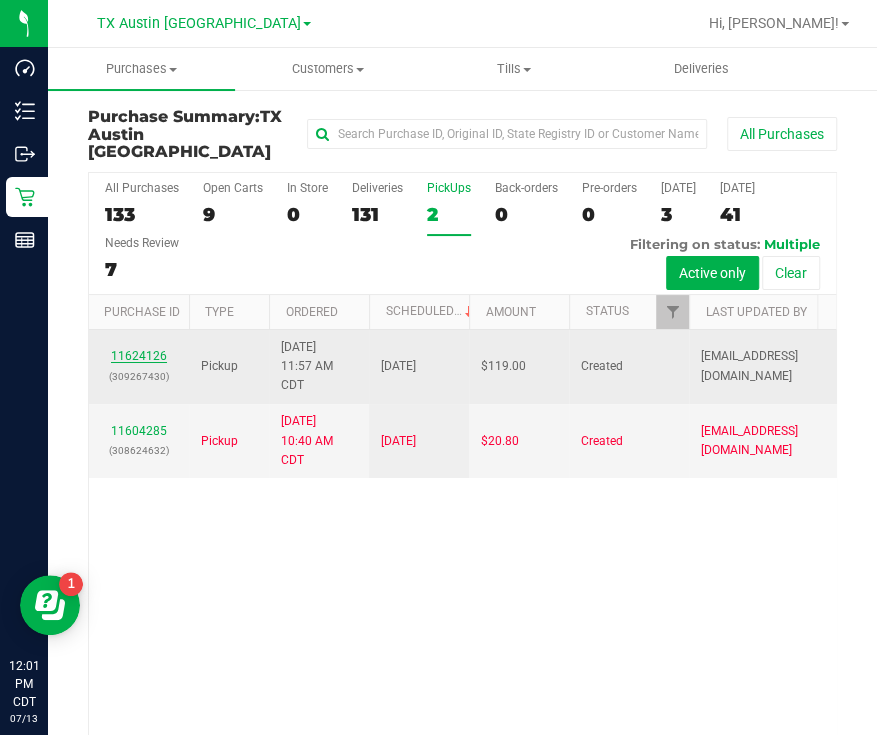 click on "11624126" at bounding box center (139, 356) 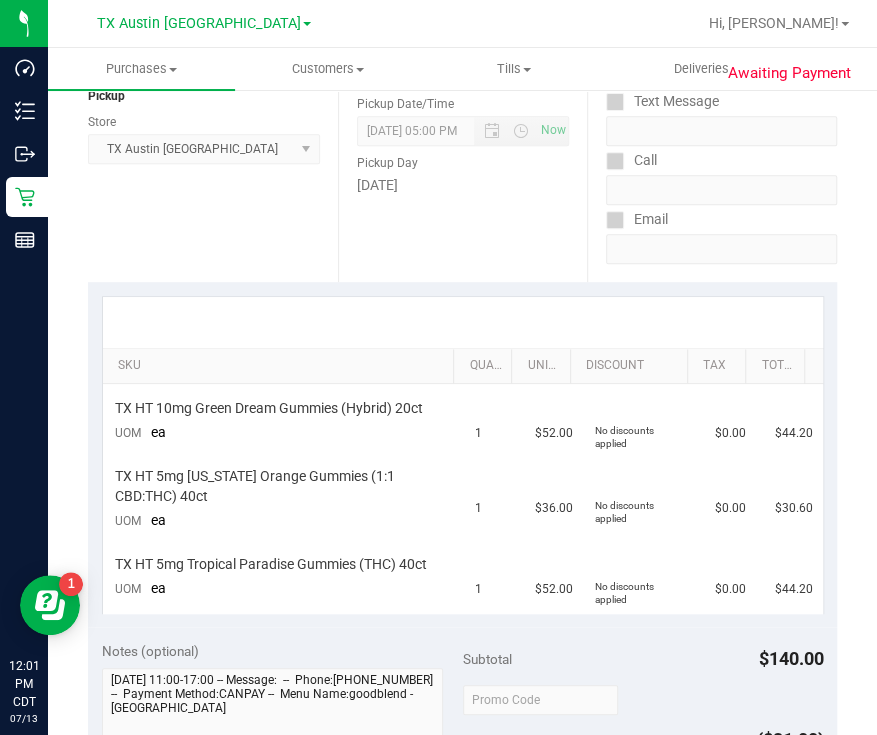 scroll, scrollTop: 0, scrollLeft: 0, axis: both 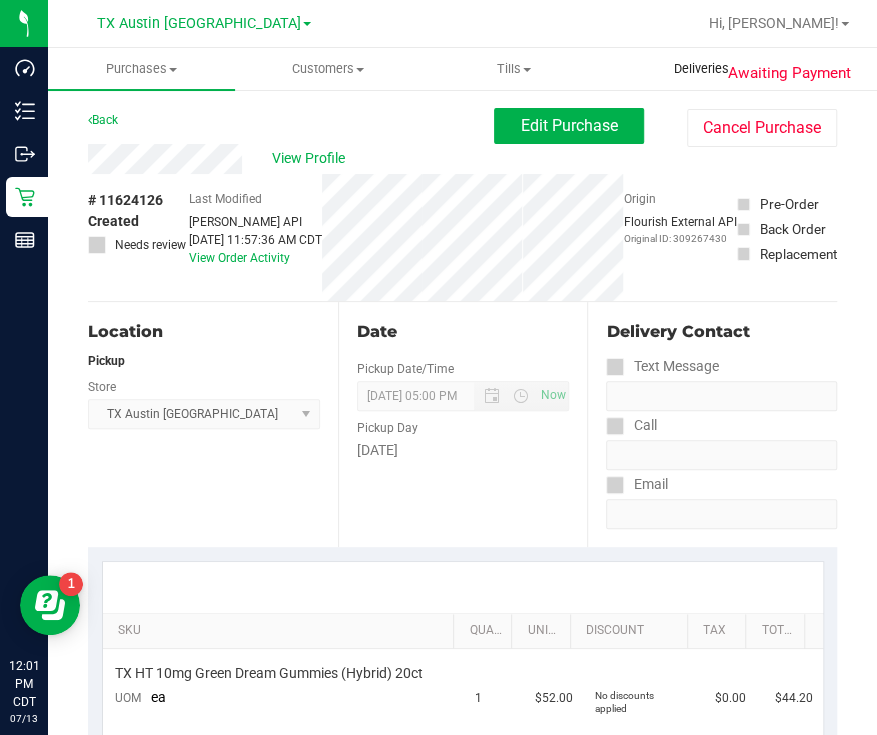 click on "Deliveries" at bounding box center (700, 69) 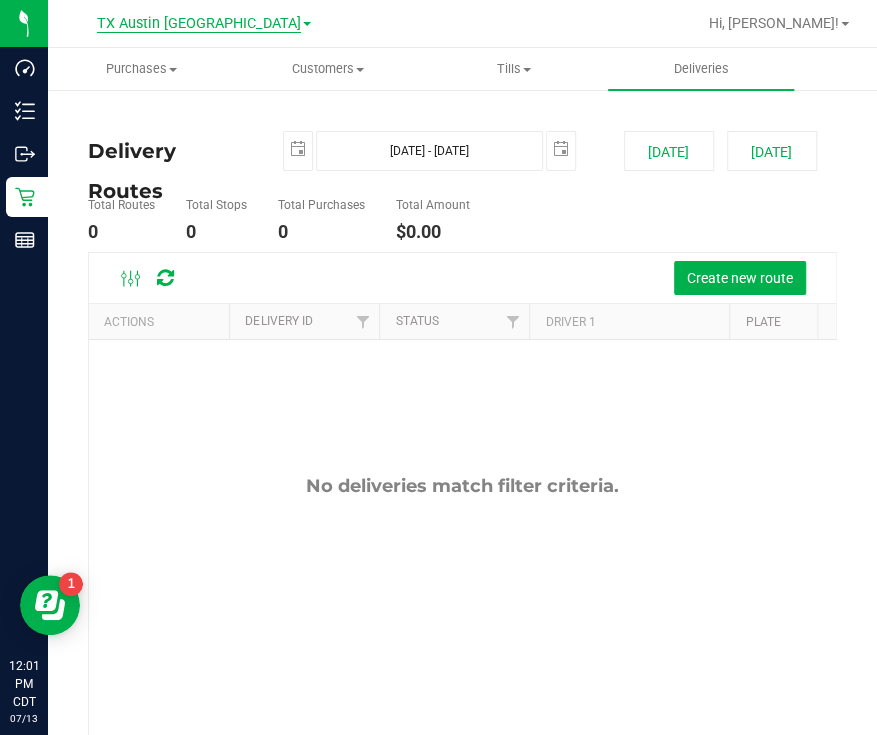 click on "TX Austin [GEOGRAPHIC_DATA]" at bounding box center (199, 24) 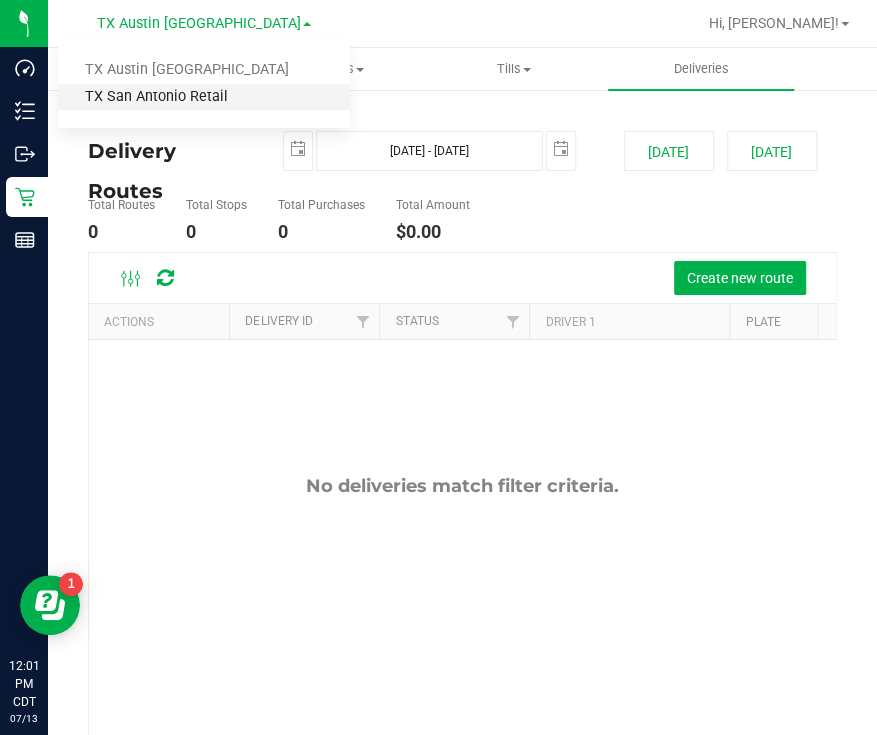 click on "TX San Antonio Retail" at bounding box center (204, 97) 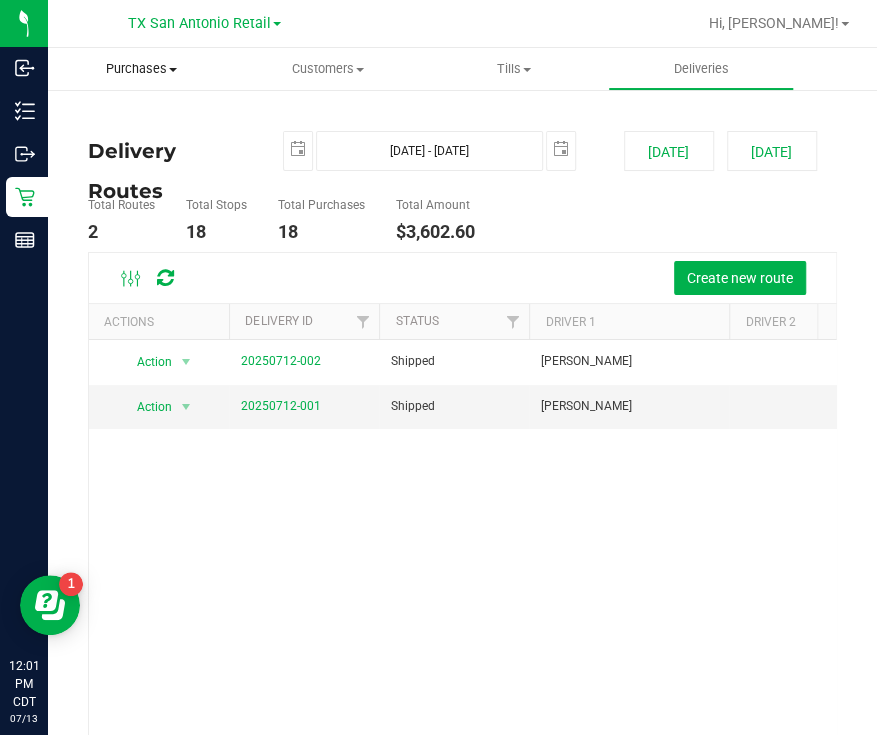 click on "Purchases" at bounding box center [141, 69] 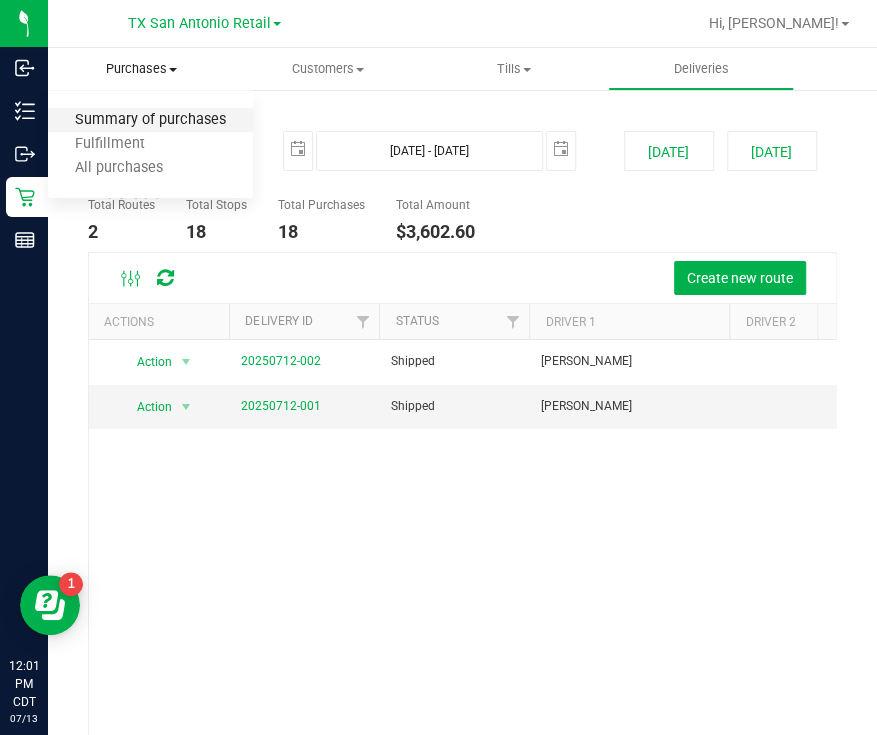 click on "Summary of purchases" at bounding box center [150, 120] 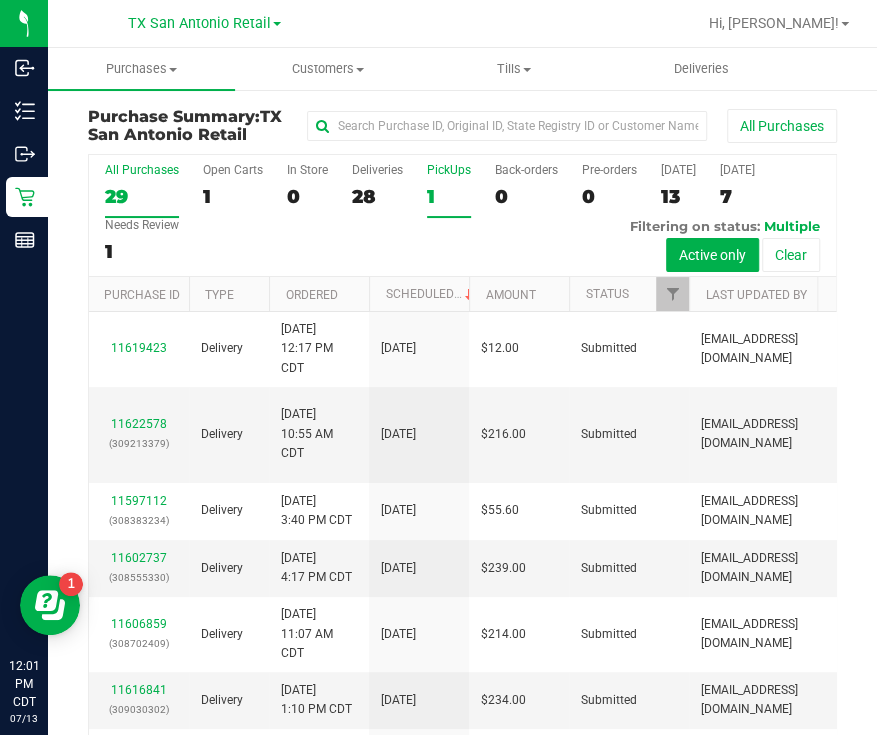 click on "1" at bounding box center (449, 196) 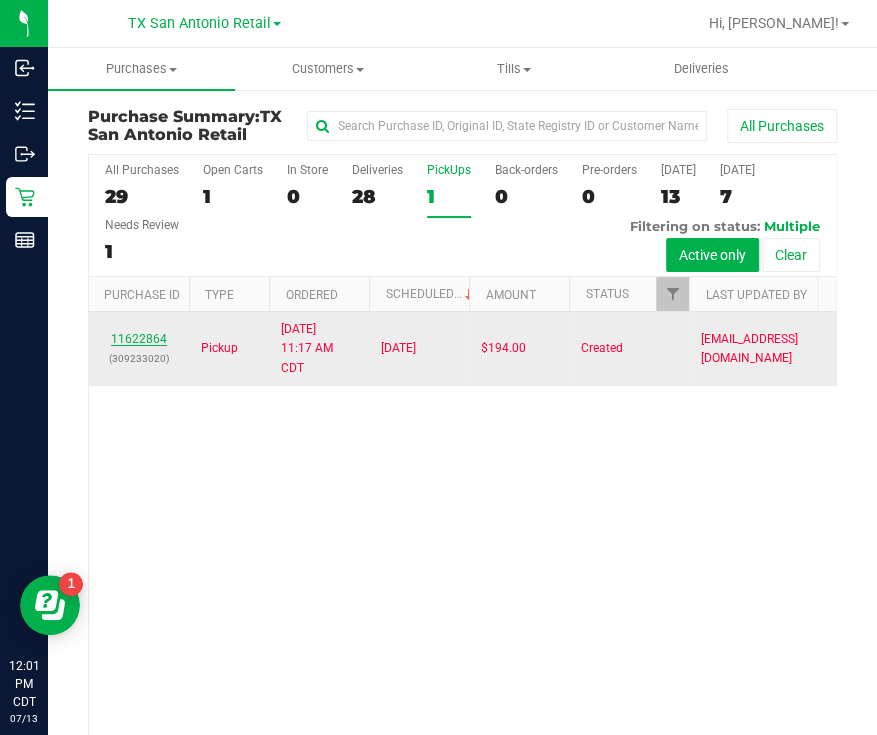 click on "11622864" at bounding box center [139, 339] 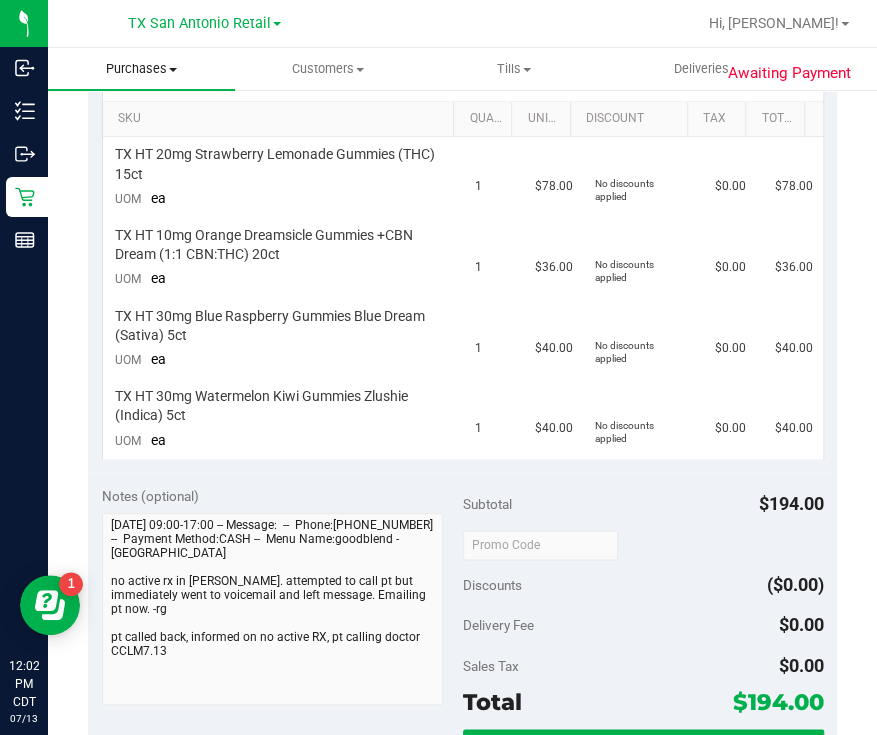 scroll, scrollTop: 249, scrollLeft: 0, axis: vertical 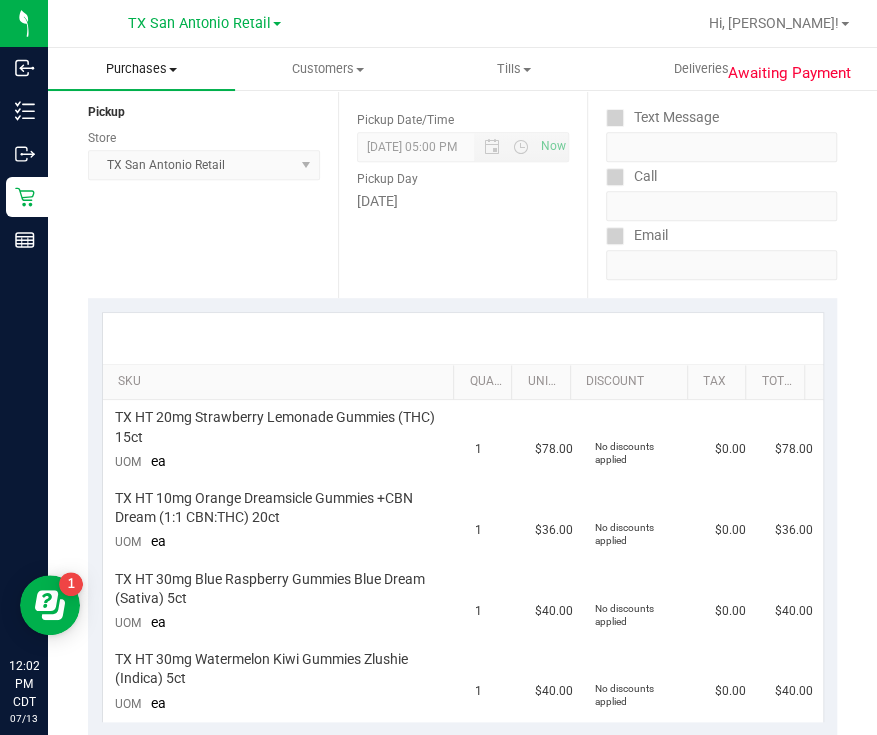 click on "Purchases
Summary of purchases
Fulfillment
All purchases" at bounding box center (141, 69) 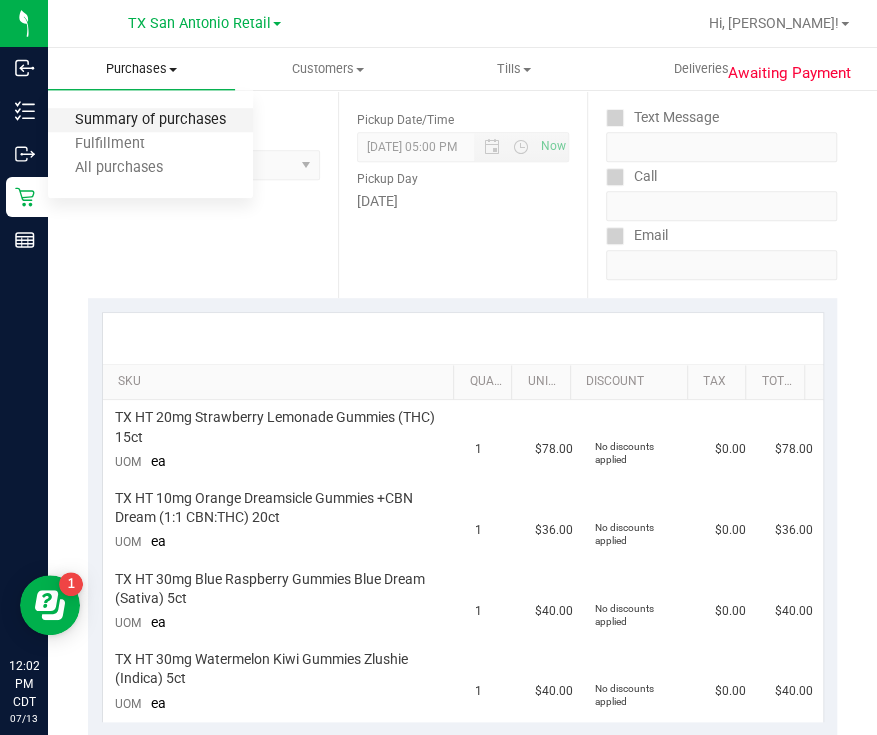 click on "Summary of purchases" at bounding box center [150, 120] 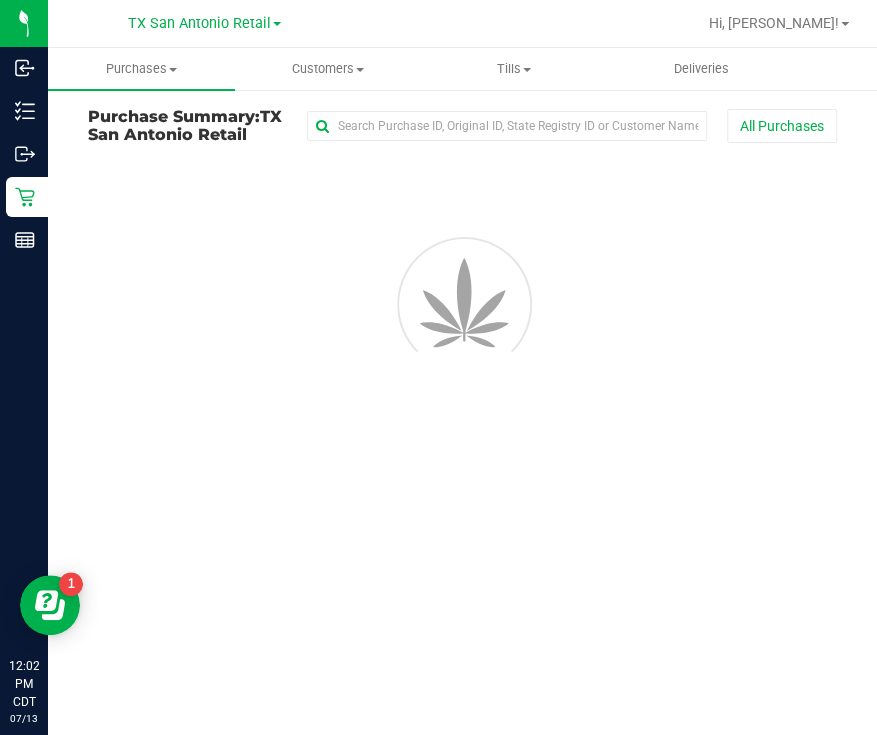 scroll, scrollTop: 0, scrollLeft: 0, axis: both 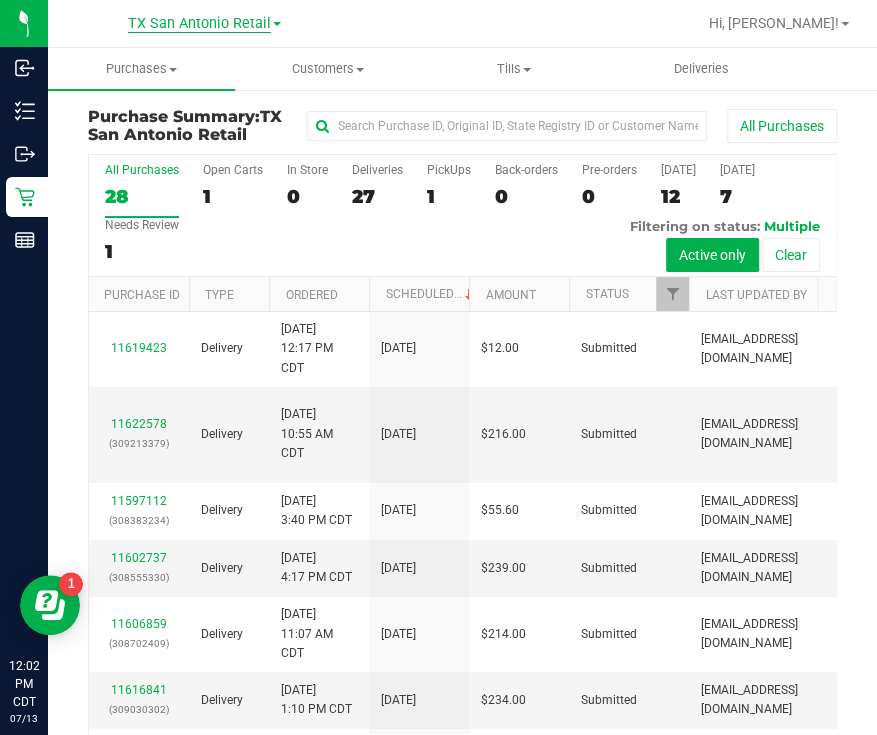 click on "TX San Antonio Retail" at bounding box center [199, 24] 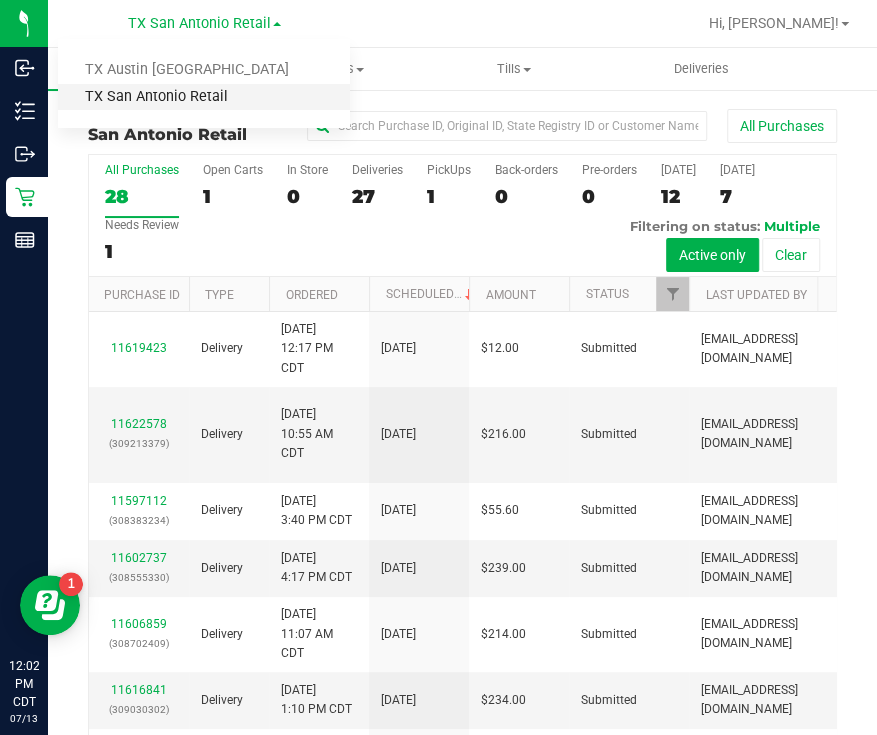 click on "TX San Antonio Retail" at bounding box center (204, 97) 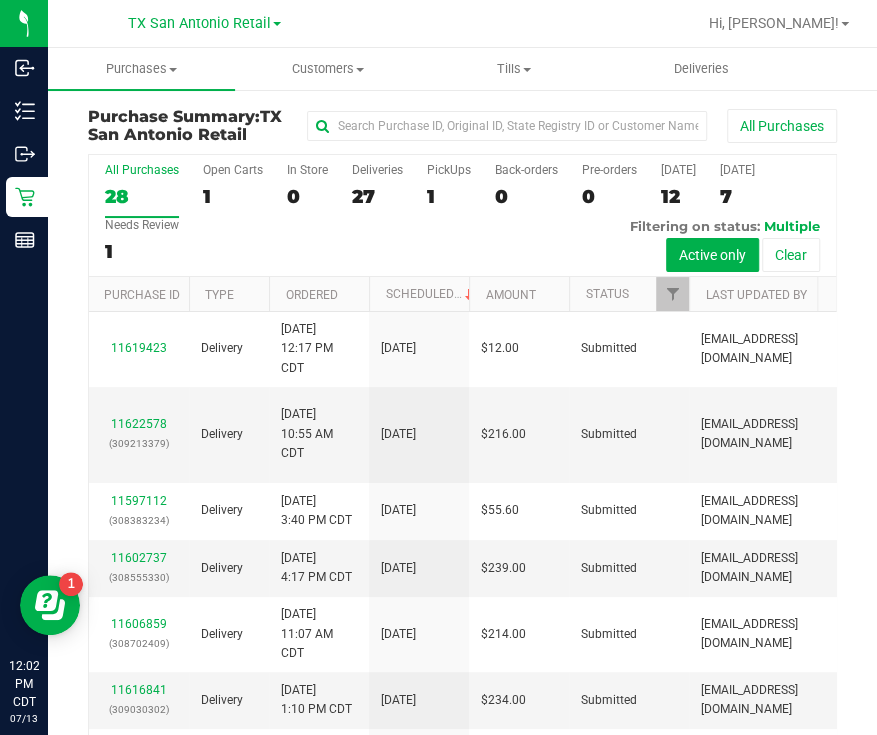 click on "TX San Antonio Retail    TX Austin DC   TX San Antonio Retail" at bounding box center [204, 23] 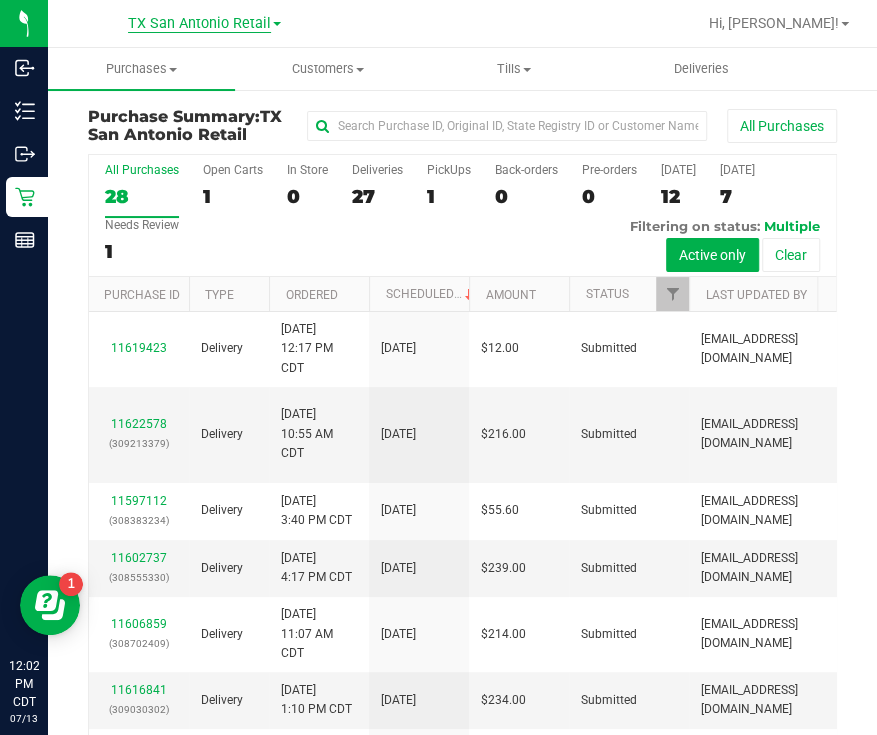 click on "TX San Antonio Retail" at bounding box center (199, 24) 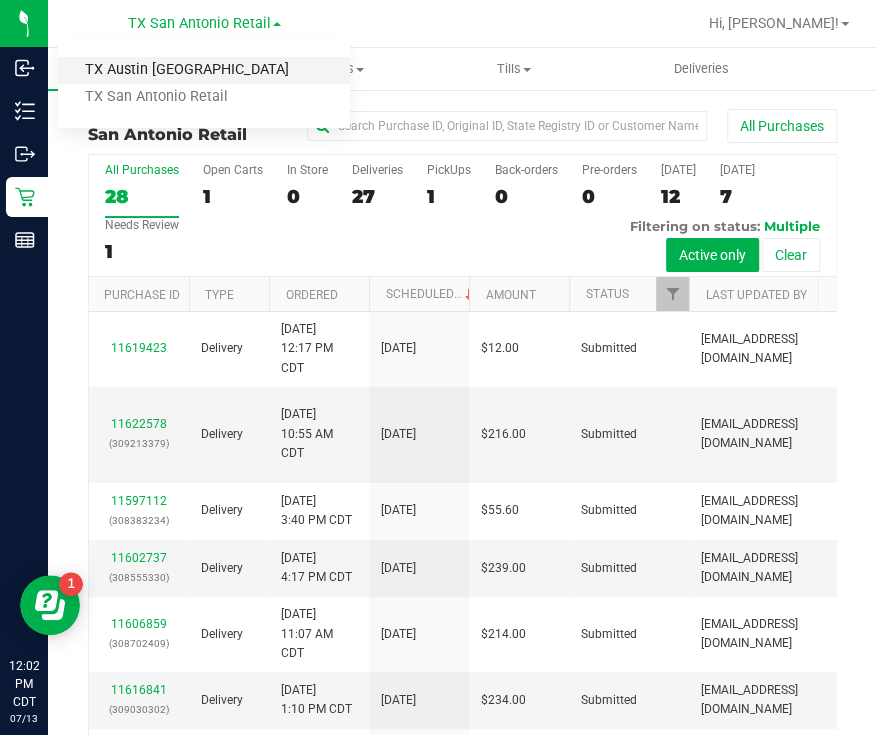 click on "TX Austin [GEOGRAPHIC_DATA]" at bounding box center (204, 70) 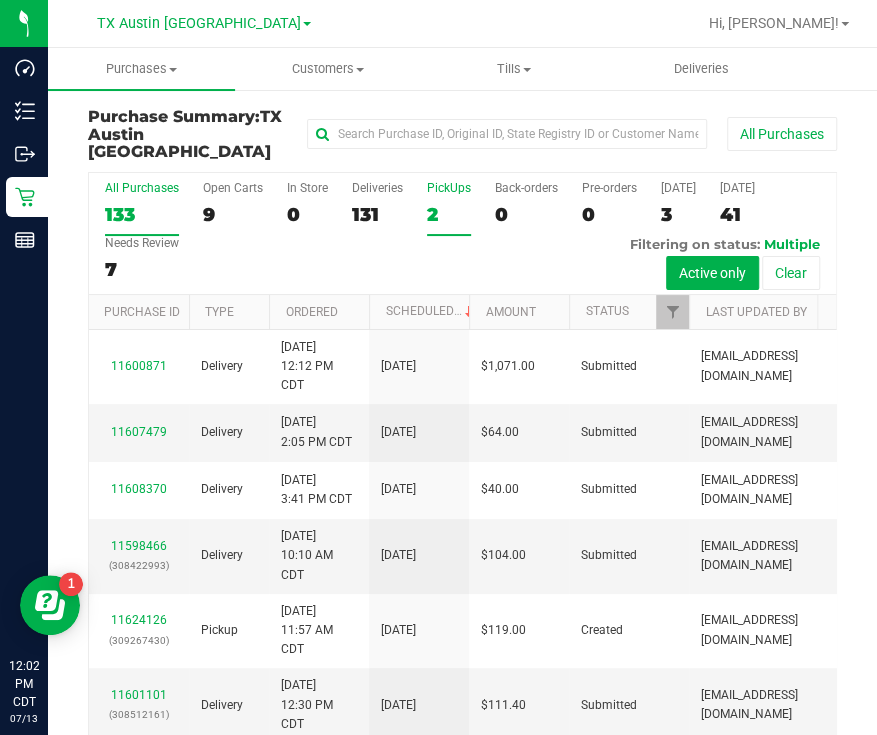 click on "2" at bounding box center (449, 214) 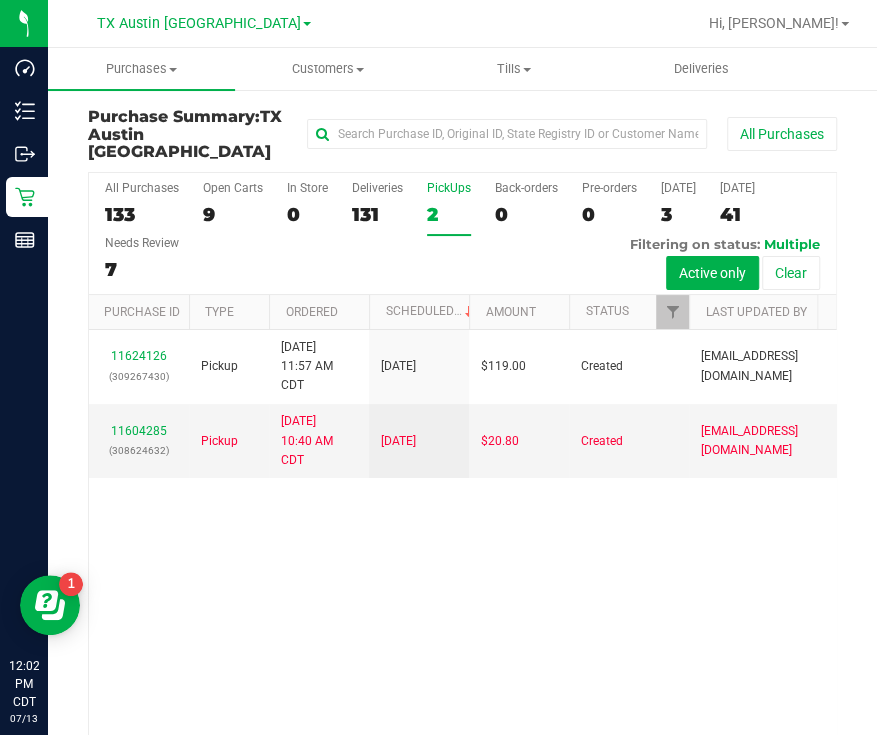 click on "All Purchases
133
Open Carts
9
In Store
0
Deliveries
131
PickUps
2
Back-orders
0
Pre-orders
0
Today
3
Tomorrow
41" at bounding box center [462, 234] 